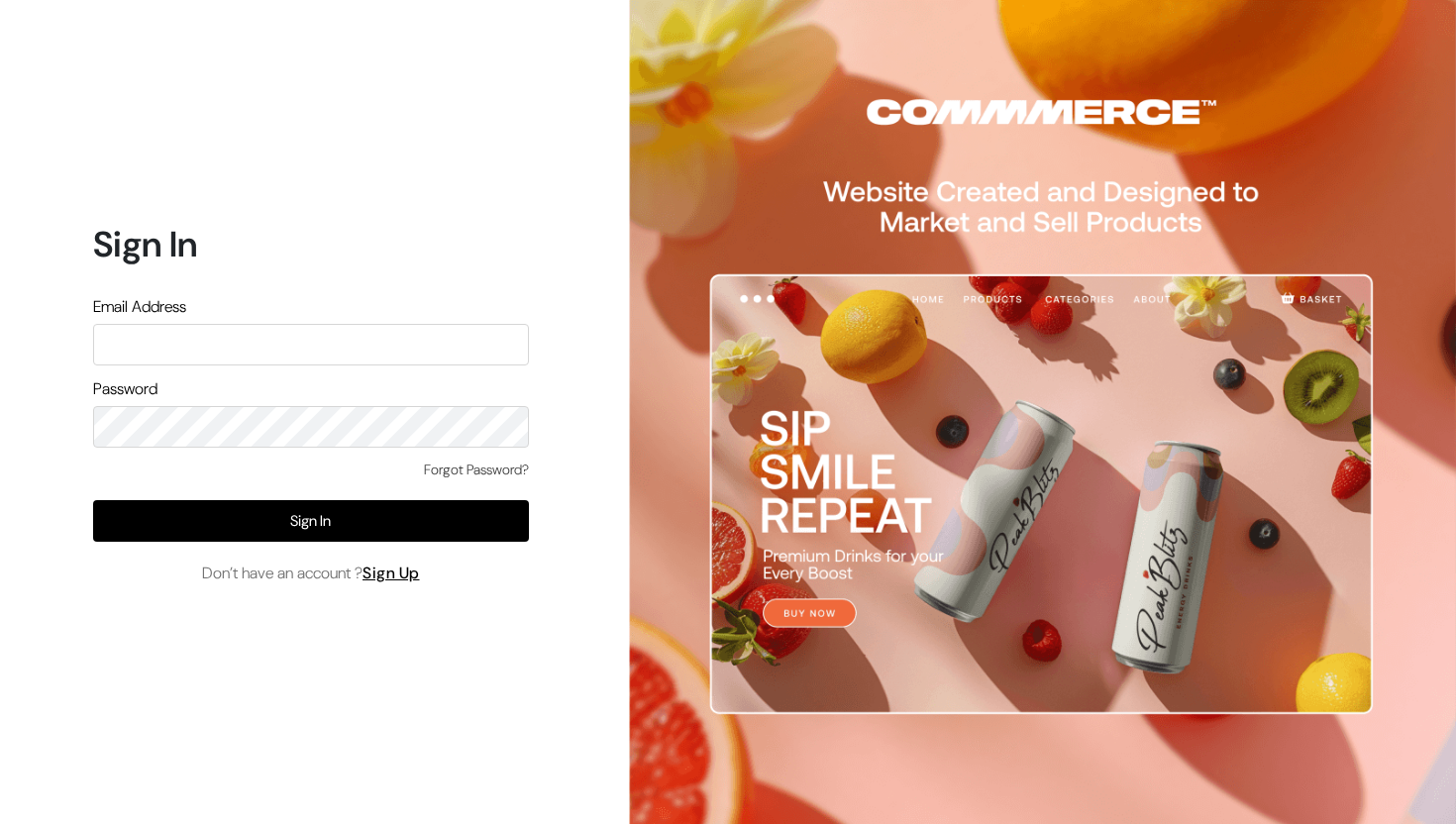 scroll, scrollTop: 0, scrollLeft: 0, axis: both 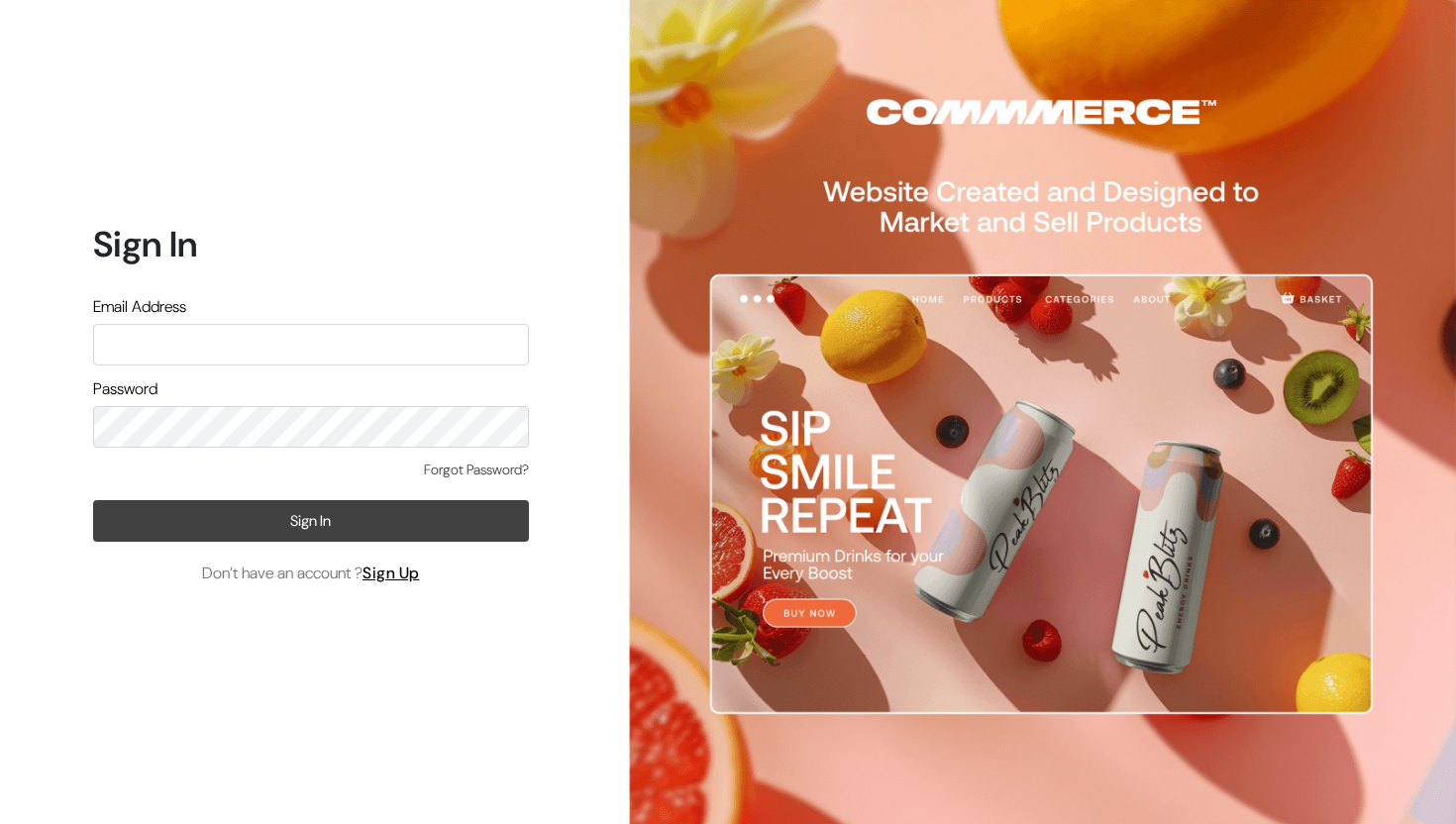 type on "surbhikohad18@gmail.com" 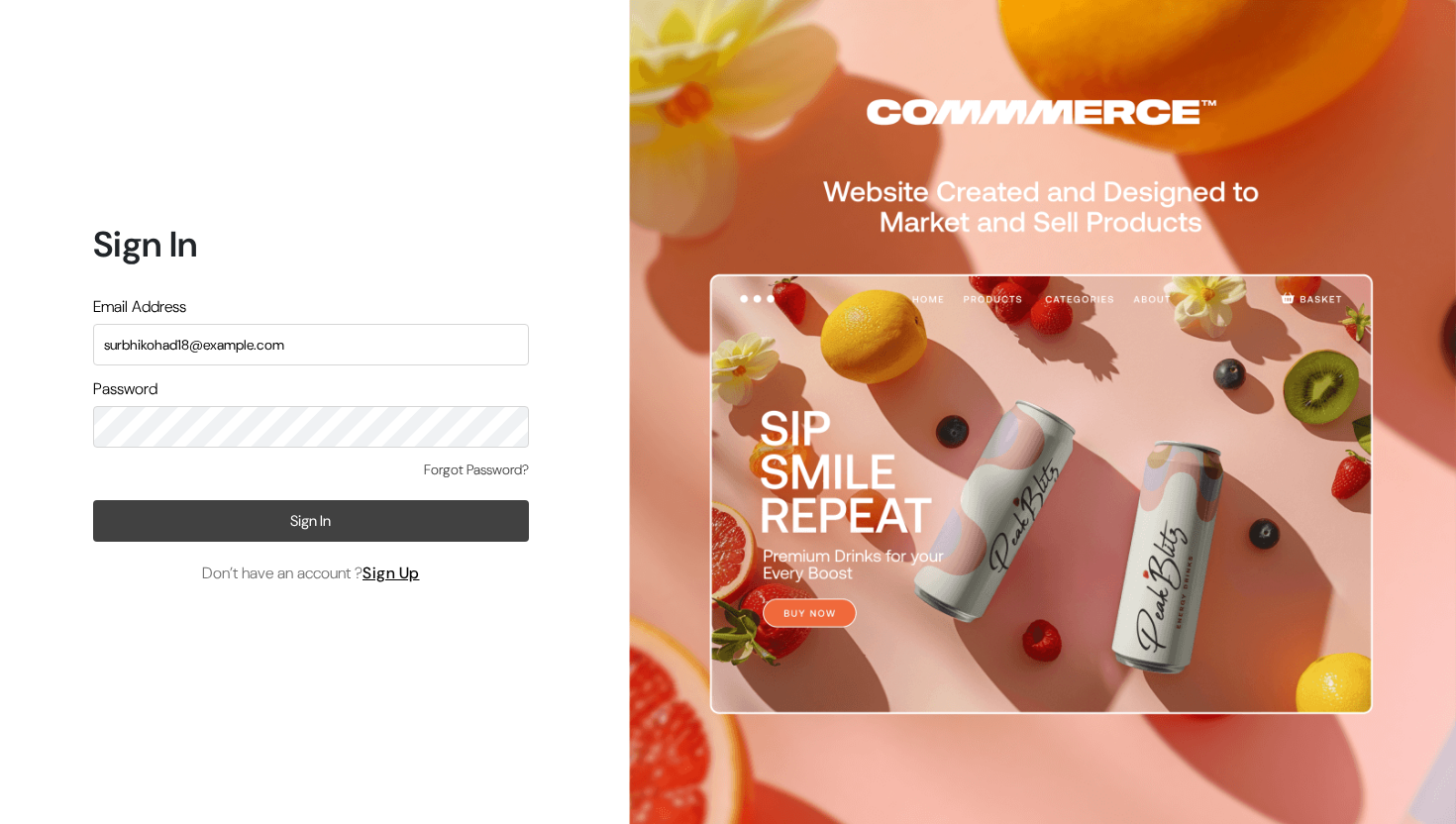 click on "Sign In" at bounding box center [311, 521] 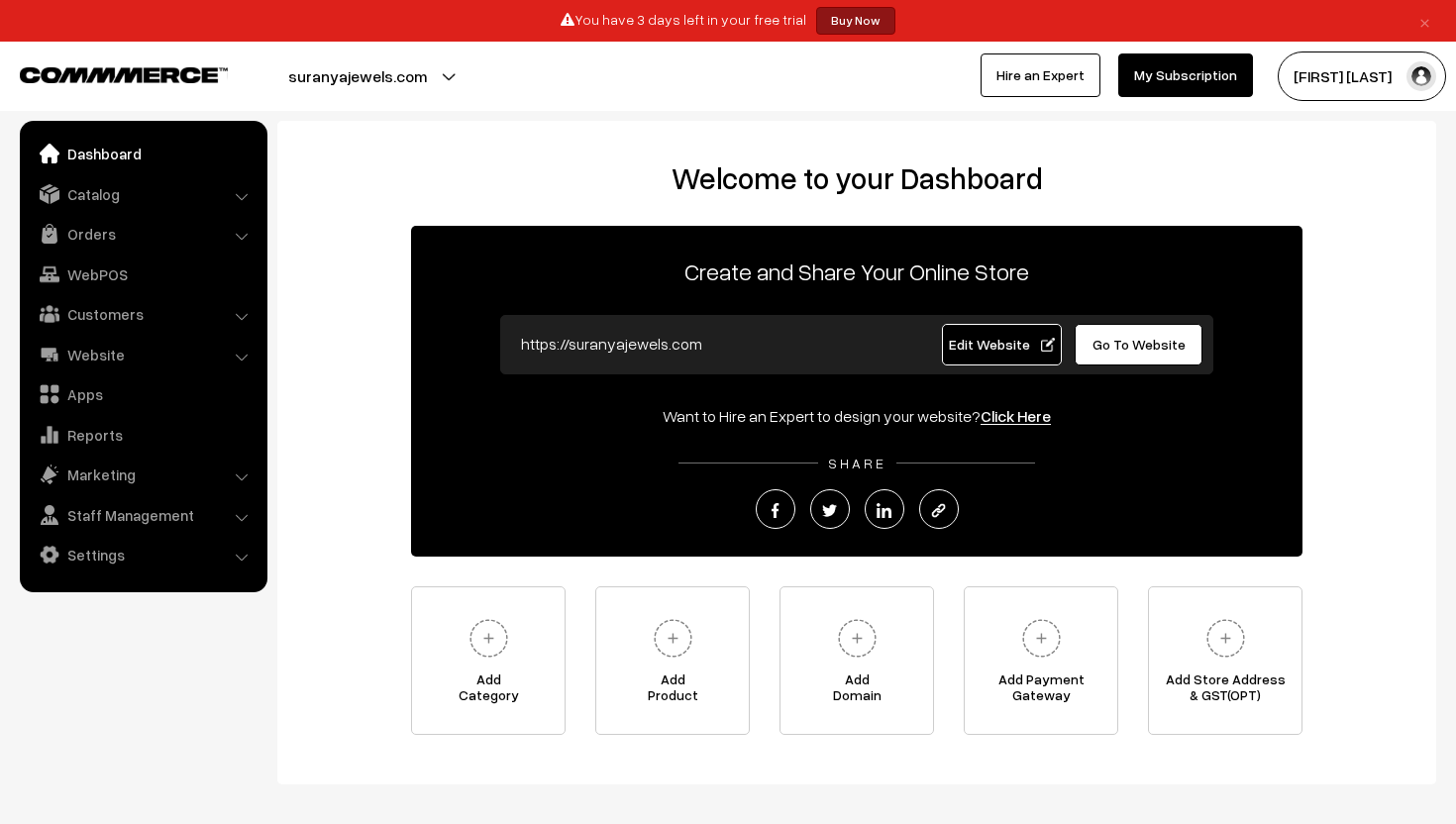 scroll, scrollTop: 0, scrollLeft: 0, axis: both 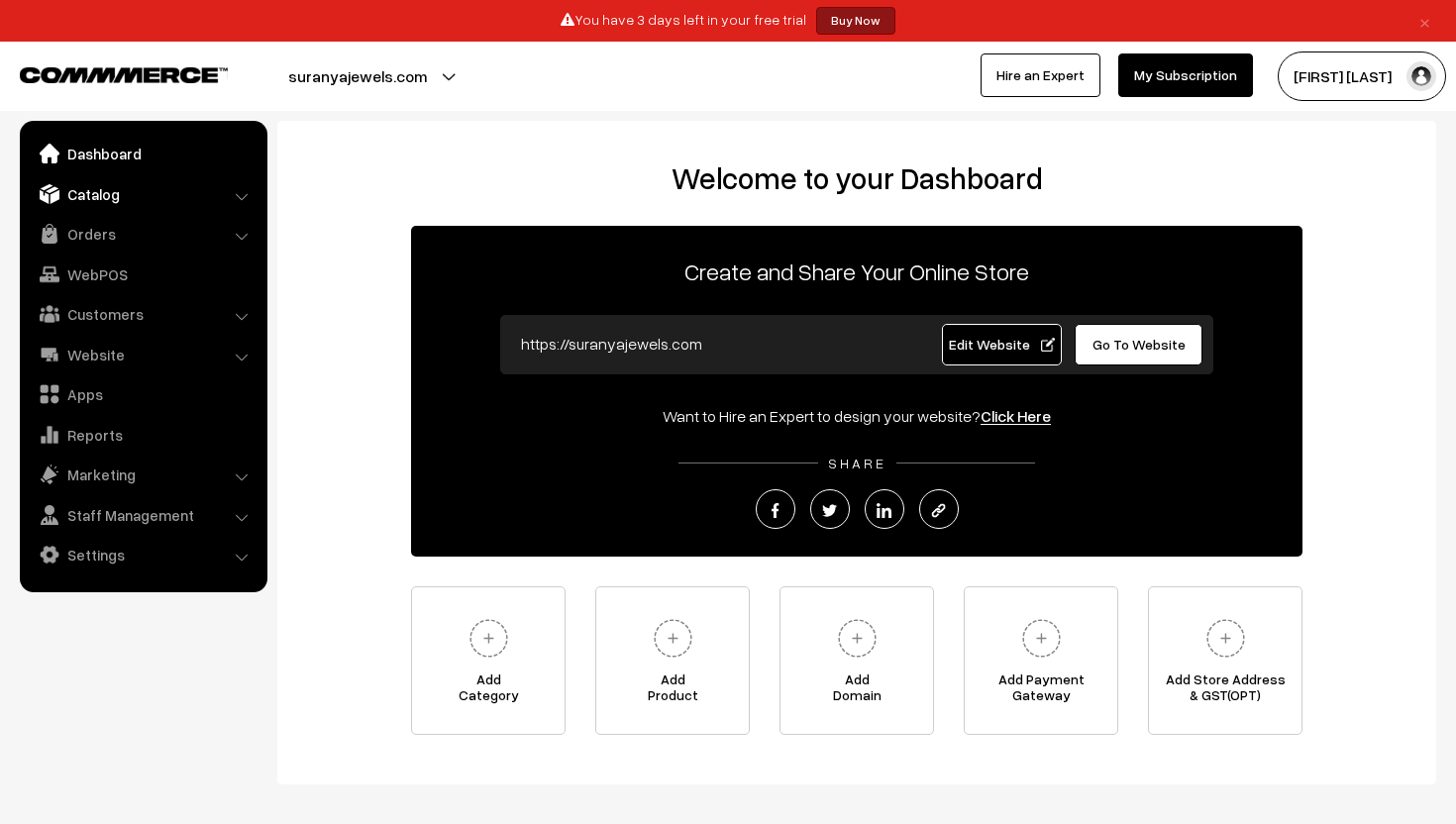click on "Catalog" at bounding box center (143, 194) 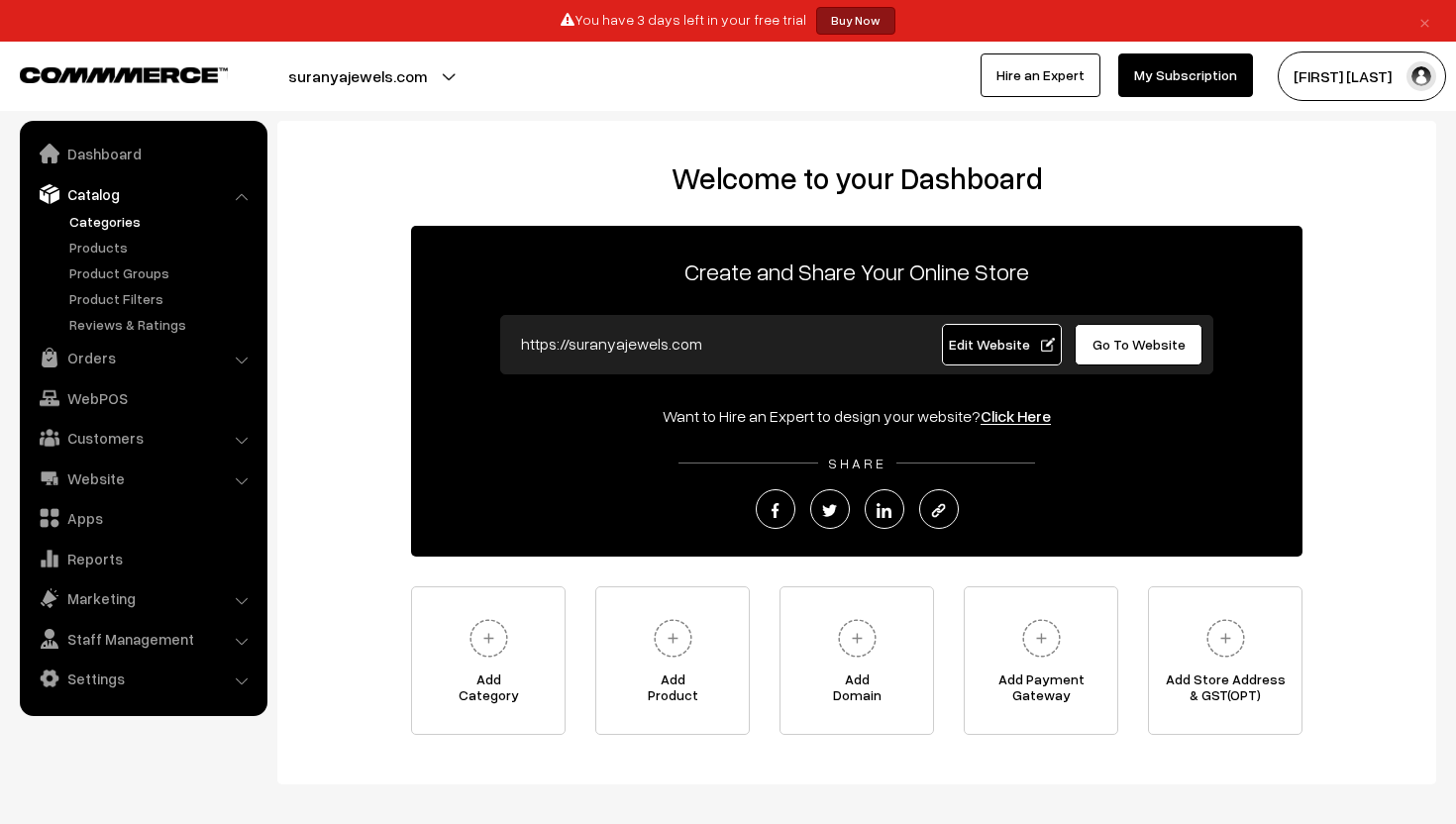 click on "Categories" at bounding box center (162, 221) 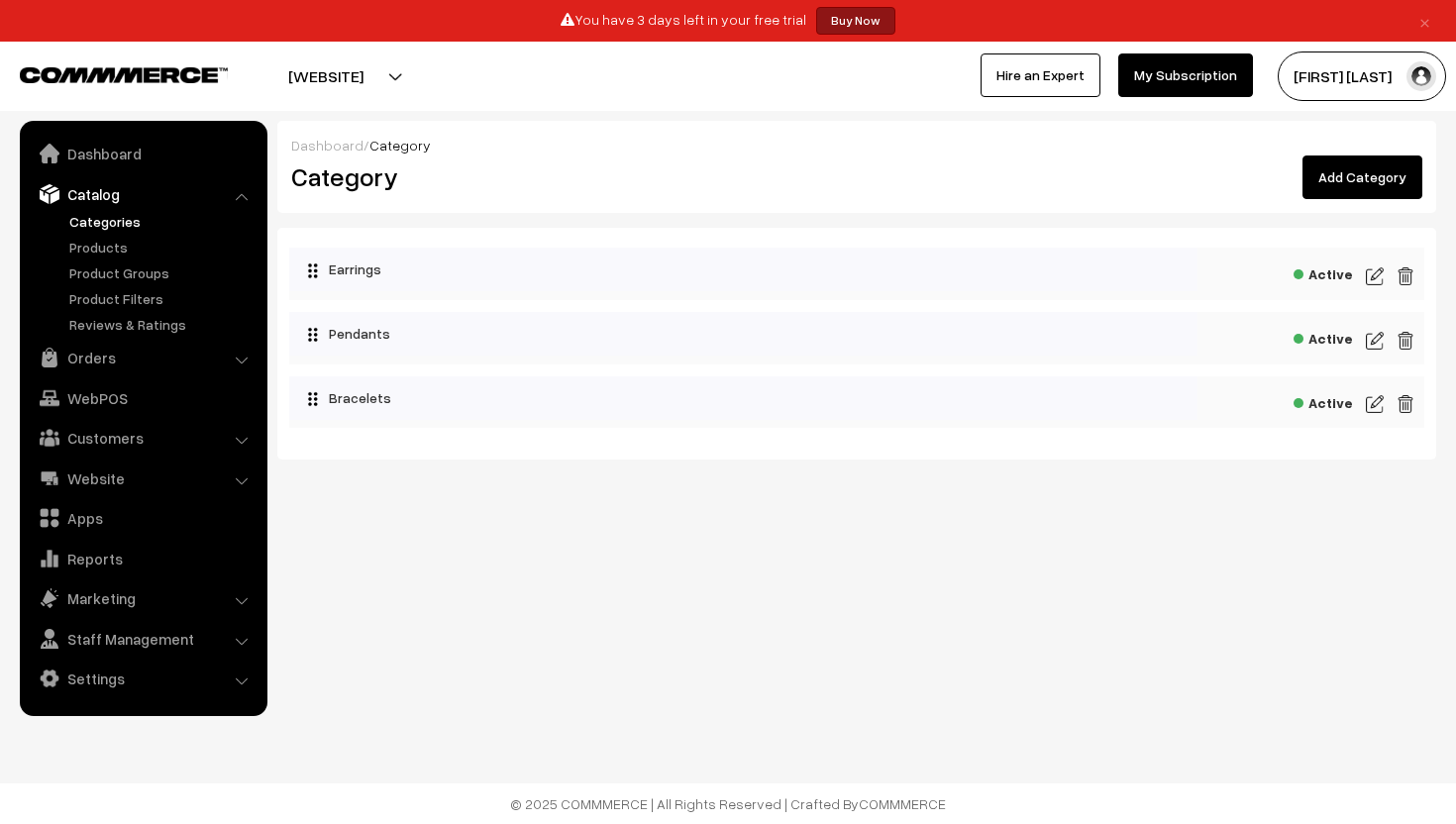 scroll, scrollTop: 0, scrollLeft: 0, axis: both 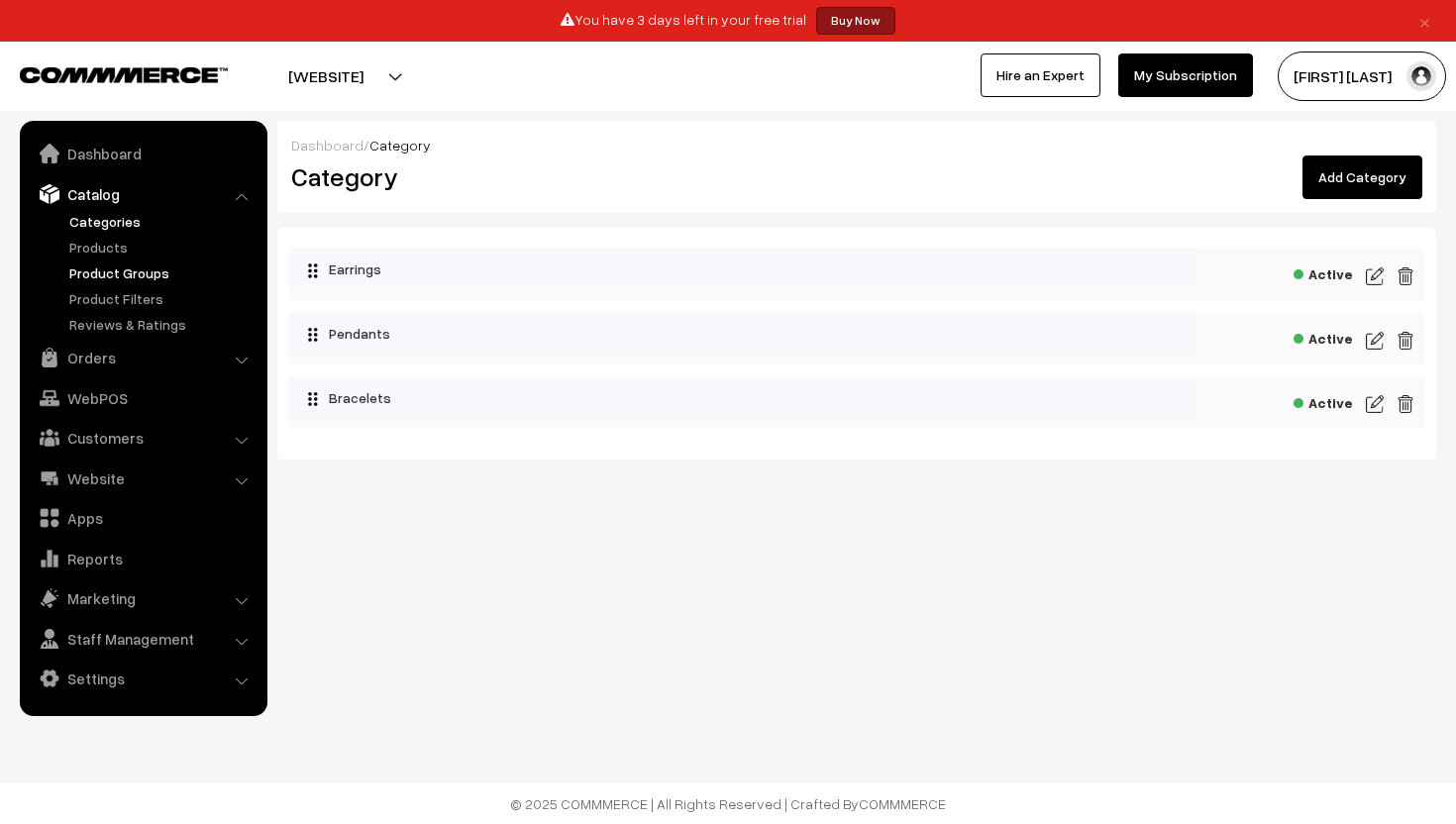 click on "Product Groups" at bounding box center (162, 272) 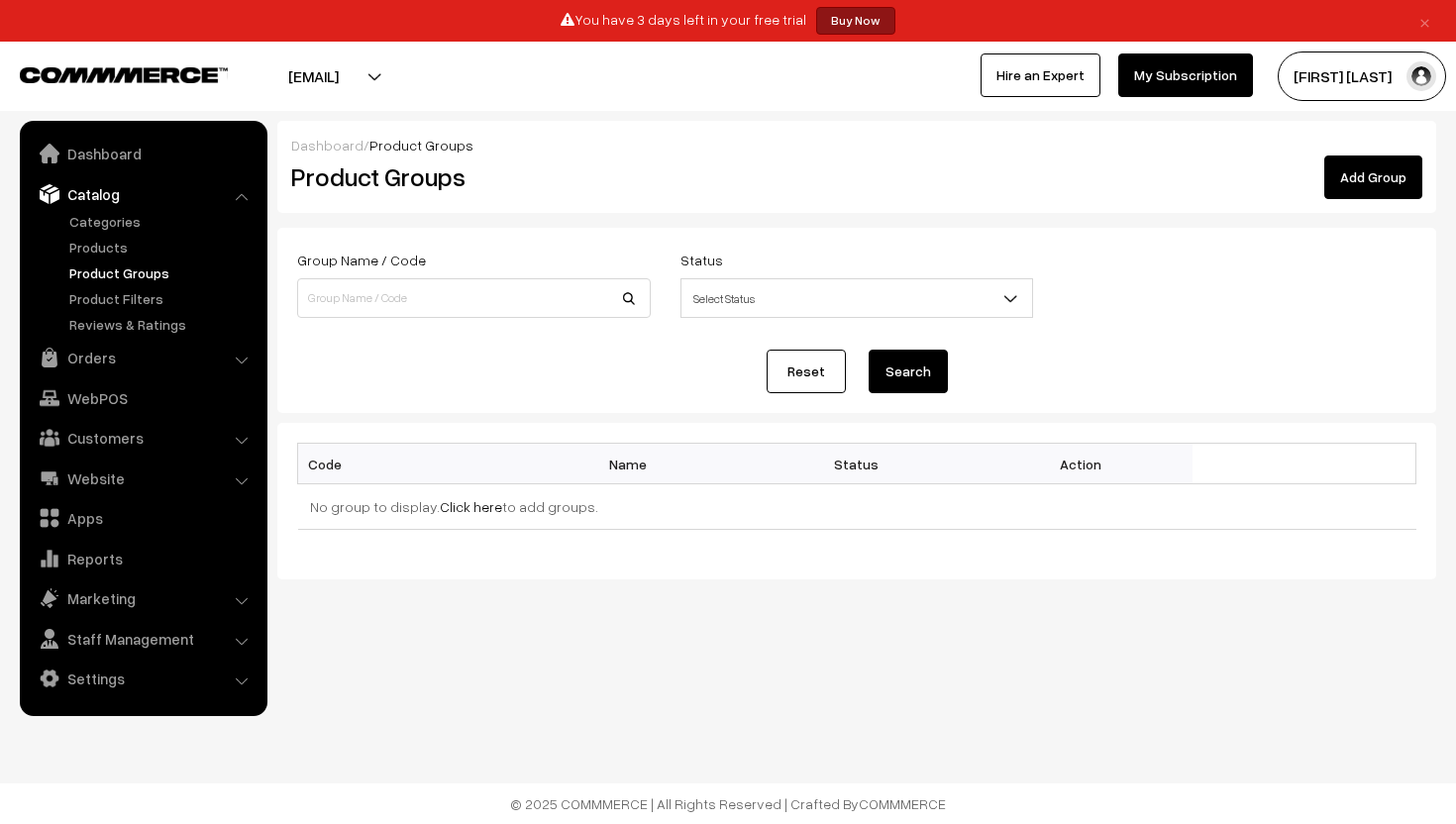 scroll, scrollTop: 0, scrollLeft: 0, axis: both 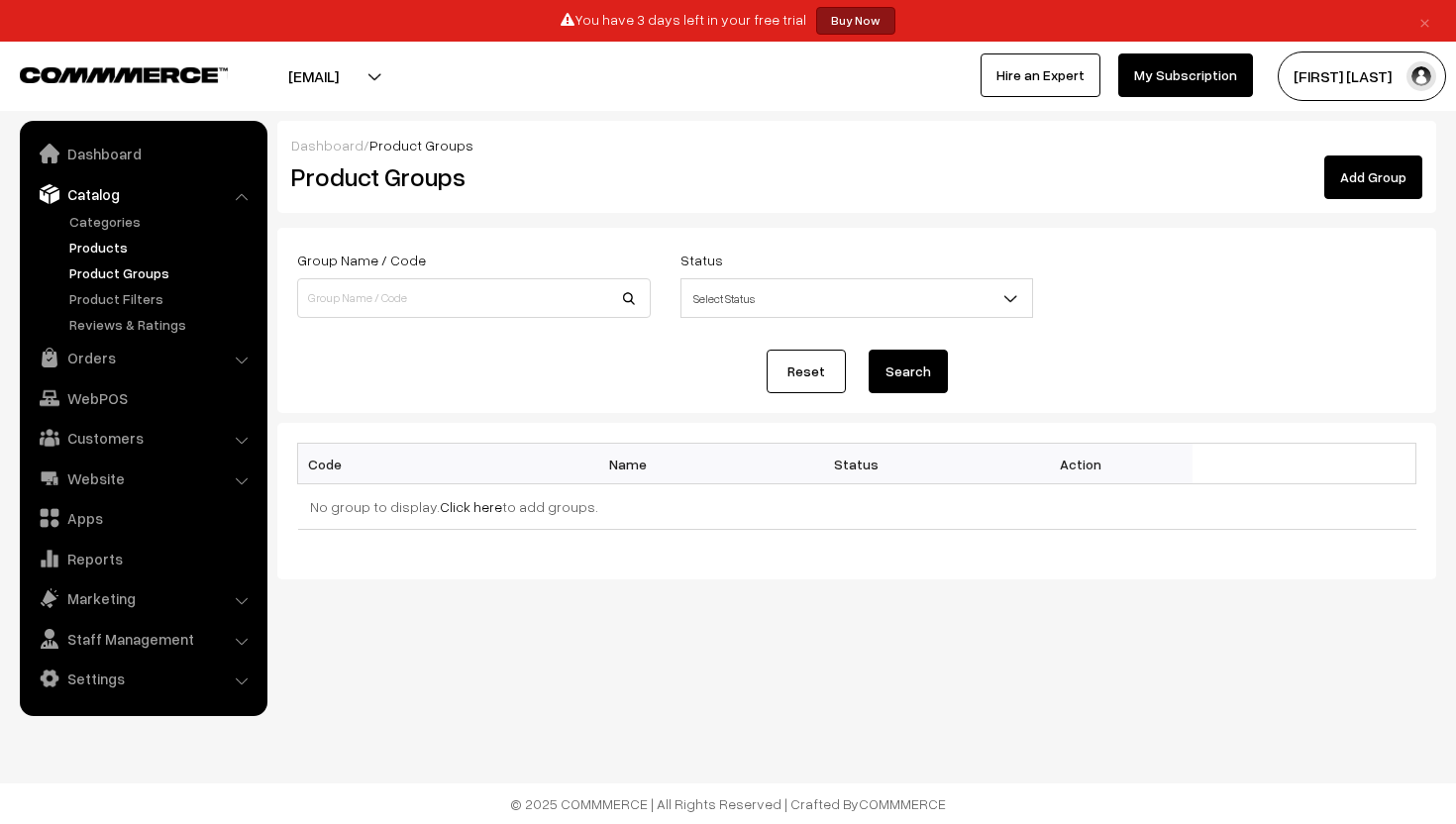 click on "Products" at bounding box center (162, 247) 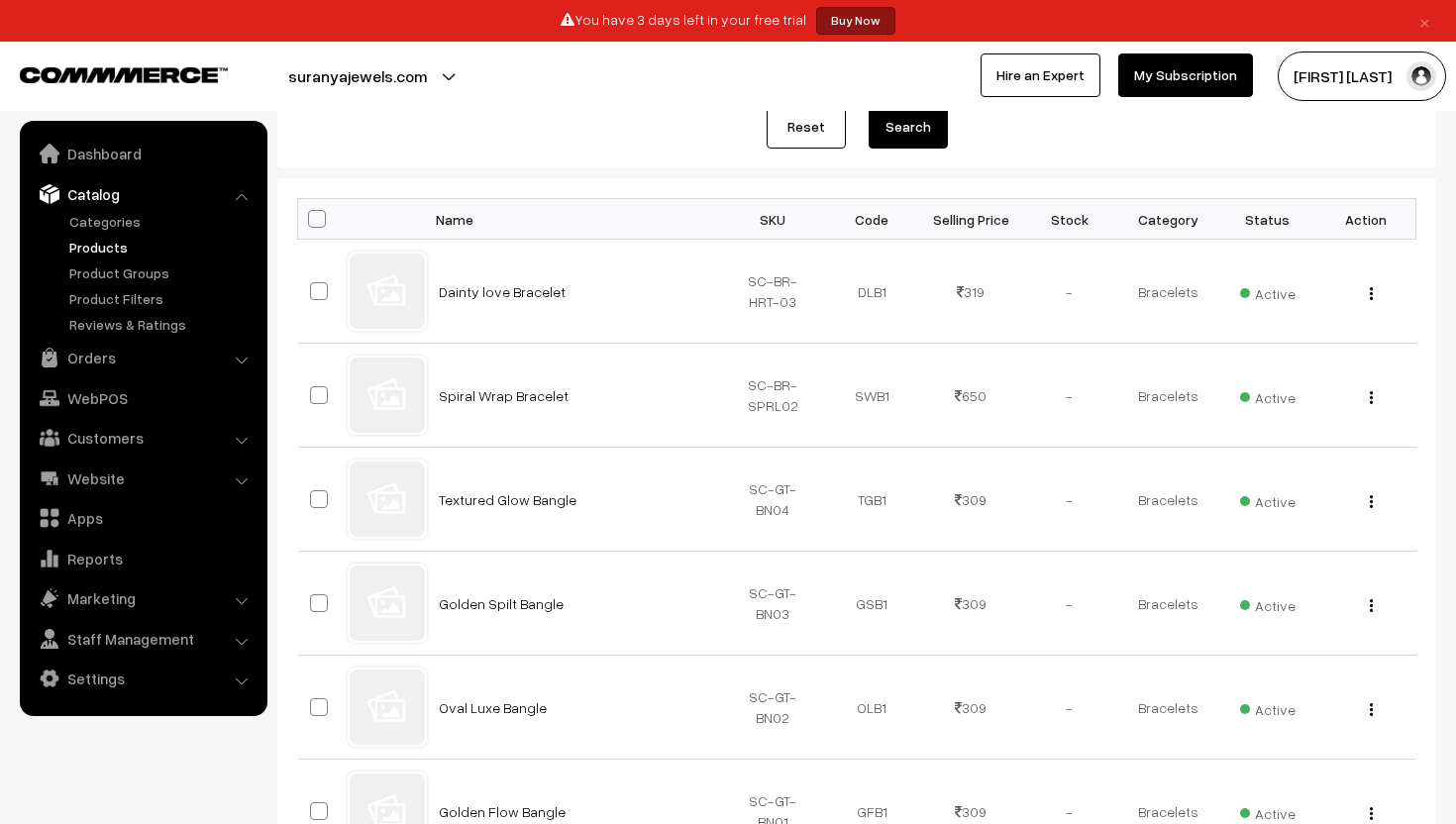 scroll, scrollTop: 232, scrollLeft: 0, axis: vertical 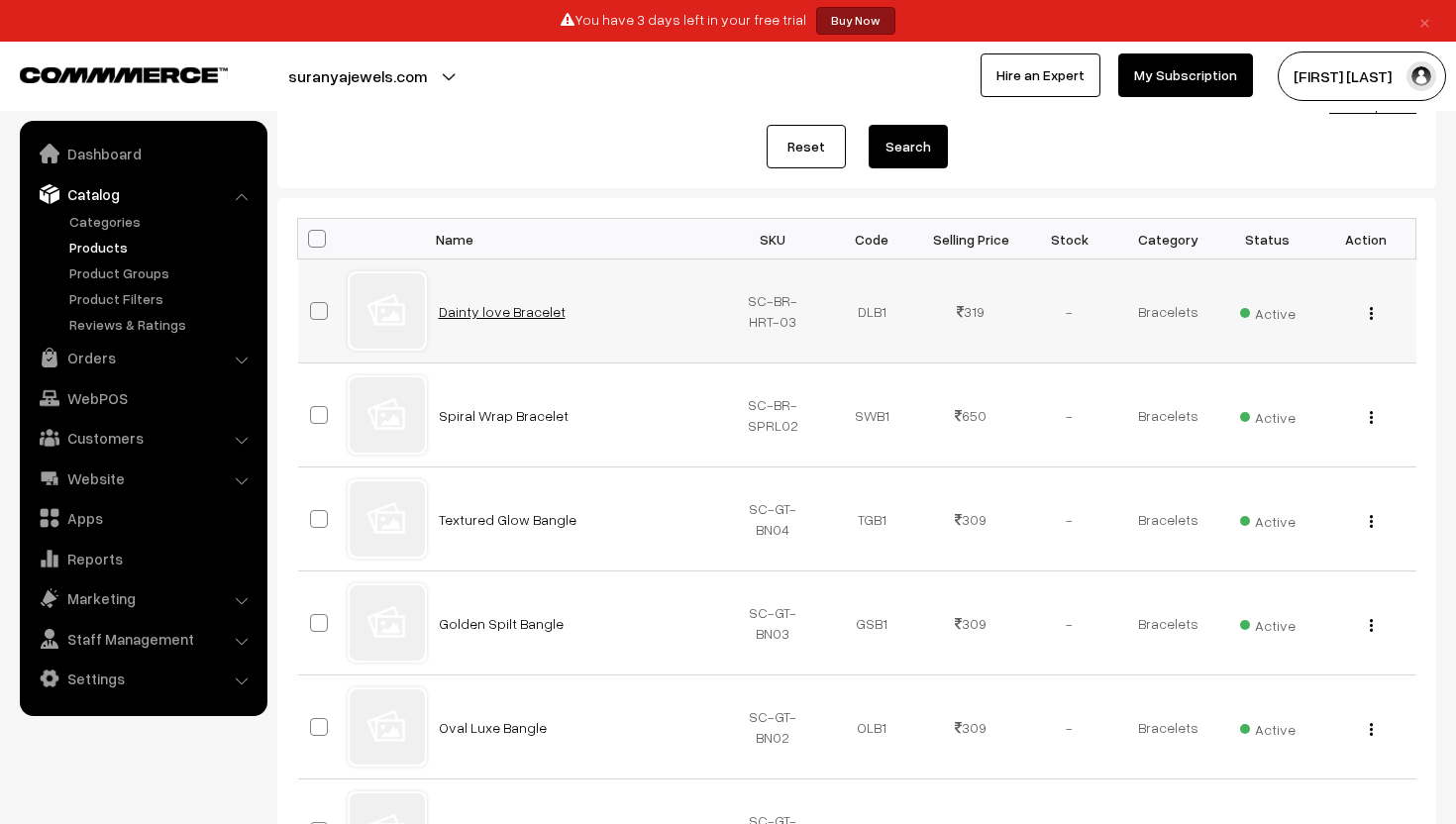 click on "Dainty love Bracelet" at bounding box center [502, 311] 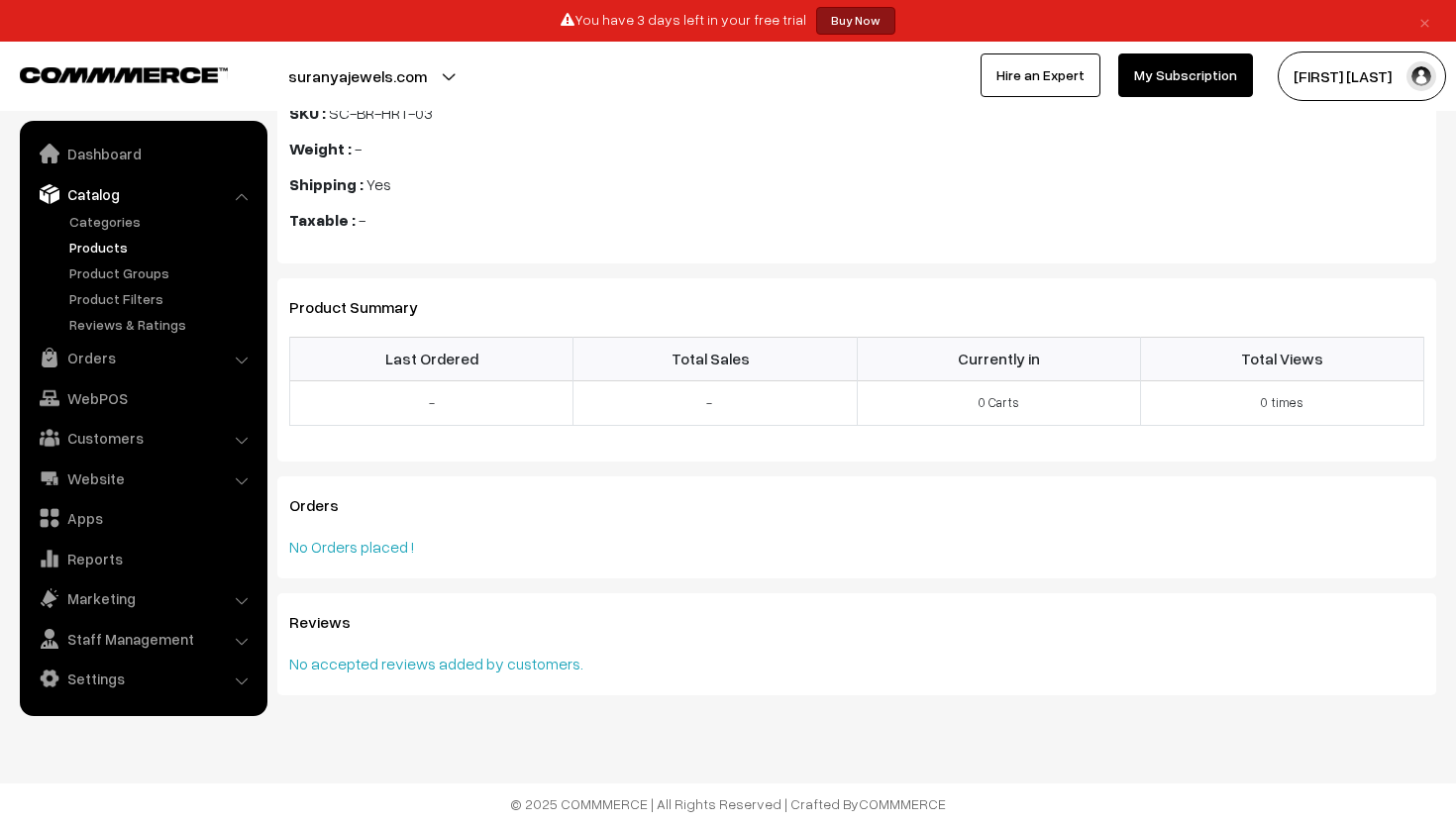 scroll, scrollTop: 0, scrollLeft: 0, axis: both 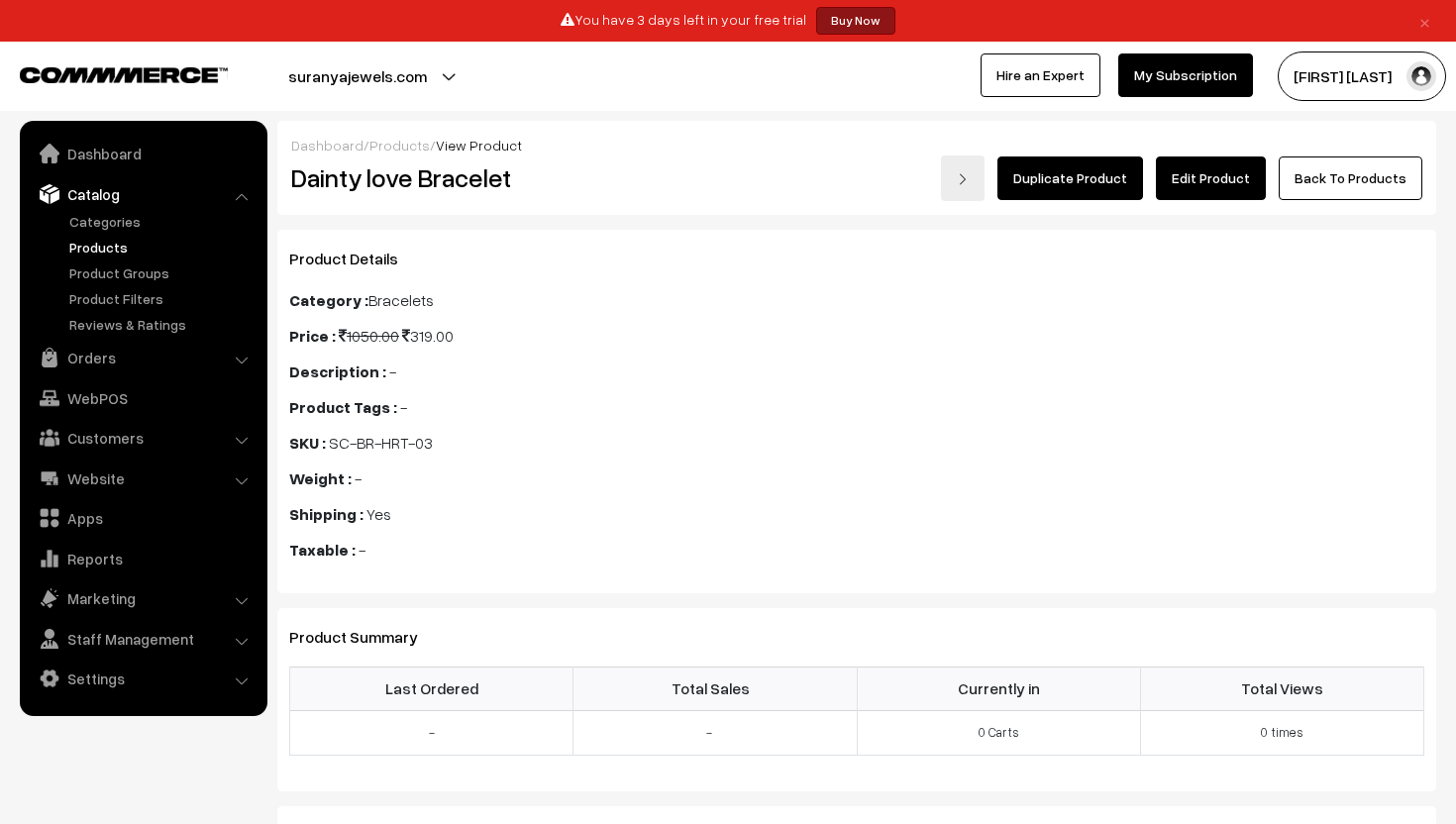 click on "Back To Products" at bounding box center [1350, 178] 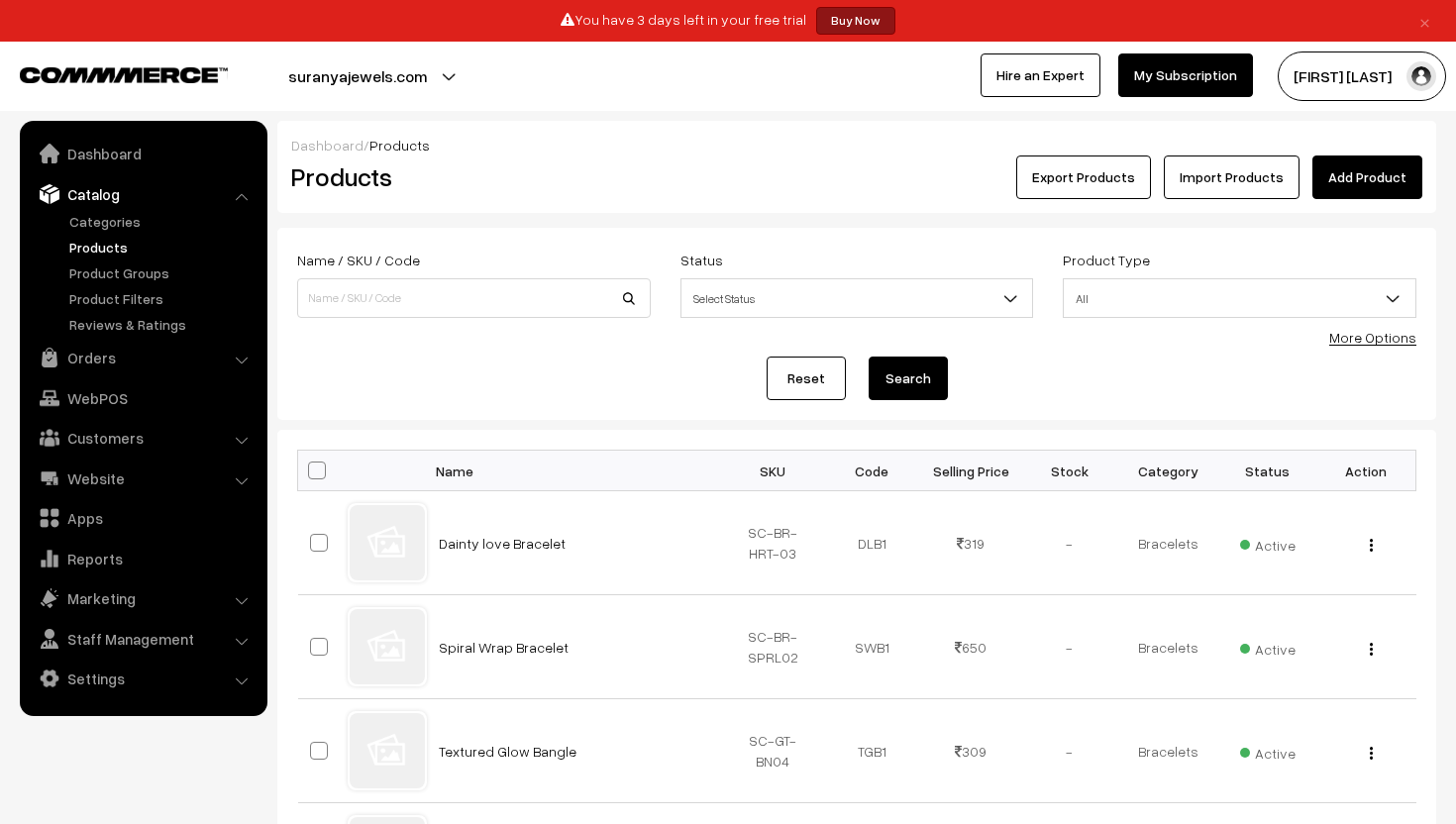 scroll, scrollTop: 0, scrollLeft: 0, axis: both 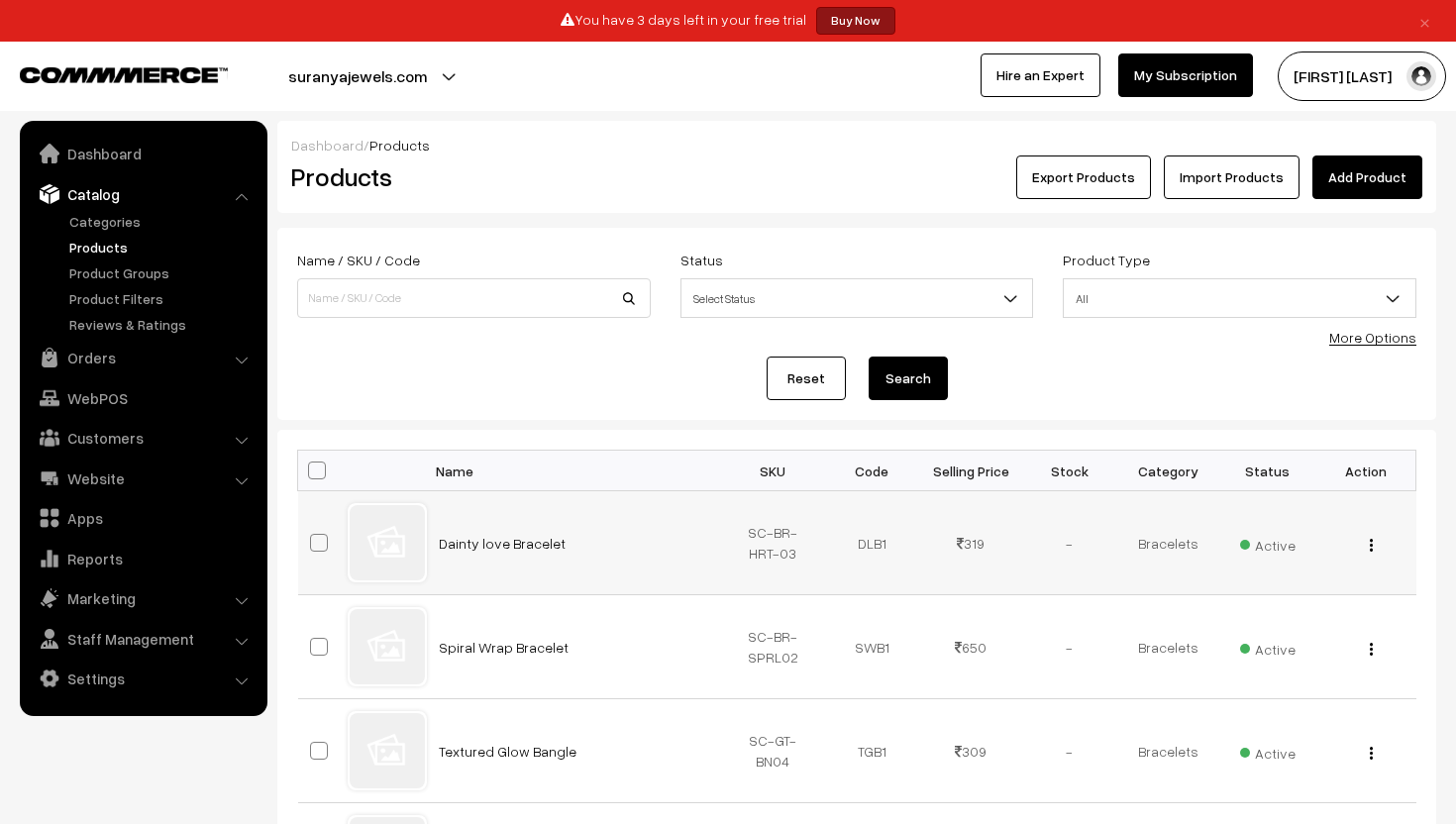 click at bounding box center (1371, 545) 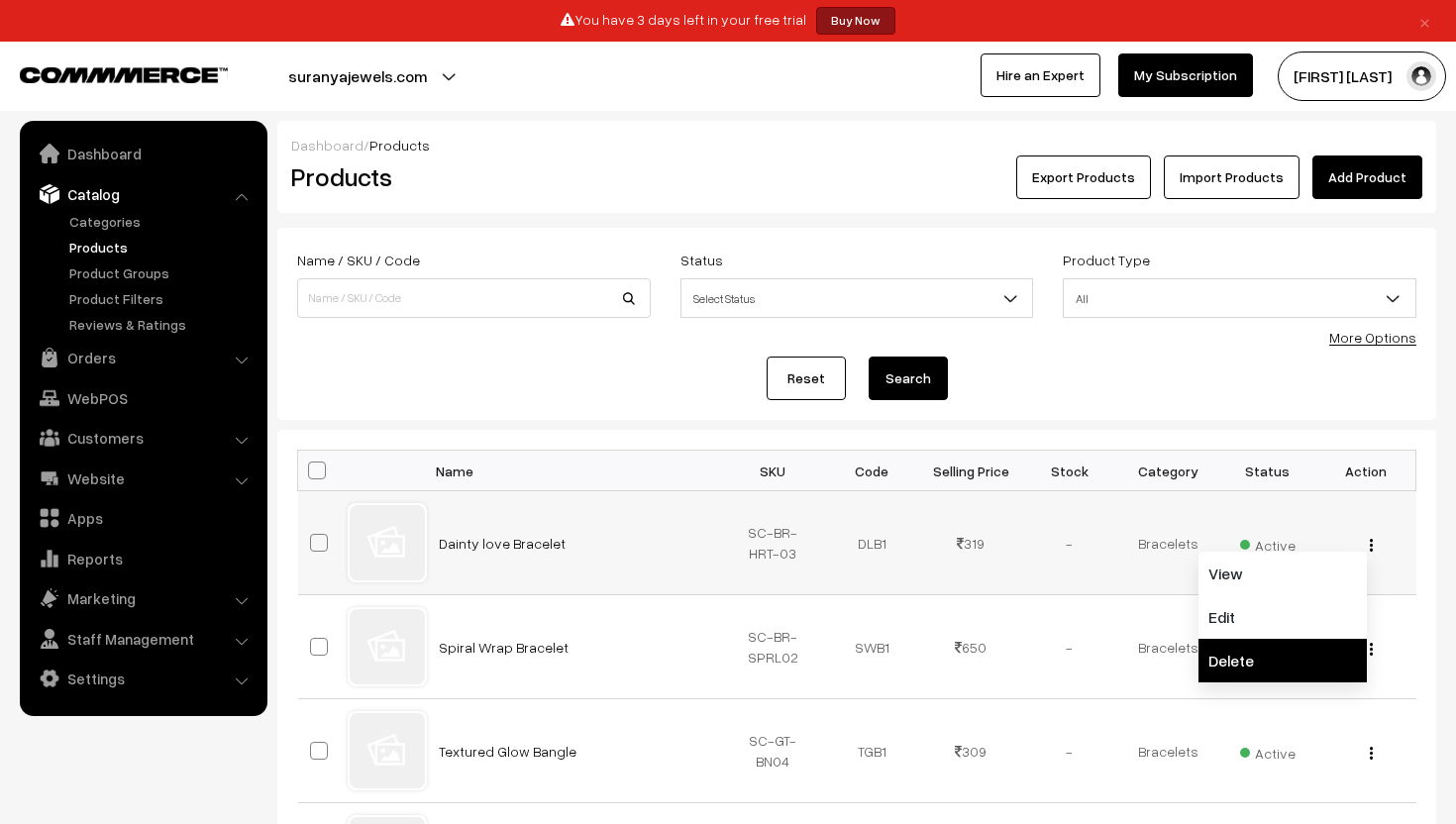 click on "Delete" at bounding box center (1283, 661) 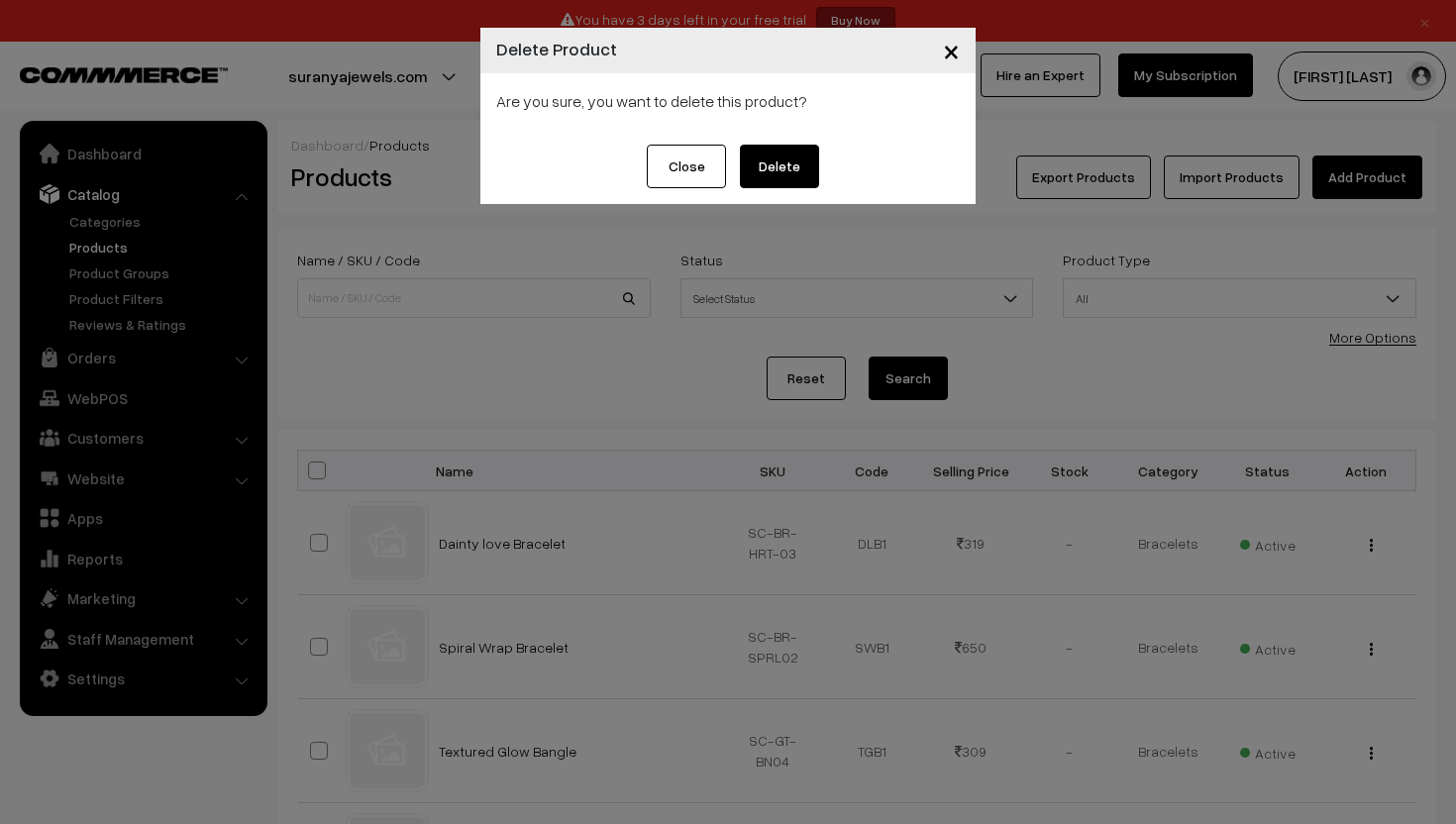 click on "Delete" at bounding box center (780, 166) 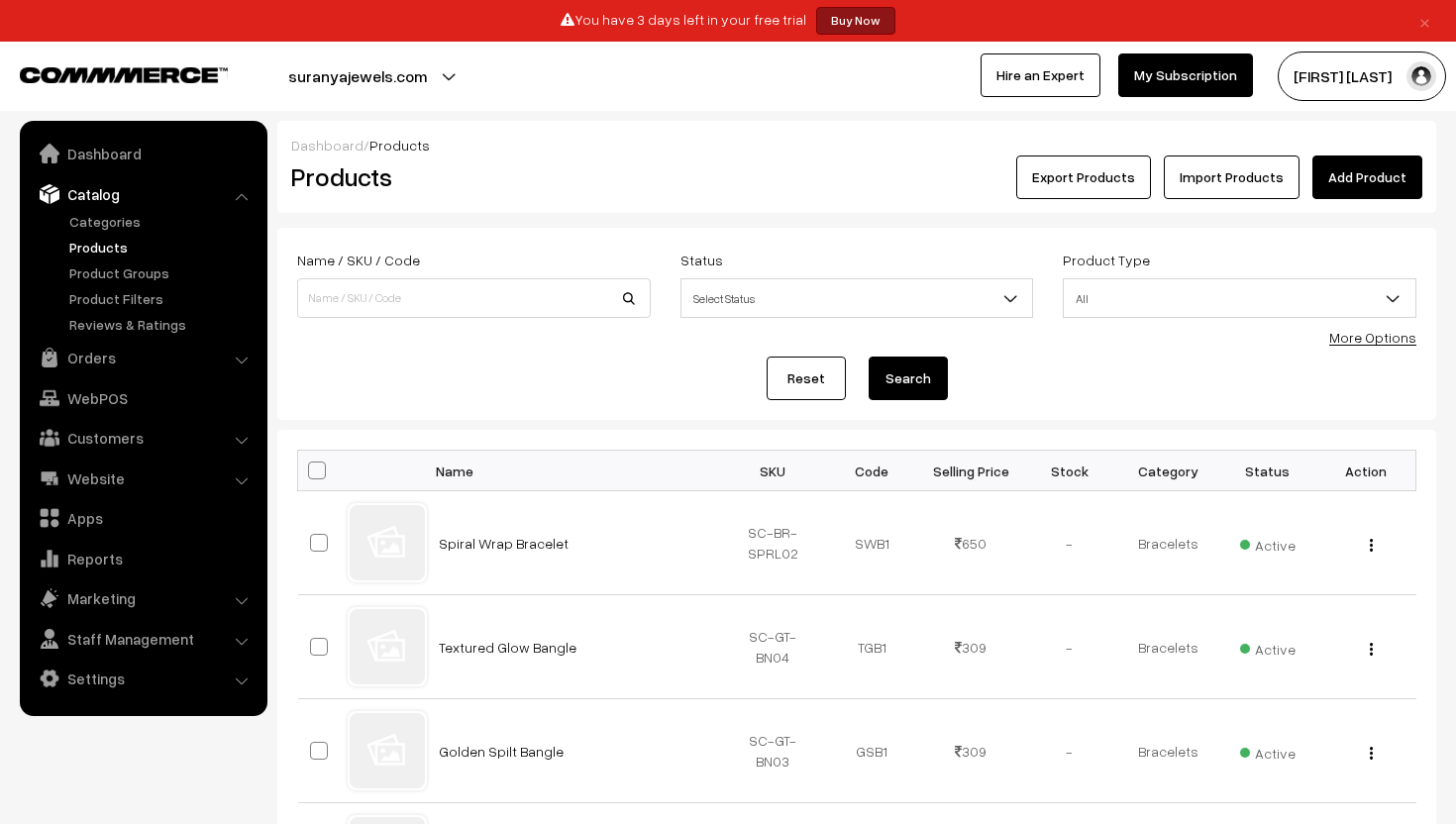 scroll, scrollTop: 0, scrollLeft: 0, axis: both 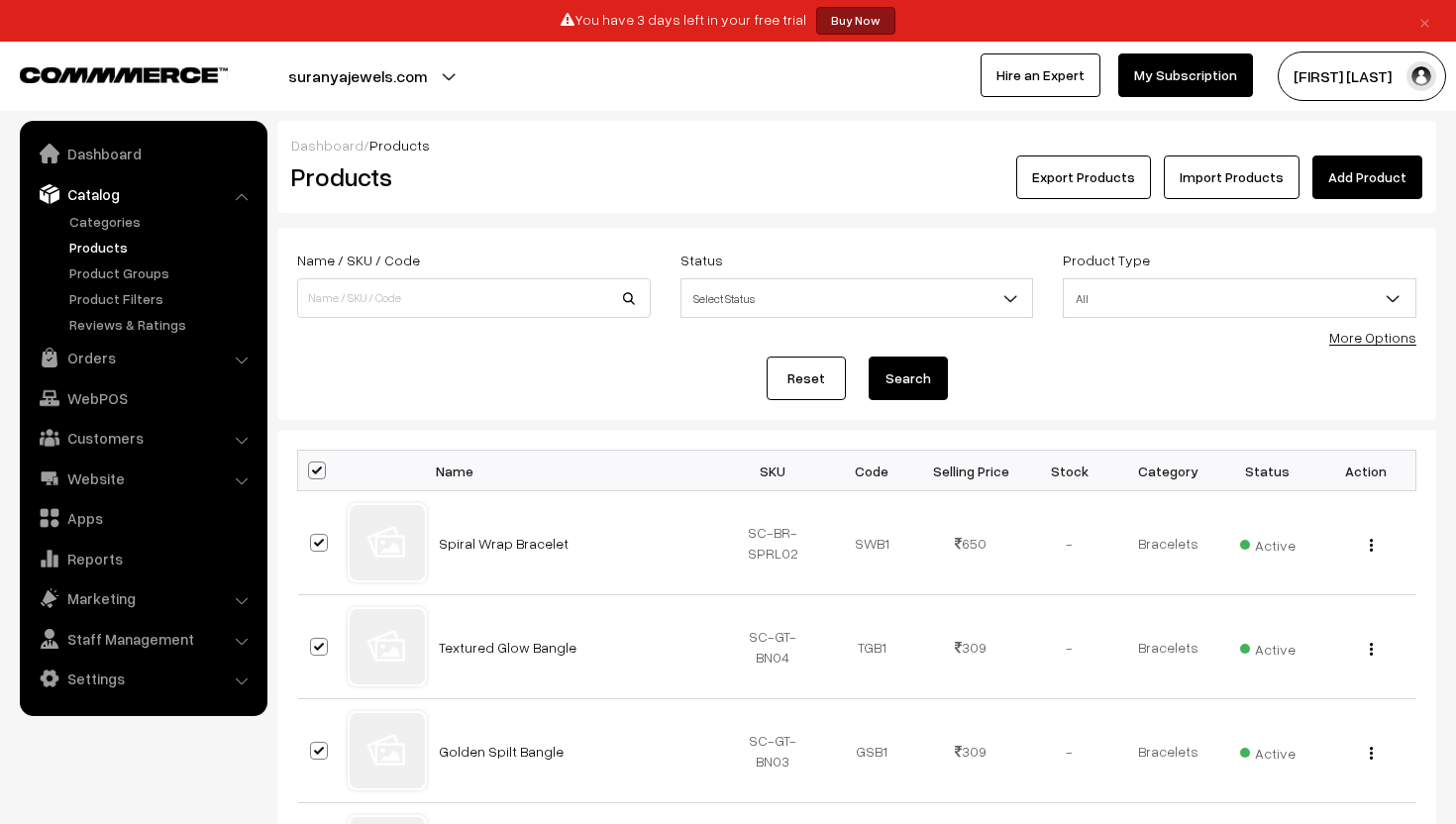 checkbox on "true" 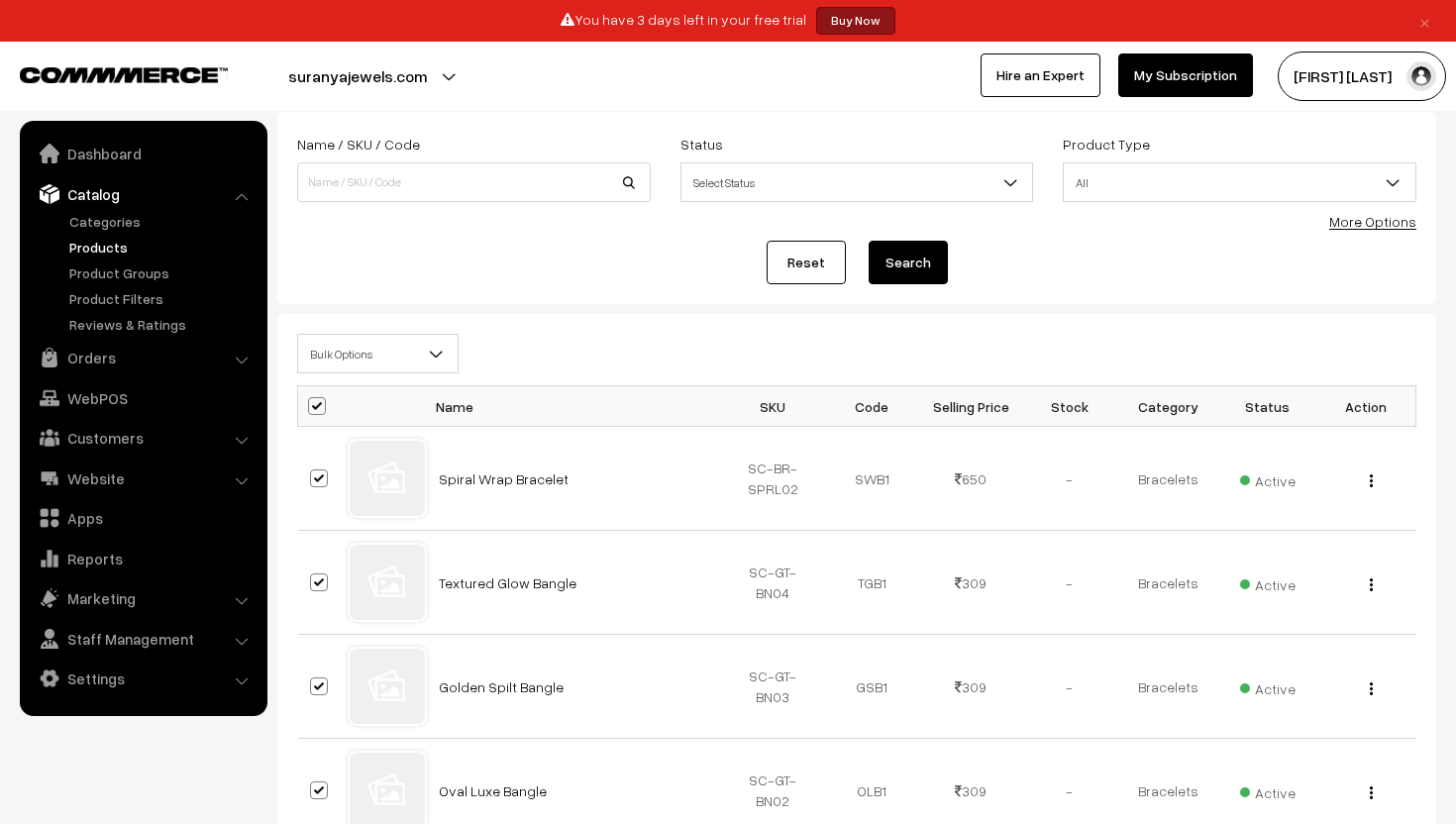 scroll, scrollTop: 129, scrollLeft: 0, axis: vertical 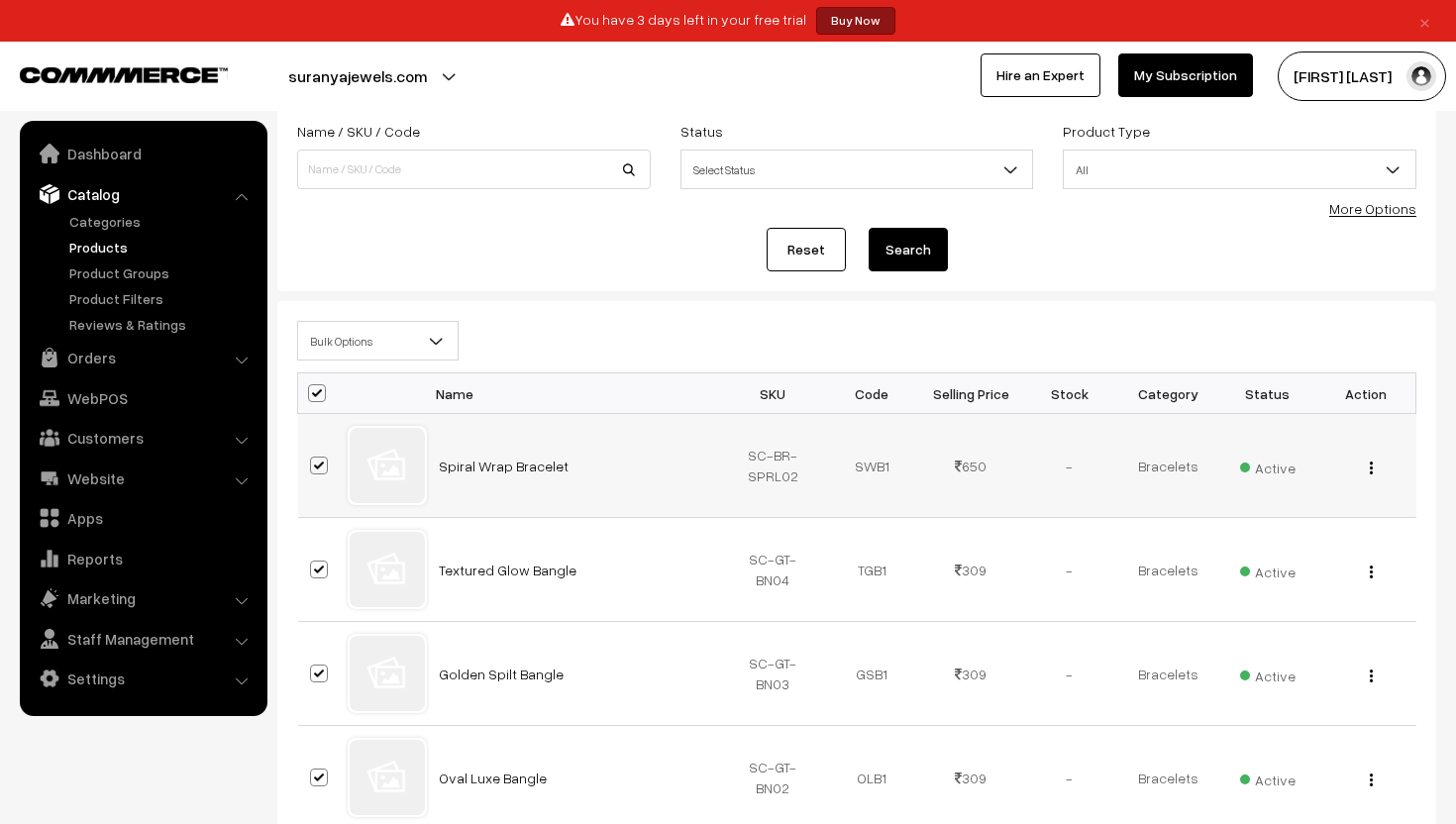 click on "View
Edit
Delete" at bounding box center (1367, 465) 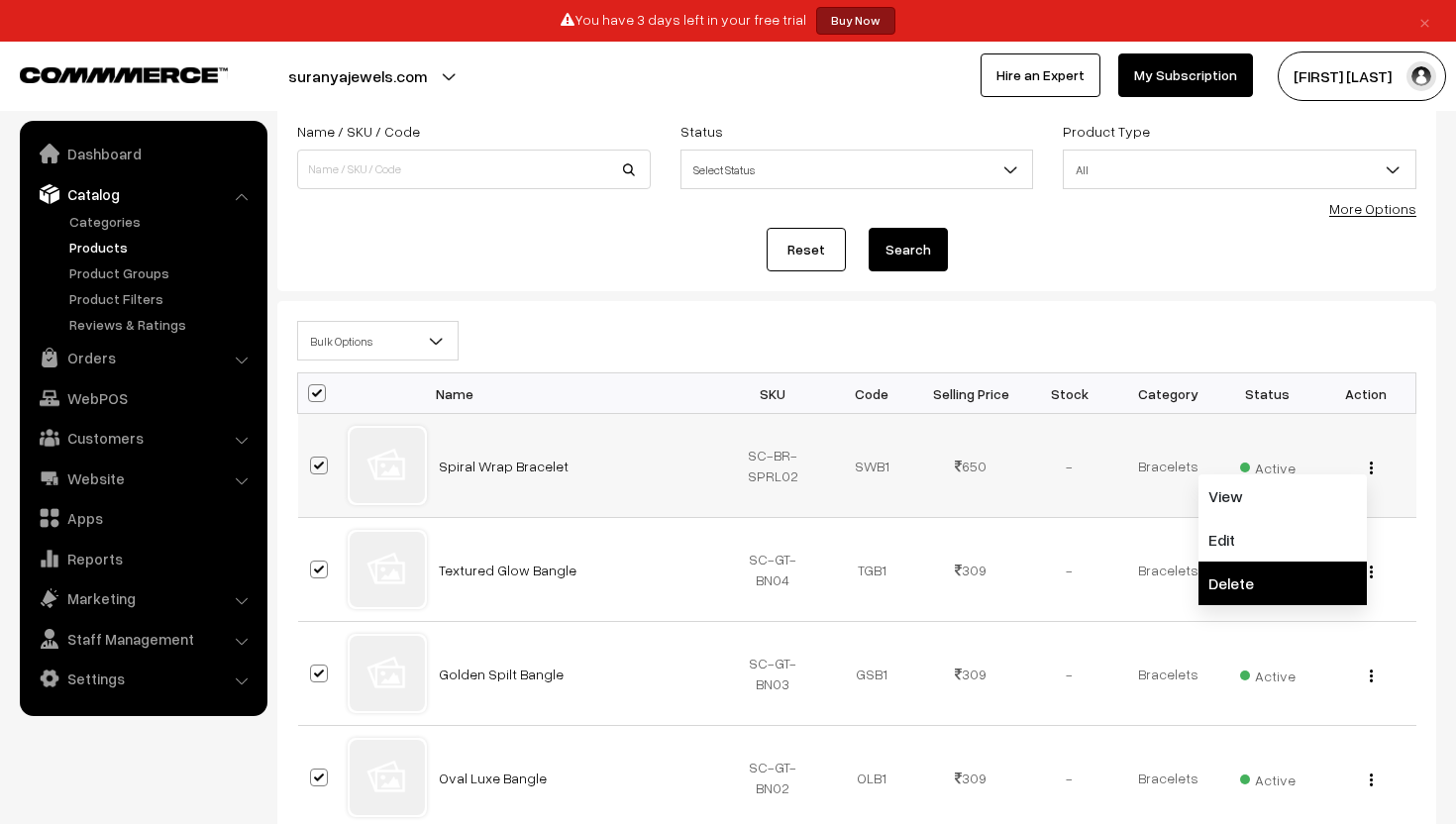 click on "Delete" at bounding box center (1283, 583) 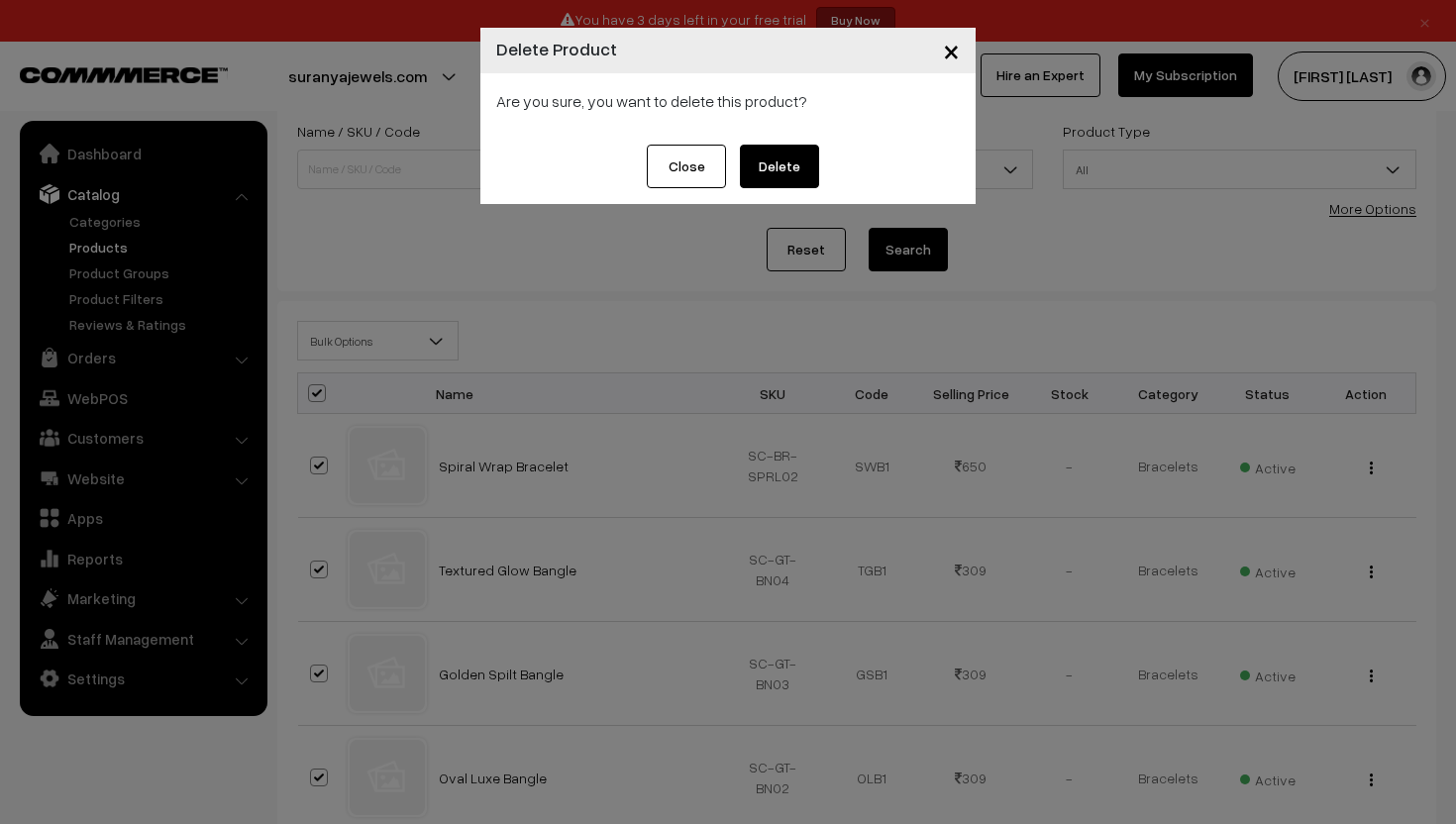 click on "Delete" at bounding box center [780, 166] 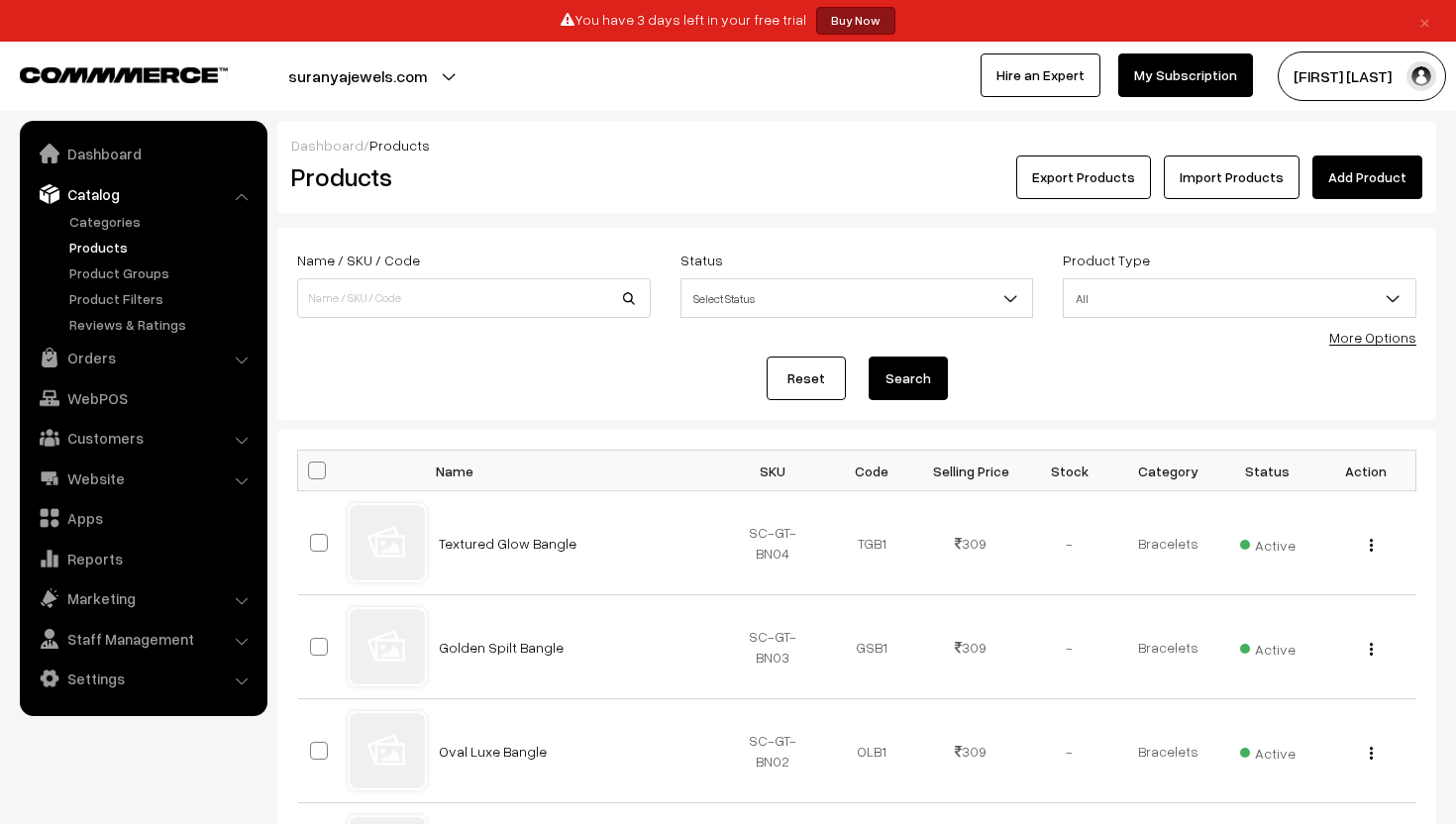 scroll, scrollTop: 129, scrollLeft: 0, axis: vertical 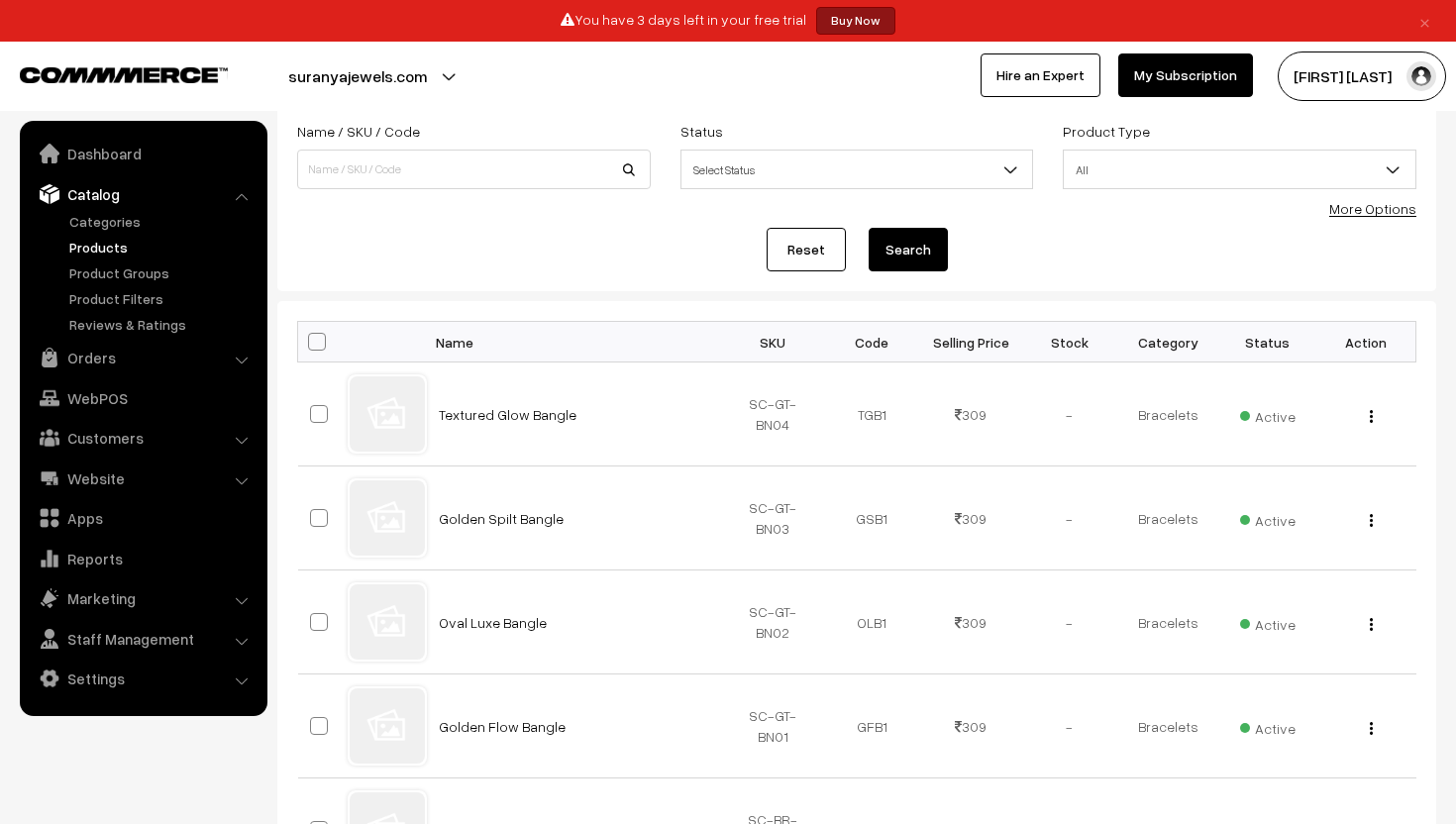click at bounding box center [317, 342] 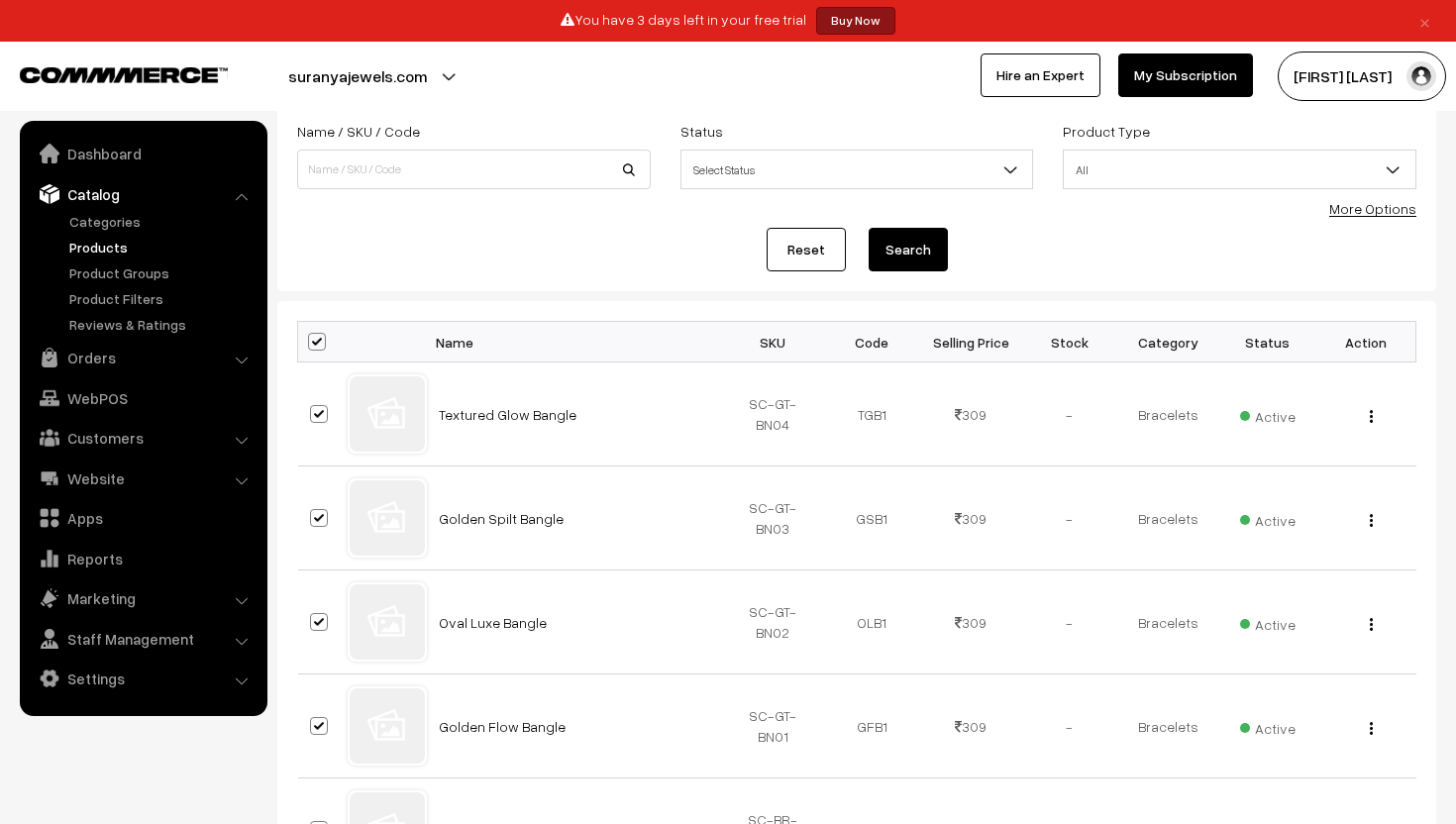 checkbox on "true" 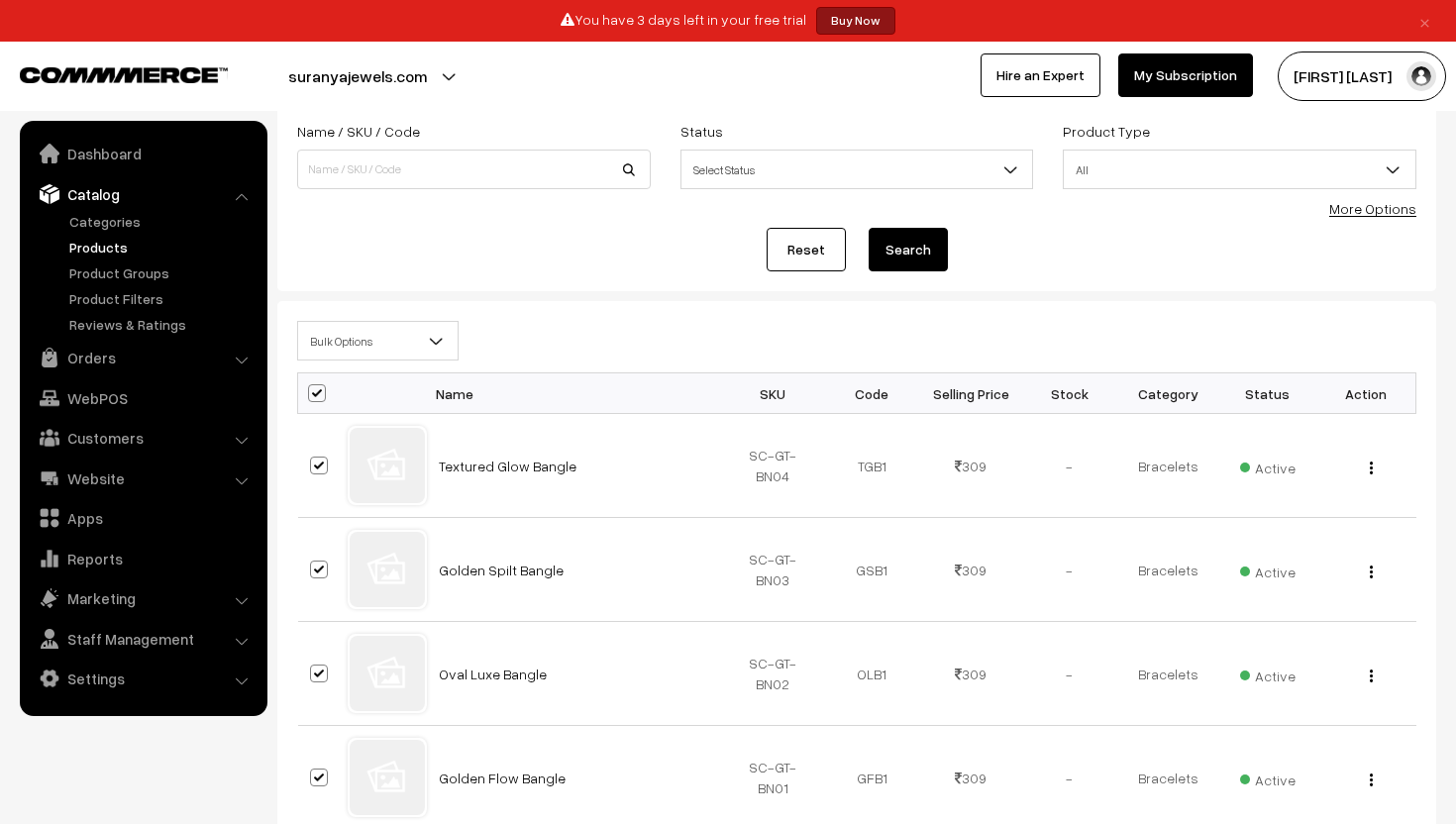 click on "Bulk Options" at bounding box center (377, 341) 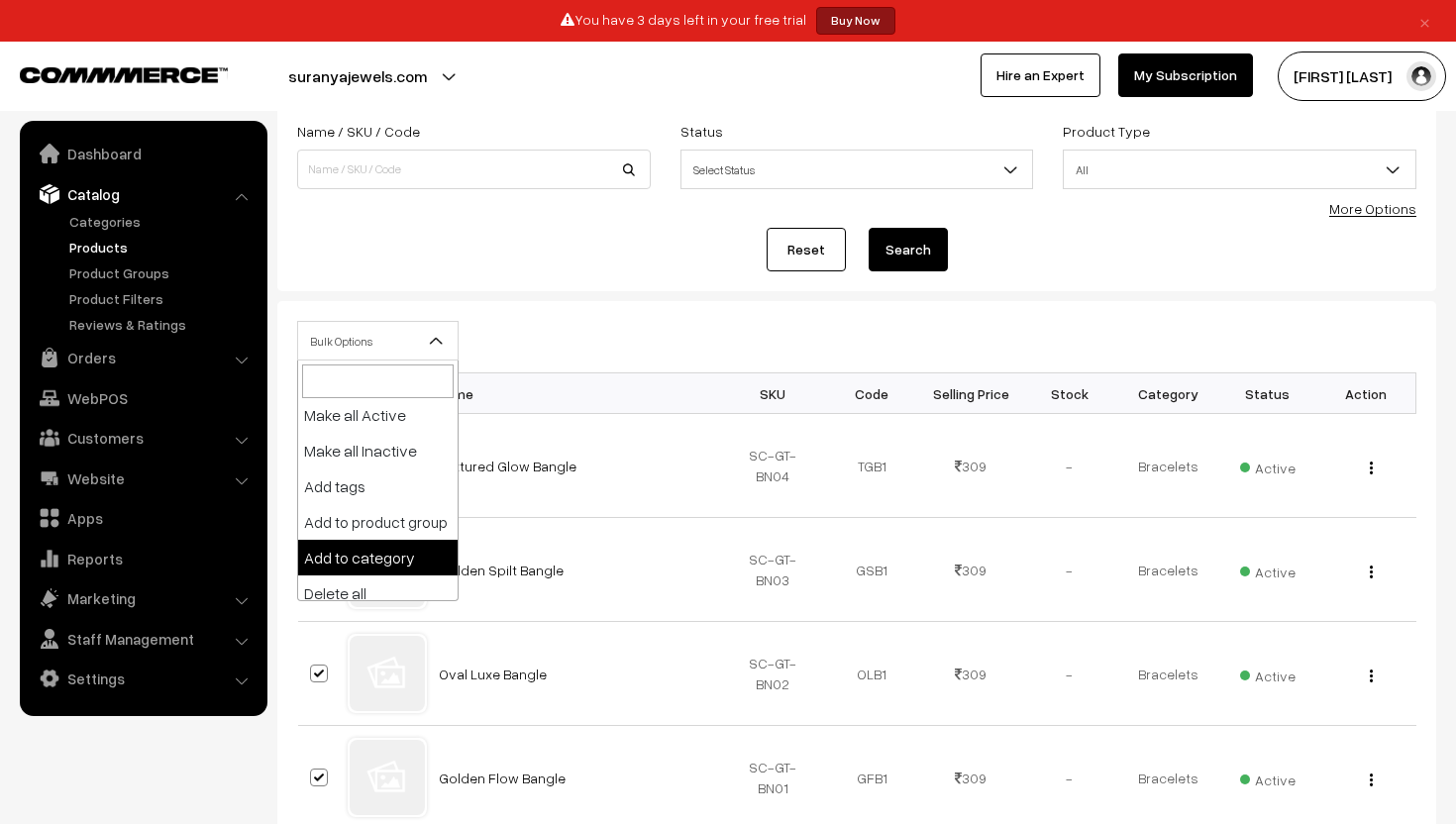 scroll, scrollTop: 123, scrollLeft: 0, axis: vertical 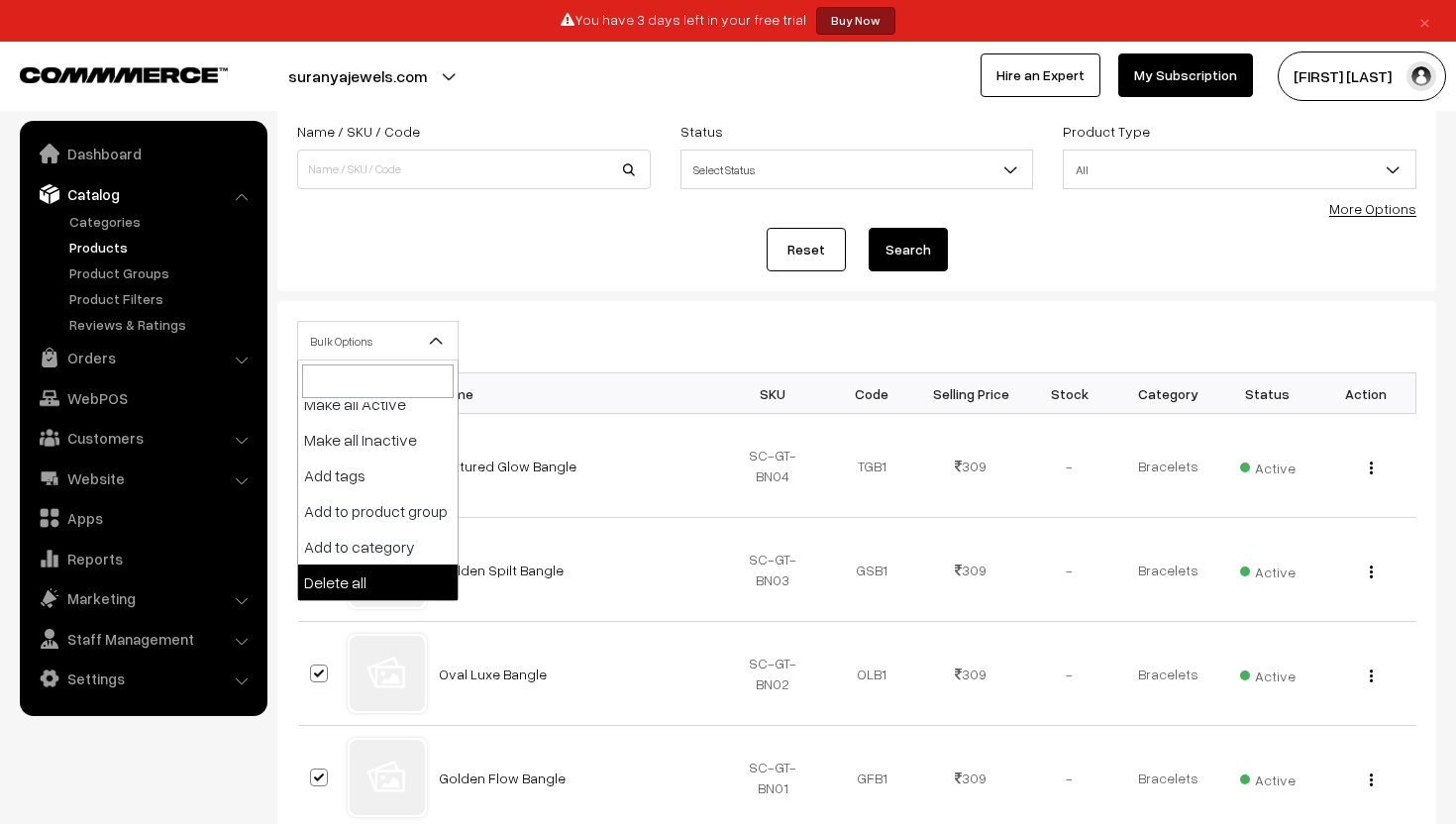 select on "delete" 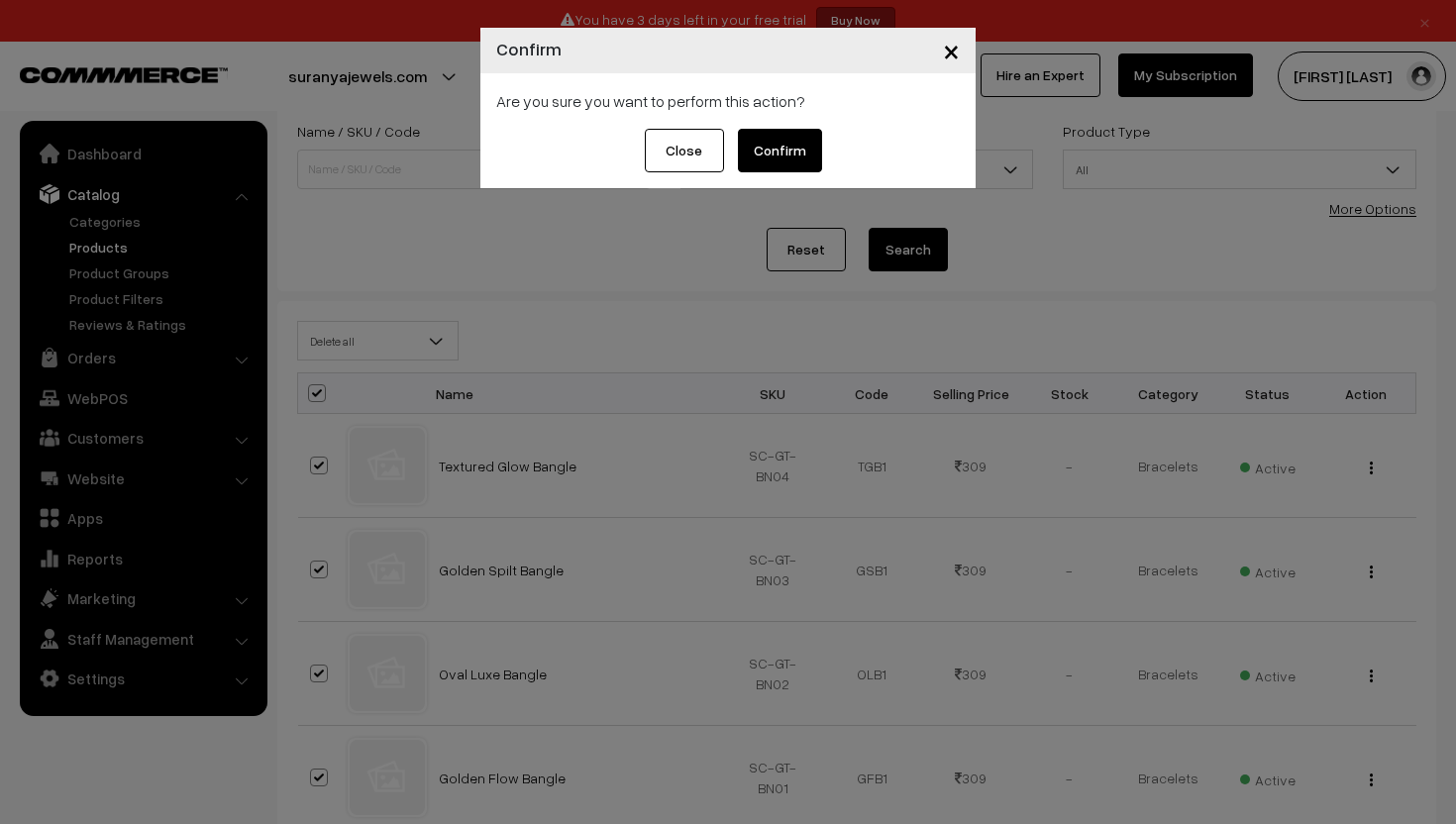 click on "Confirm" at bounding box center [780, 151] 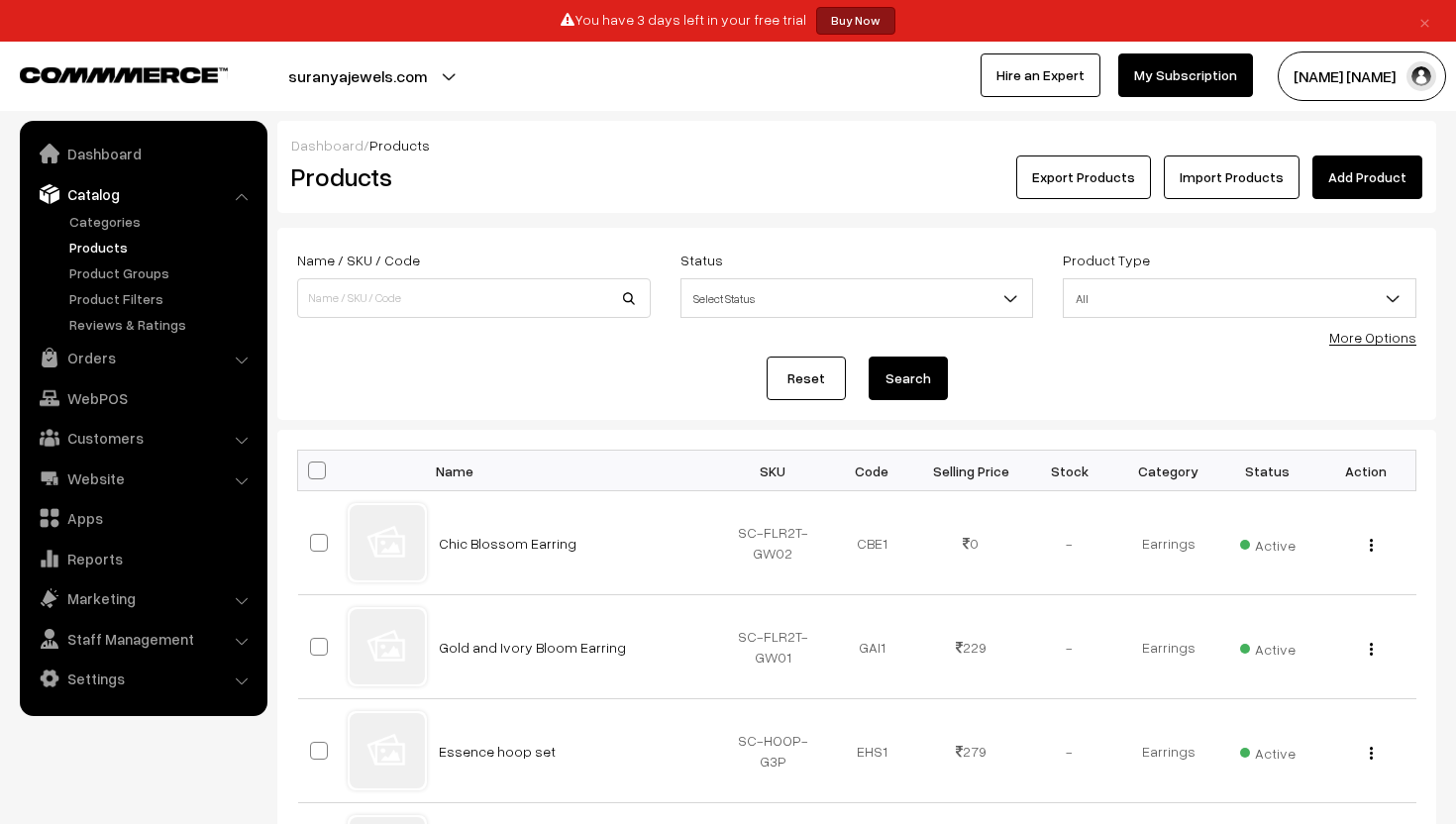 scroll, scrollTop: 129, scrollLeft: 0, axis: vertical 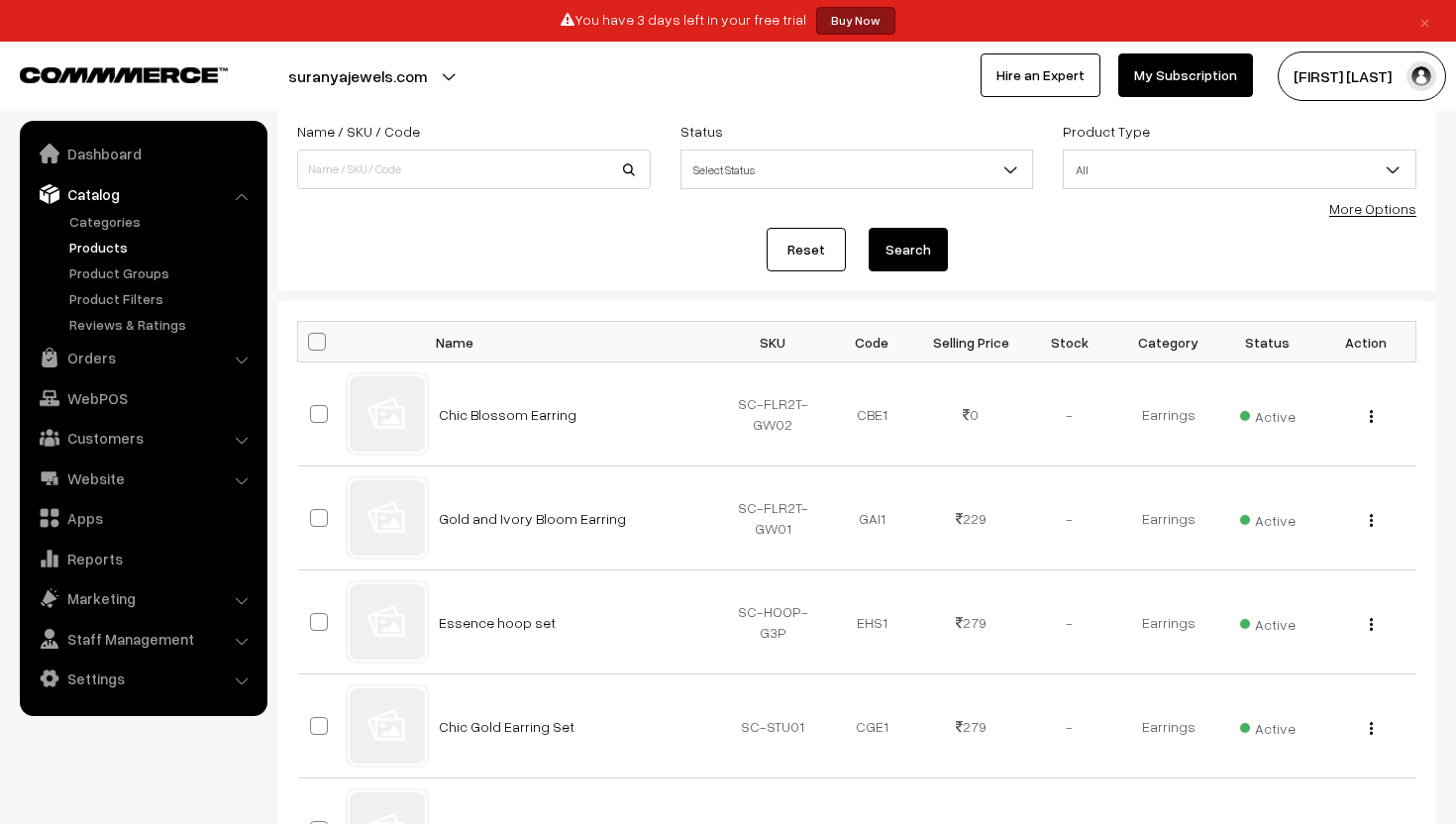 click at bounding box center (317, 342) 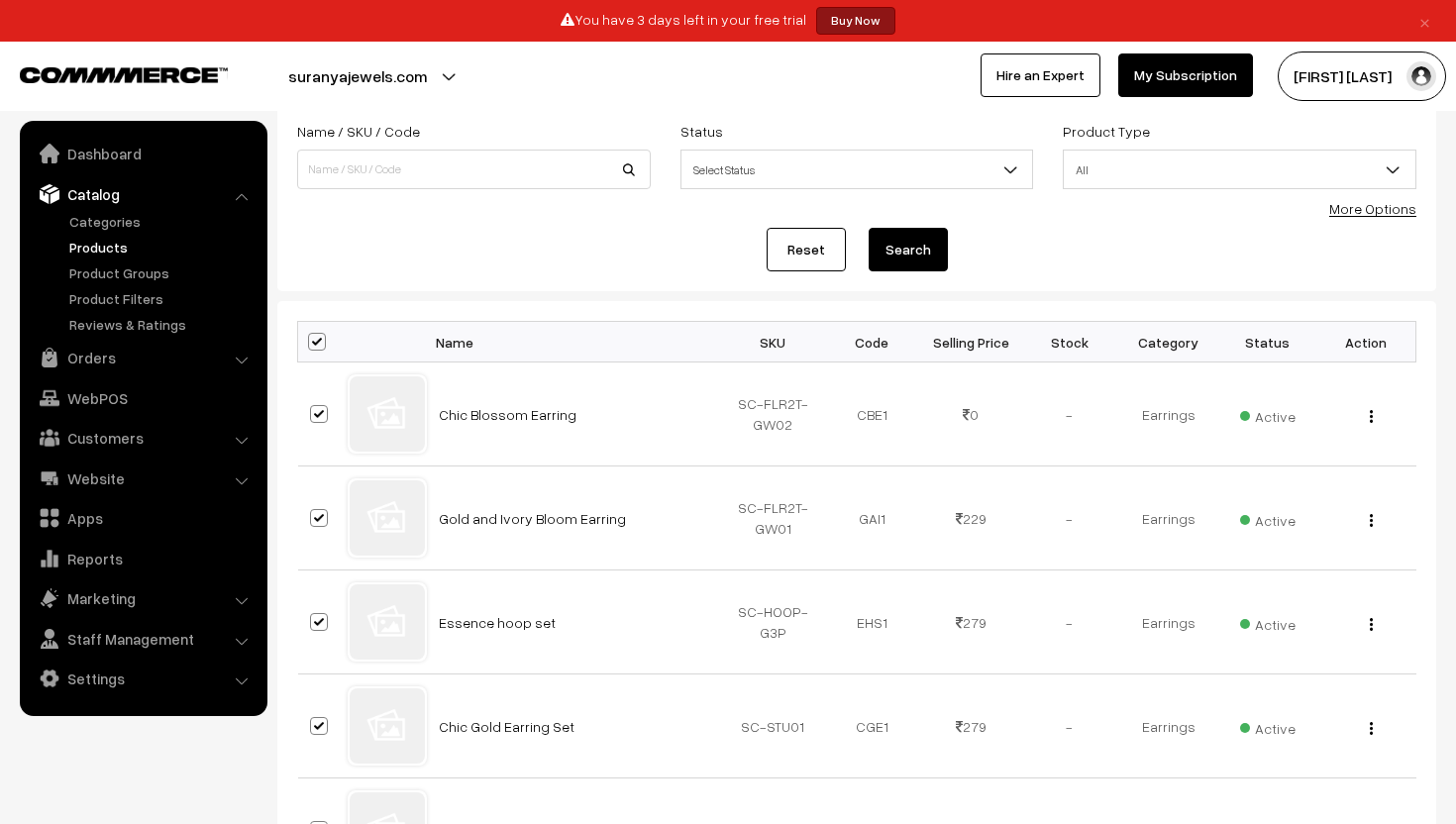 checkbox on "true" 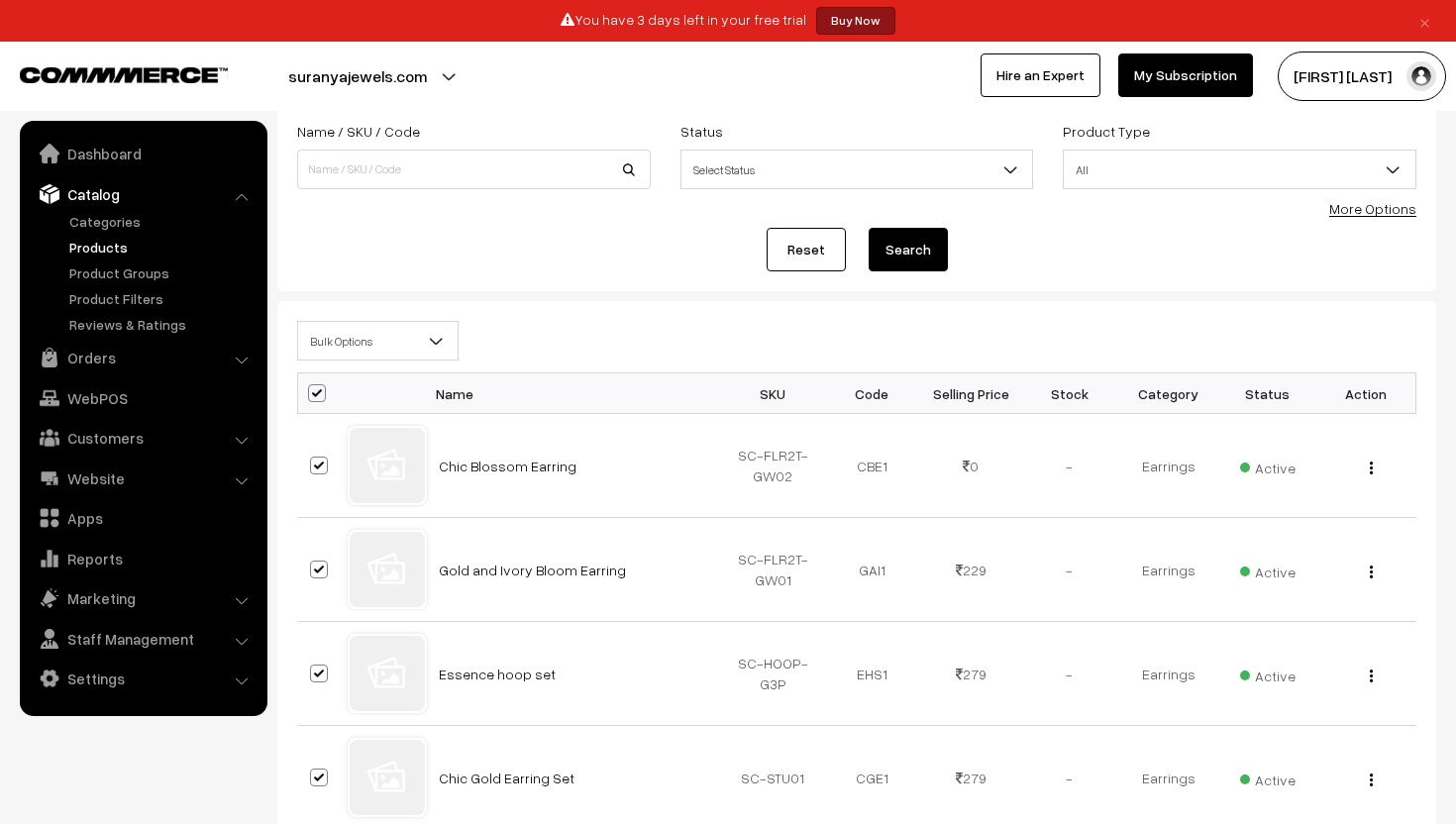 click on "Bulk Options" at bounding box center [377, 341] 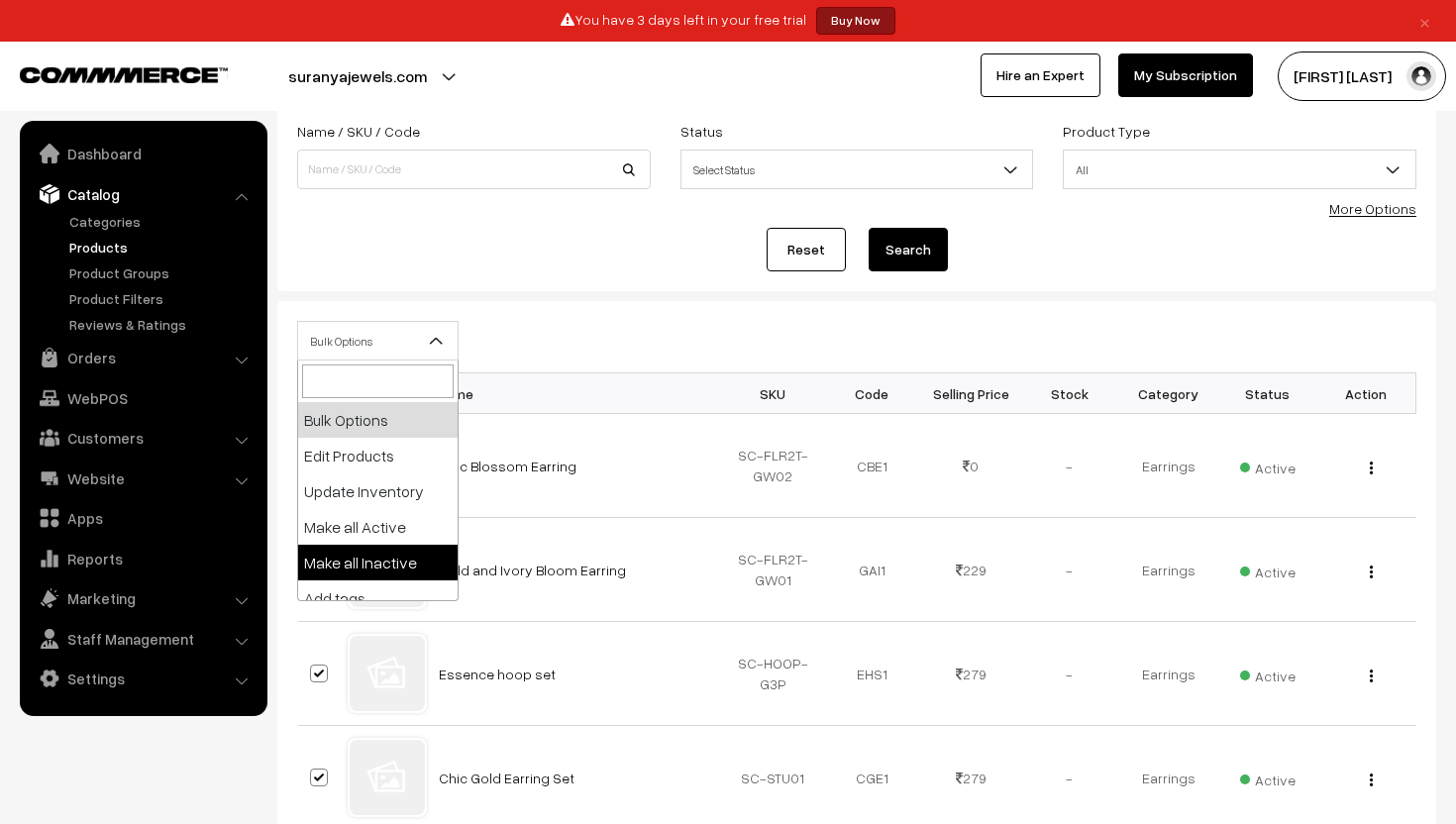 scroll, scrollTop: 123, scrollLeft: 0, axis: vertical 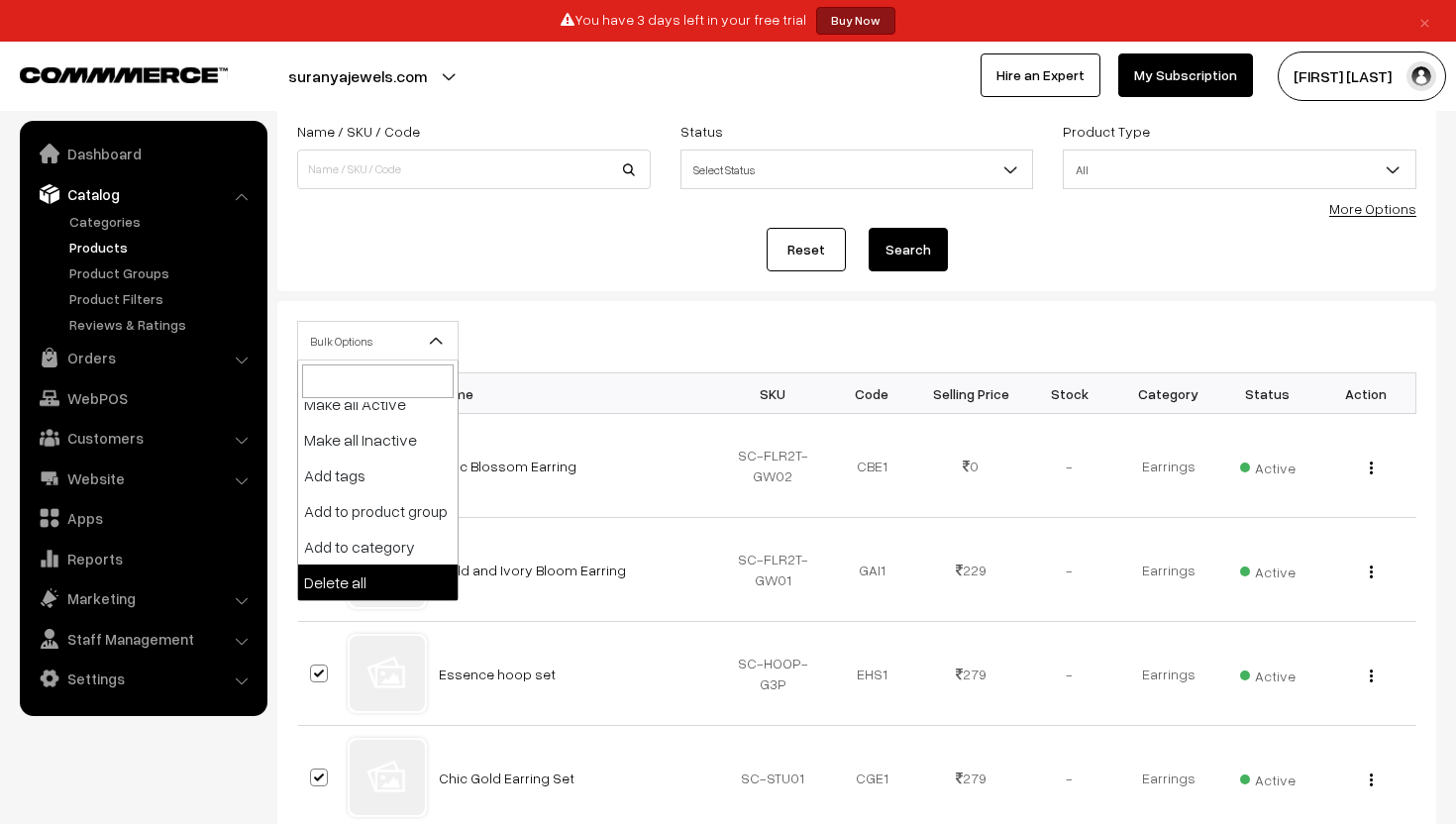 select on "delete" 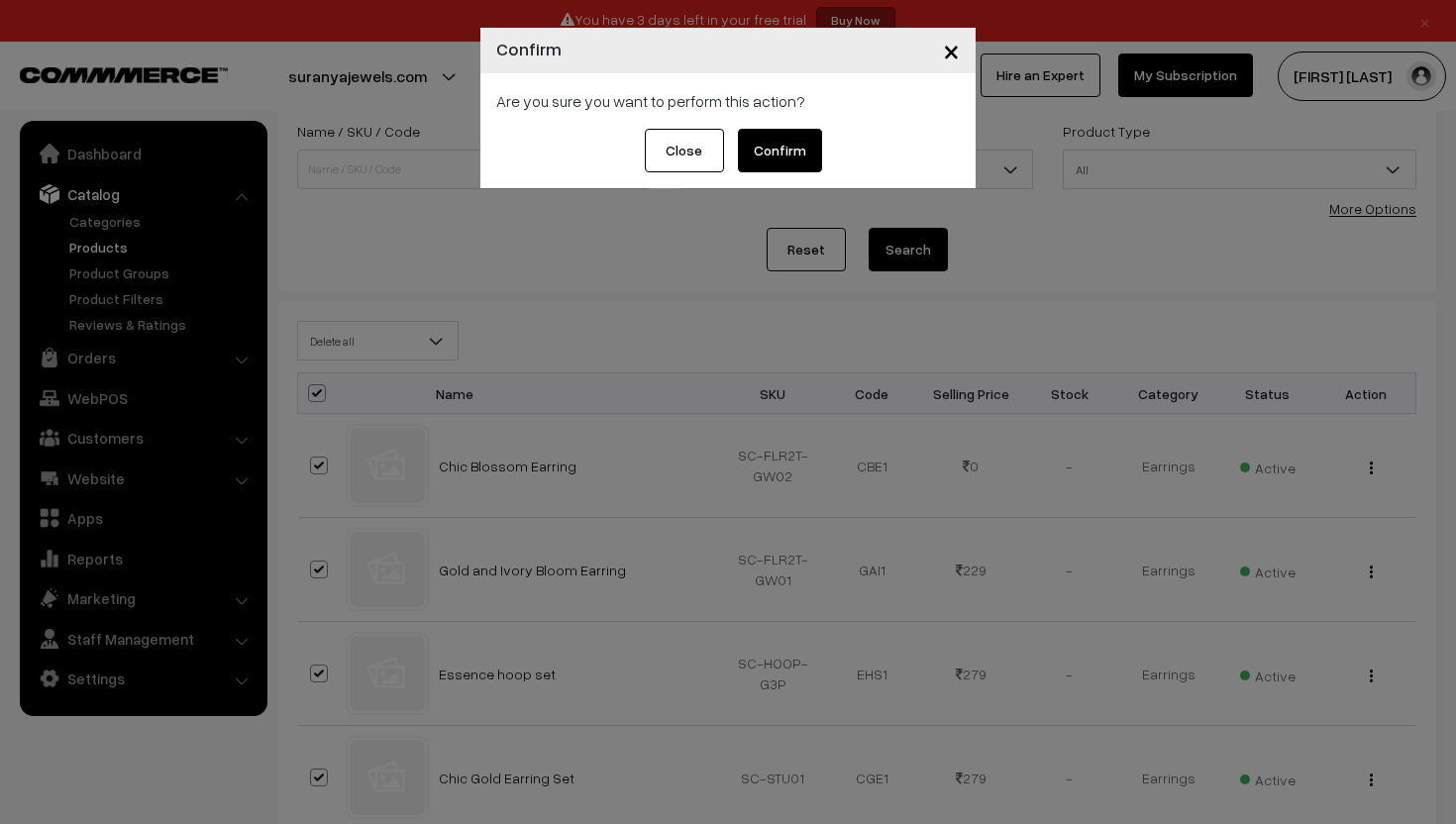 click on "Confirm" at bounding box center (780, 151) 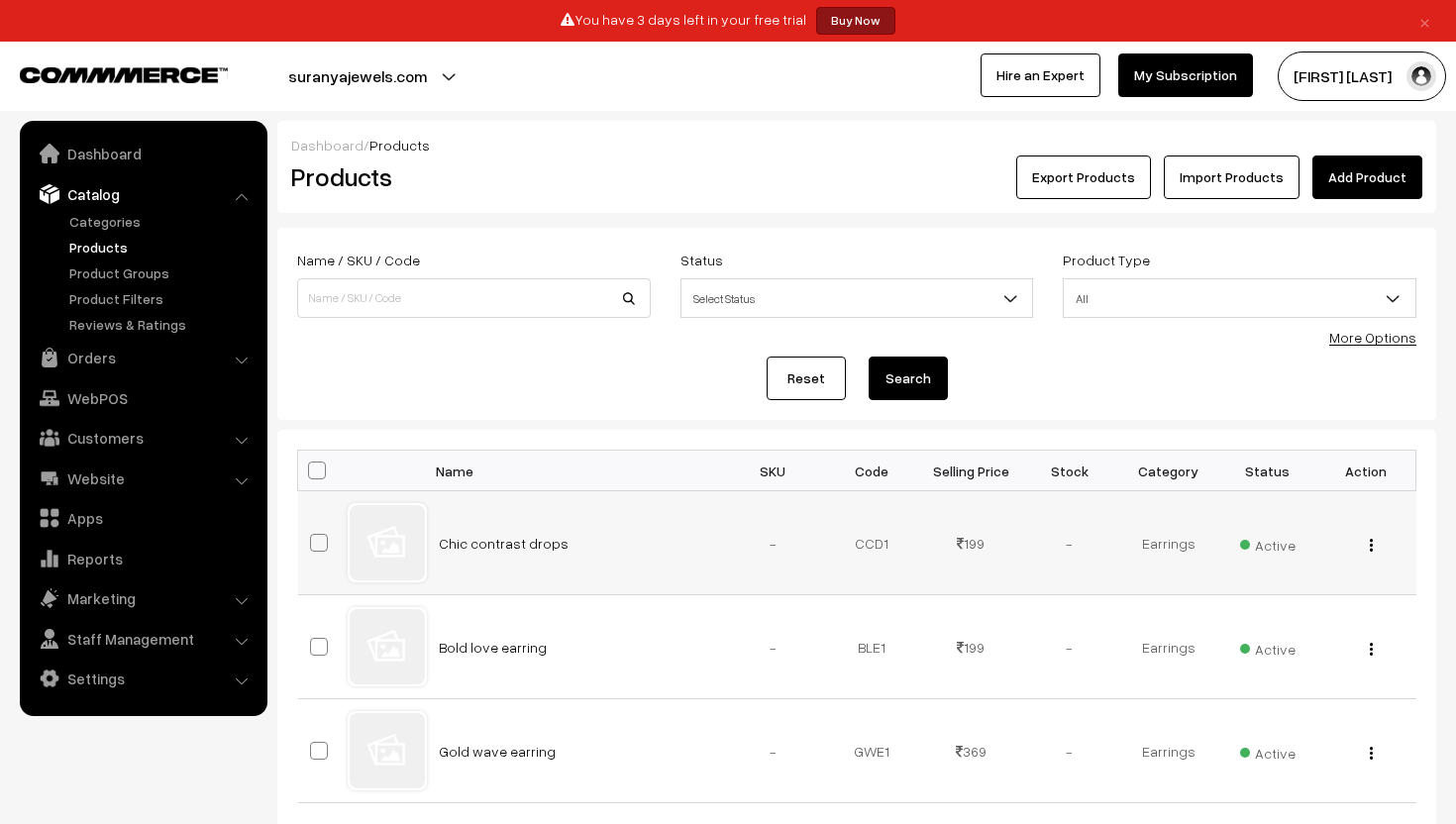 scroll, scrollTop: 129, scrollLeft: 0, axis: vertical 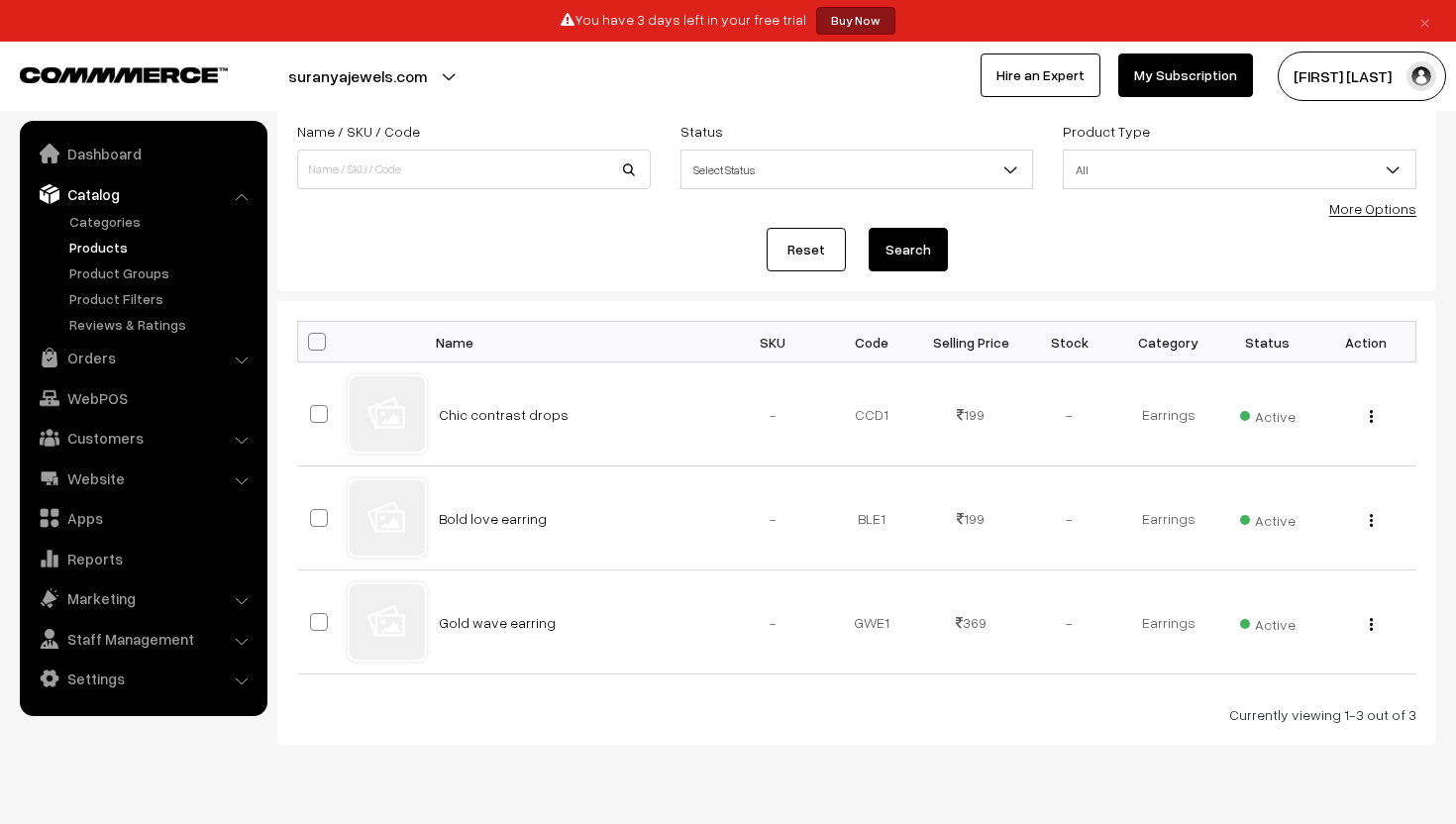 click at bounding box center [317, 342] 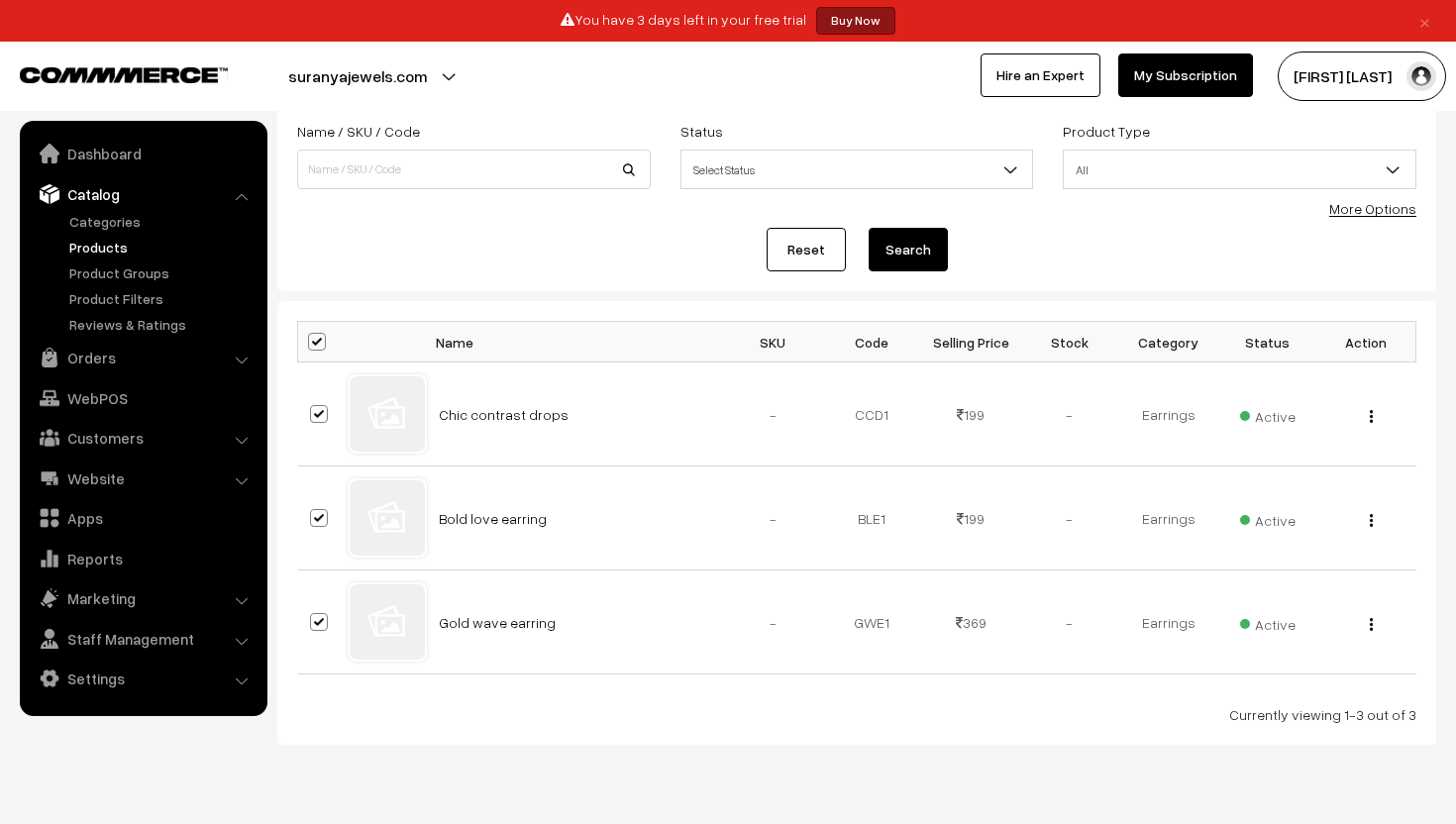 checkbox on "true" 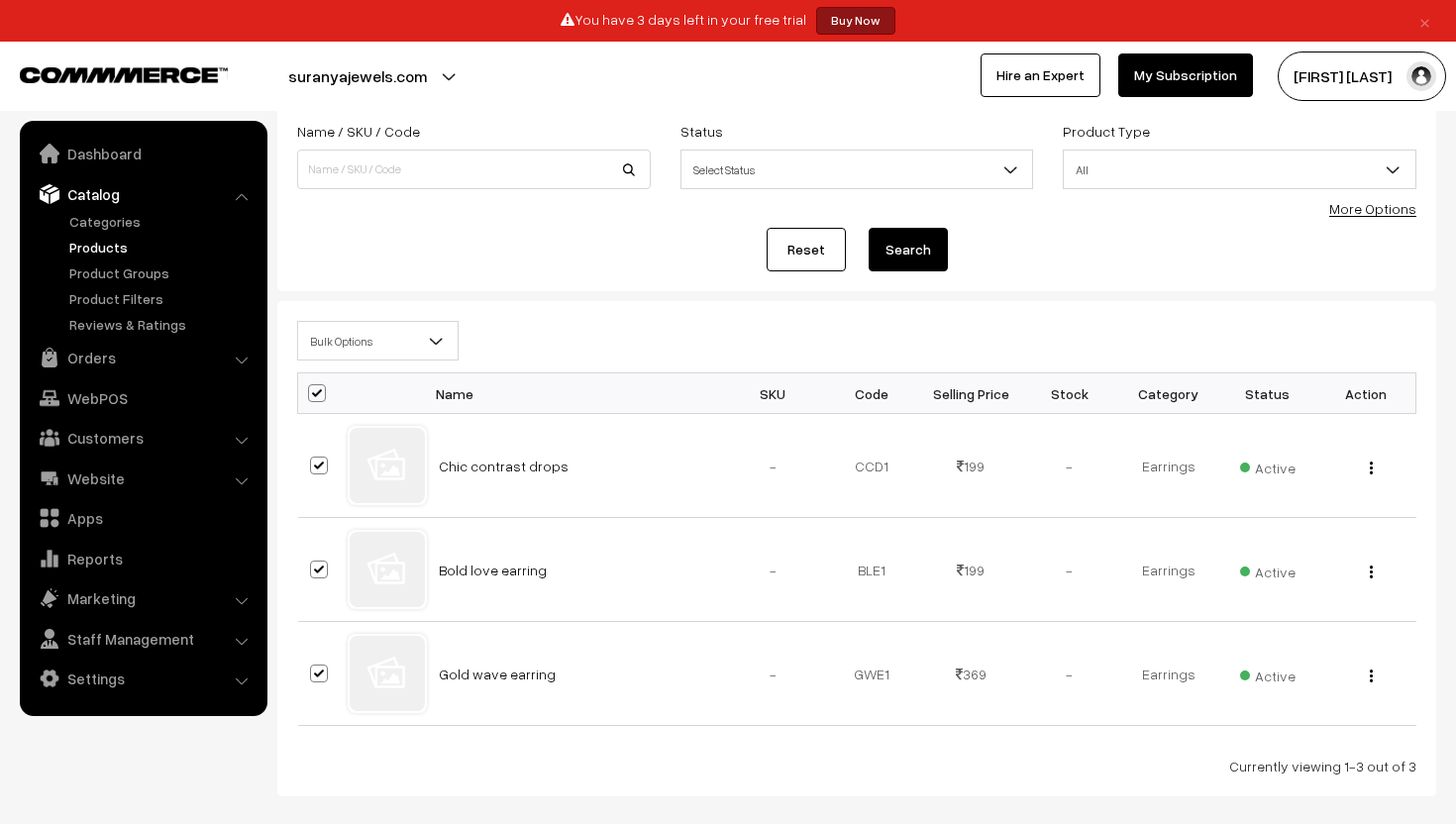 click at bounding box center [436, 341] 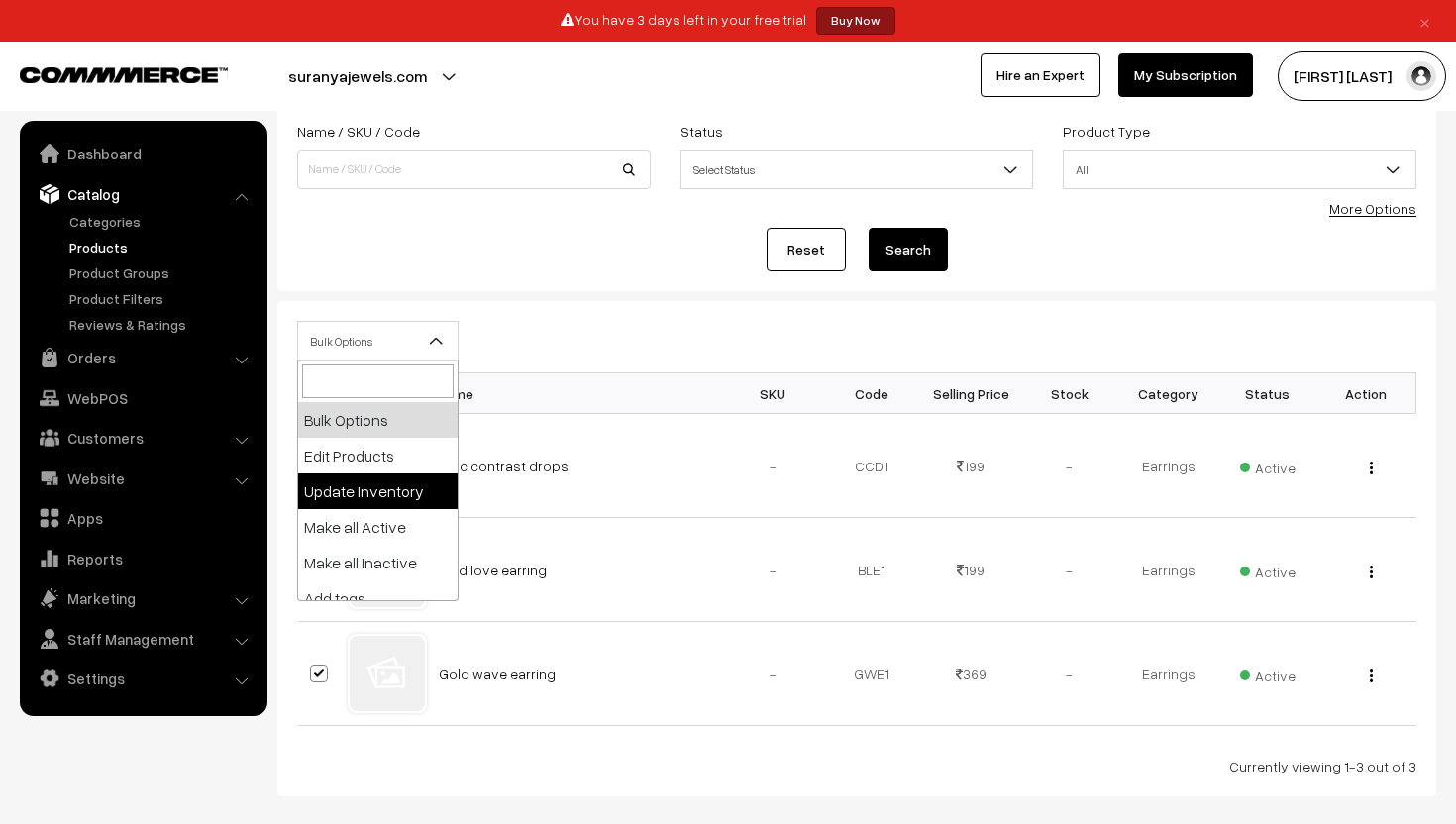 scroll, scrollTop: 123, scrollLeft: 0, axis: vertical 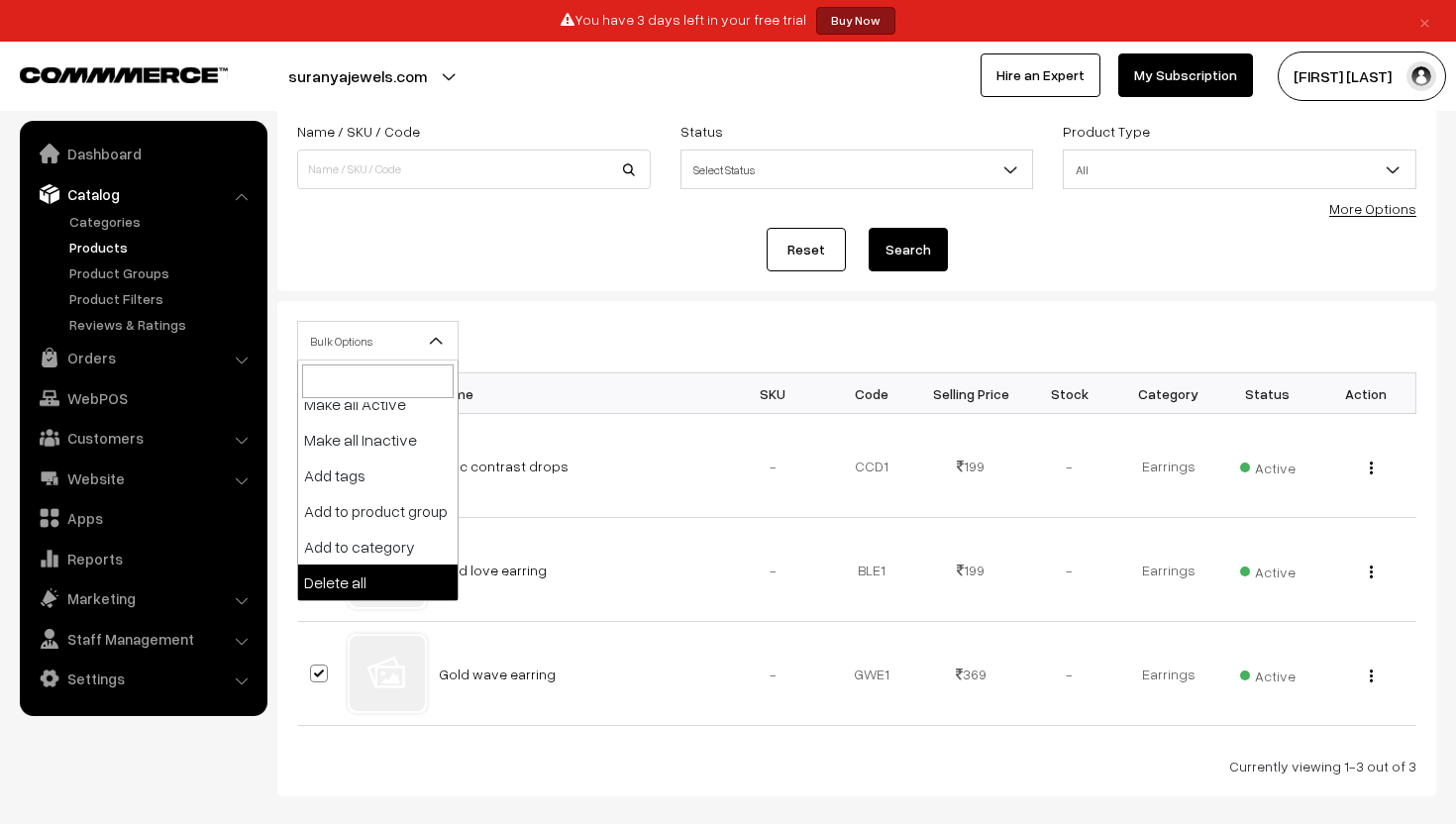 select on "delete" 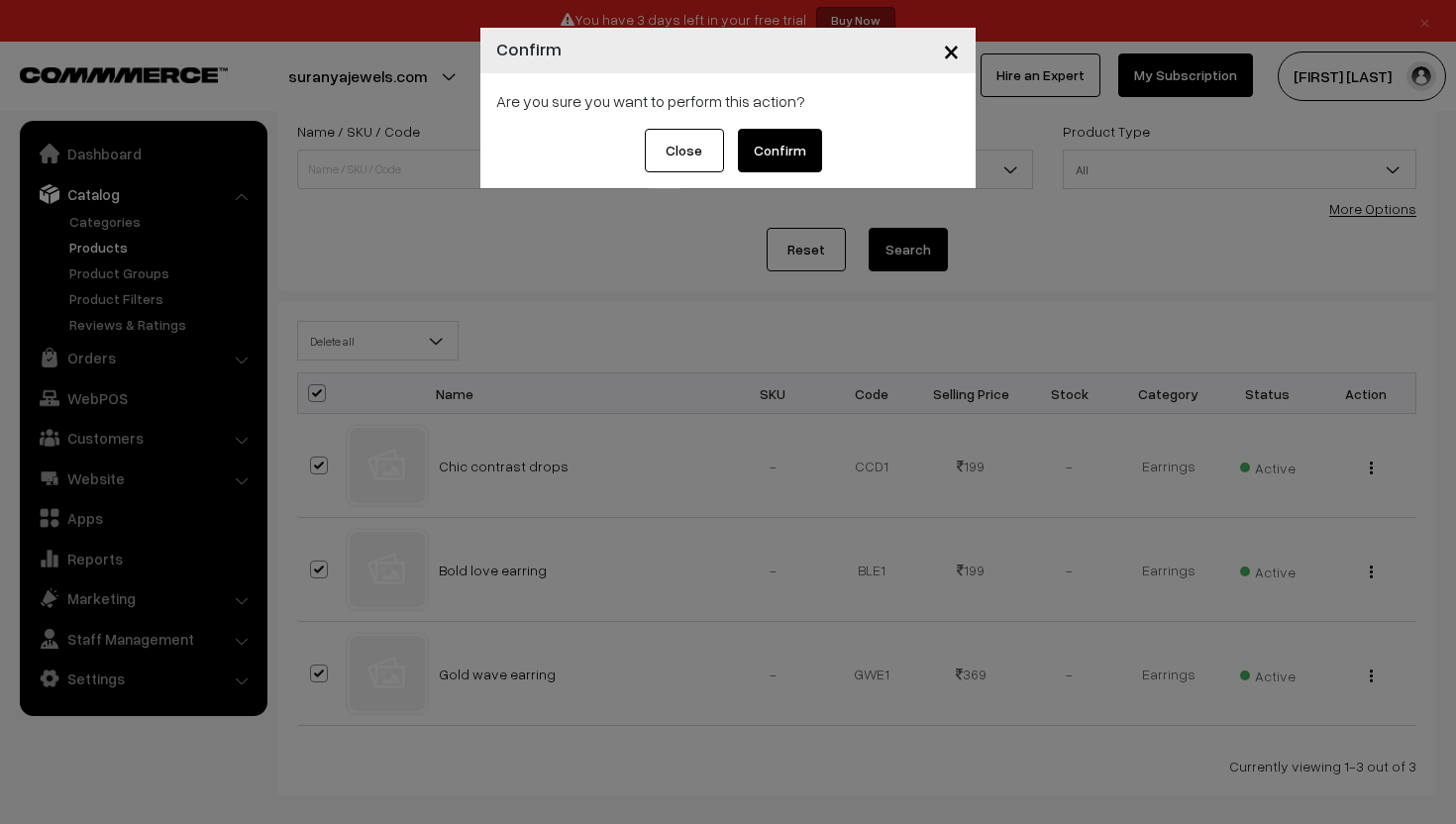 click on "Confirm" at bounding box center [780, 151] 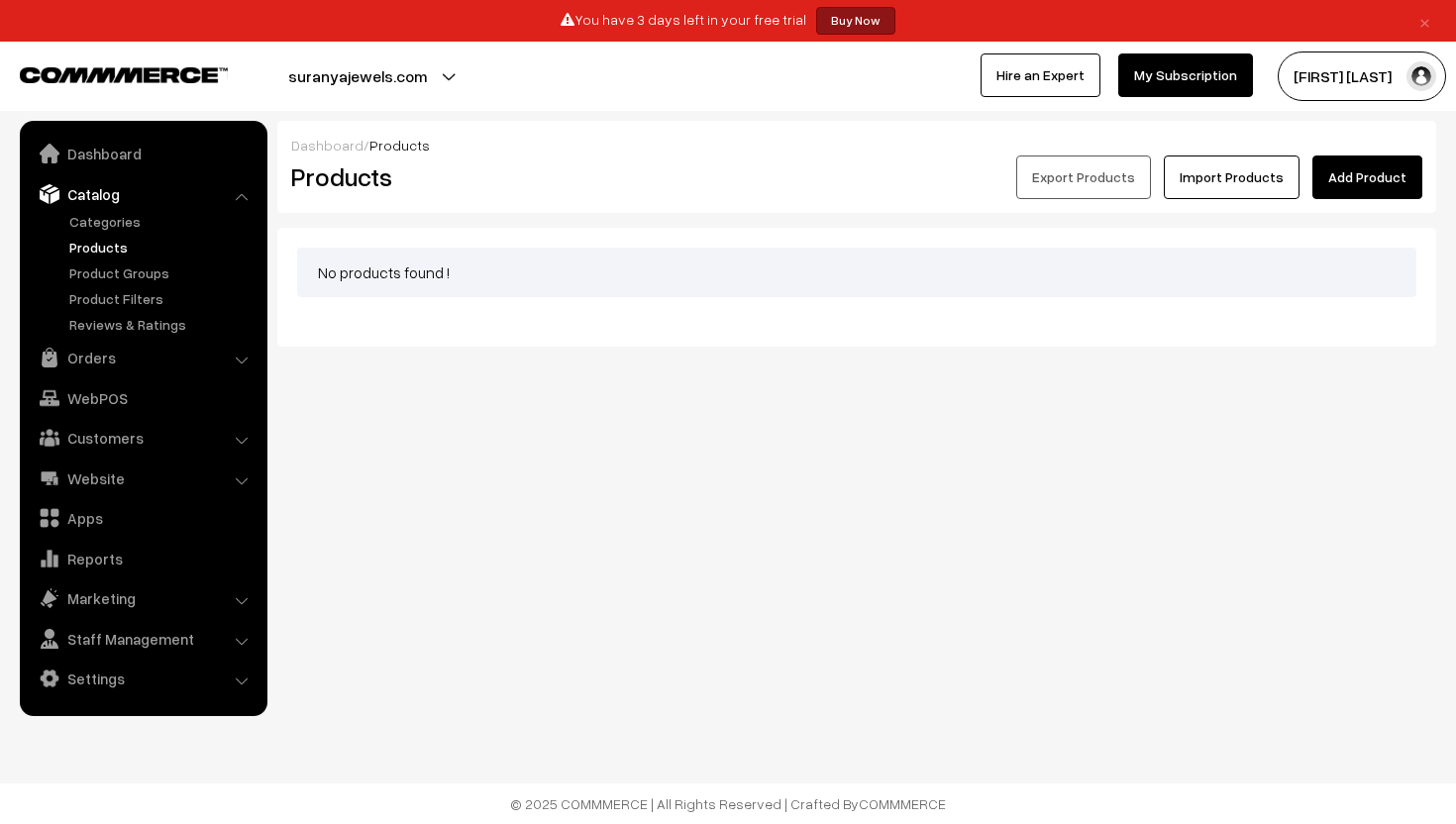 scroll, scrollTop: 0, scrollLeft: 0, axis: both 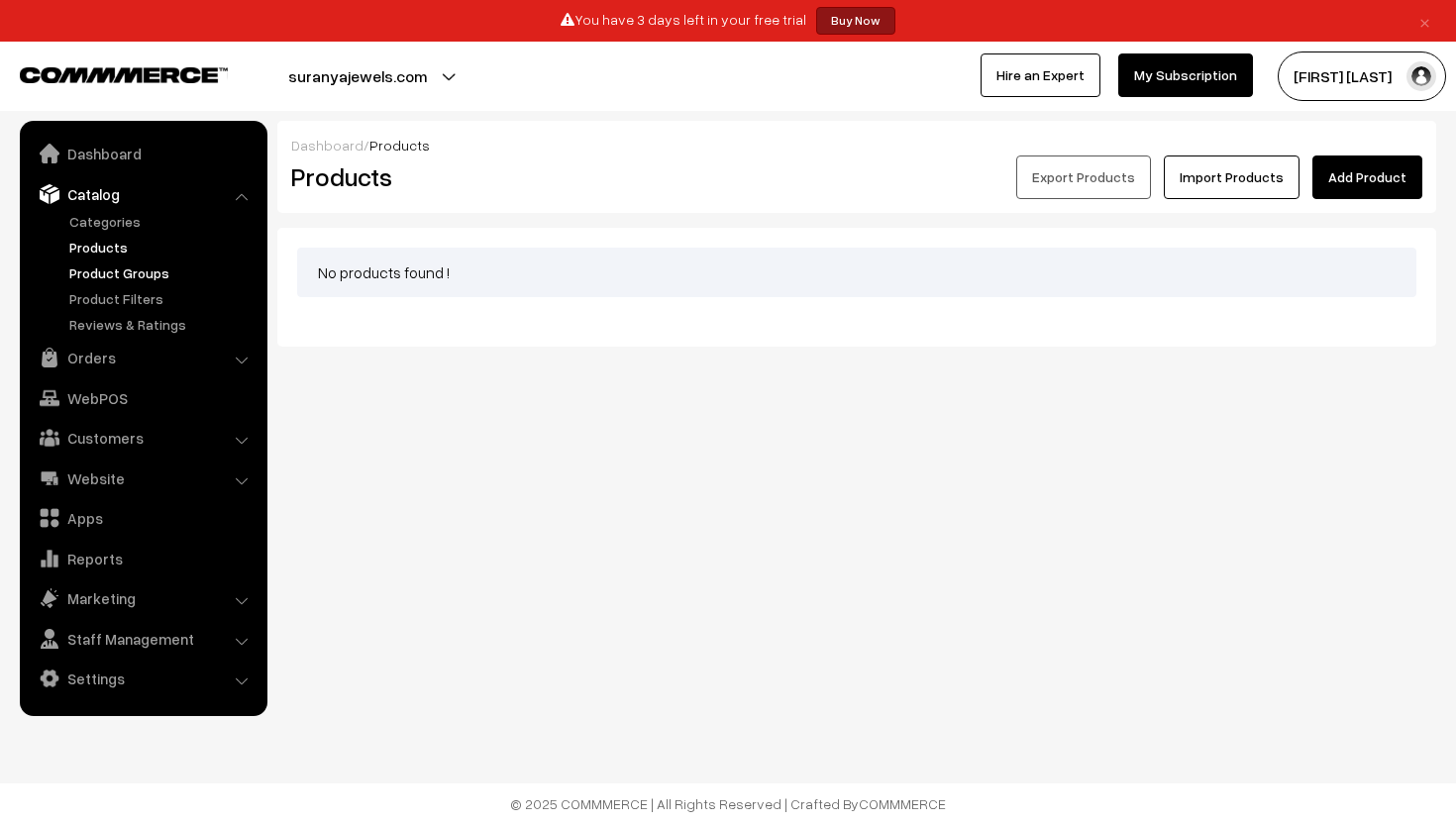 click on "Product Groups" at bounding box center (162, 272) 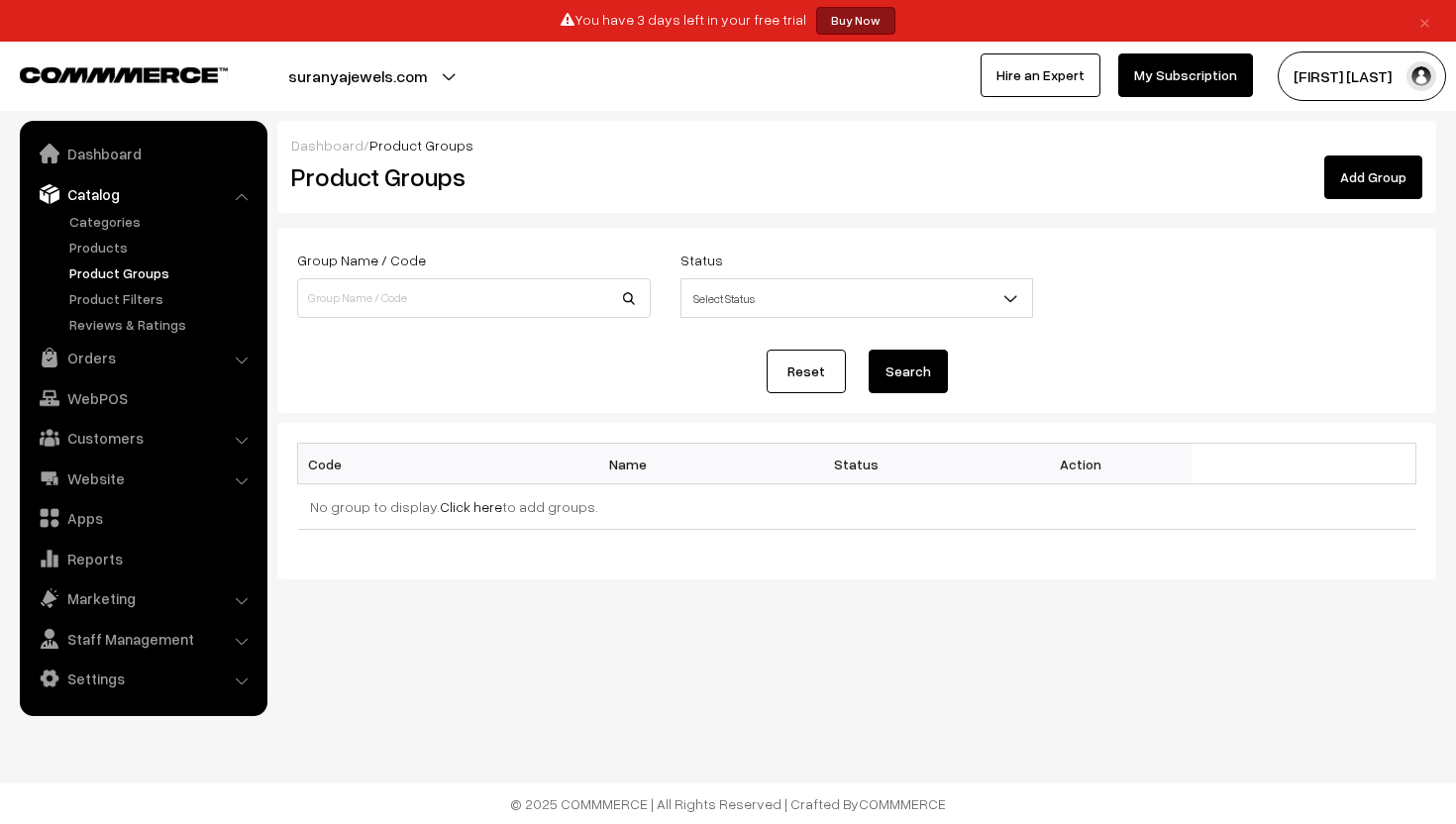 scroll, scrollTop: 0, scrollLeft: 0, axis: both 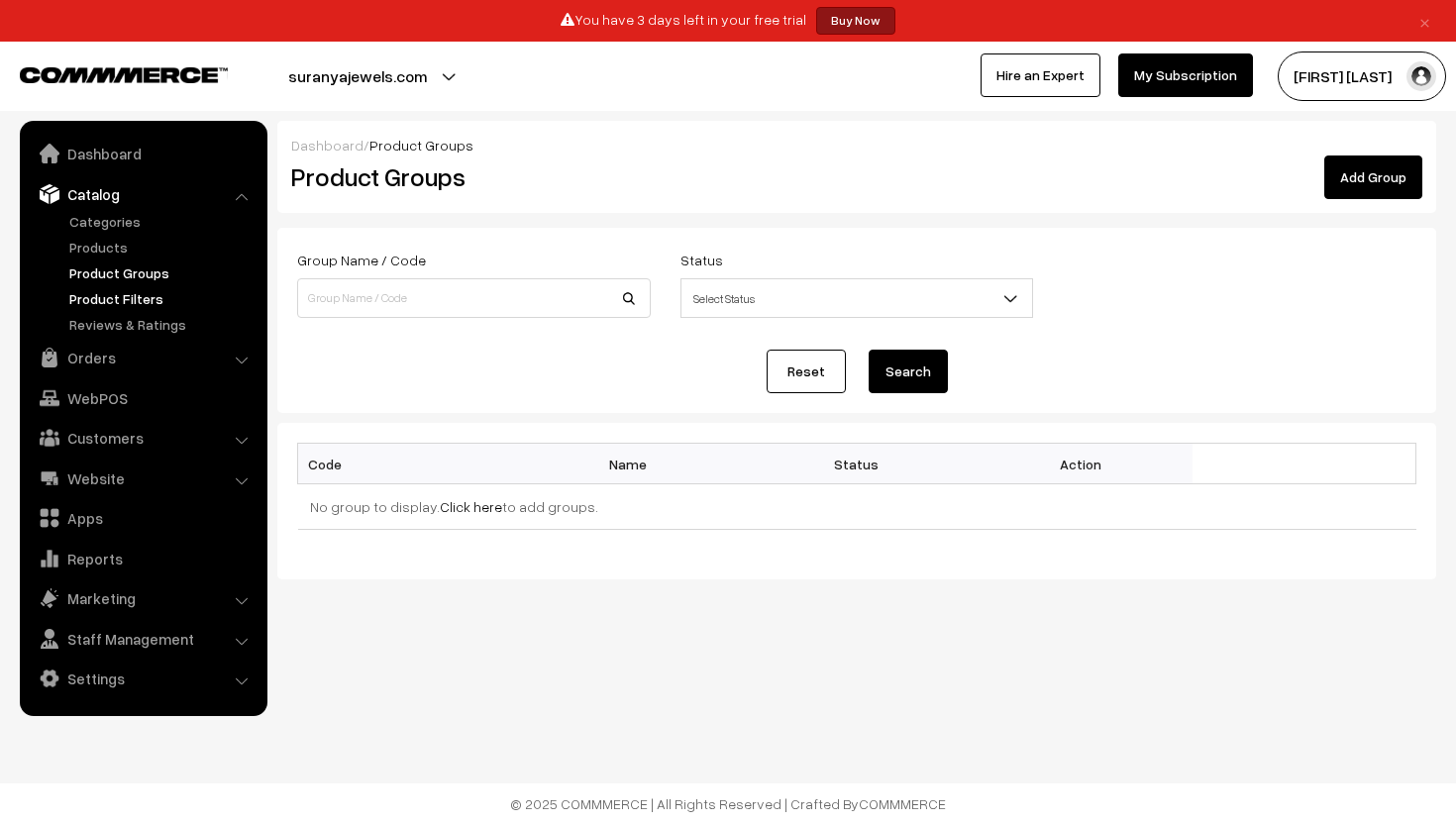 click on "Product Filters" at bounding box center [162, 298] 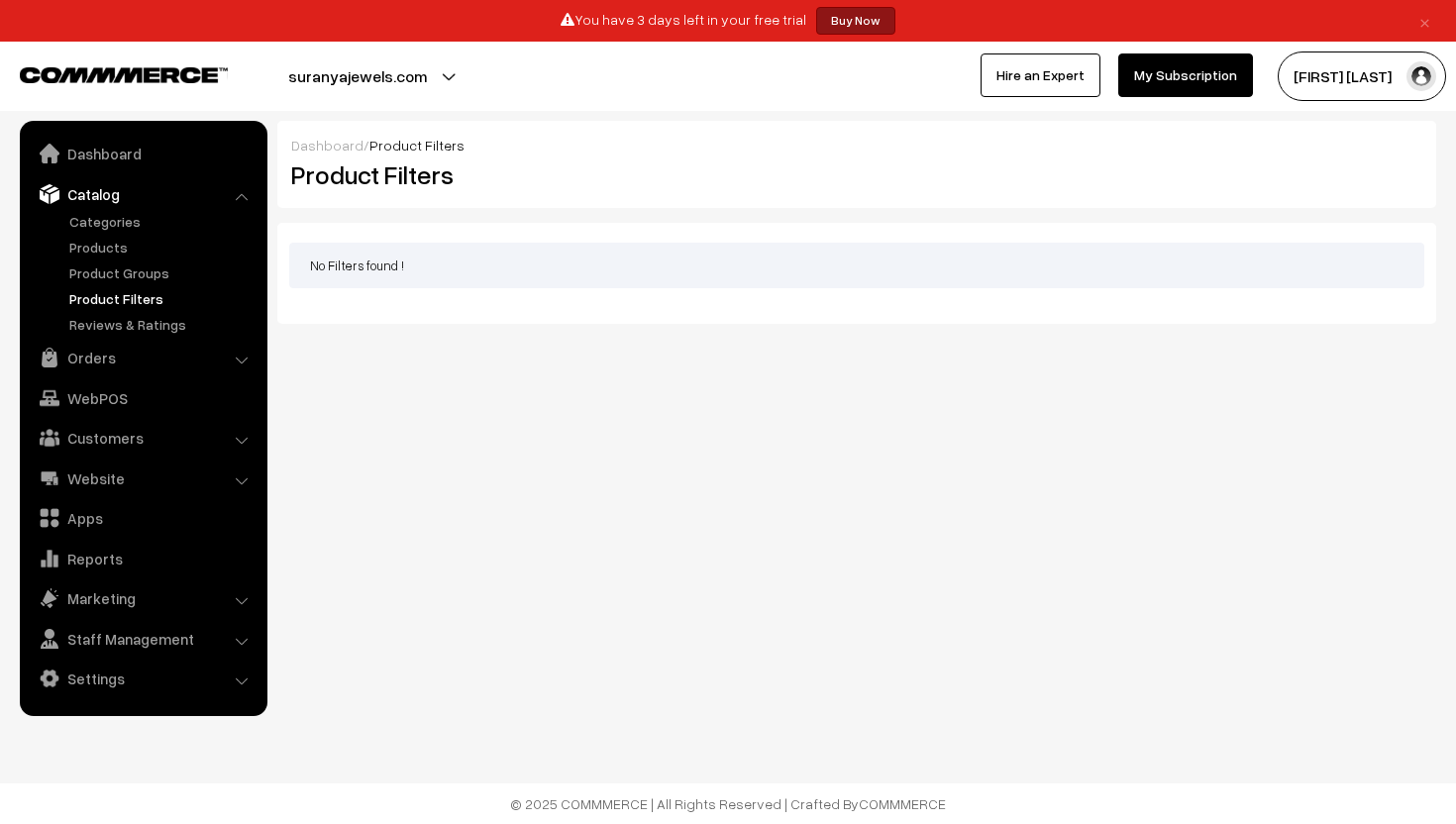 scroll, scrollTop: 0, scrollLeft: 0, axis: both 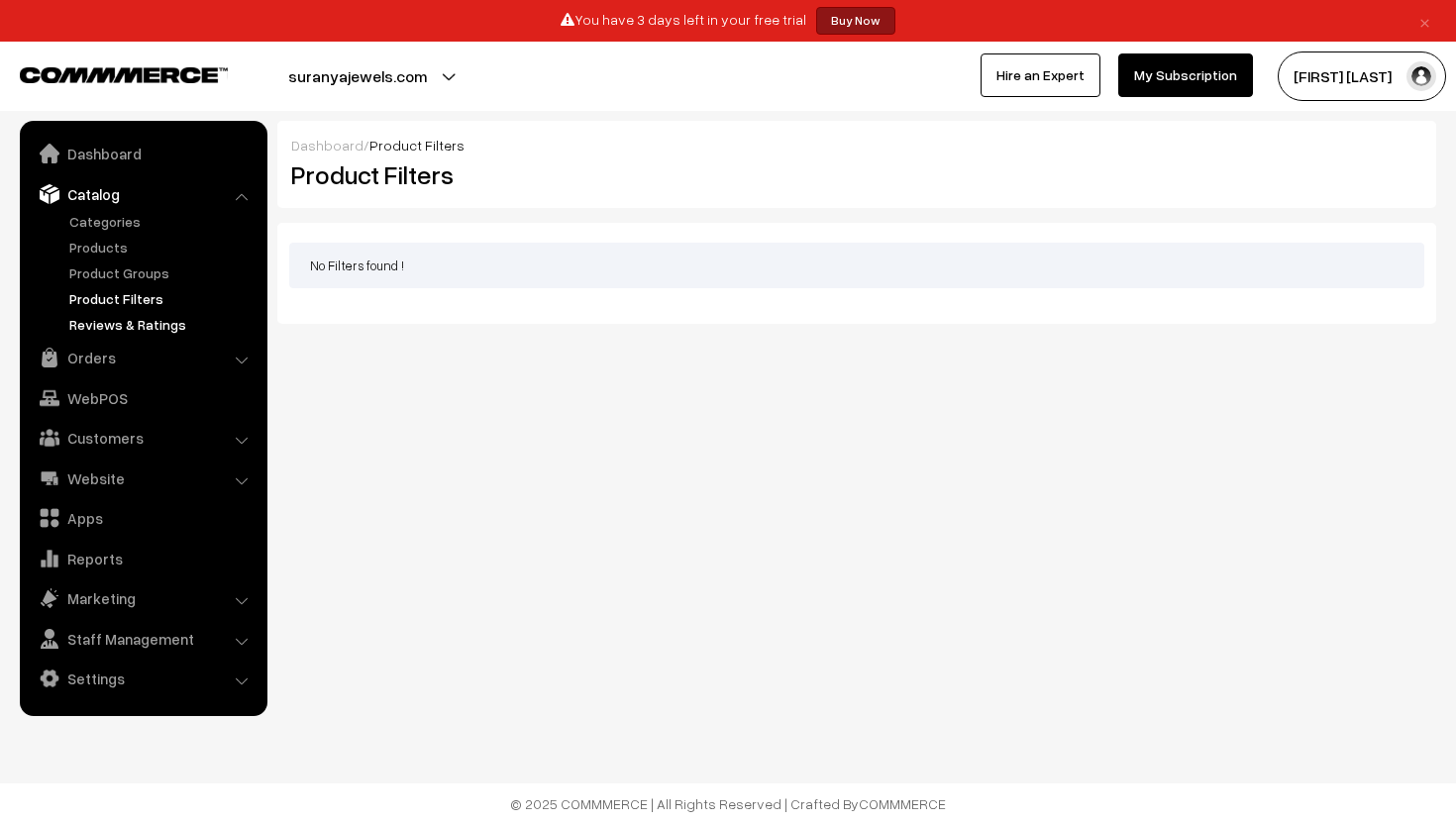 click on "Reviews & Ratings" at bounding box center [162, 324] 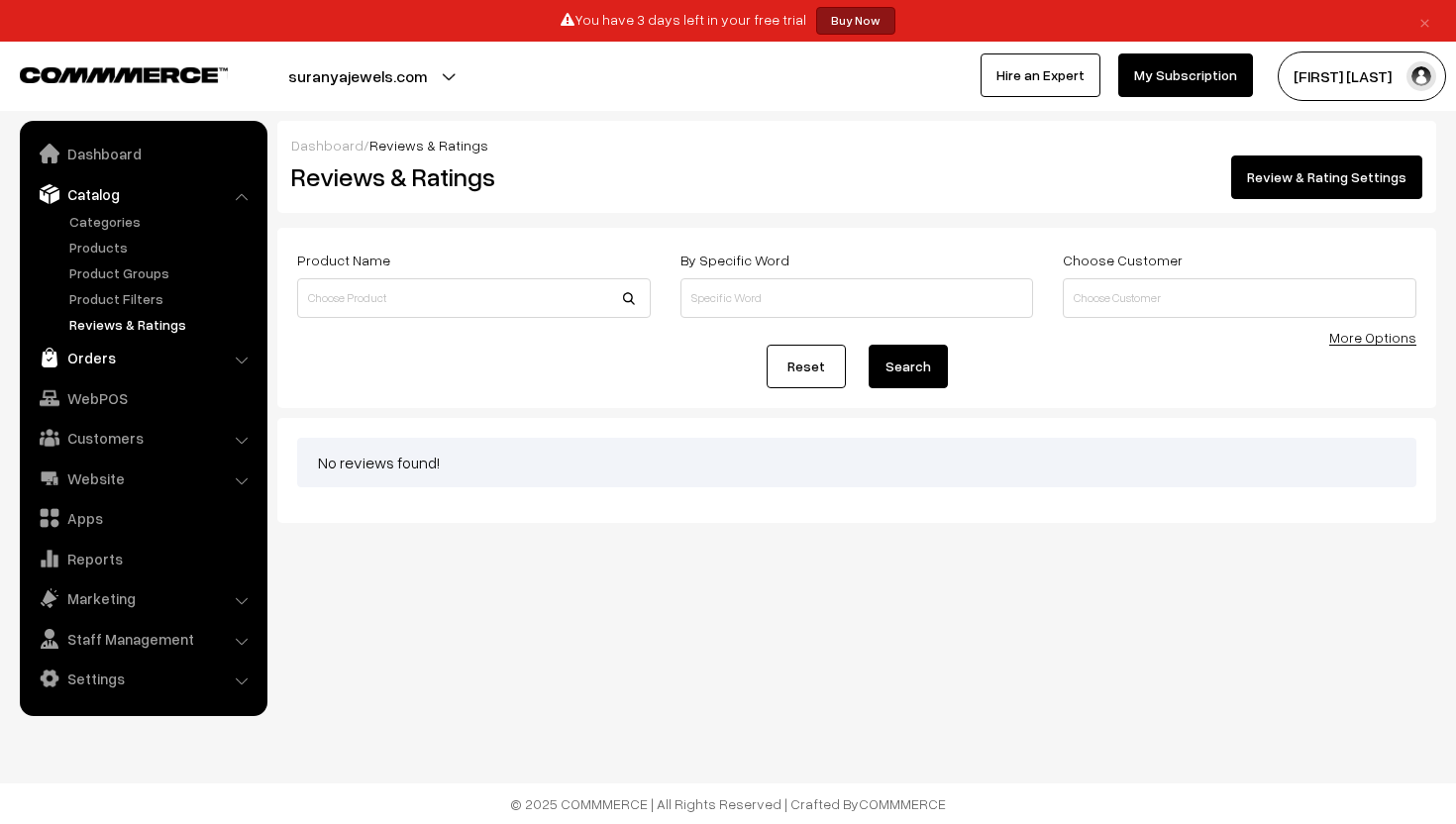 scroll, scrollTop: 0, scrollLeft: 0, axis: both 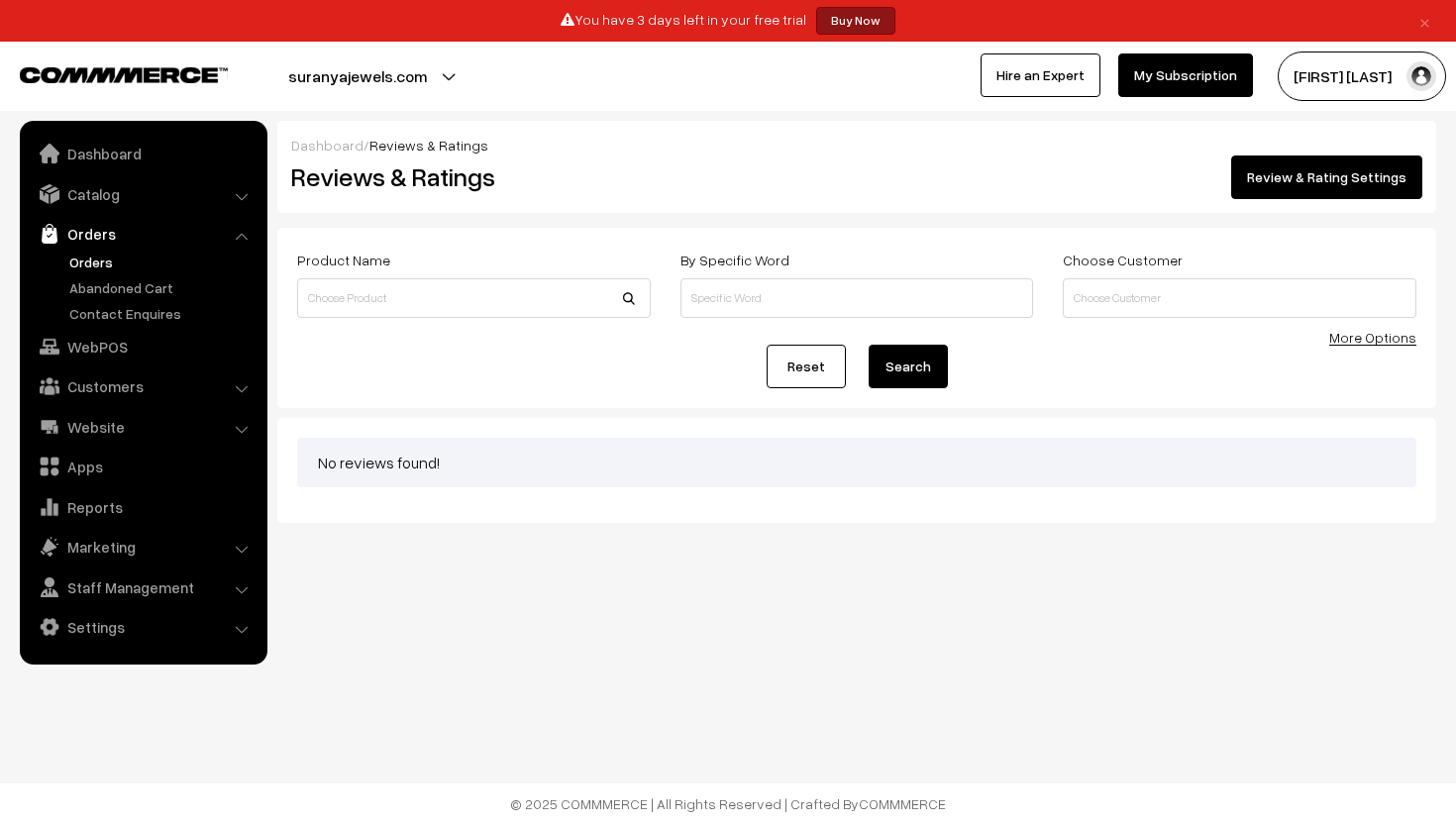 click on "Orders" at bounding box center (162, 261) 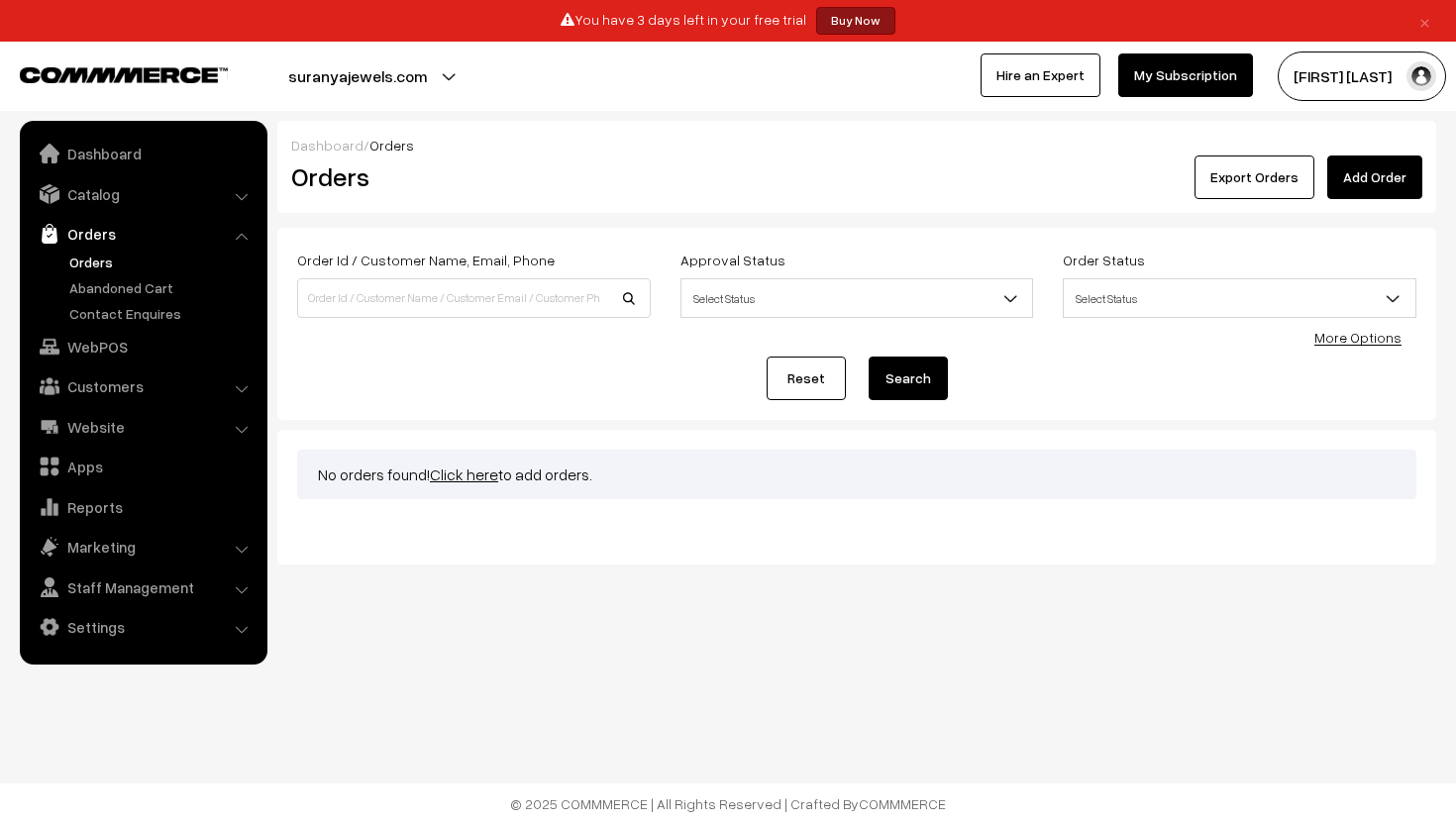 scroll, scrollTop: 0, scrollLeft: 0, axis: both 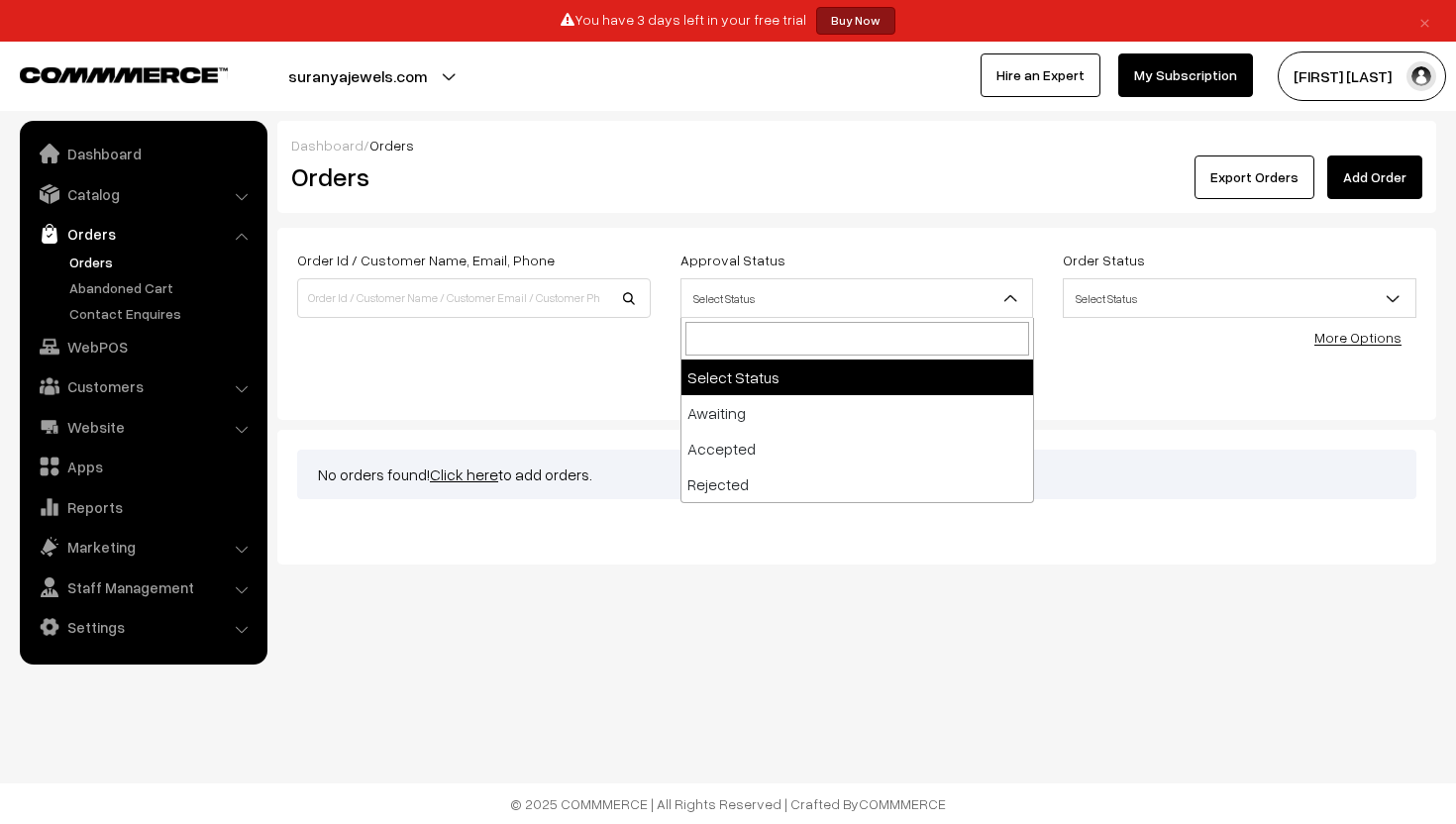 click on "Select Status" at bounding box center [857, 298] 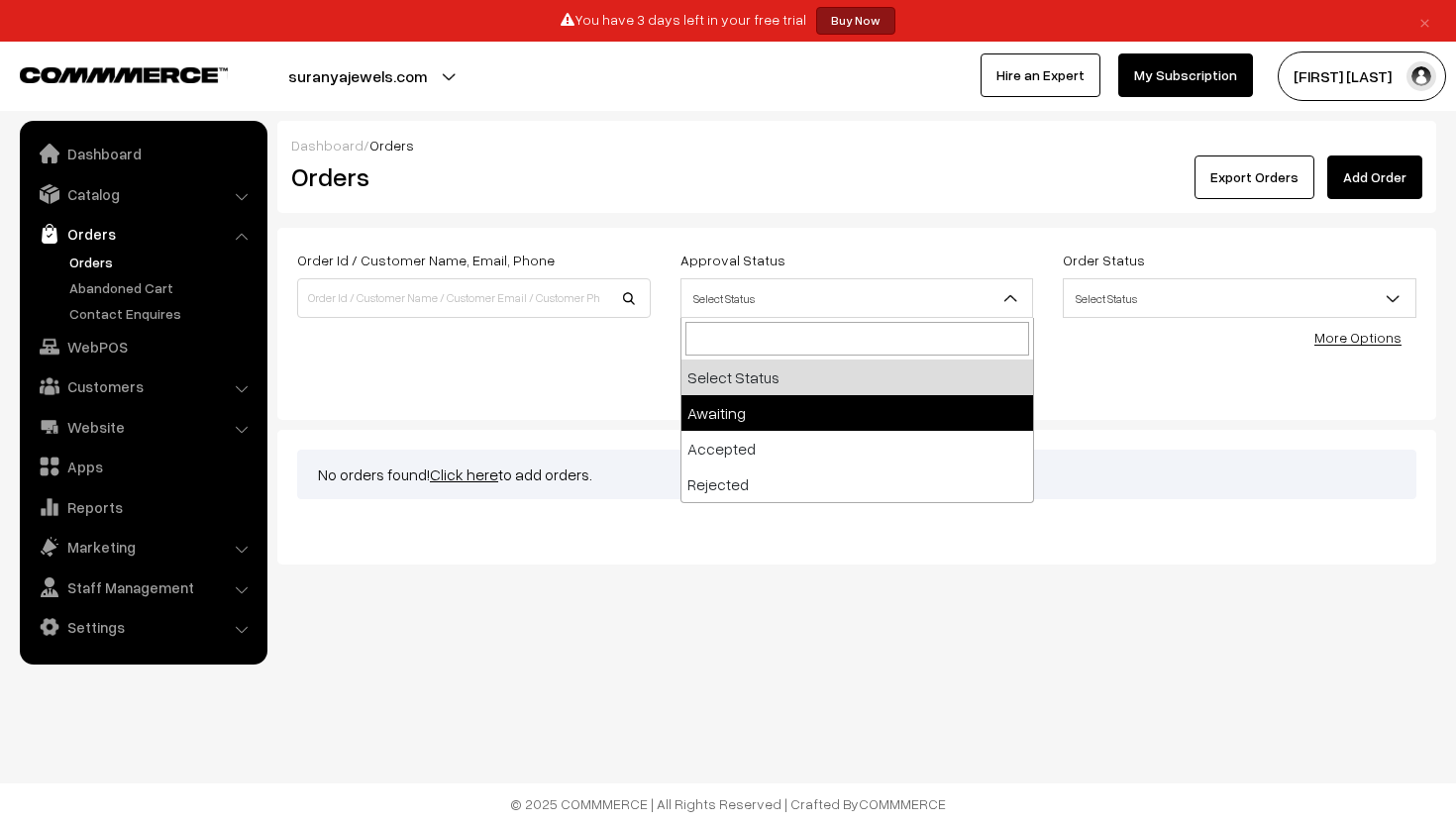 select on "3" 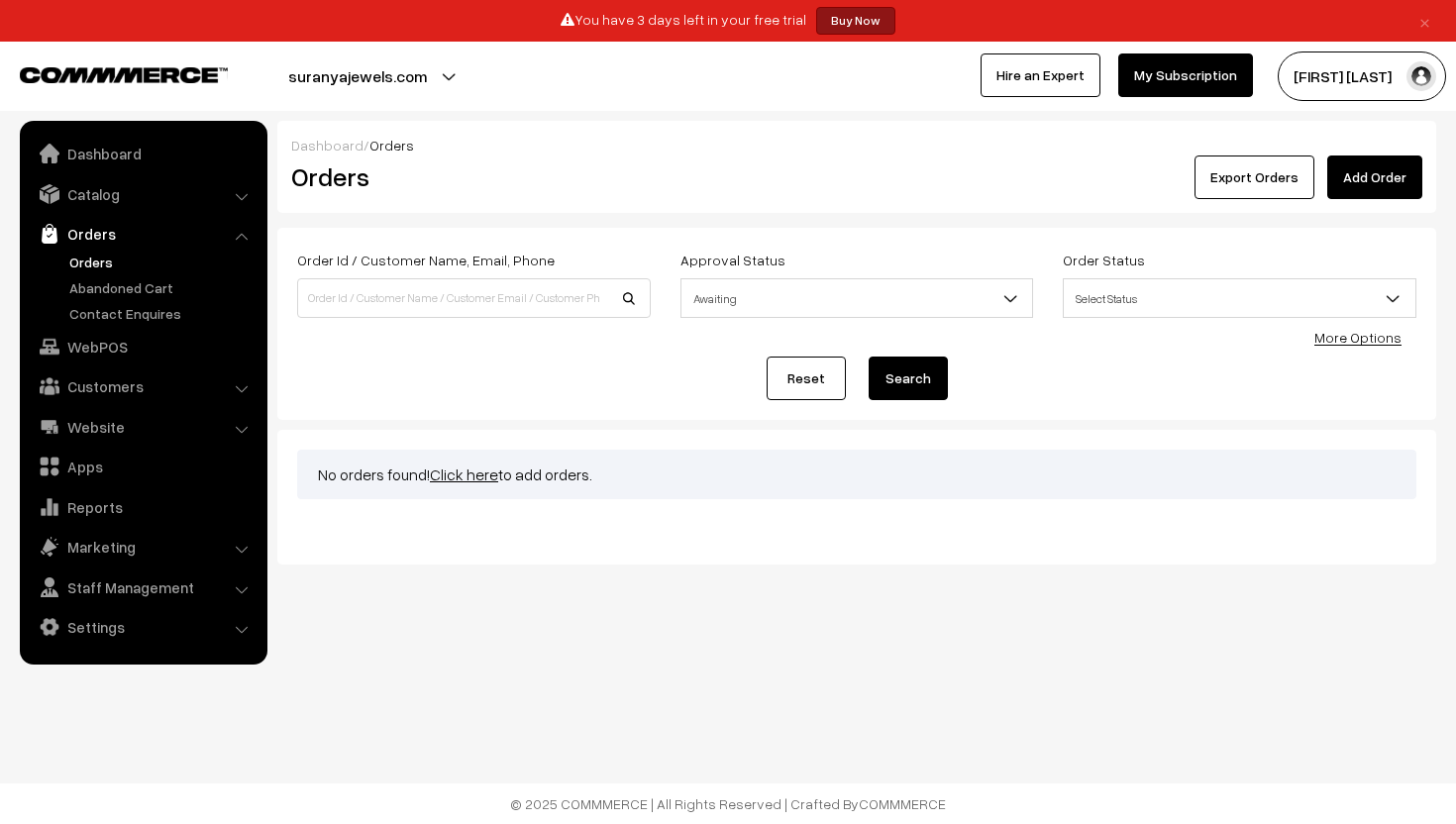 click on "Search" at bounding box center [908, 378] 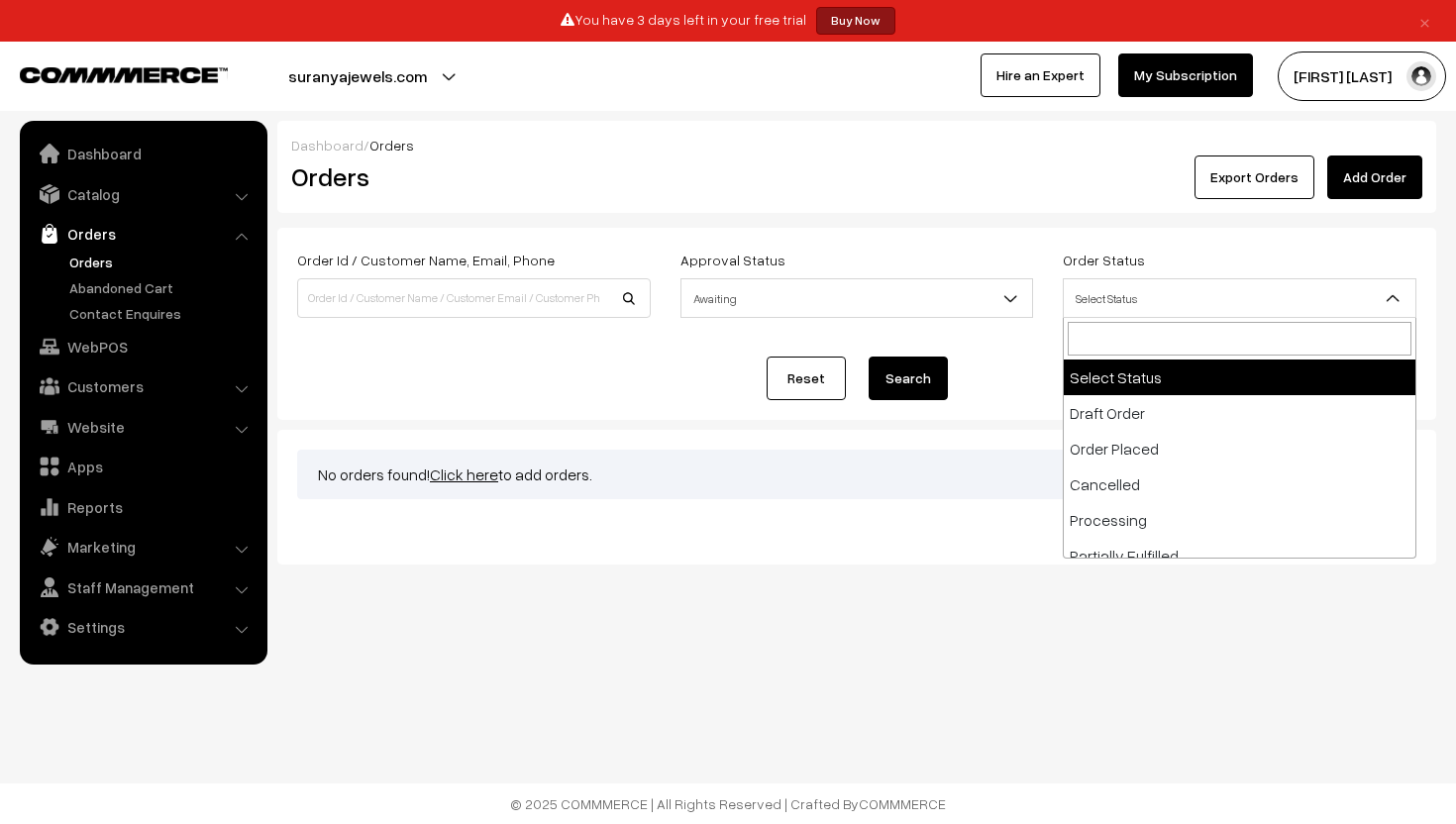 click on "Select Status" at bounding box center (1239, 298) 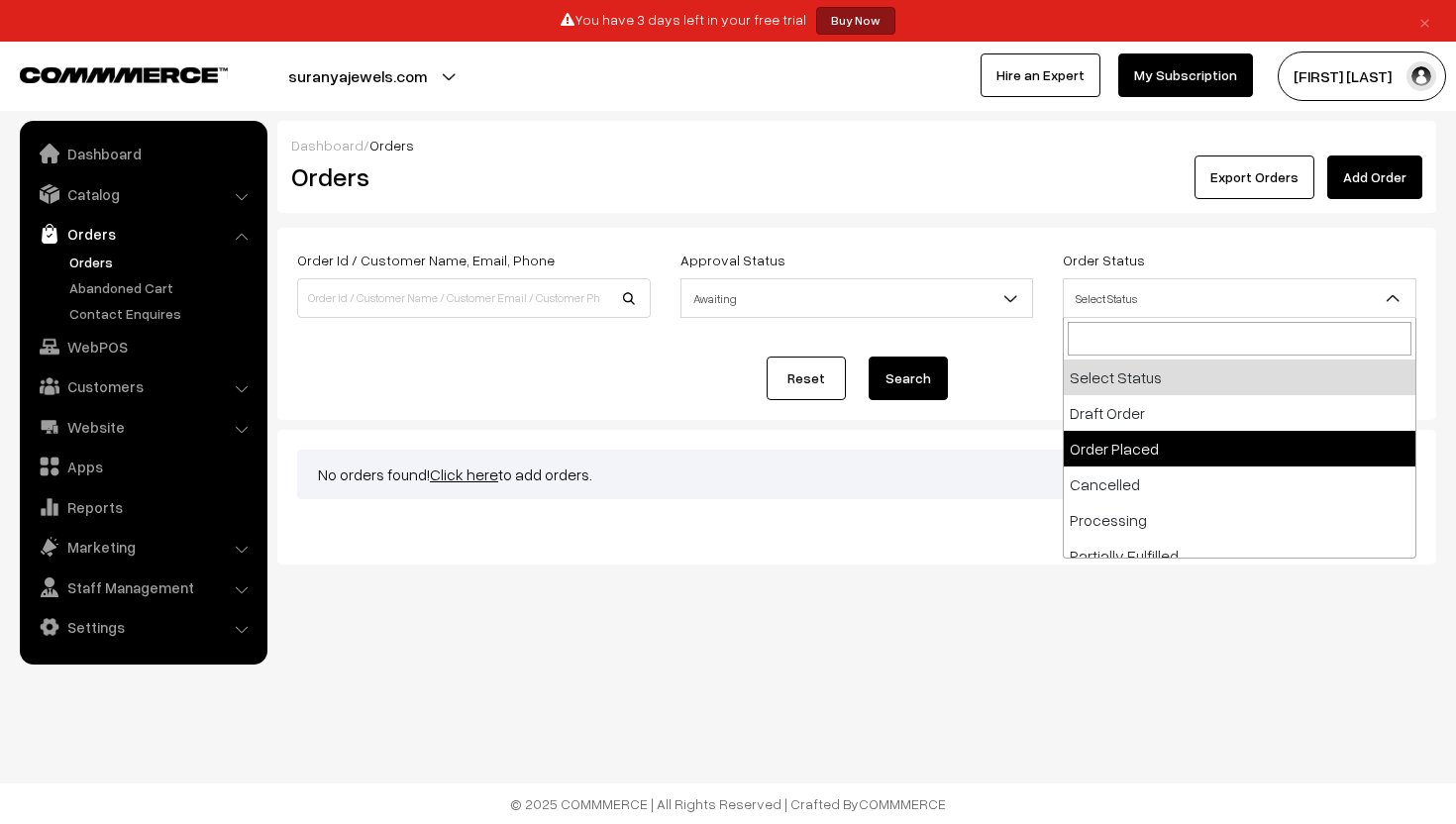select on "2" 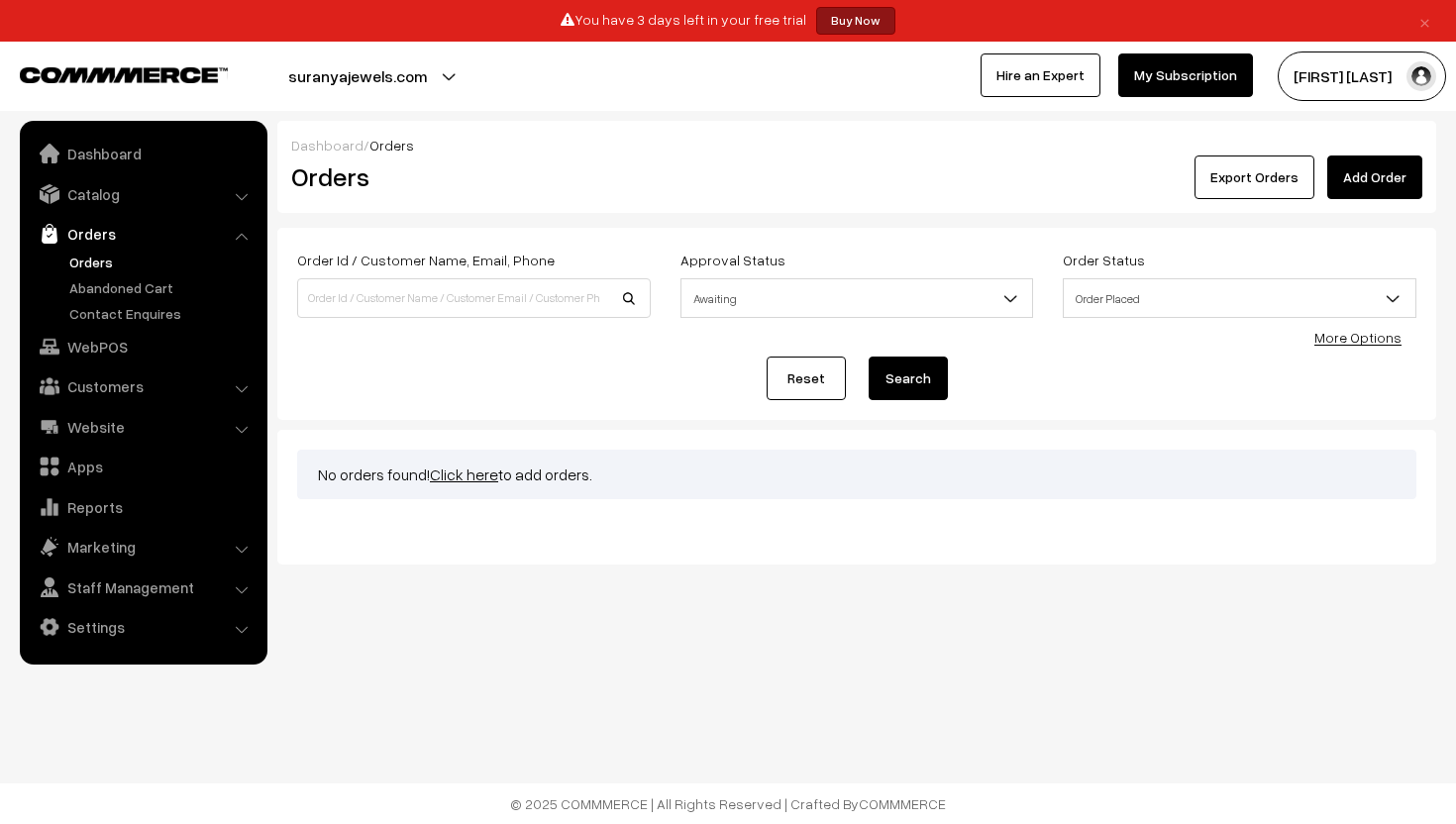 click on "Search" at bounding box center [908, 378] 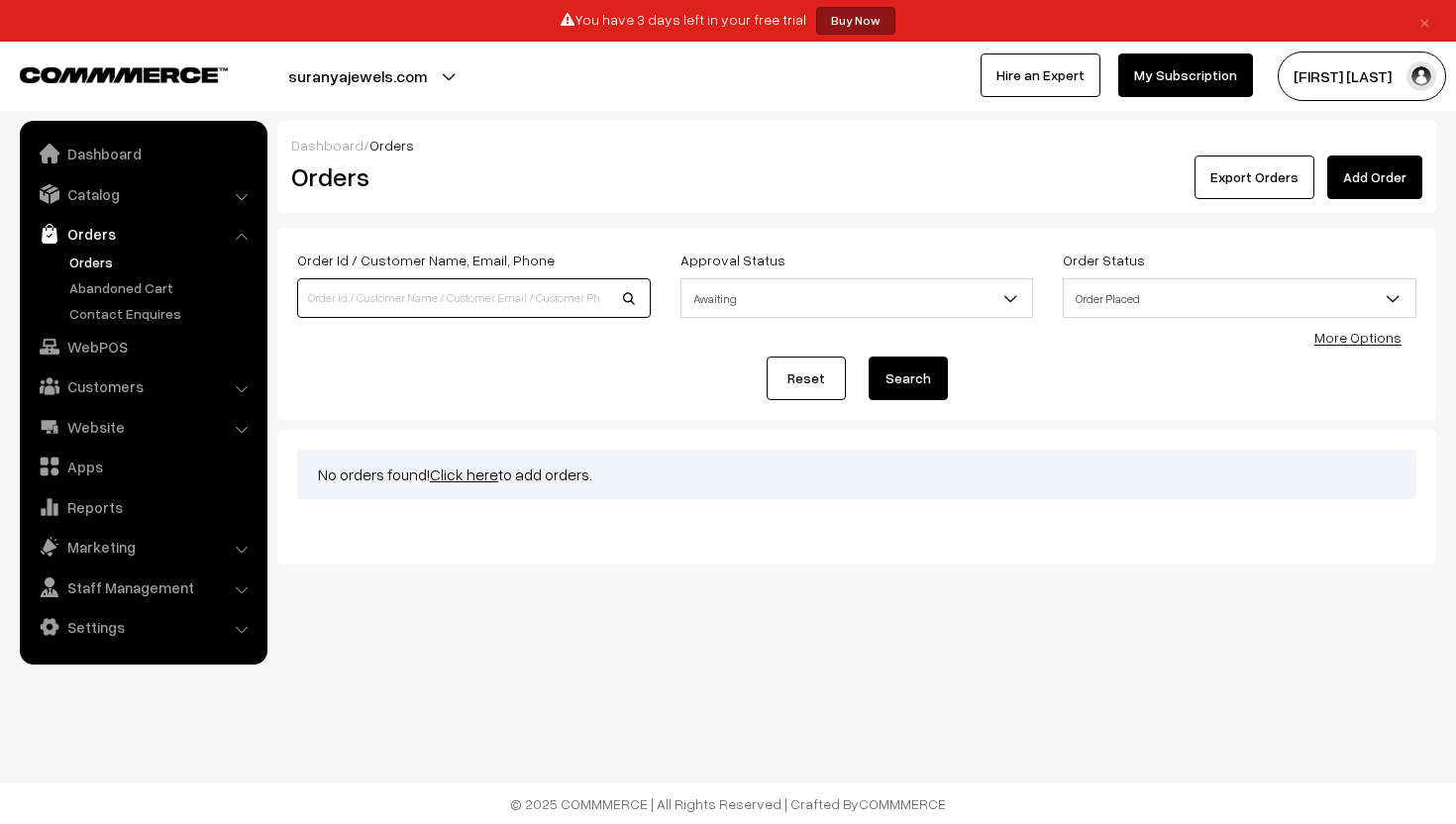 click at bounding box center [473, 298] 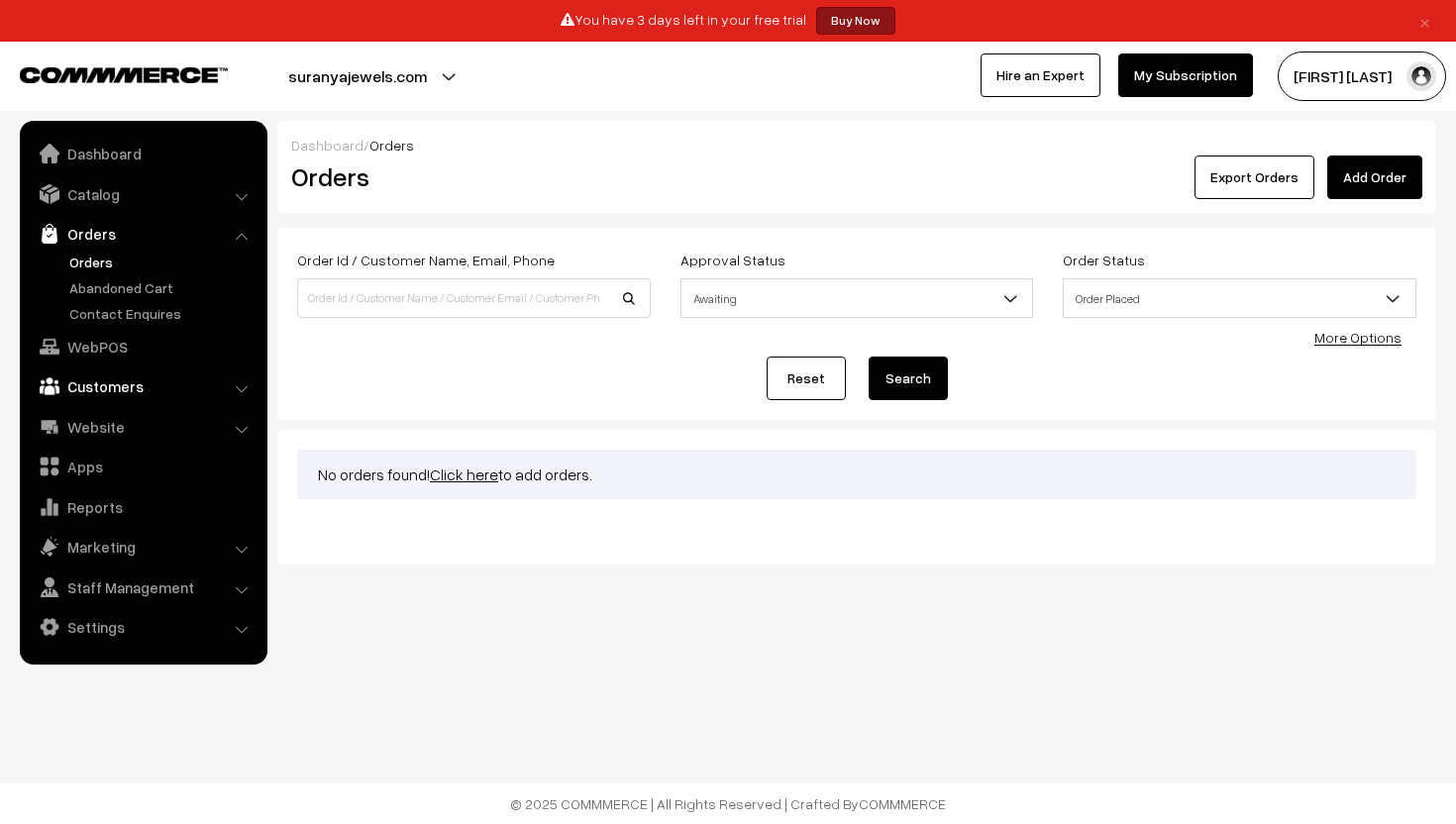 click on "Customers" at bounding box center (143, 386) 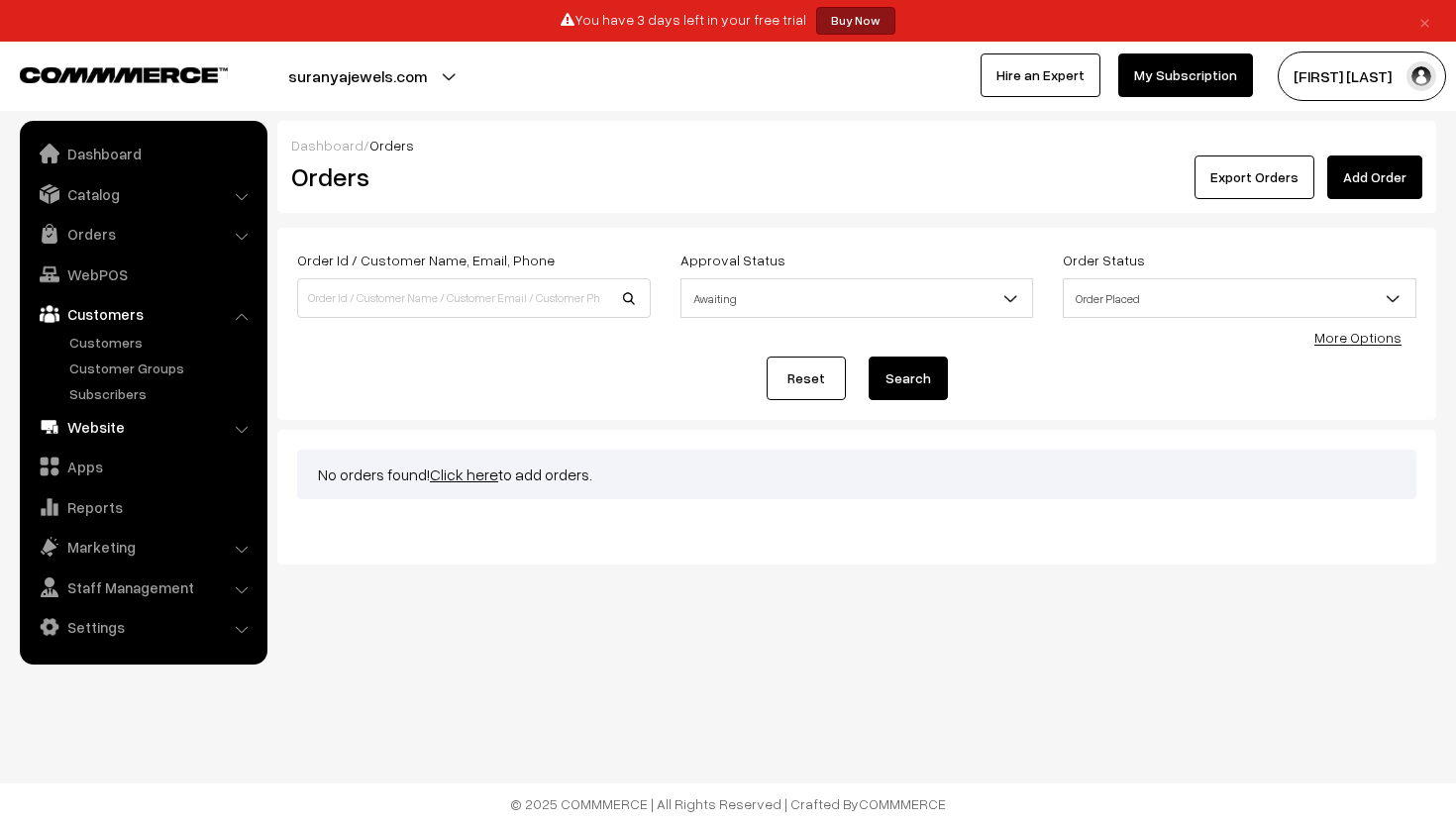 click on "Website" at bounding box center (143, 427) 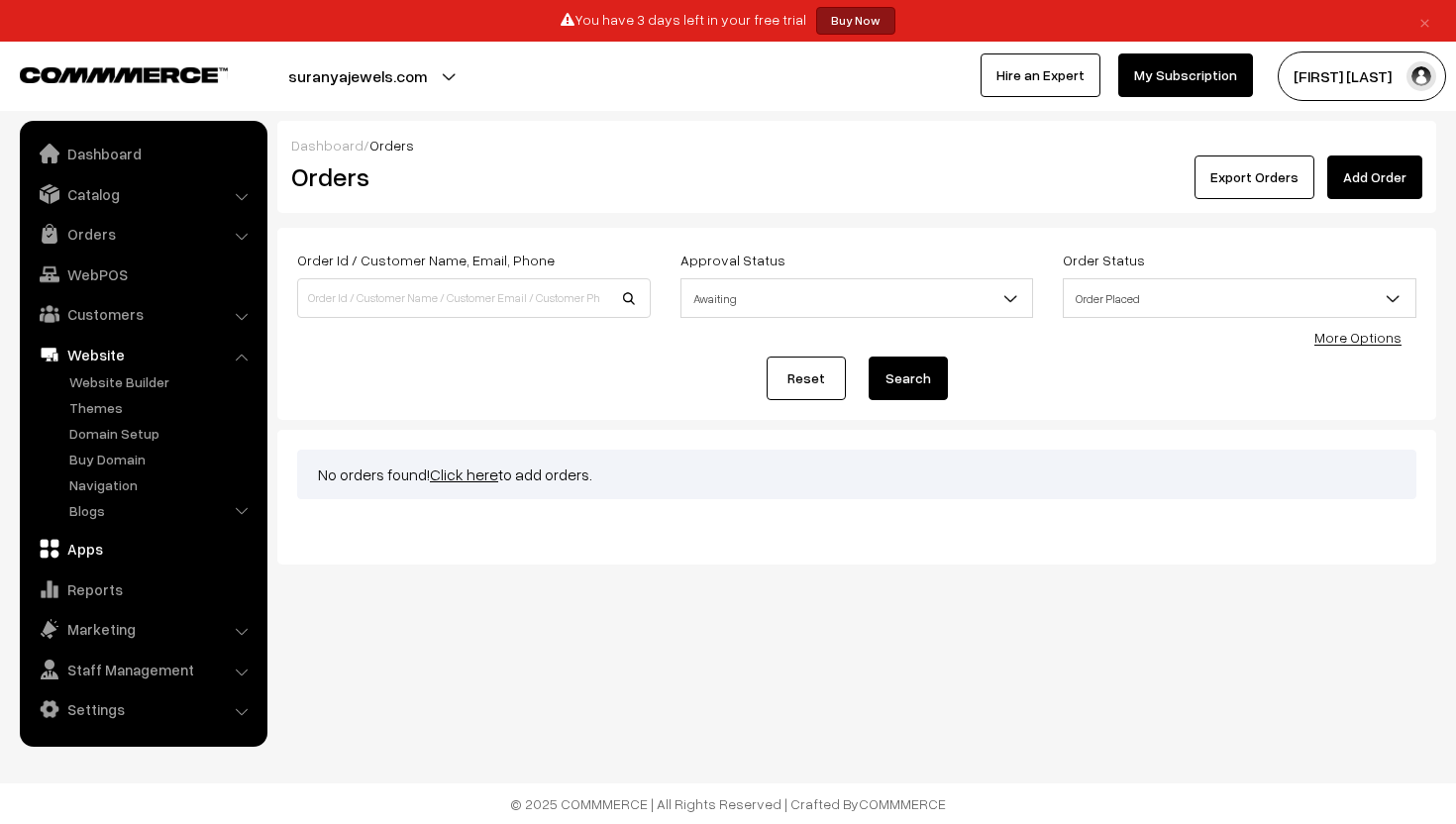 click on "Apps" at bounding box center (143, 549) 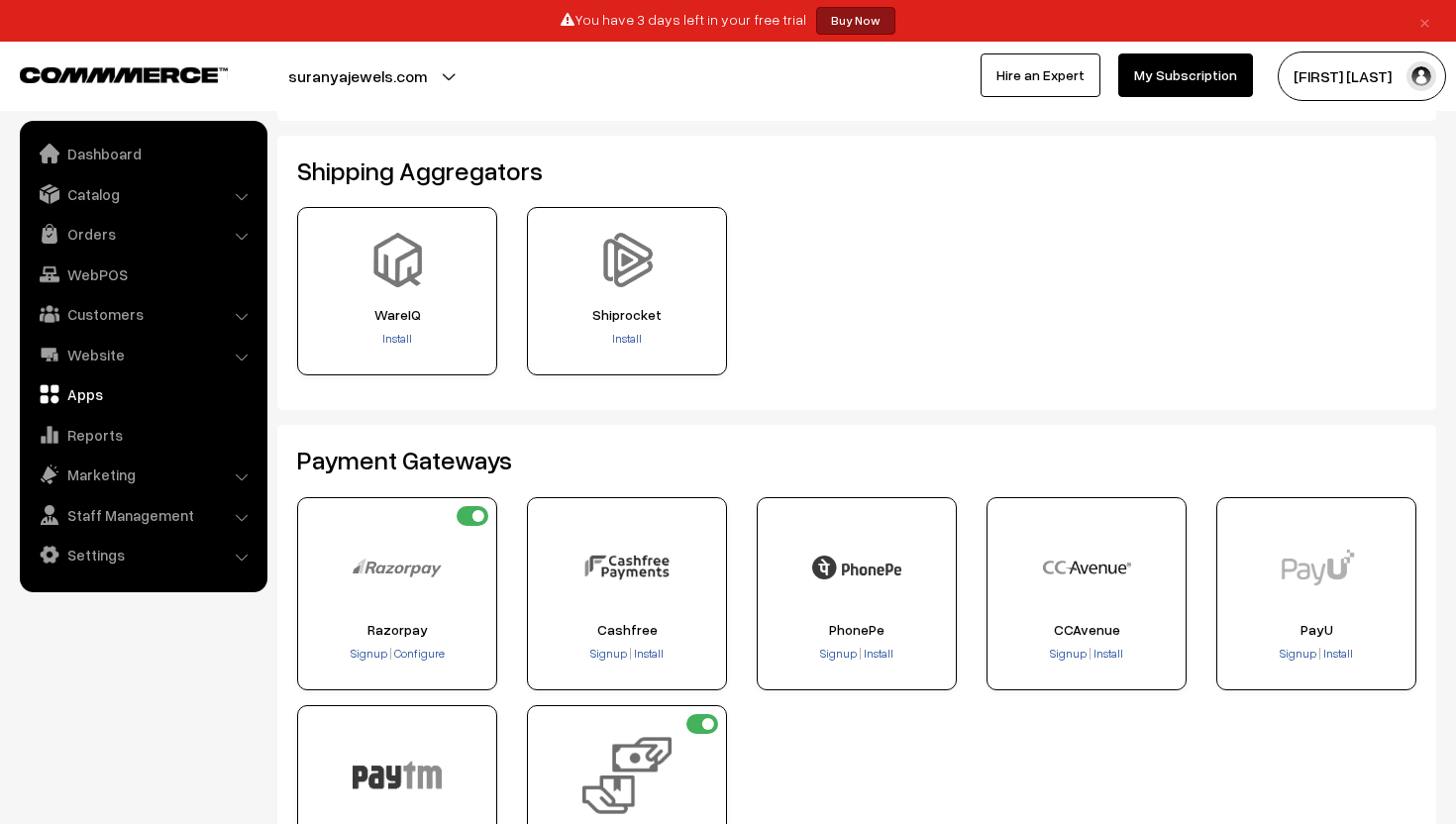 scroll, scrollTop: 0, scrollLeft: 0, axis: both 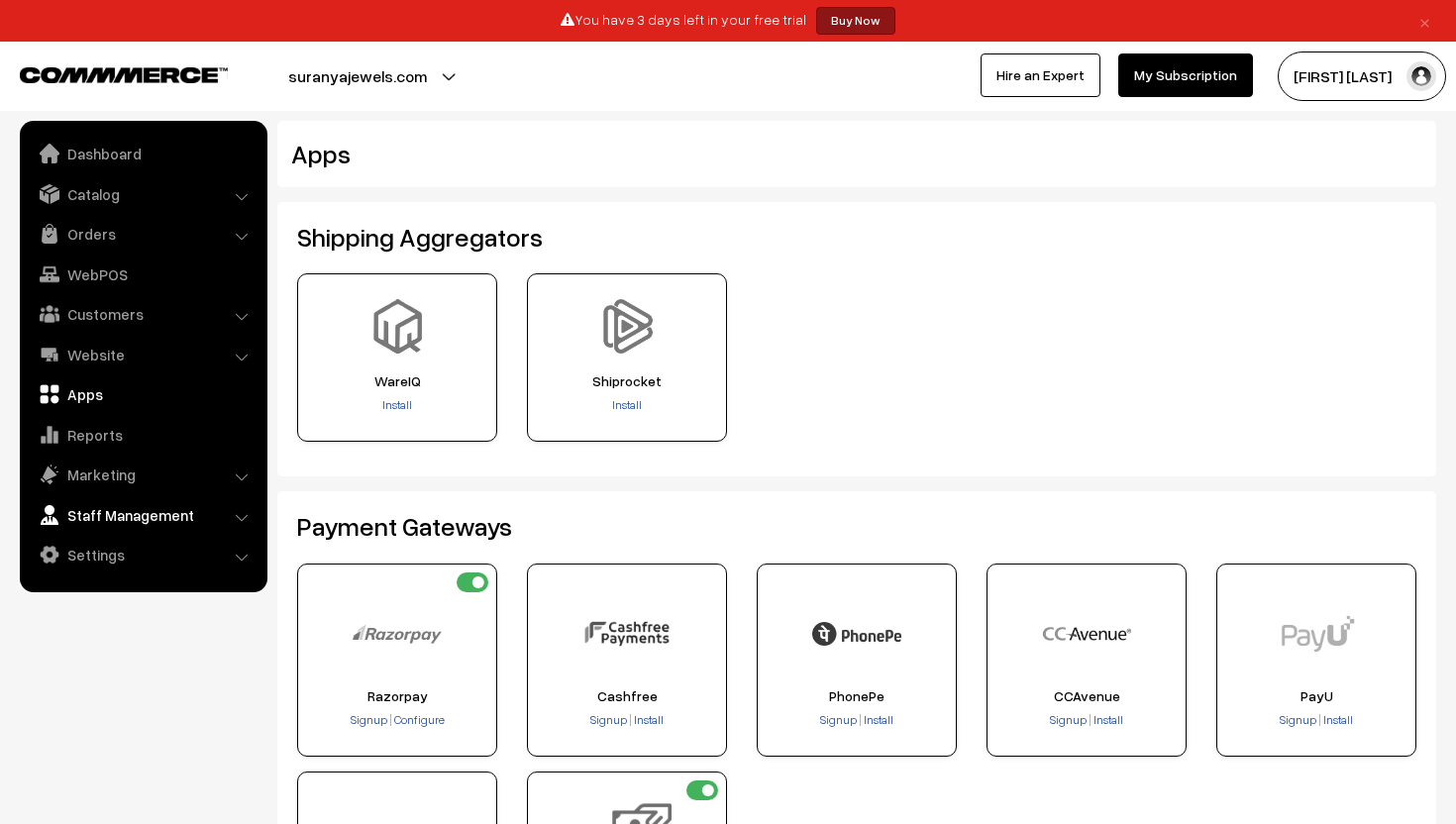 click on "Staff Management" at bounding box center (143, 515) 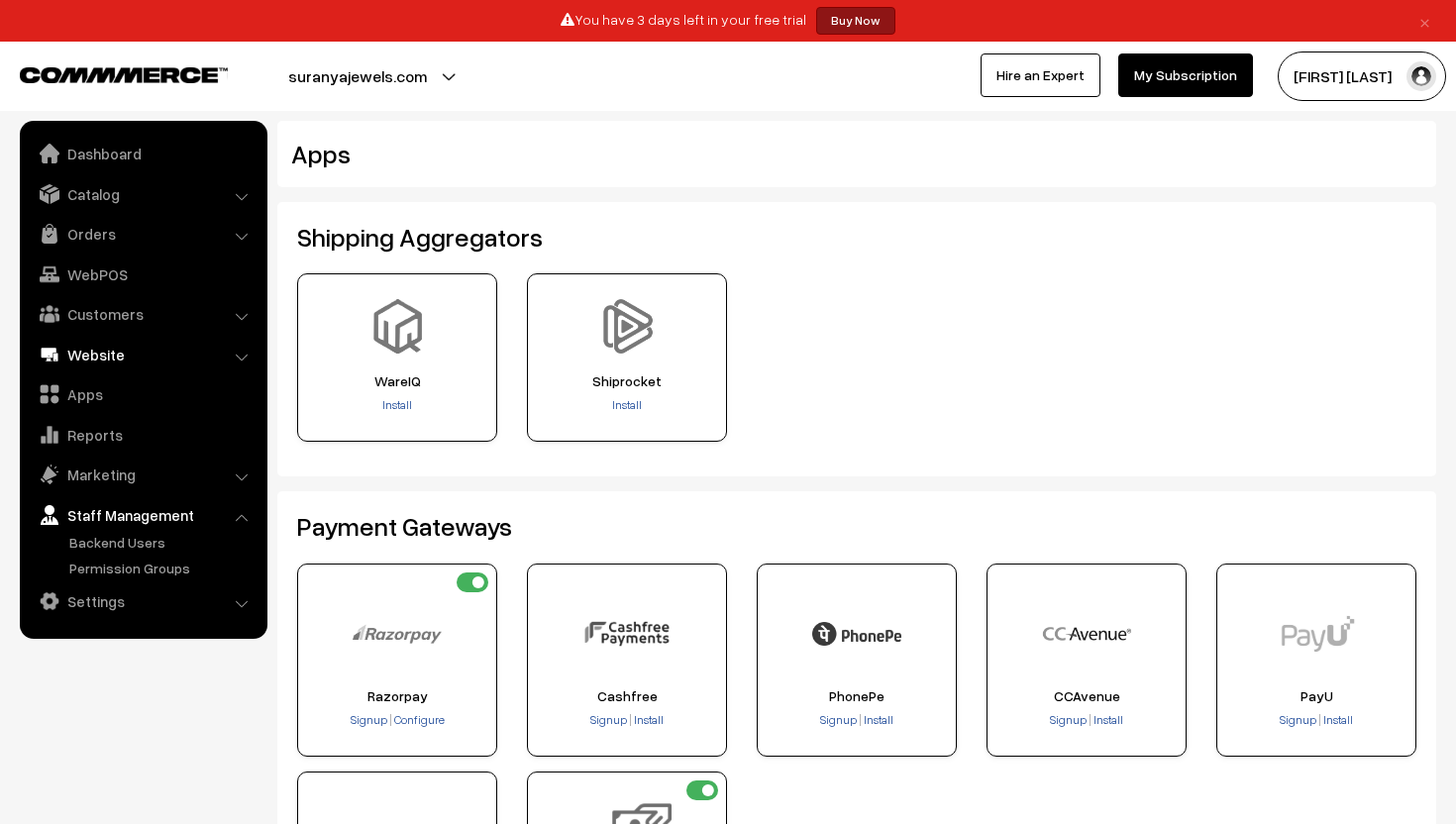 click on "Website" at bounding box center (143, 355) 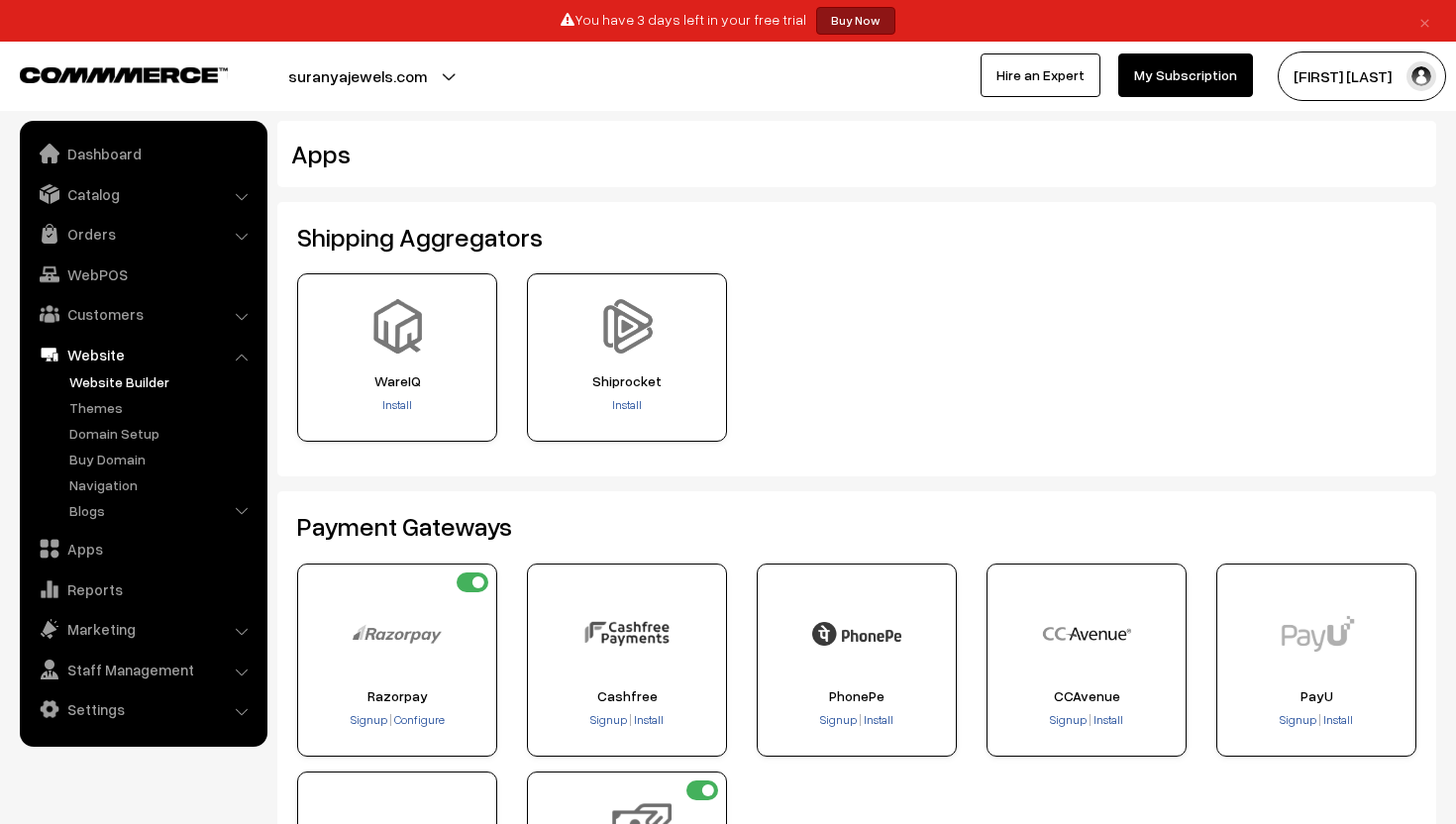 click on "Website Builder" at bounding box center (162, 381) 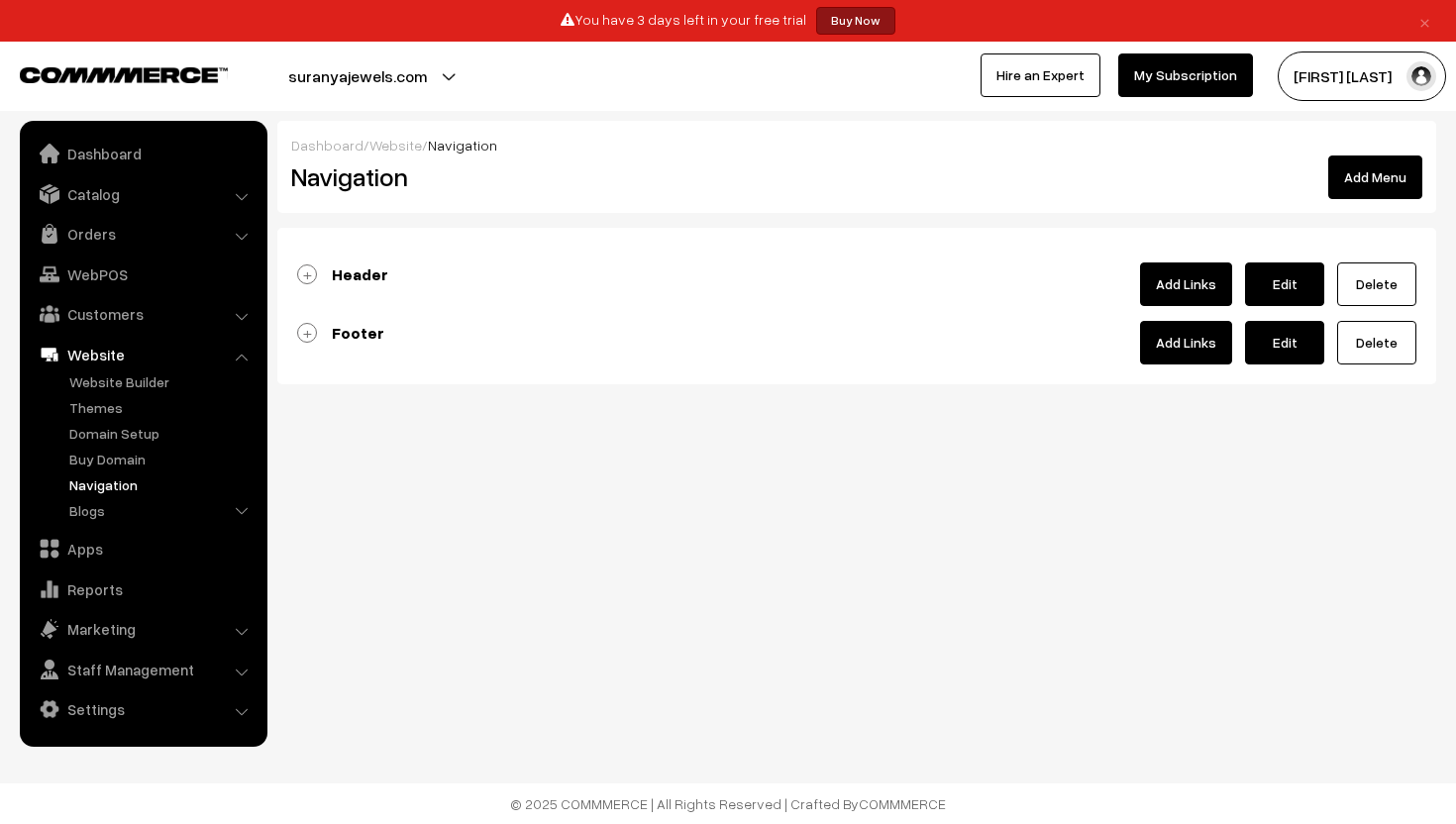 scroll, scrollTop: 0, scrollLeft: 0, axis: both 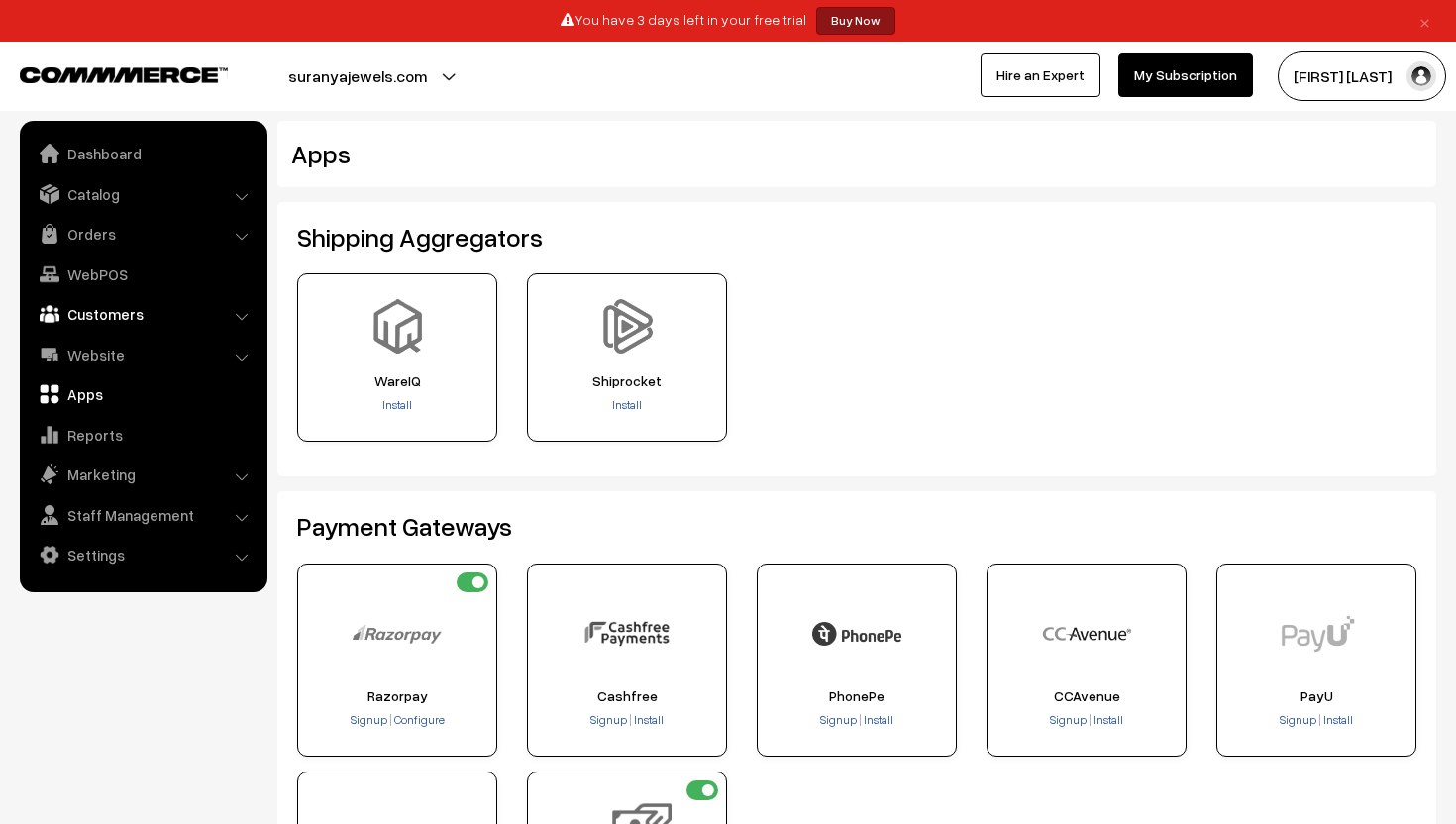 click on "Customers" at bounding box center [143, 314] 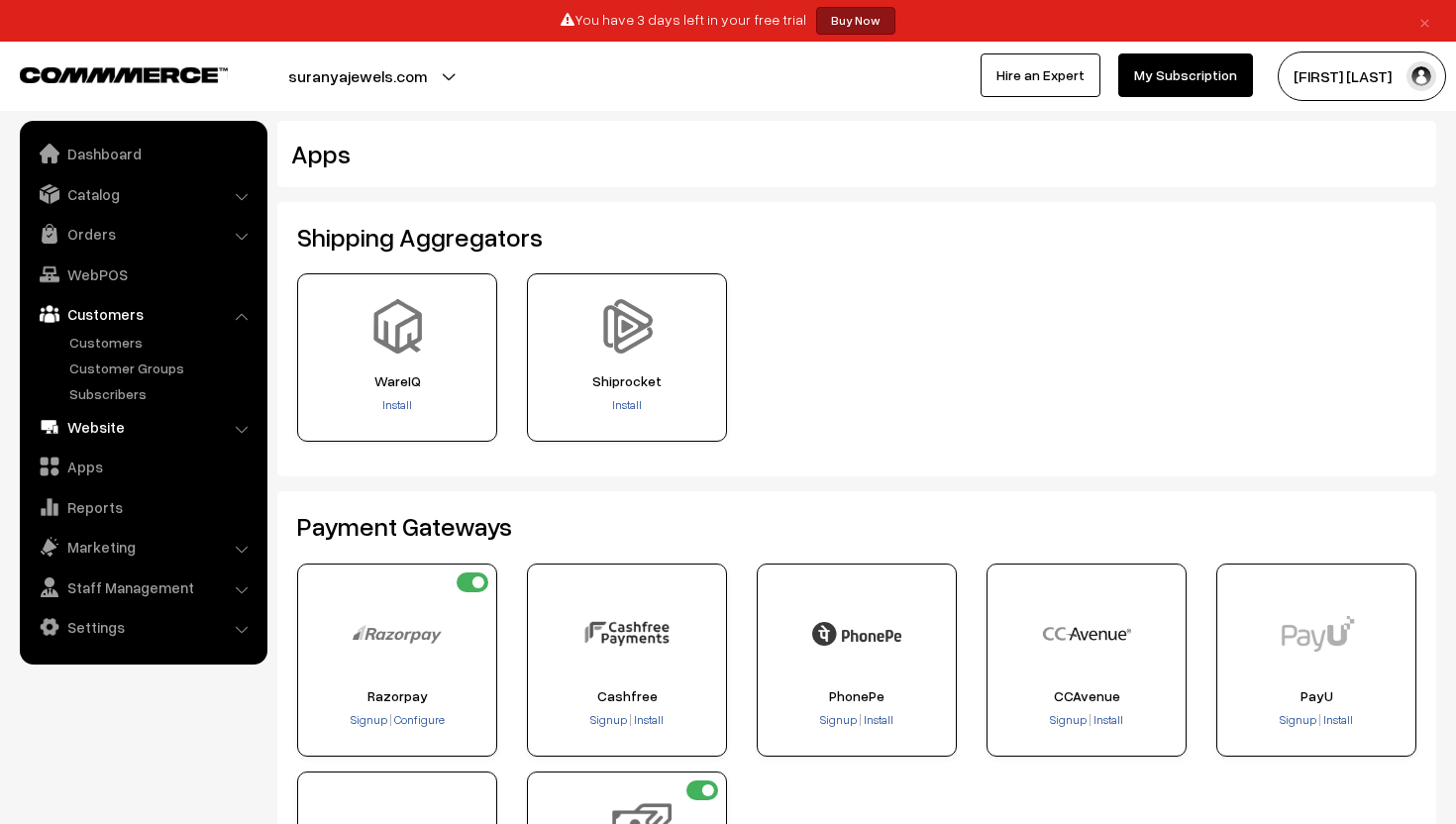 click on "Website" at bounding box center (143, 427) 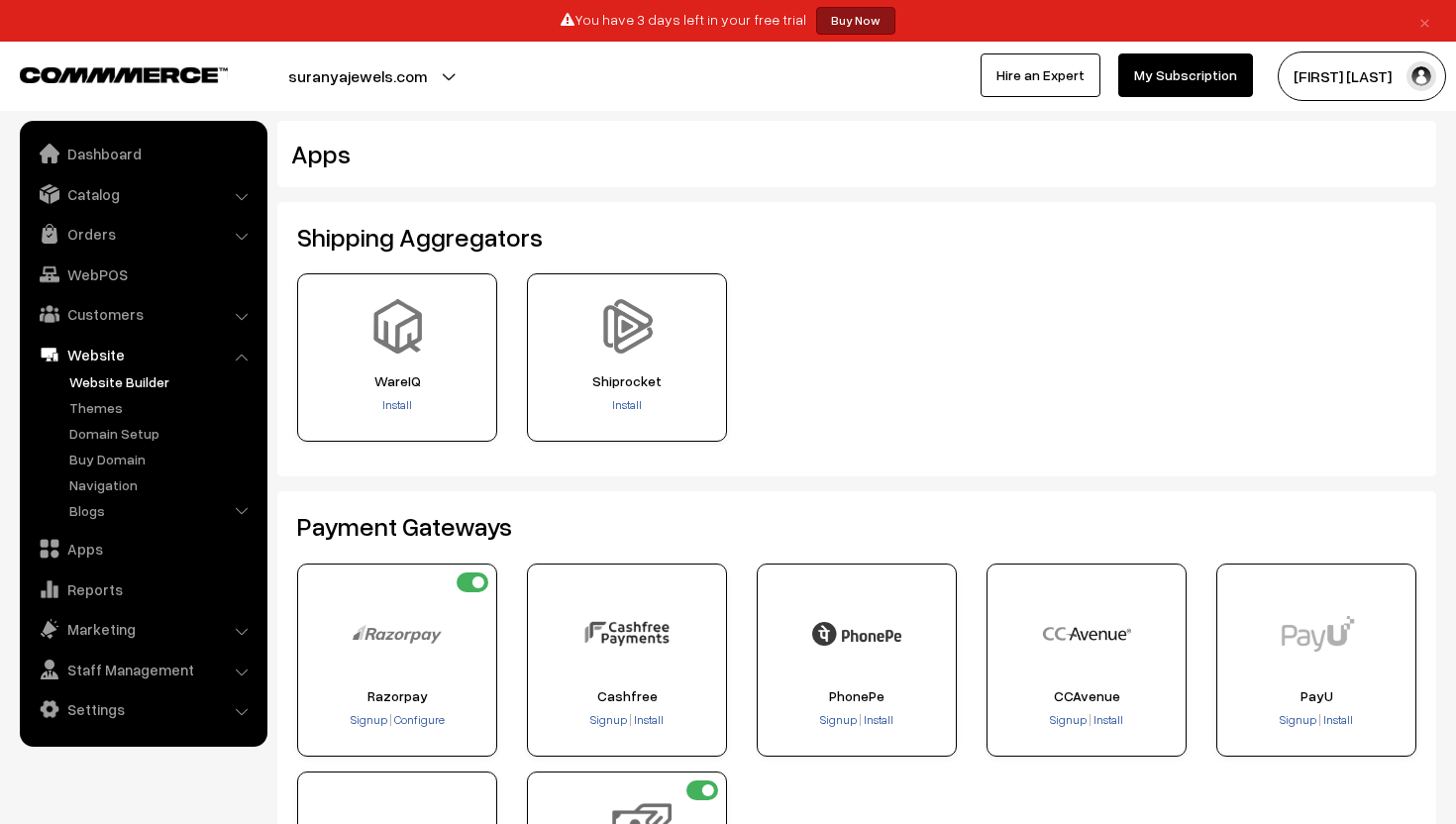 click on "Website Builder" at bounding box center [162, 381] 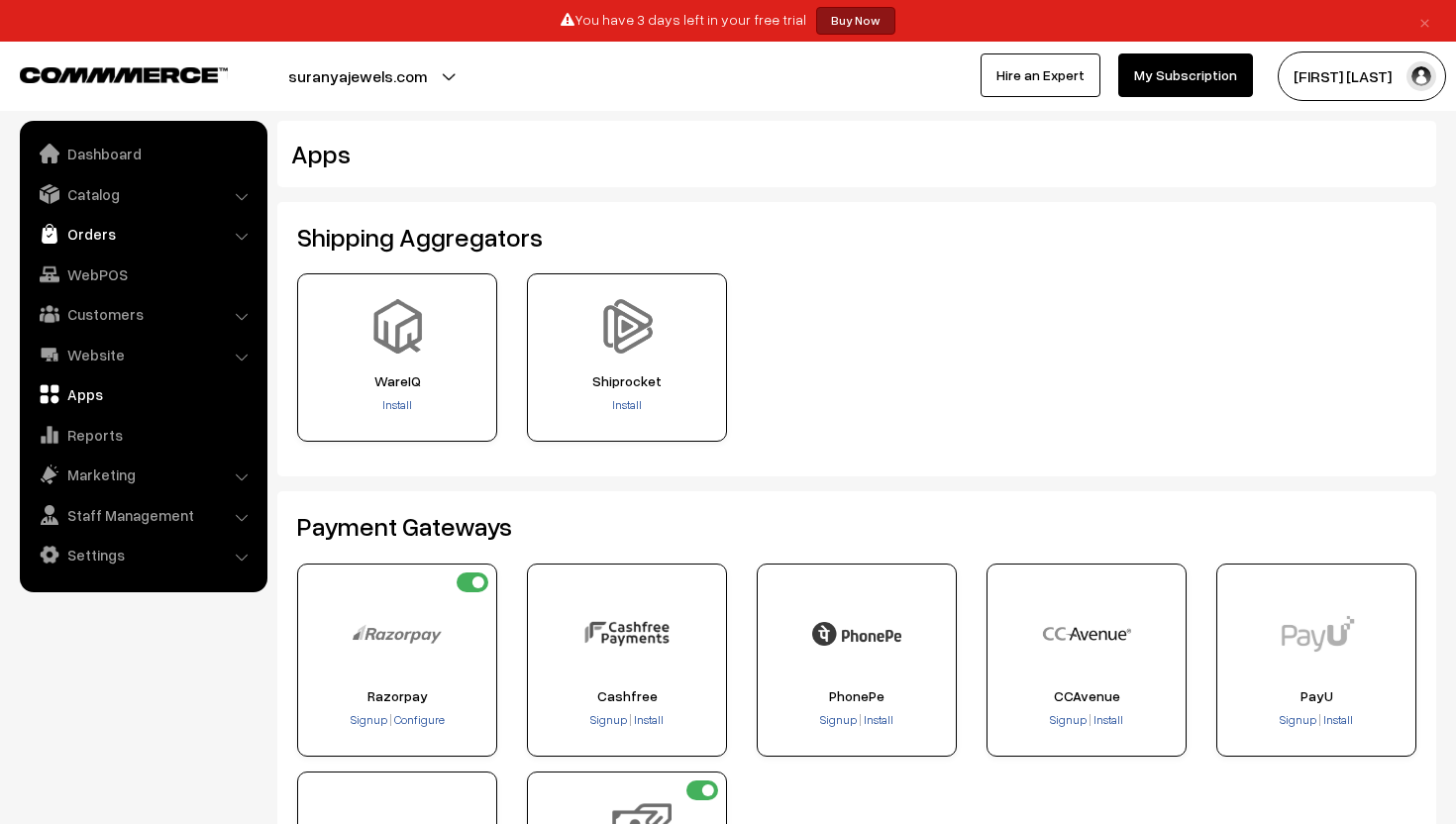 scroll, scrollTop: 0, scrollLeft: 0, axis: both 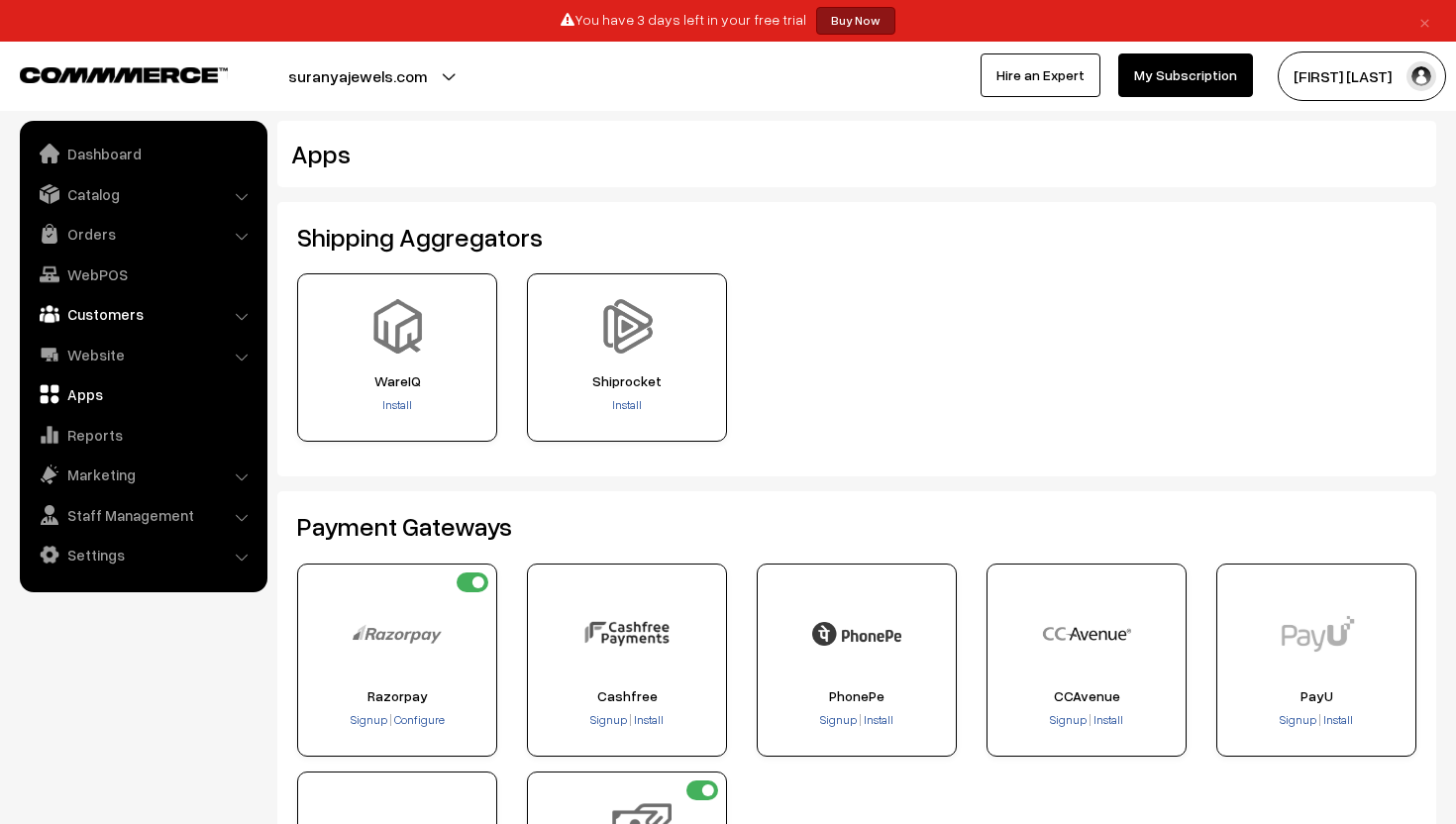 click on "Customers" at bounding box center [143, 314] 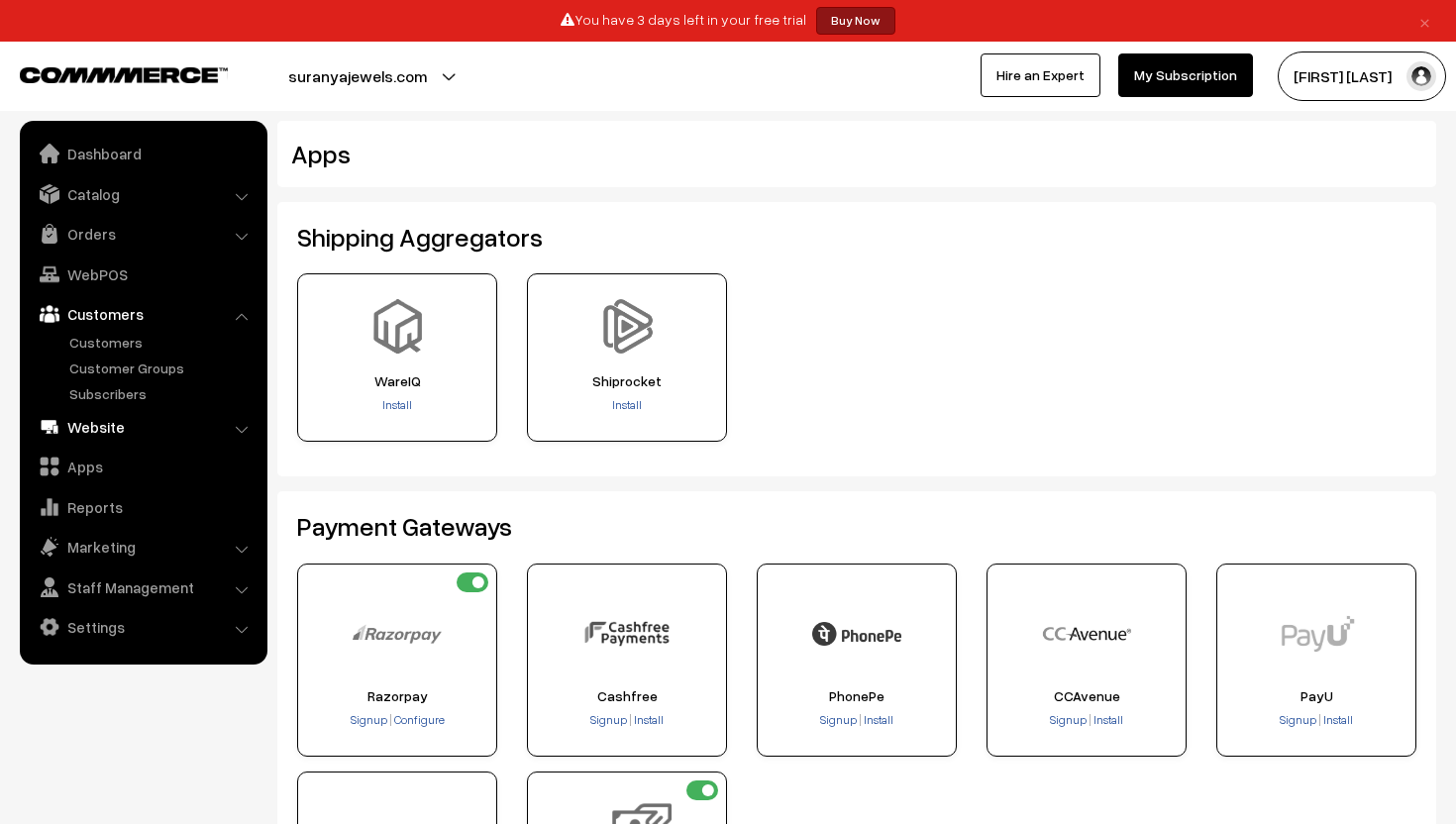 click on "Website" at bounding box center (143, 427) 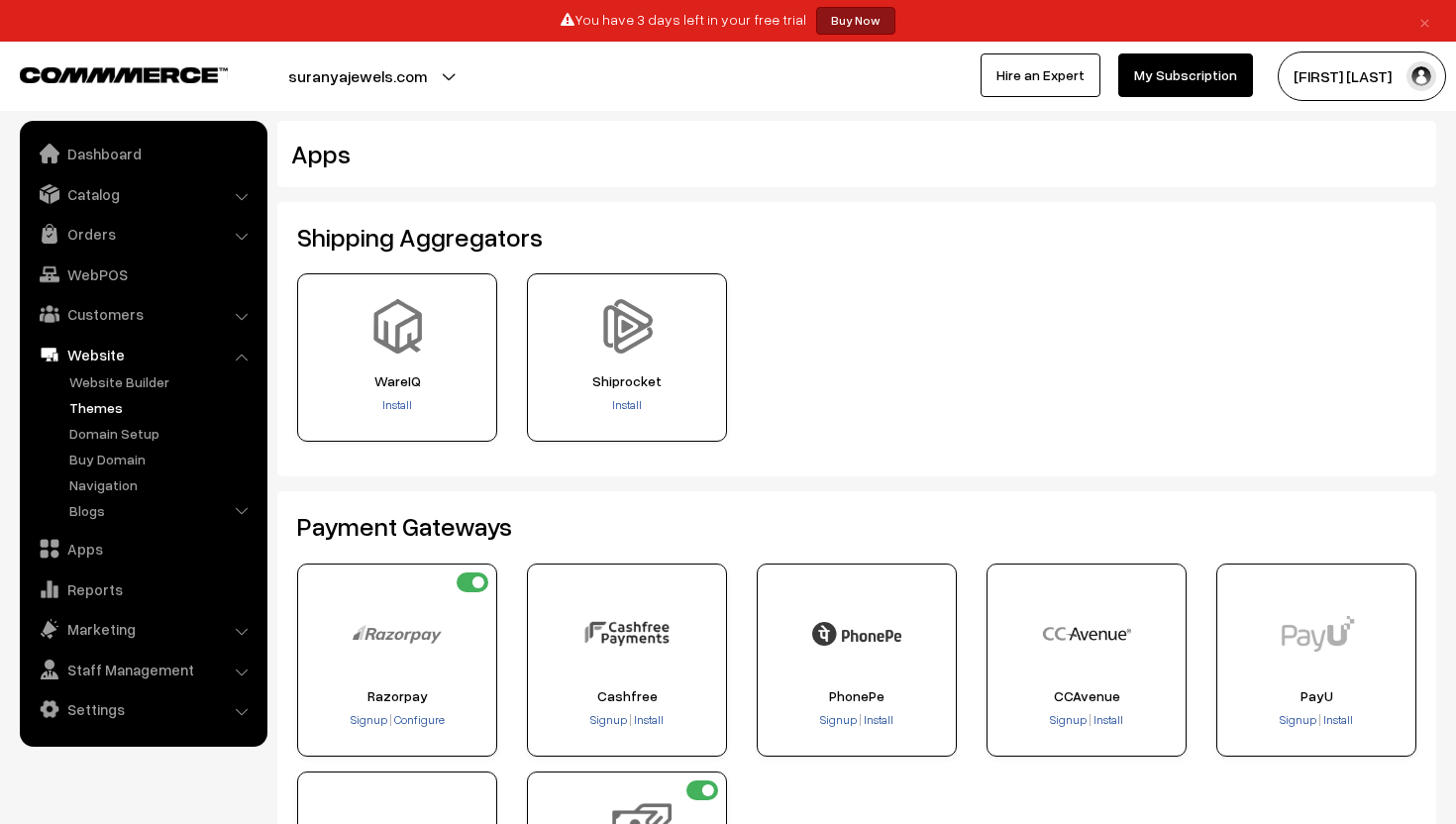click on "Themes" at bounding box center (162, 407) 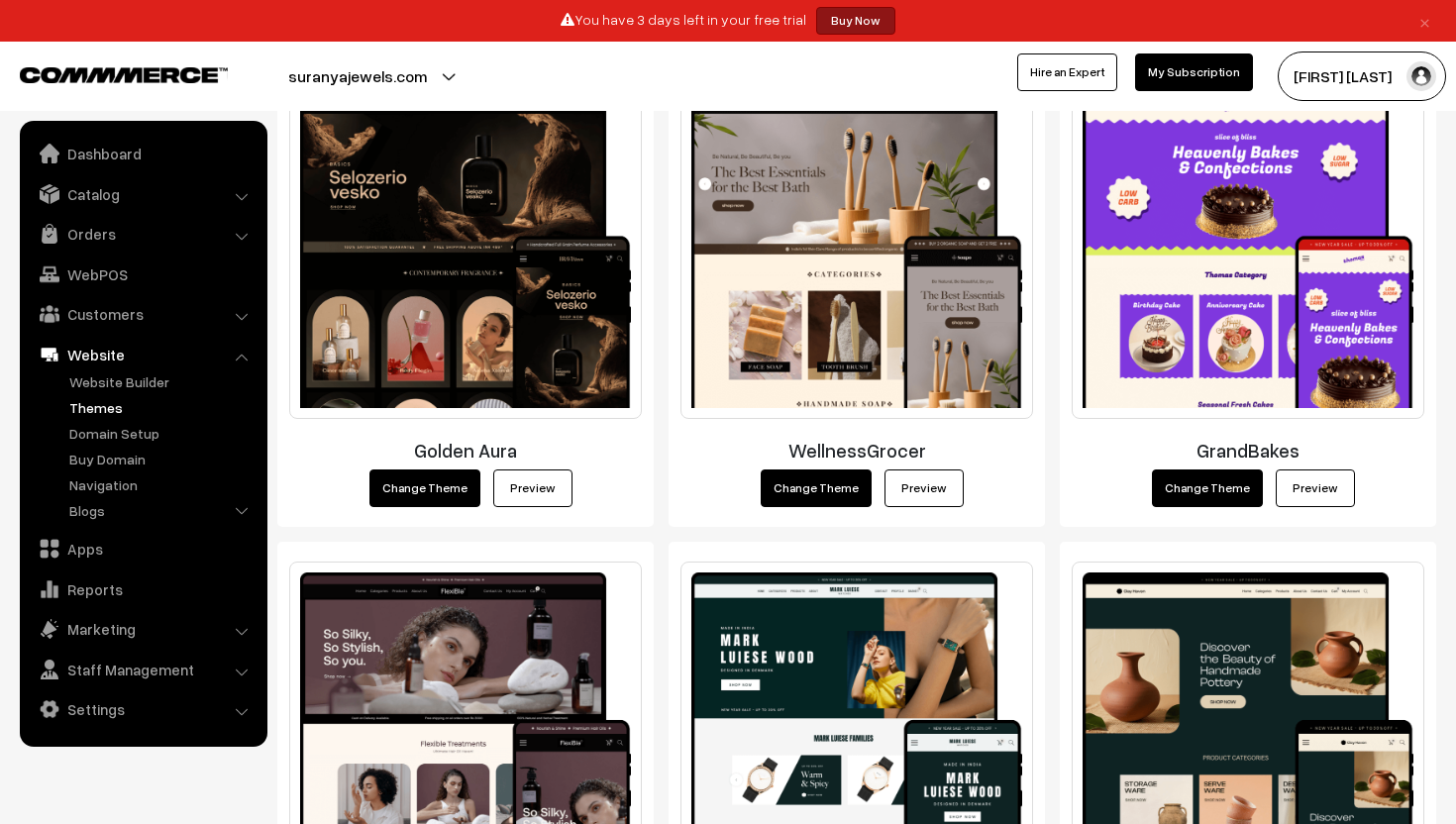 scroll, scrollTop: 1363, scrollLeft: 0, axis: vertical 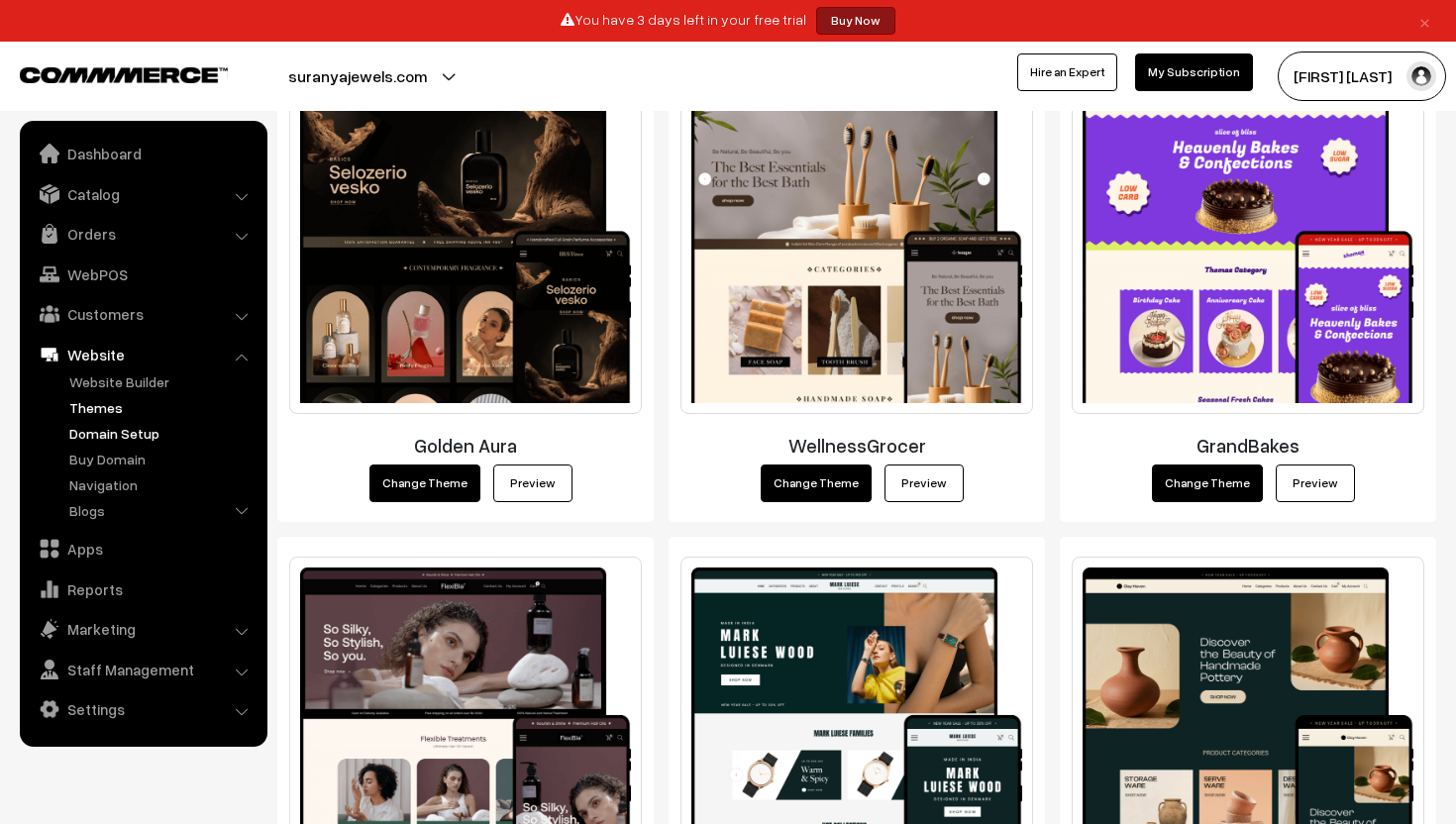 click on "Domain Setup" at bounding box center [162, 433] 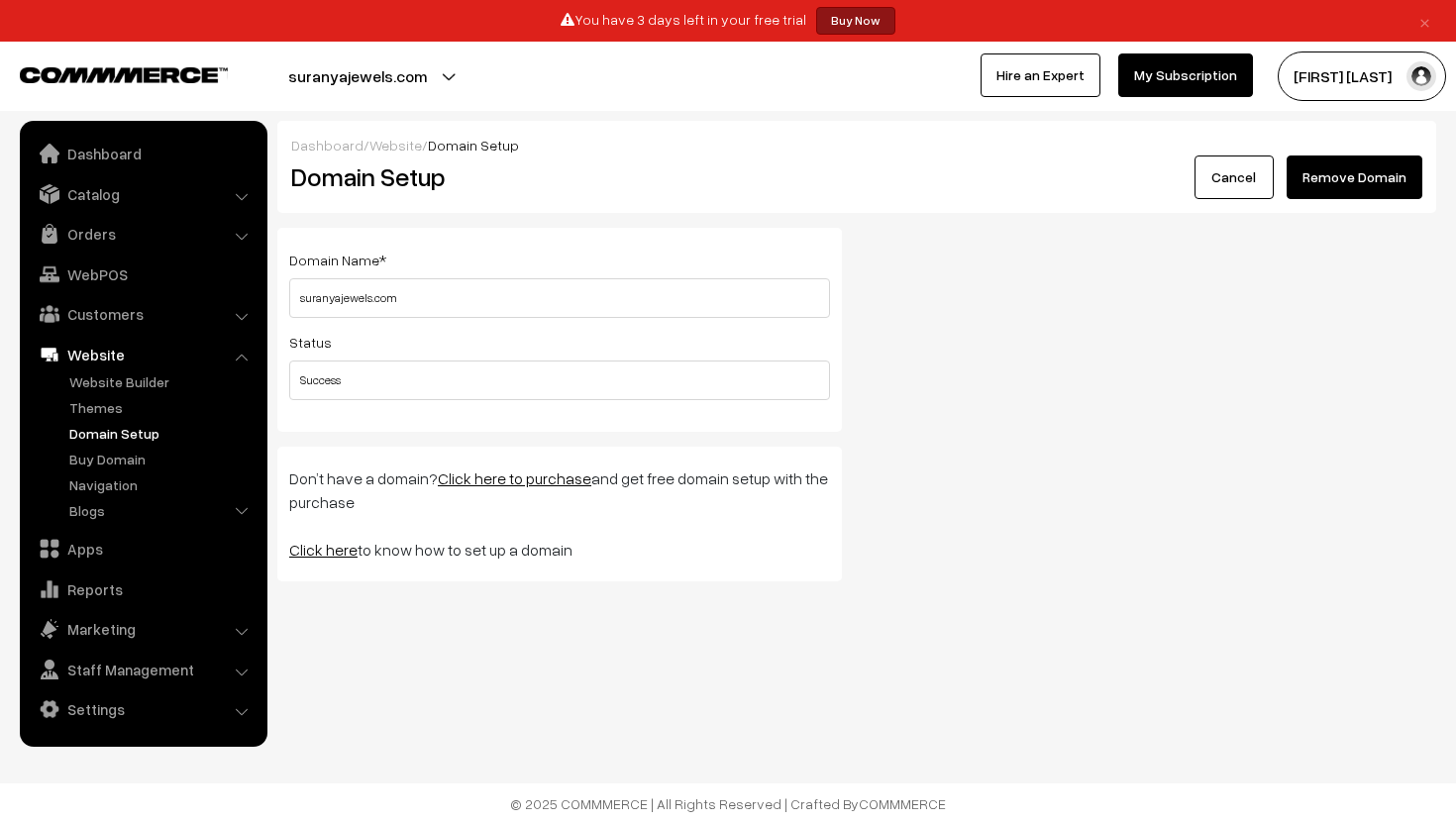 scroll, scrollTop: 0, scrollLeft: 0, axis: both 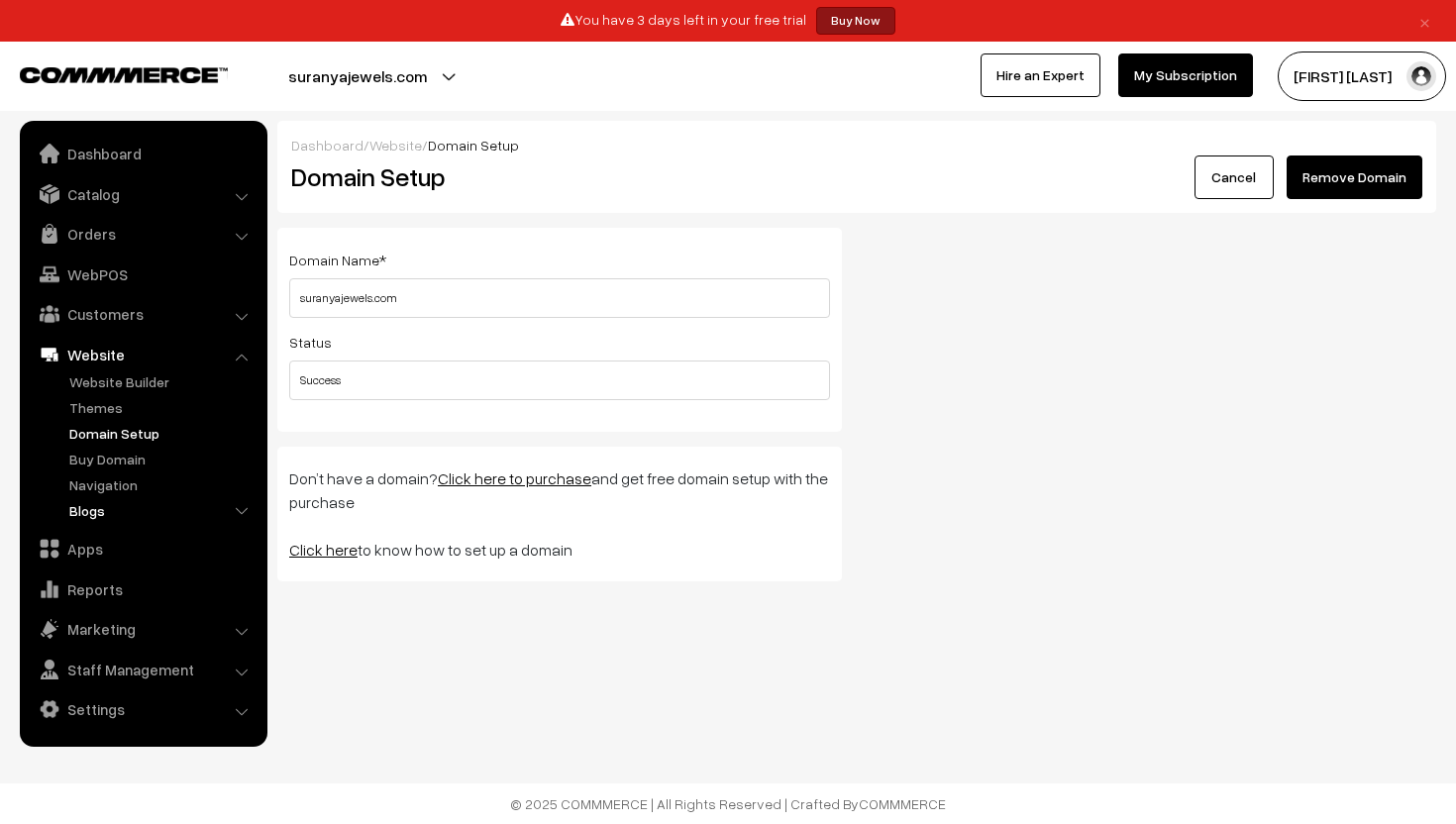 click on "Blogs" at bounding box center [162, 510] 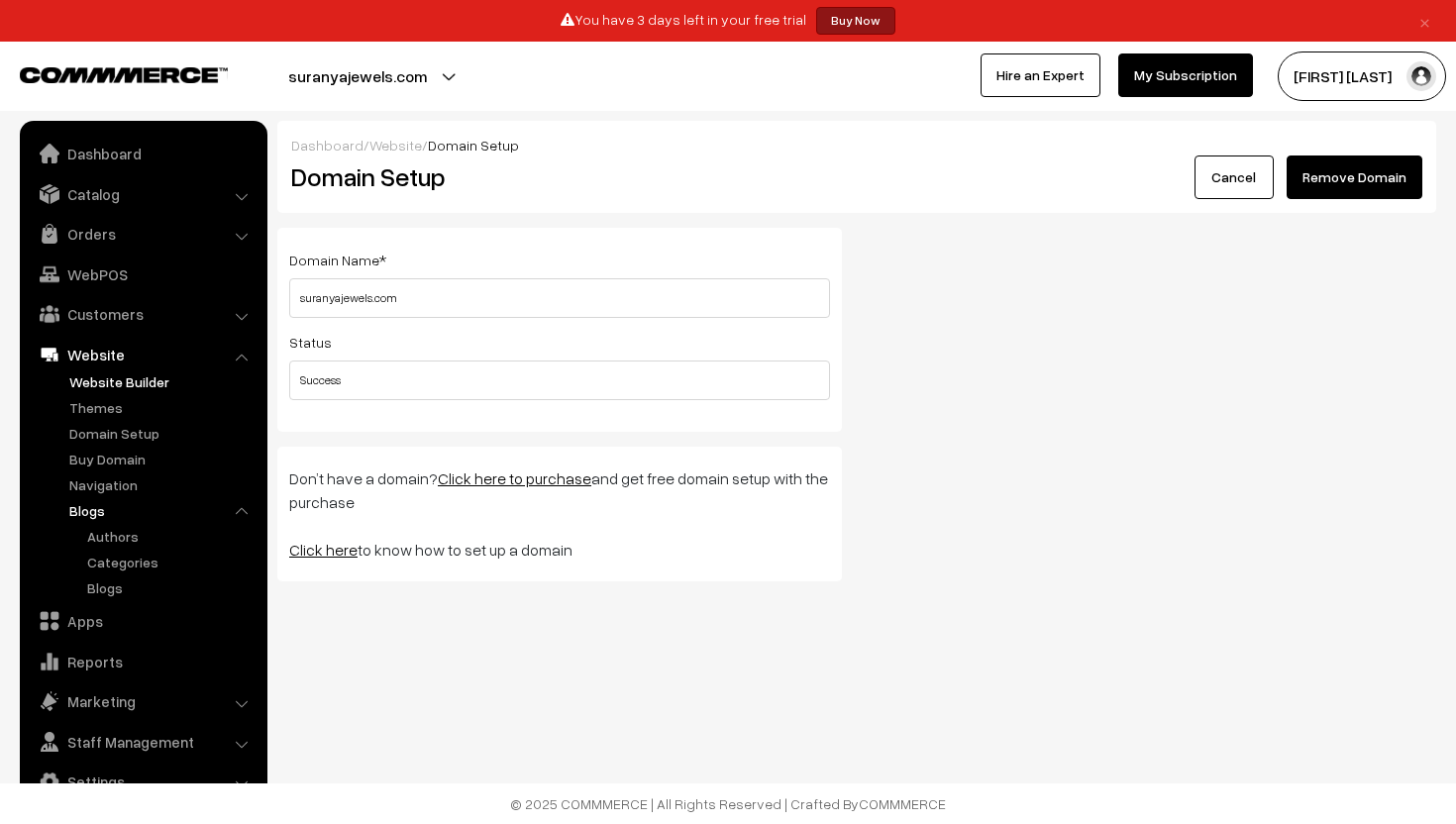click on "Website Builder" at bounding box center [162, 381] 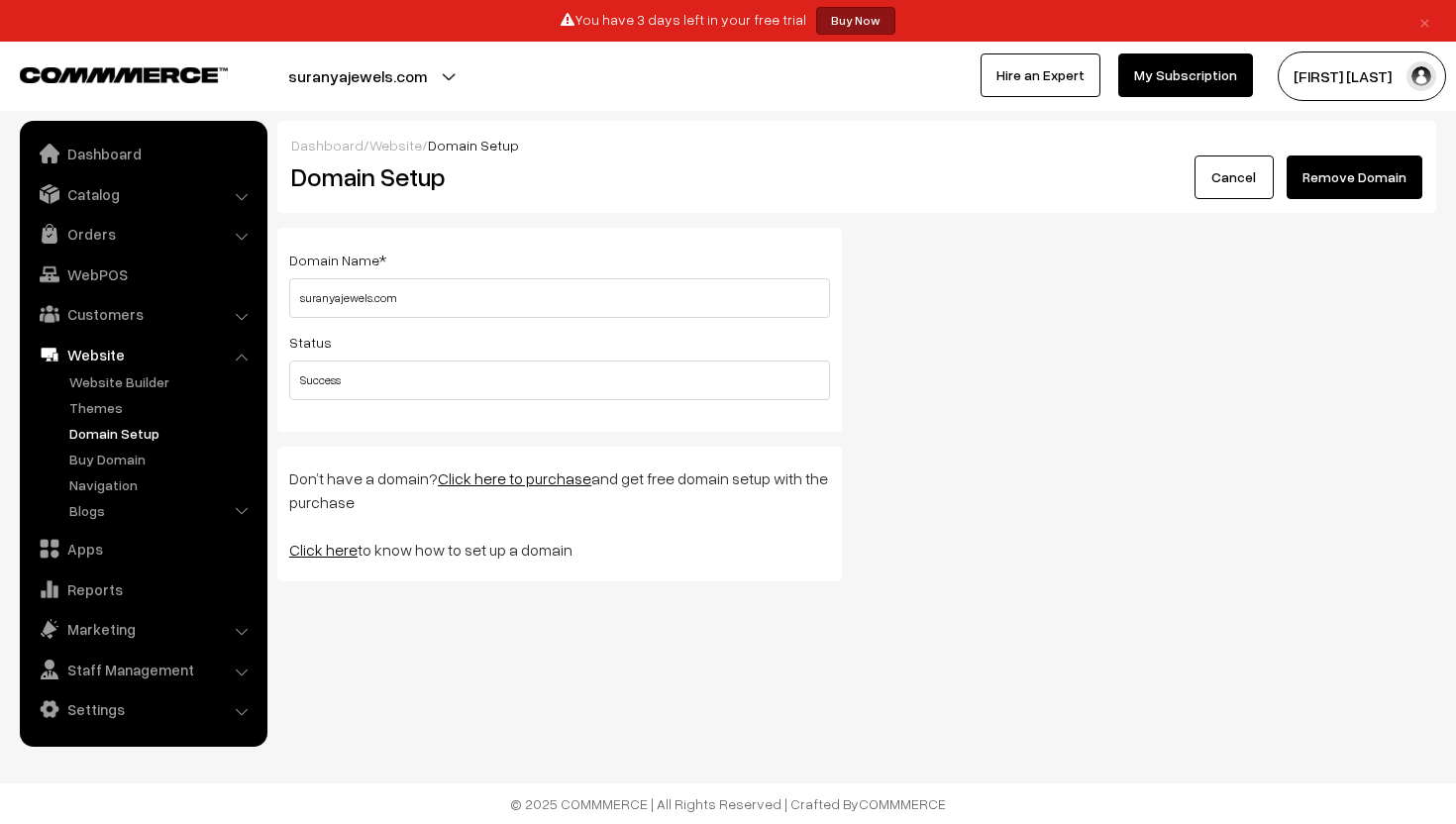 scroll, scrollTop: 0, scrollLeft: 0, axis: both 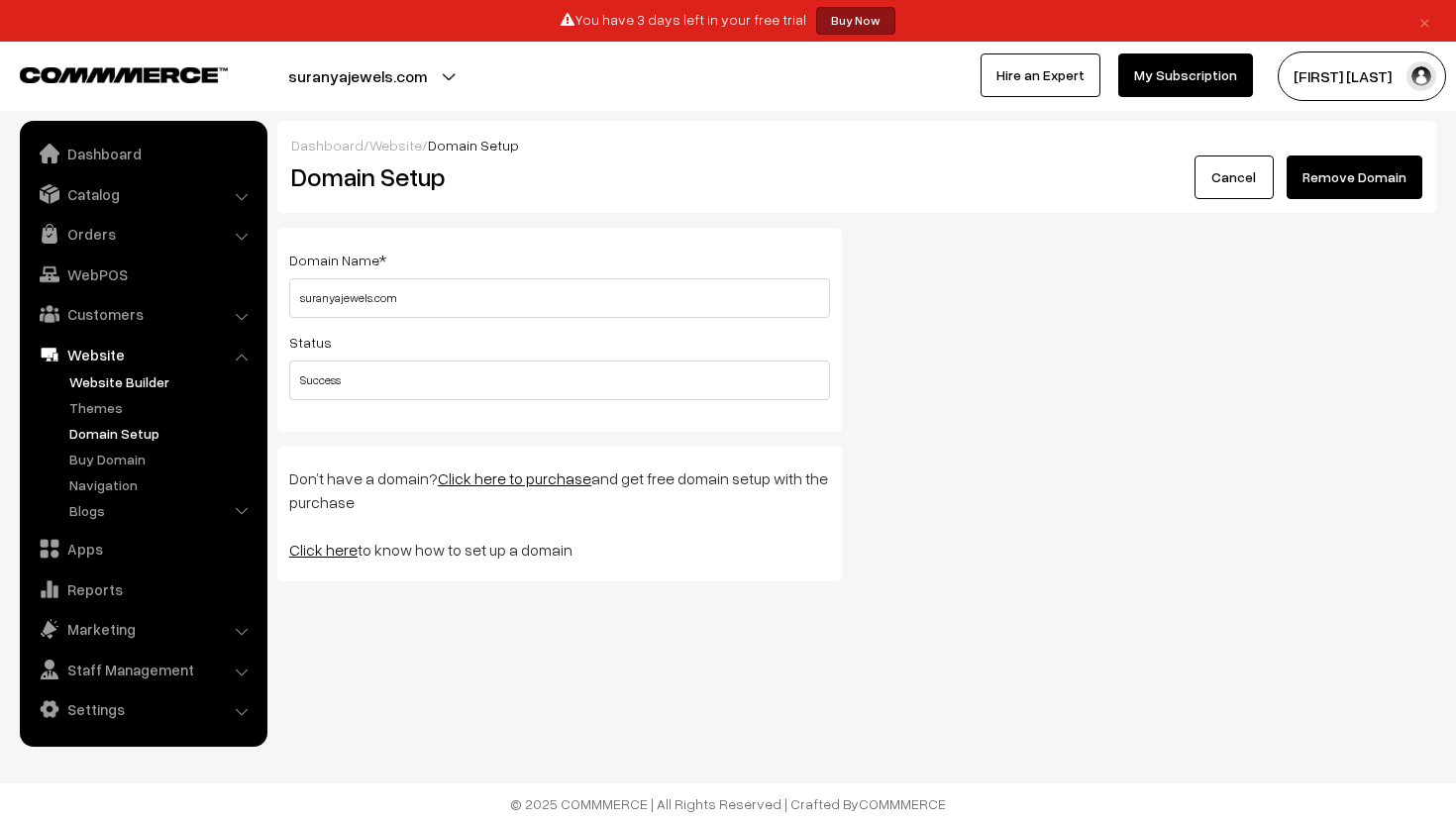 click on "Website Builder" at bounding box center [162, 381] 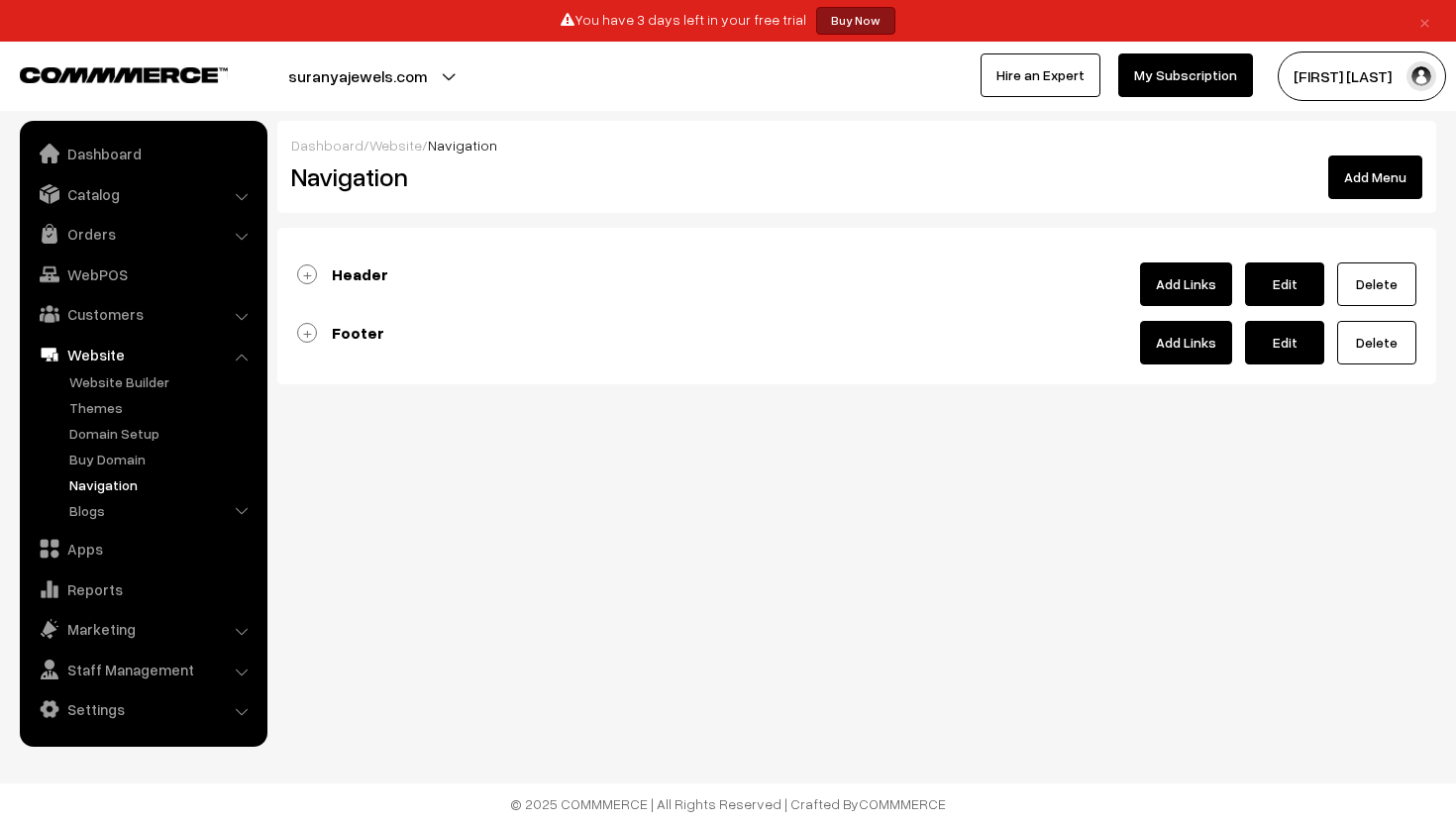 scroll, scrollTop: 0, scrollLeft: 0, axis: both 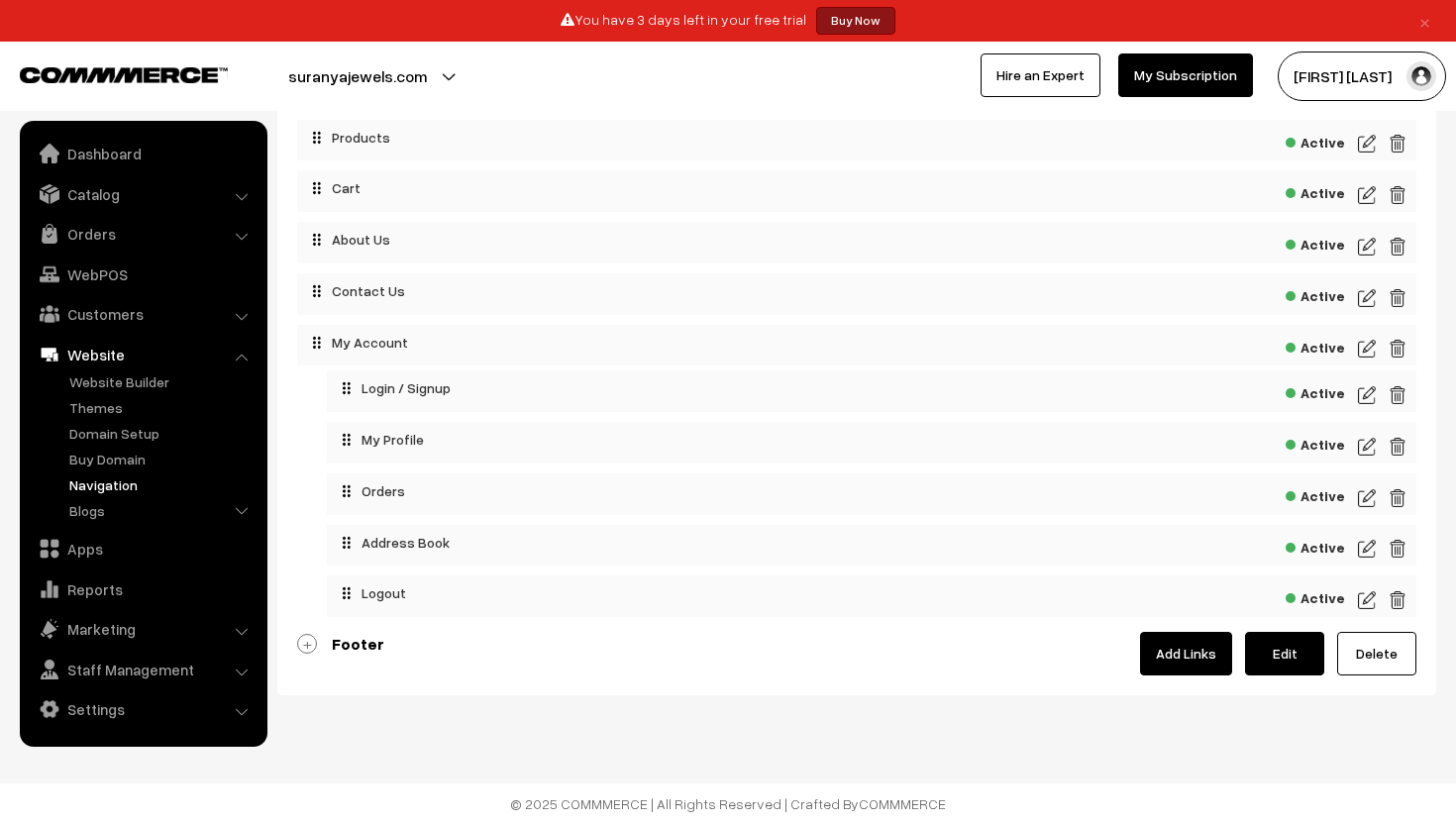 click on "Footer" at bounding box center [358, 644] 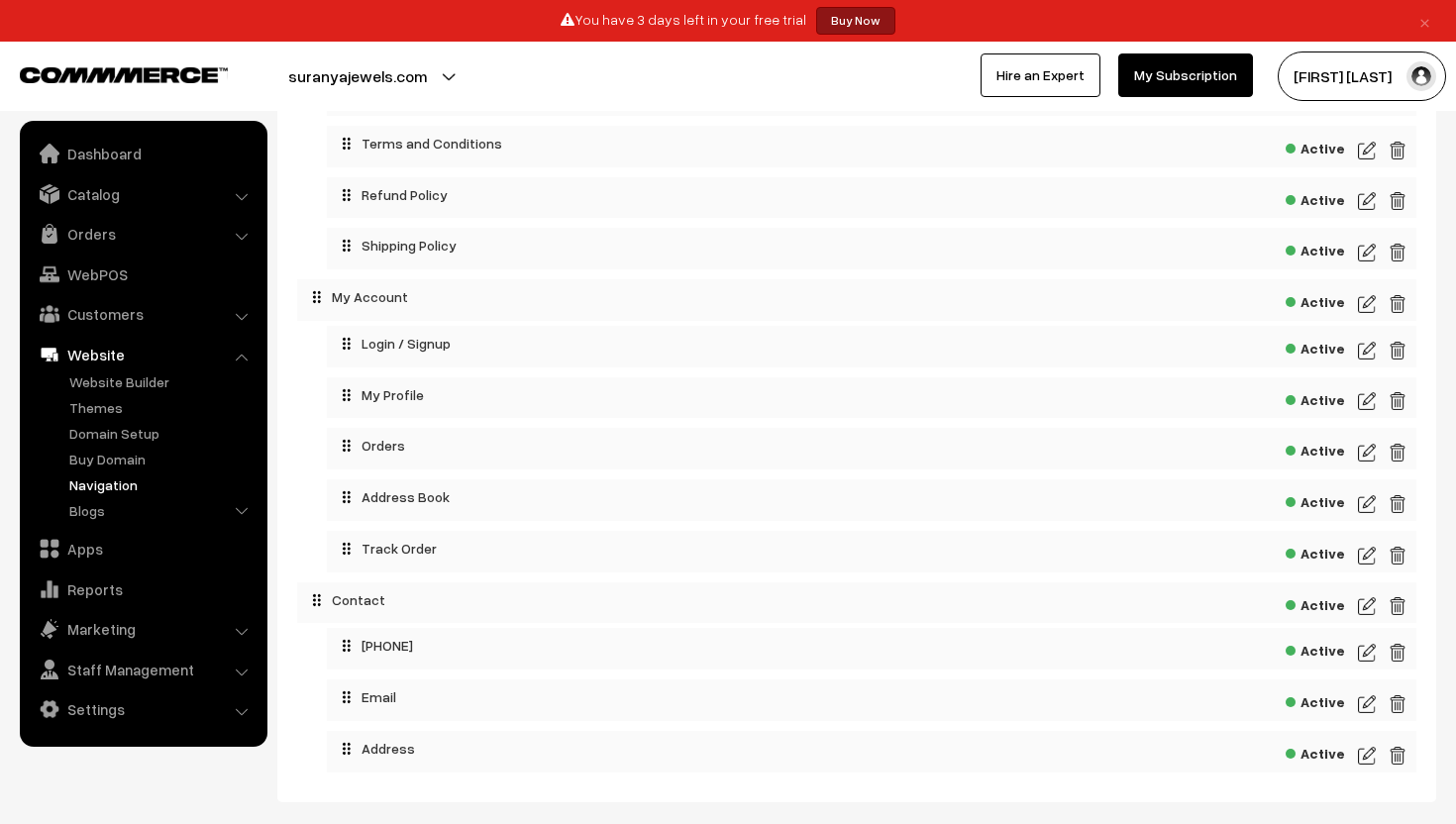scroll, scrollTop: 1221, scrollLeft: 0, axis: vertical 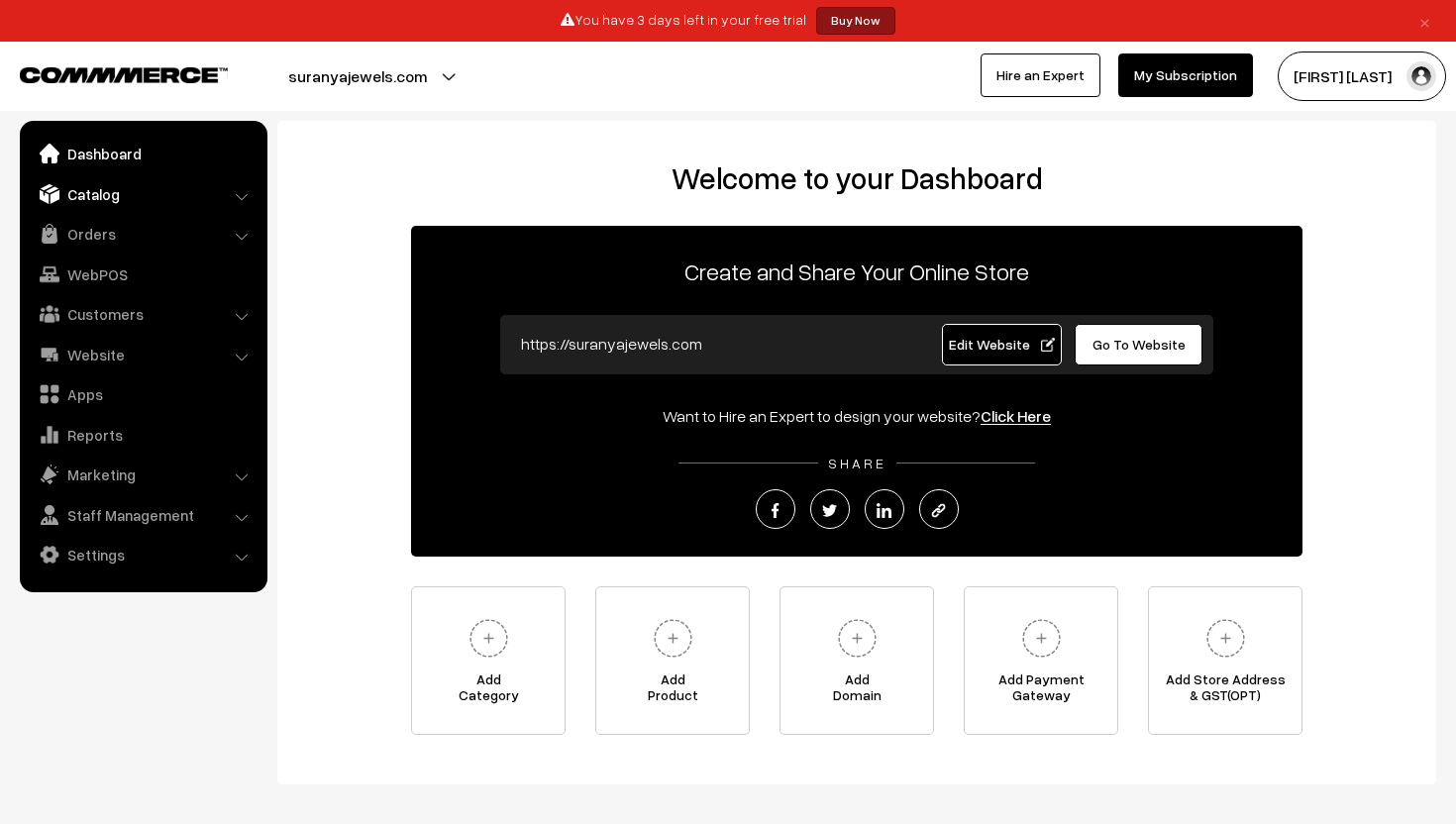 click on "Catalog" at bounding box center [143, 194] 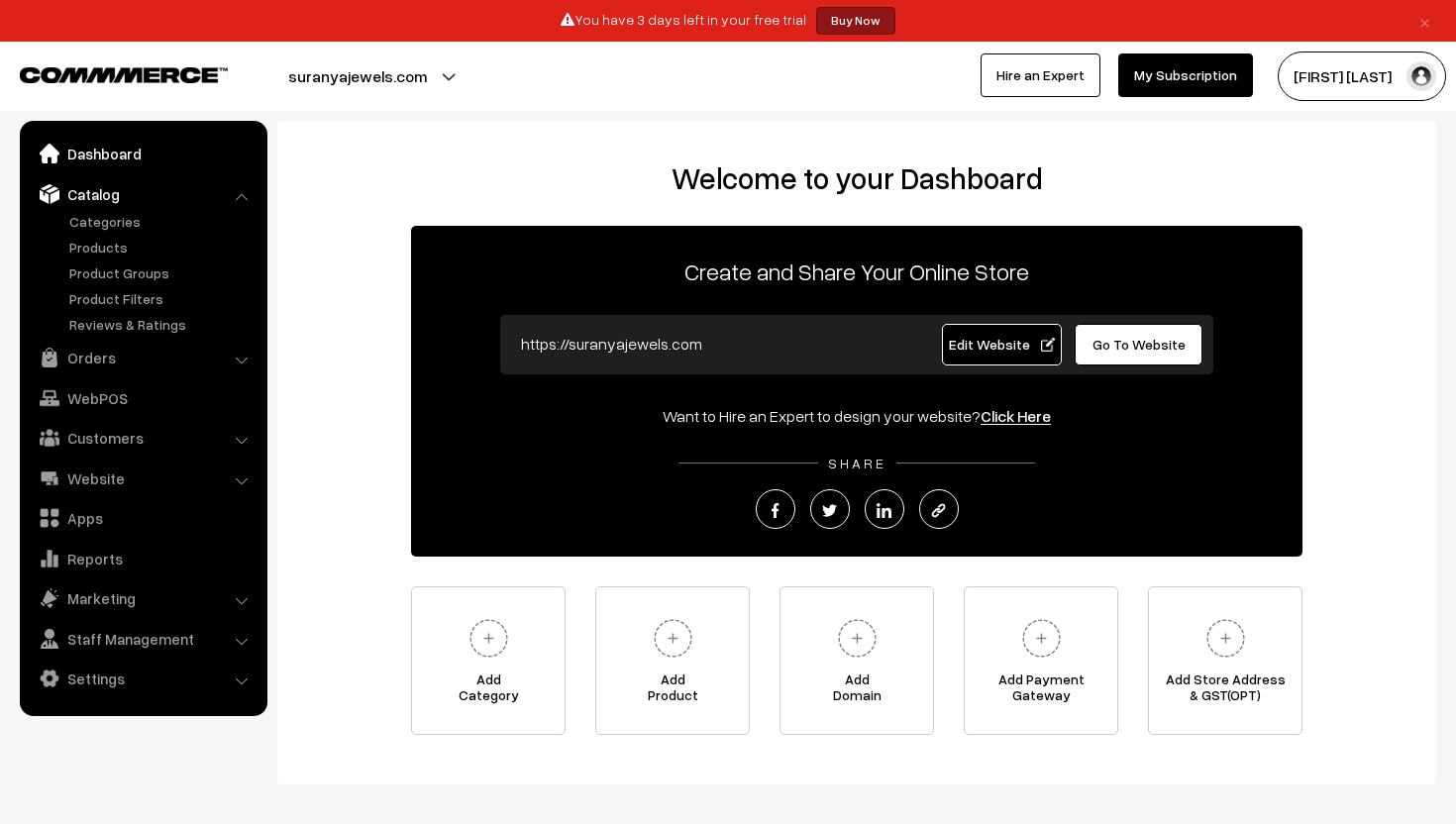 click on "Dashboard" at bounding box center (143, 154) 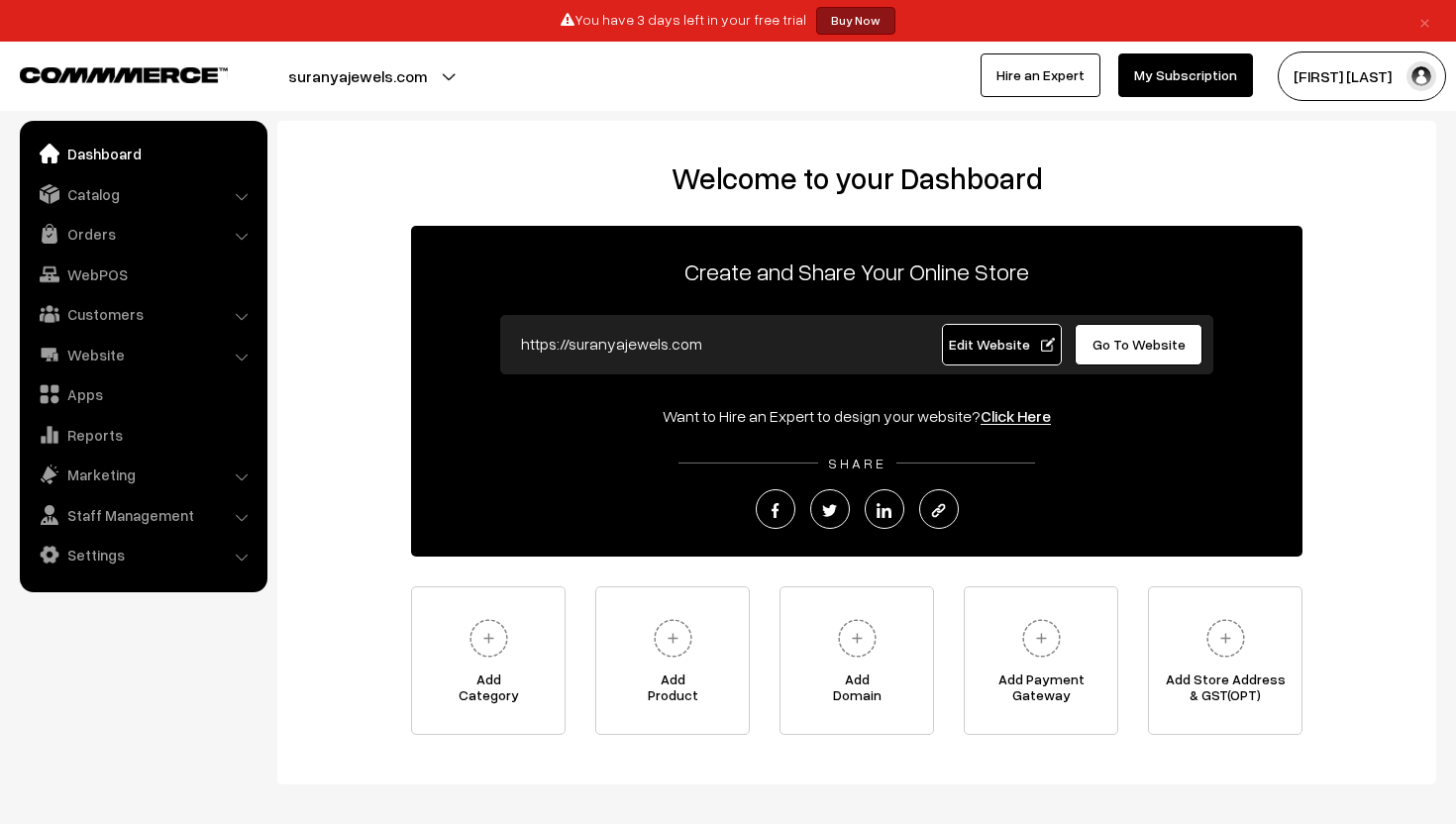 scroll, scrollTop: 0, scrollLeft: 0, axis: both 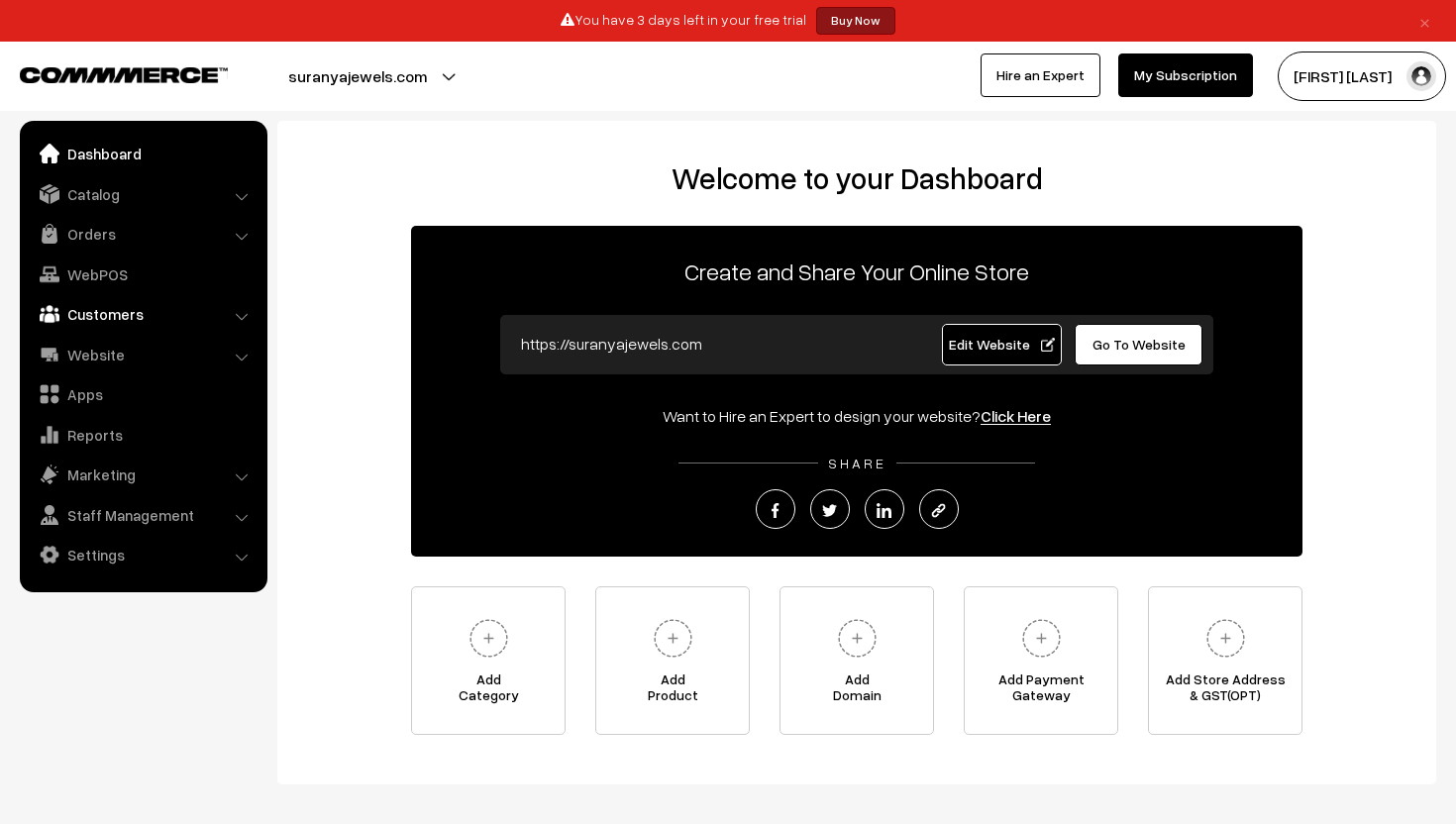 click on "Customers" at bounding box center [143, 314] 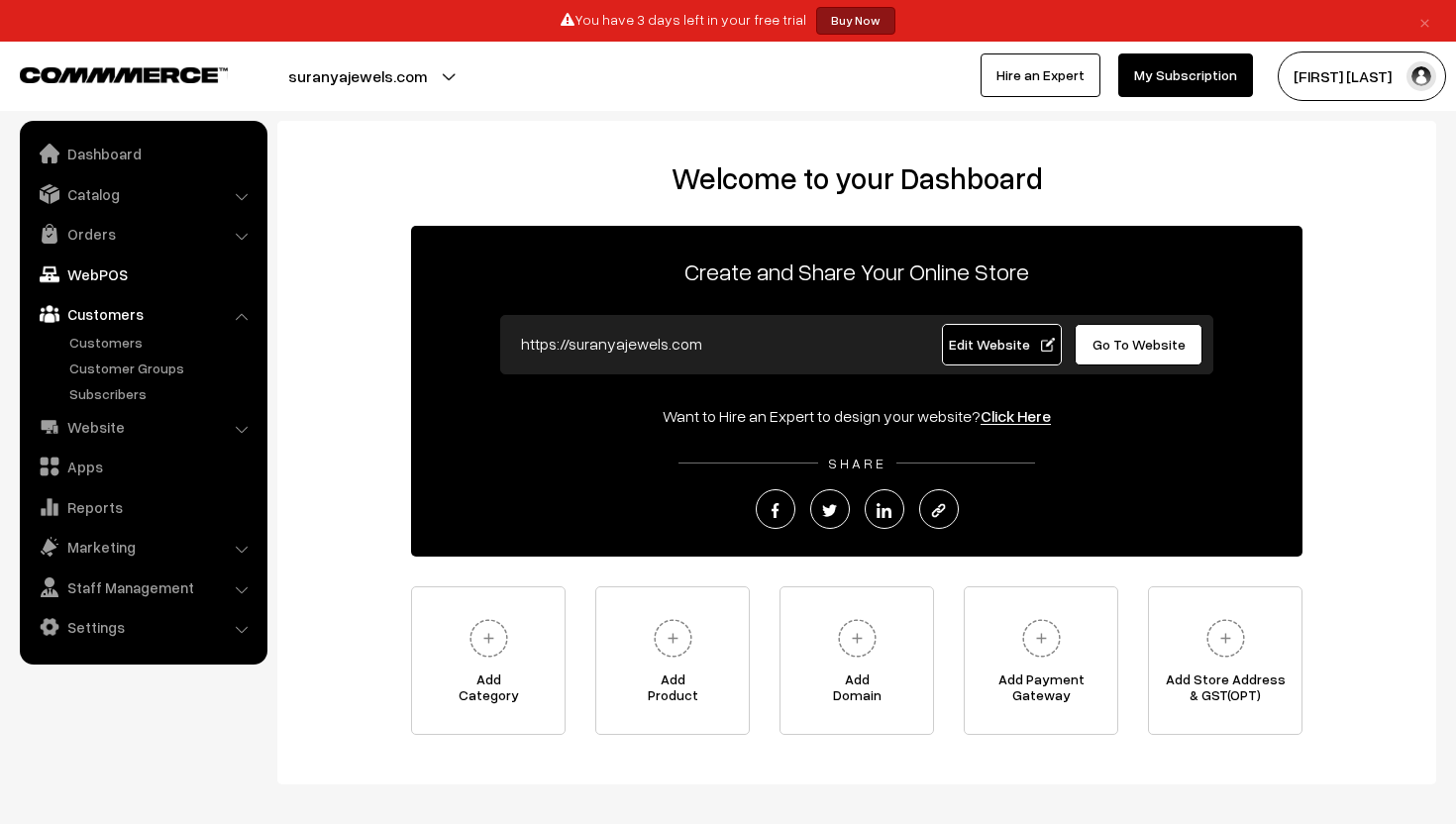 click on "WebPOS" at bounding box center [143, 274] 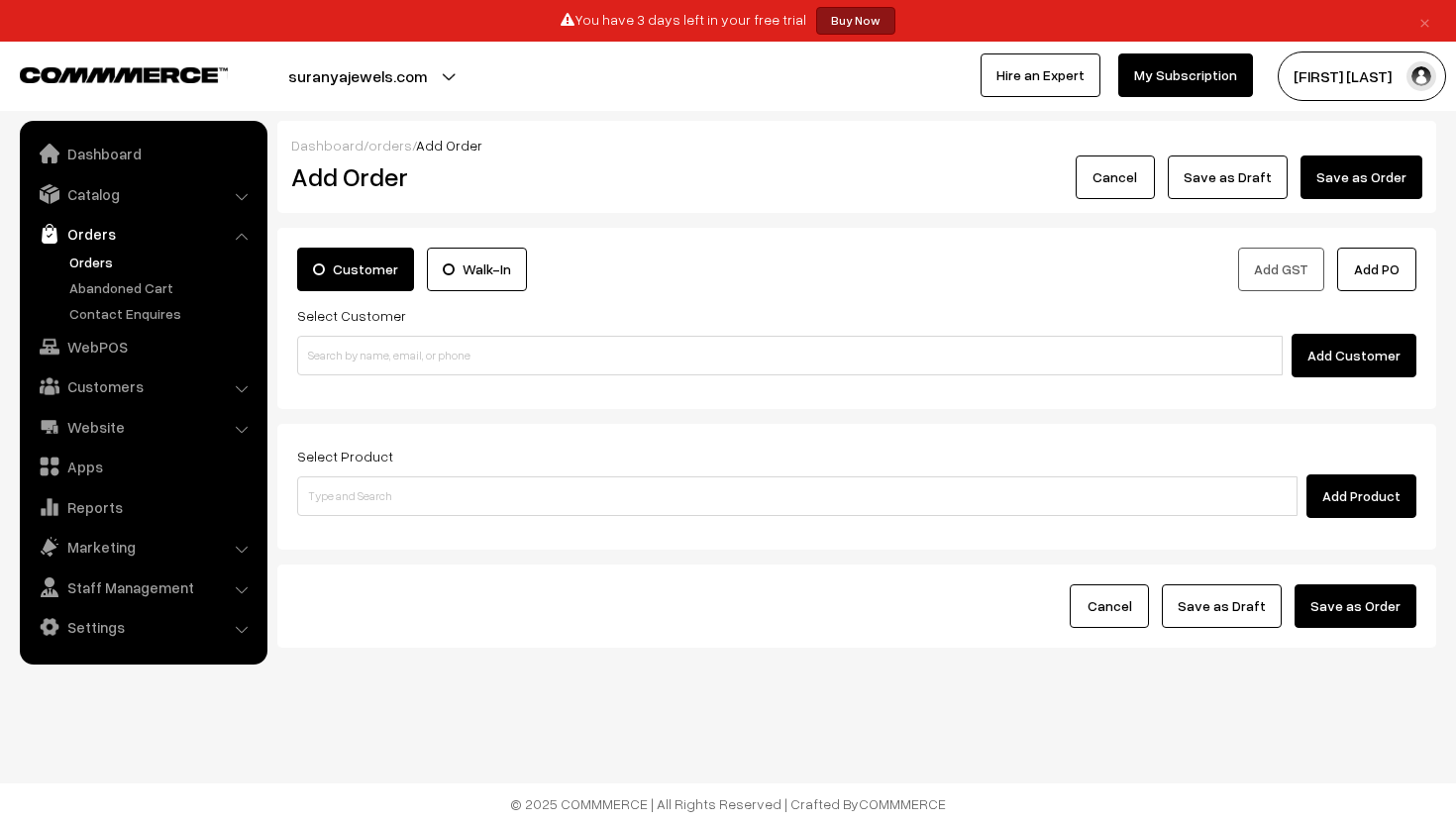 scroll, scrollTop: 0, scrollLeft: 0, axis: both 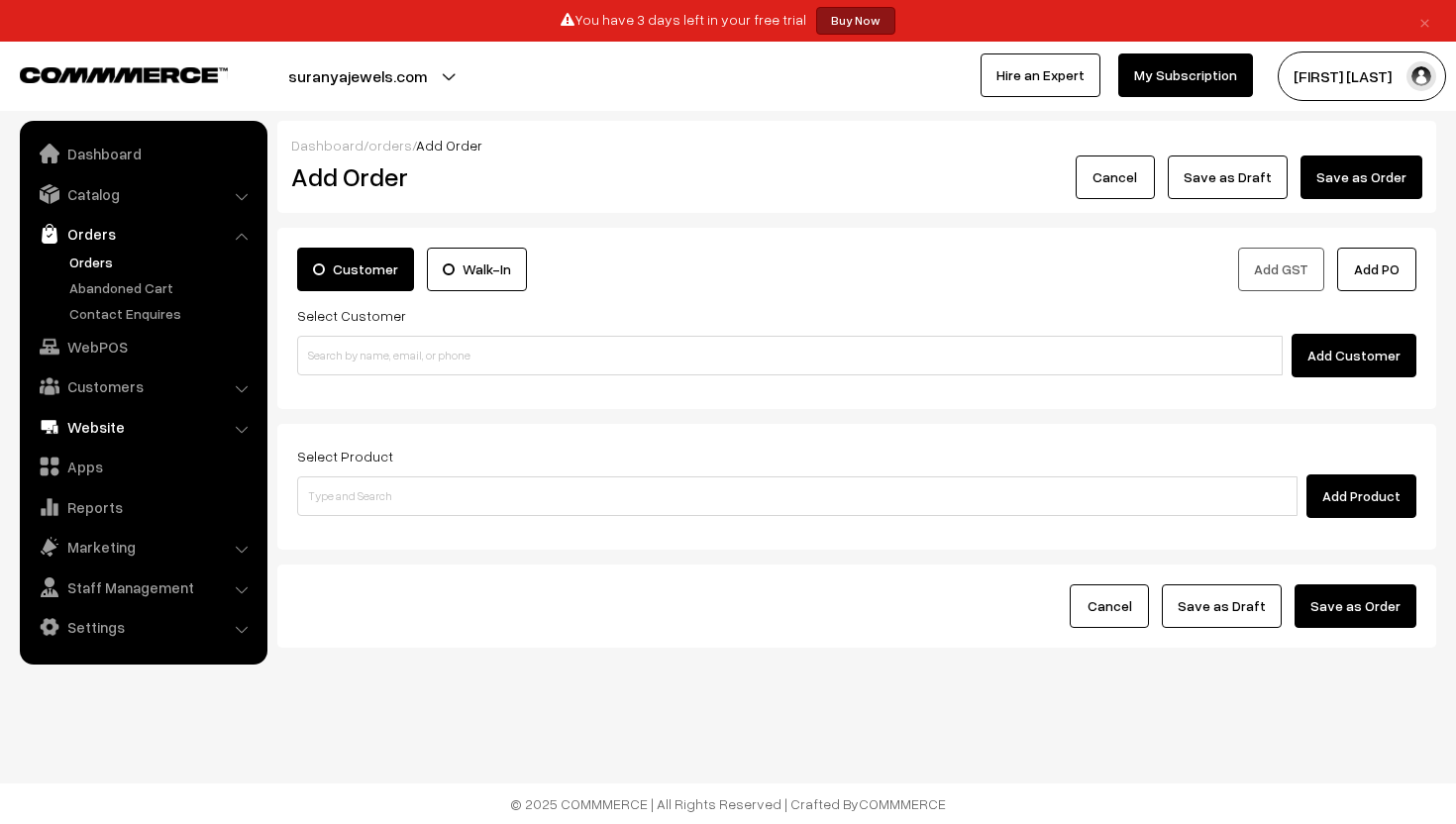 click on "Website" at bounding box center (143, 427) 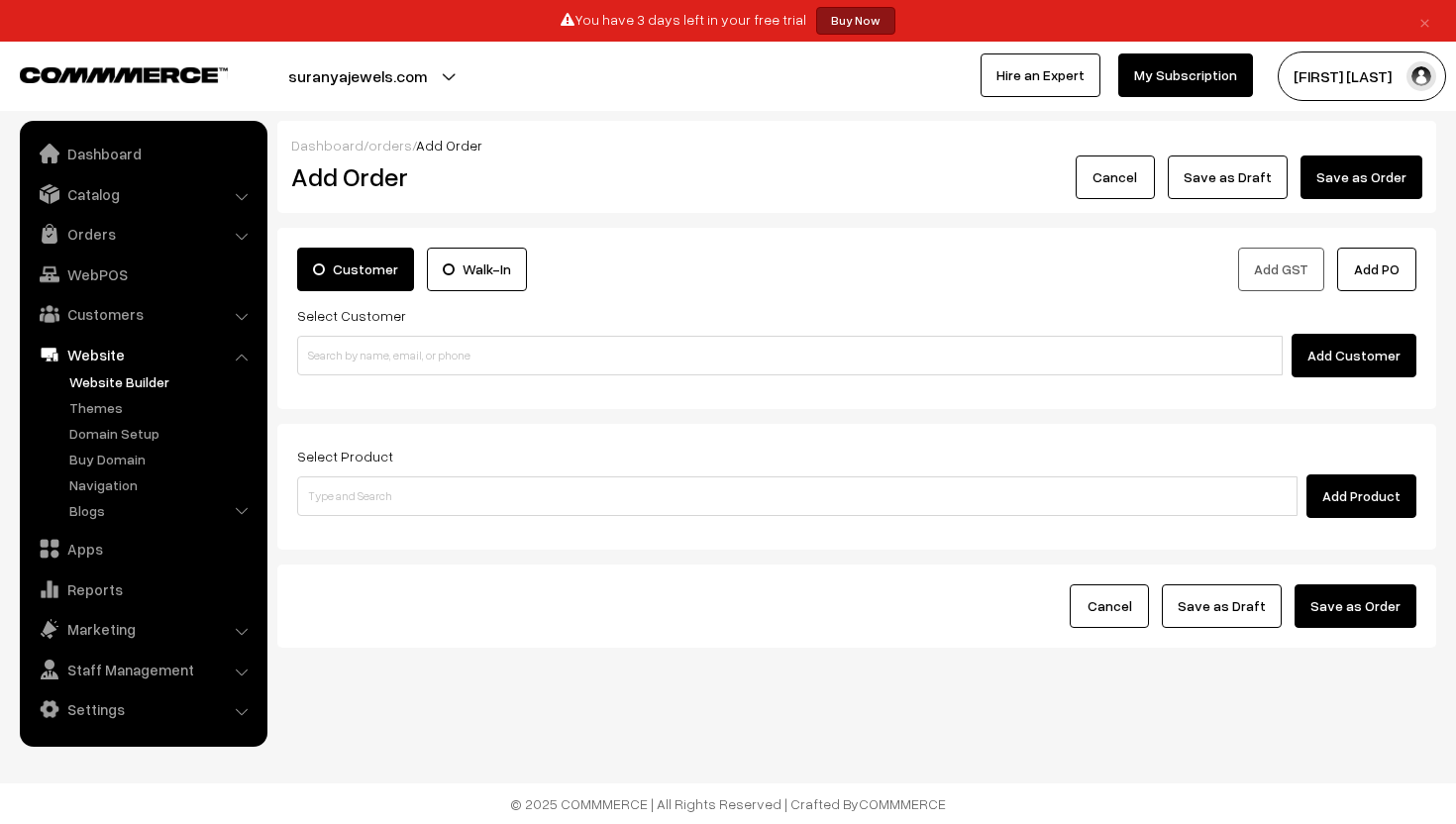 click on "Website Builder" at bounding box center (162, 381) 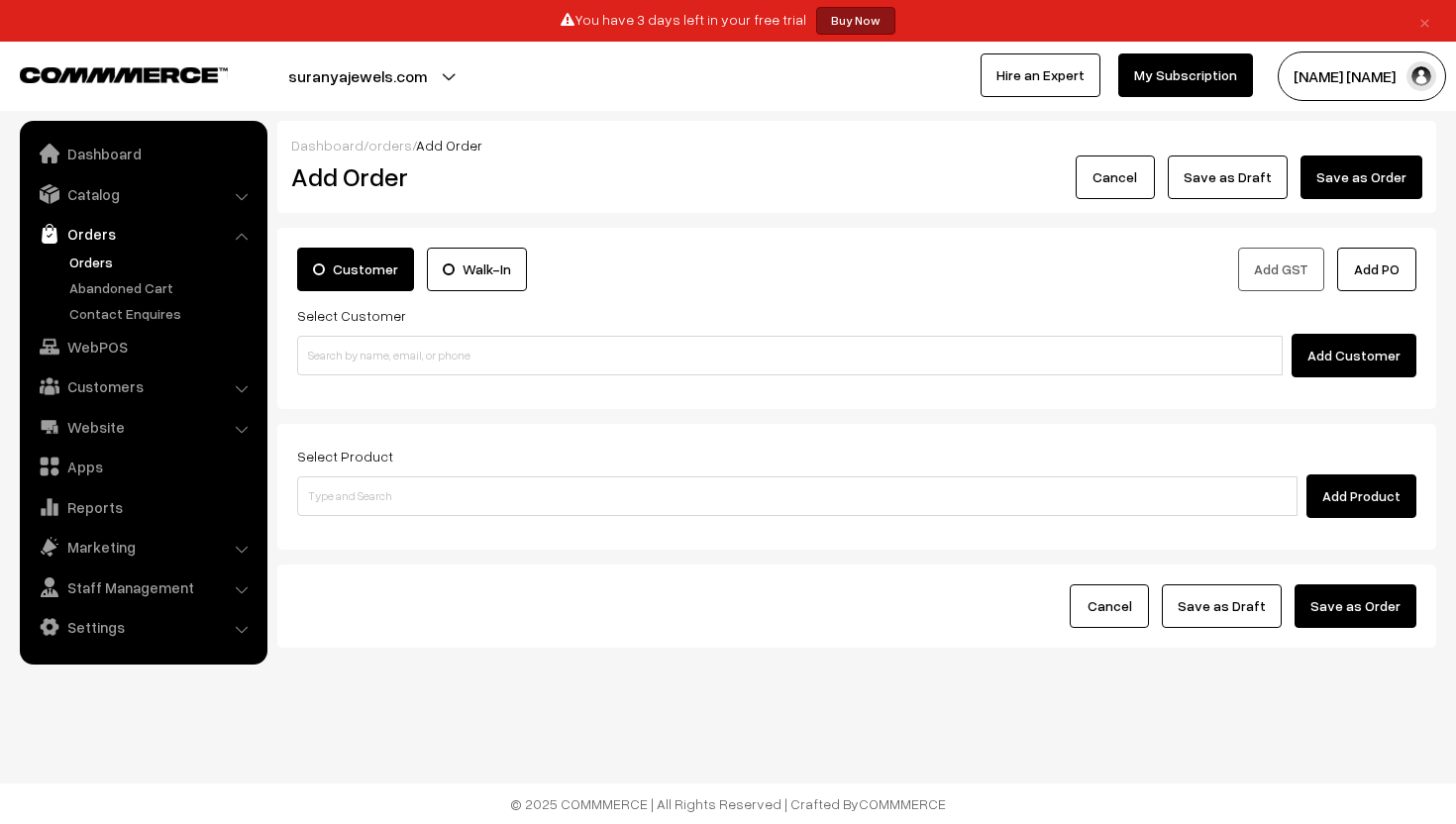 scroll, scrollTop: 0, scrollLeft: 0, axis: both 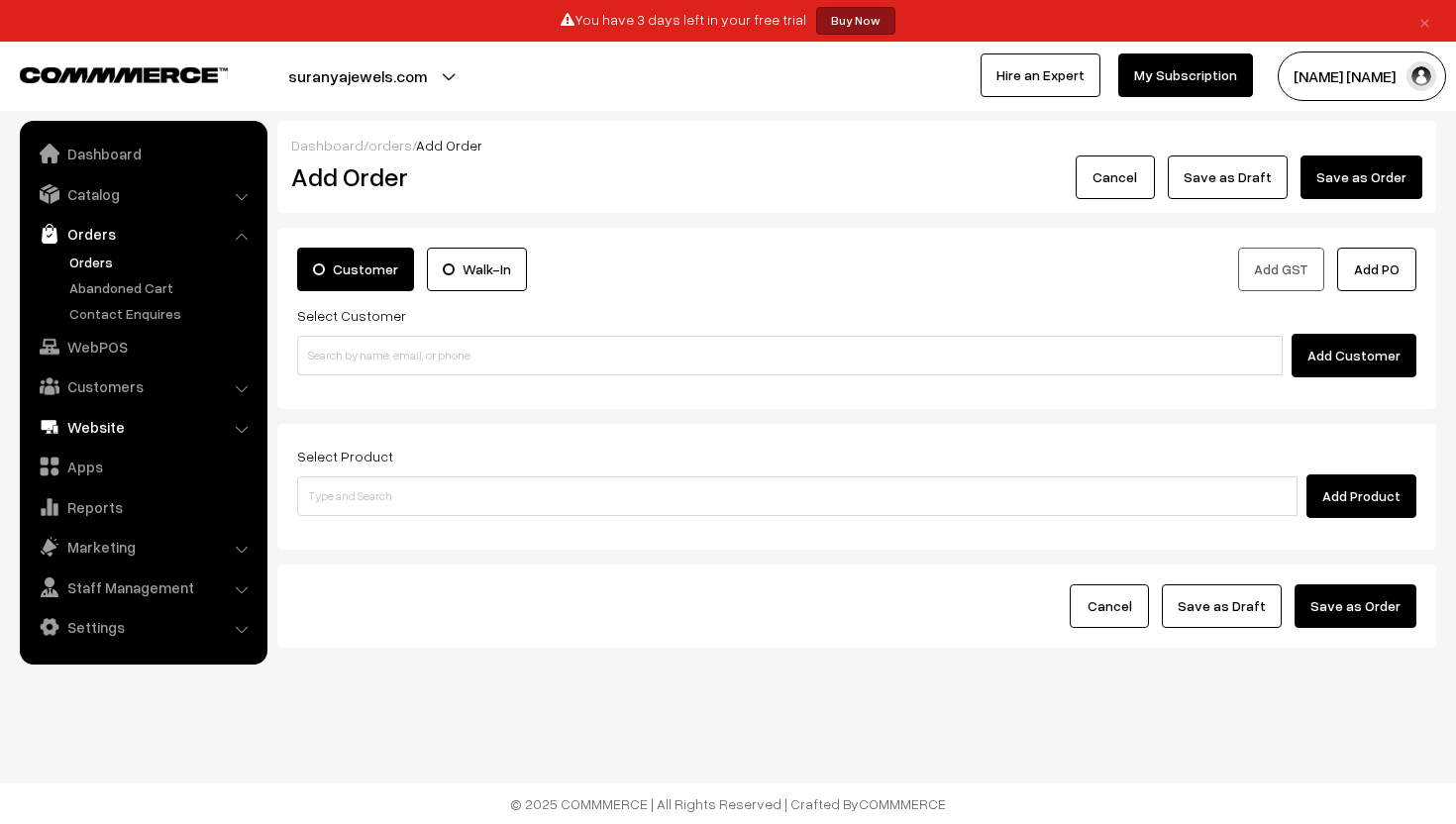 click on "Website" at bounding box center (143, 427) 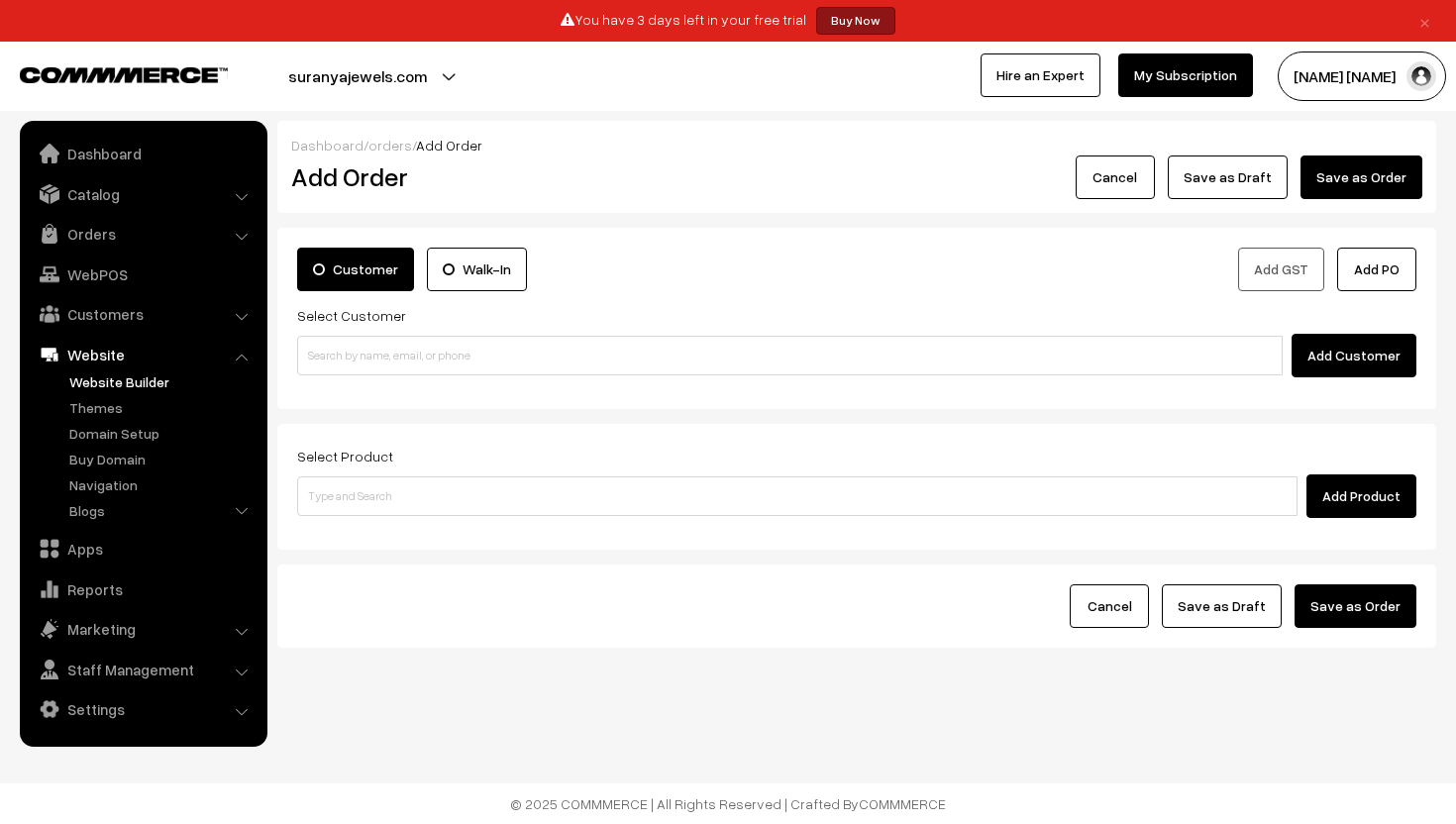 click on "Website Builder" at bounding box center [162, 381] 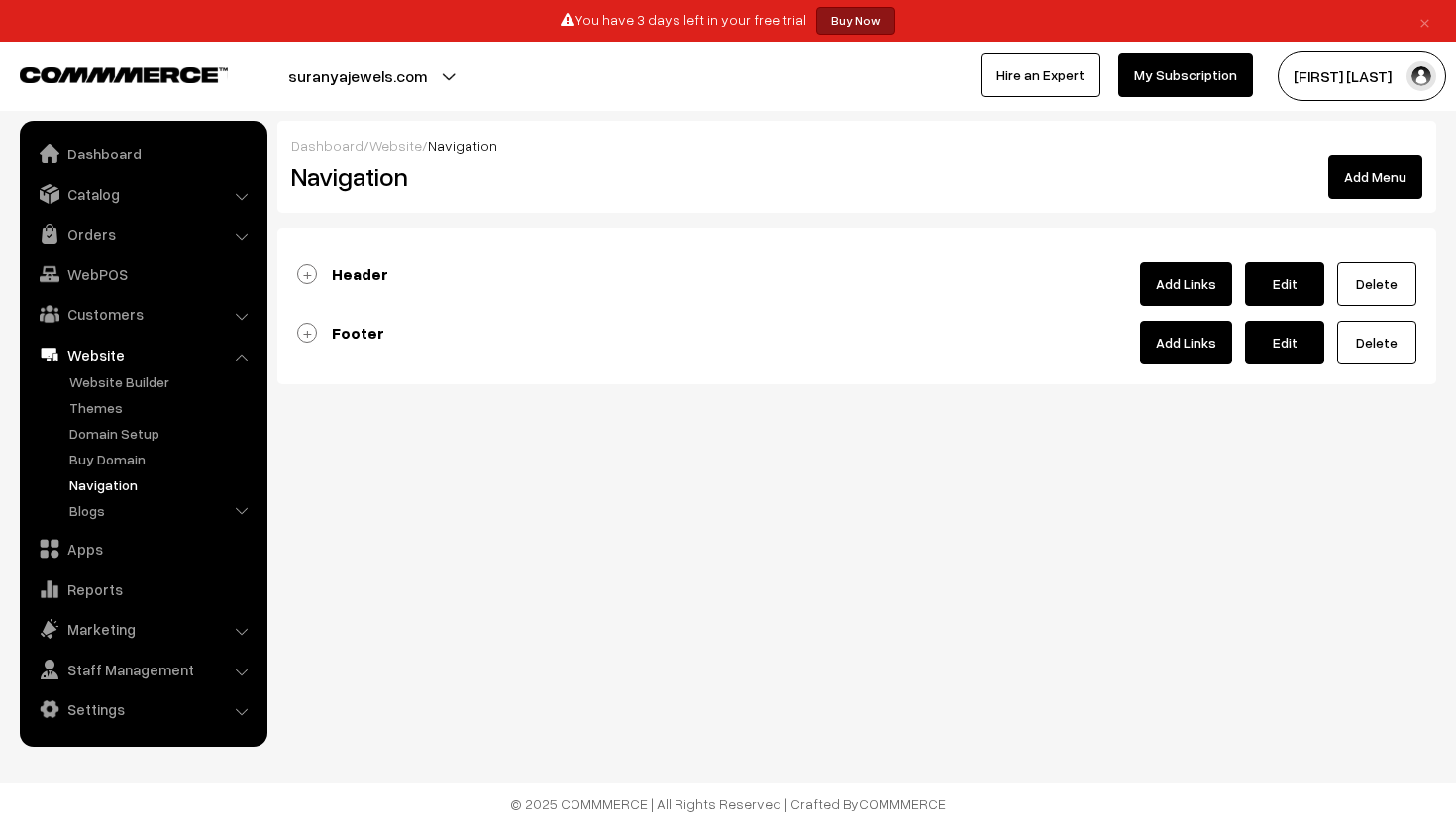 scroll, scrollTop: 0, scrollLeft: 0, axis: both 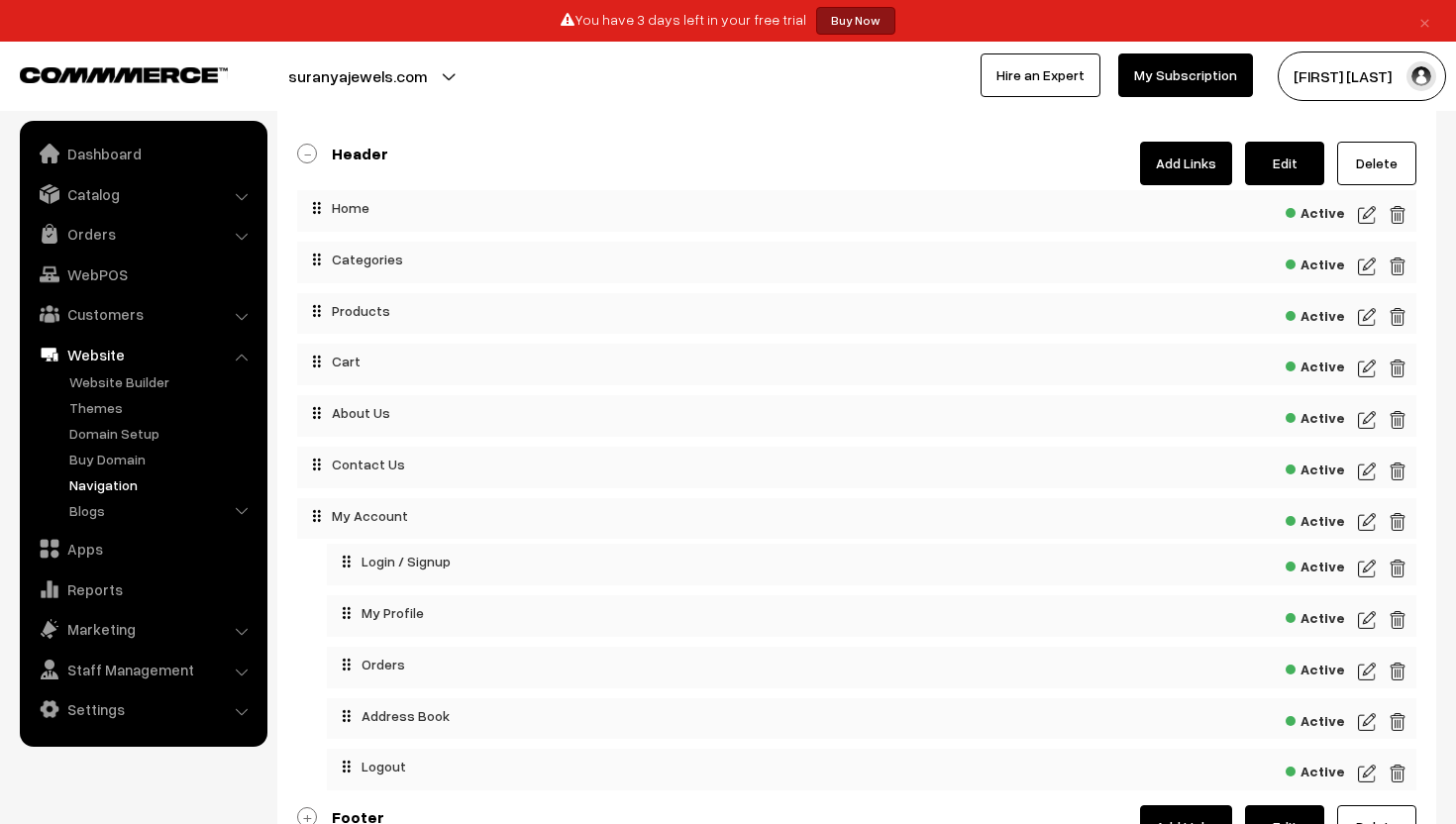 click at bounding box center (1367, 420) 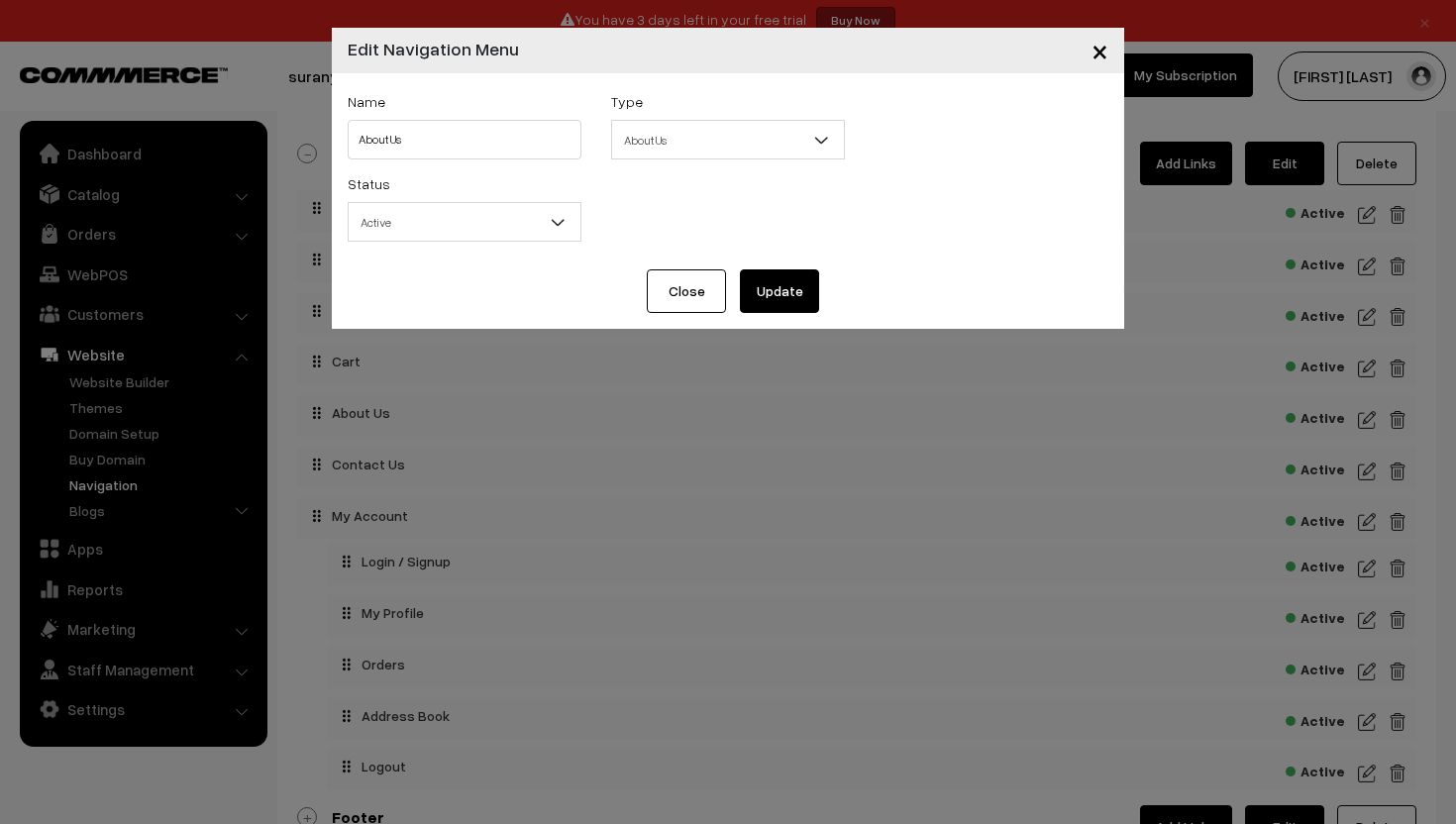 click on "About Us" at bounding box center (728, 140) 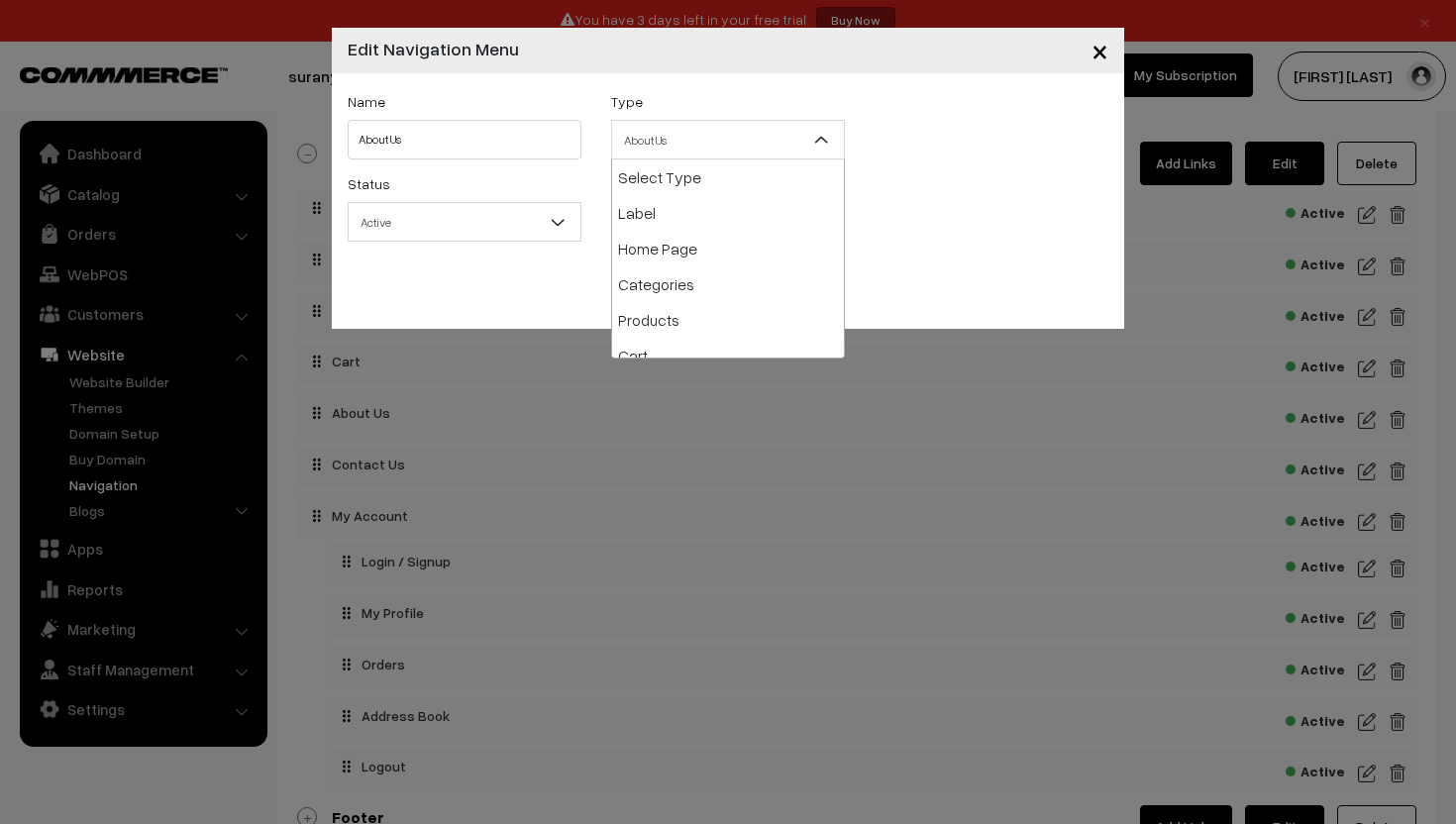 scroll, scrollTop: 143, scrollLeft: 0, axis: vertical 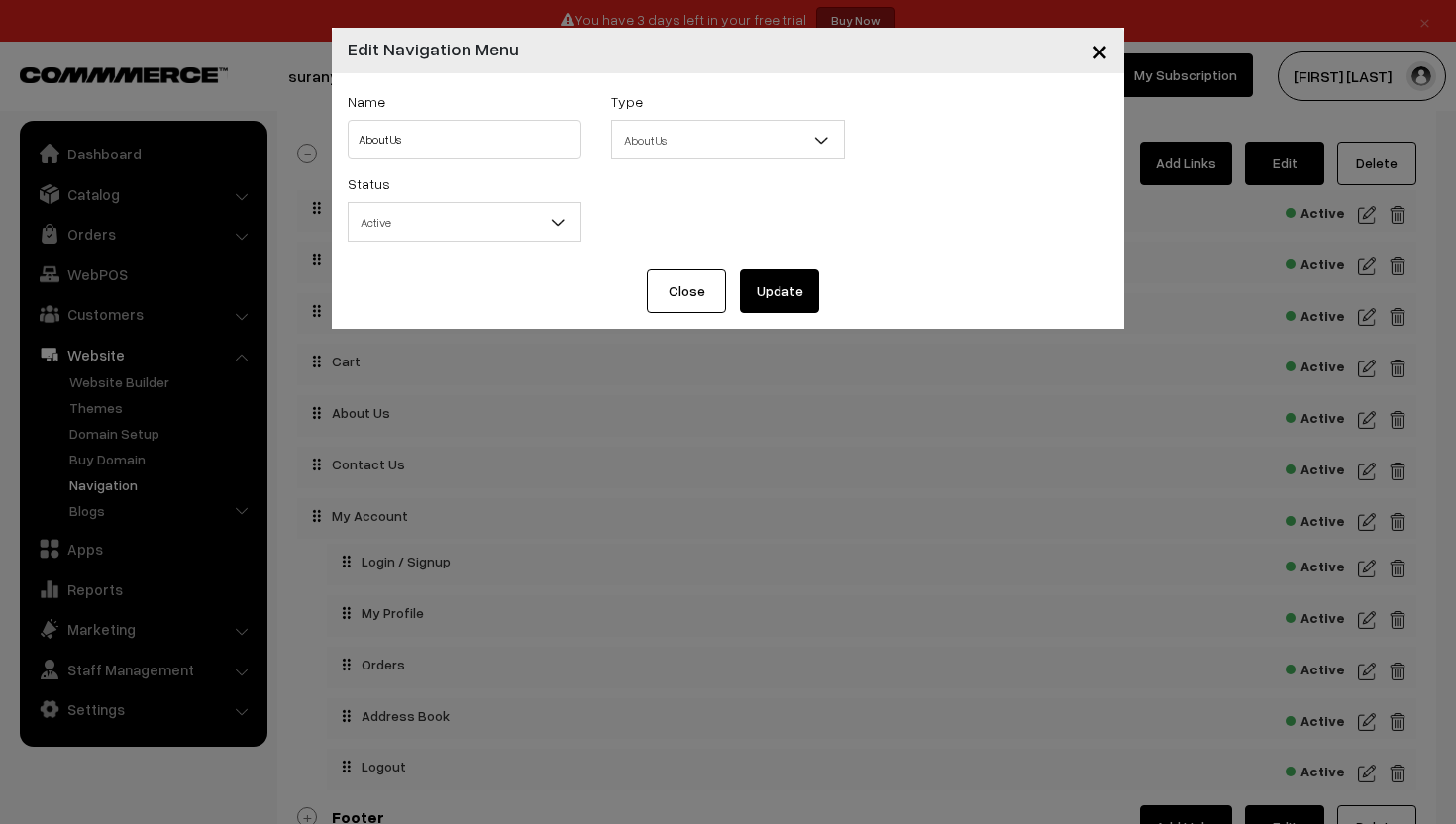 click on "About Us" at bounding box center (728, 140) 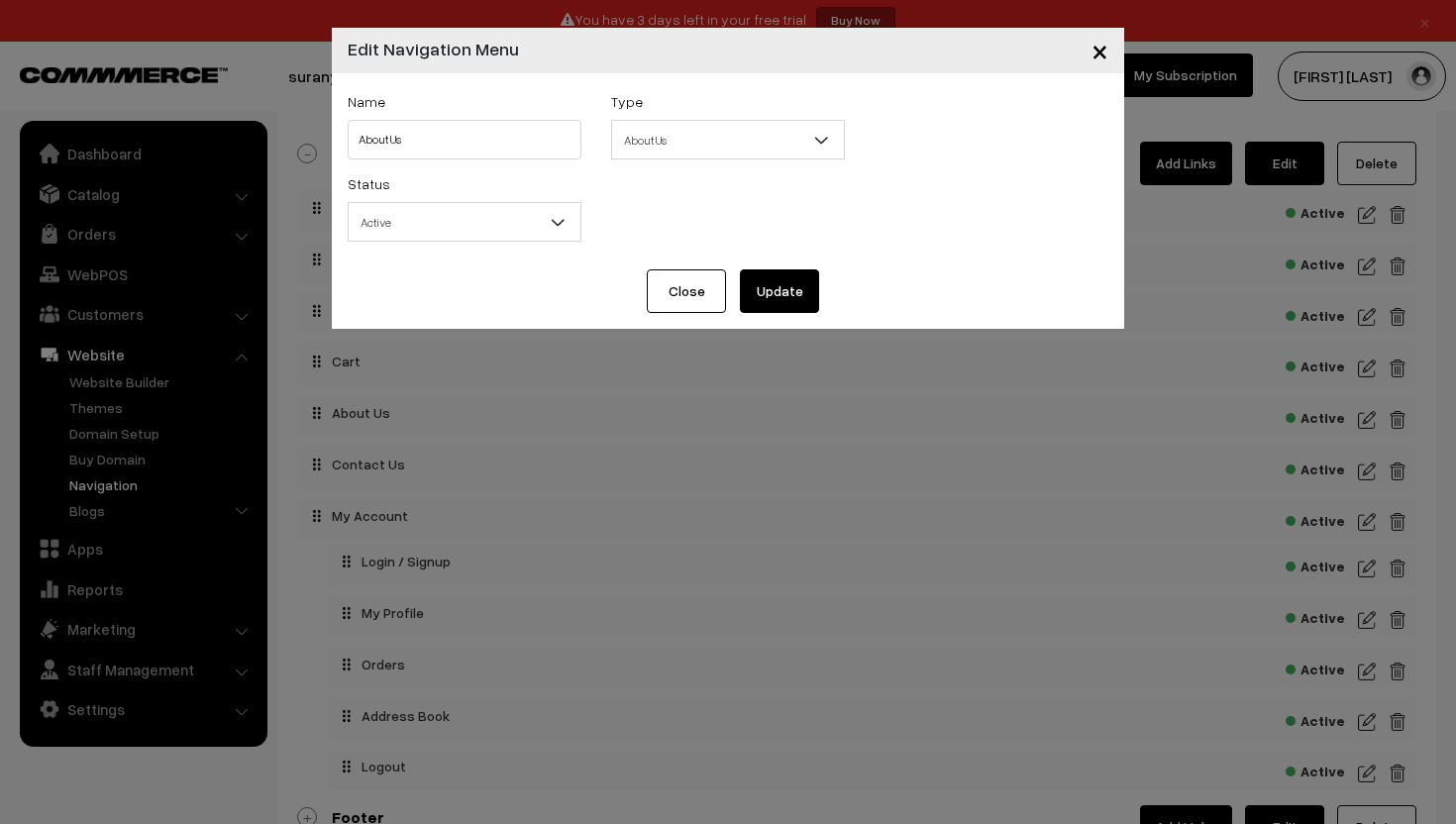 click on "Close" at bounding box center (686, 291) 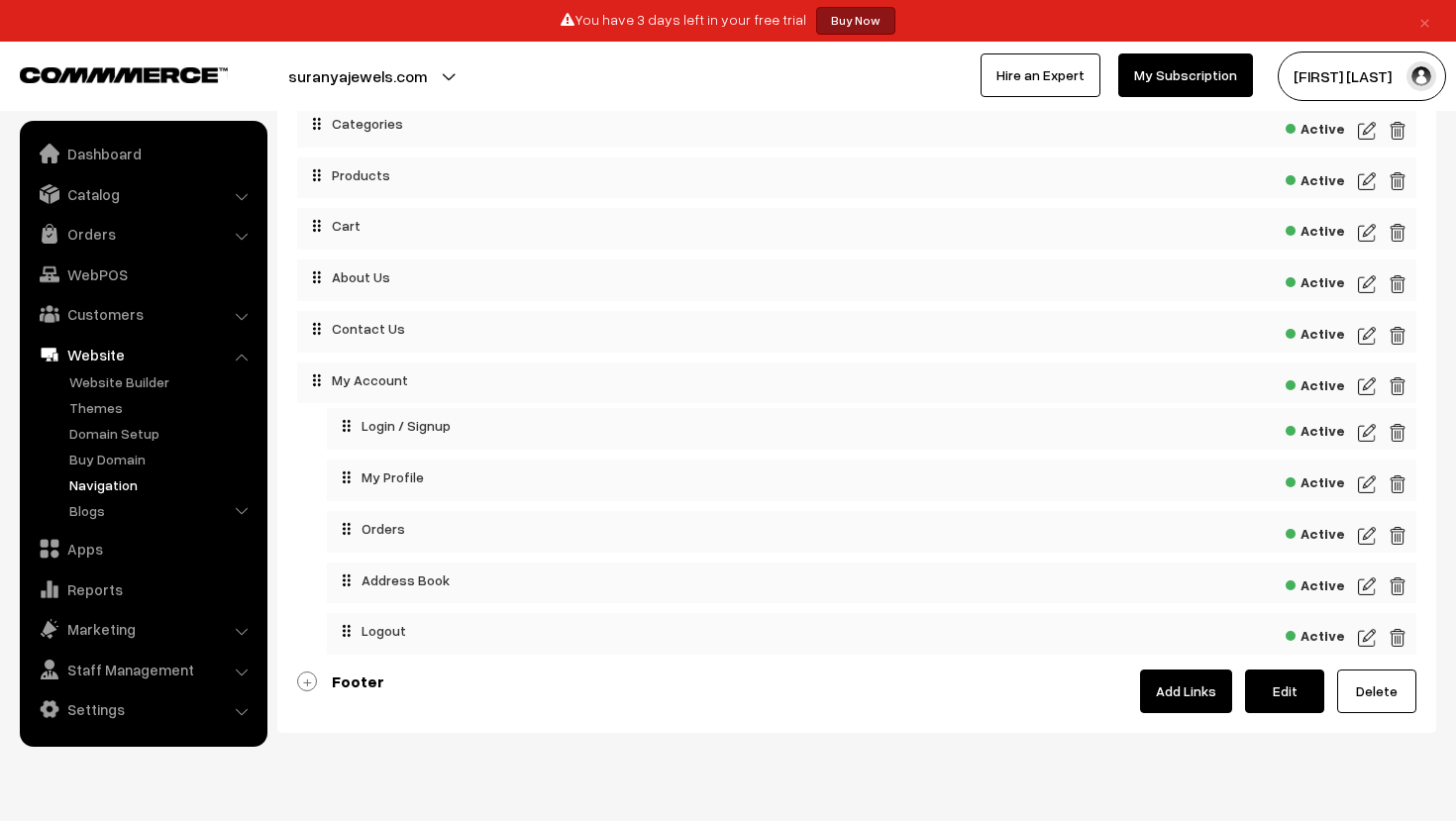 scroll, scrollTop: 300, scrollLeft: 0, axis: vertical 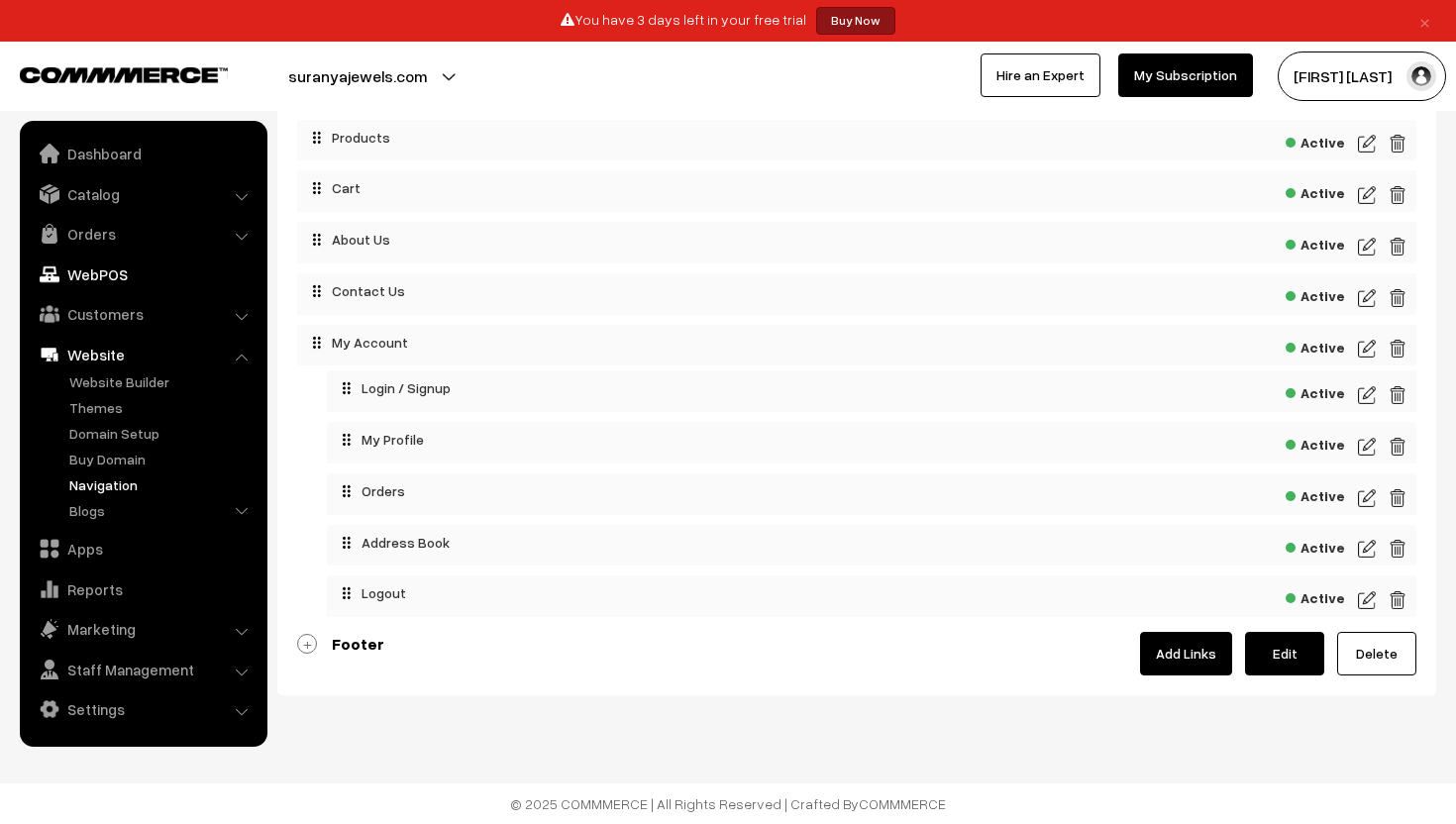 click on "WebPOS" at bounding box center [143, 274] 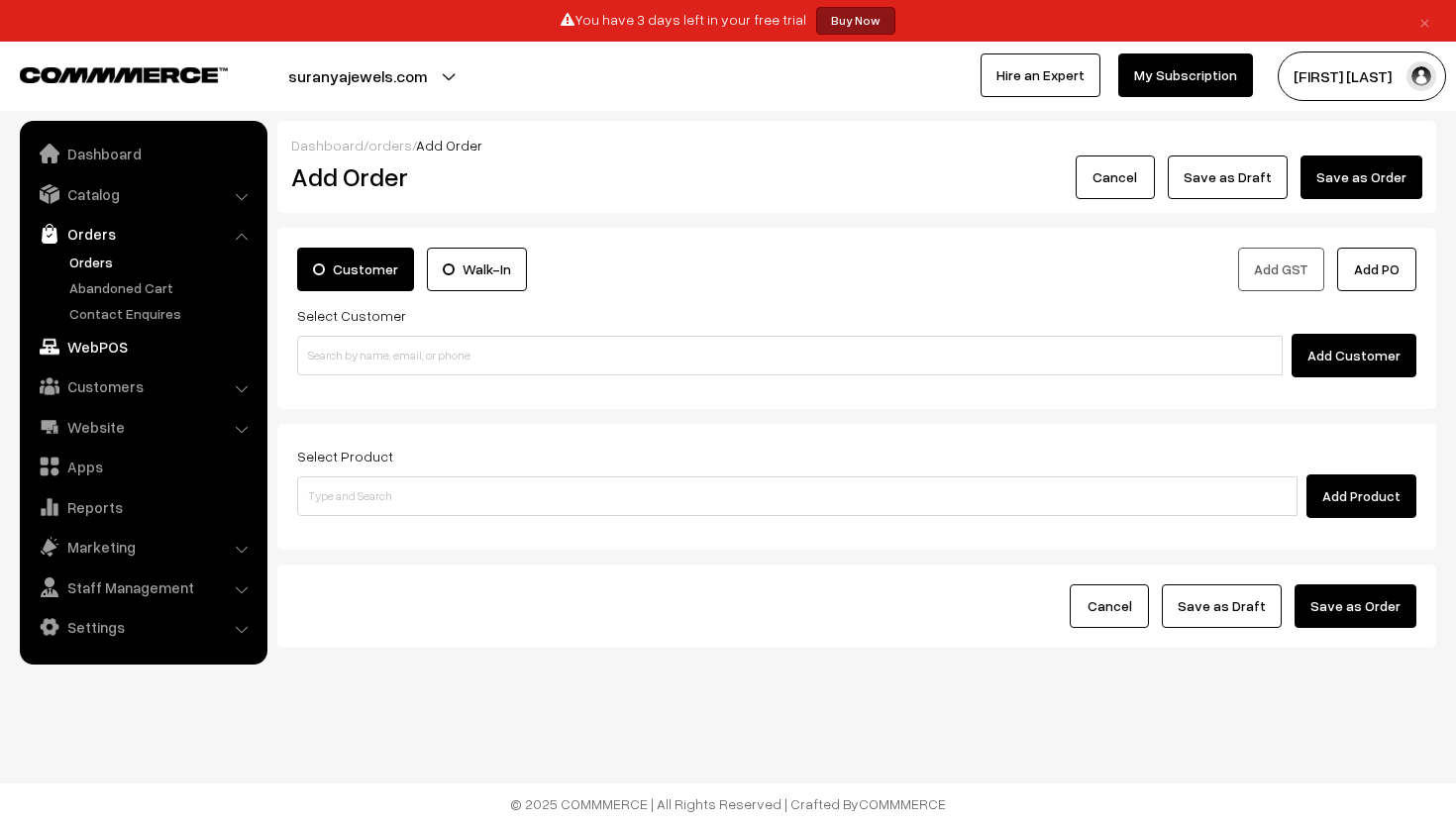 scroll, scrollTop: 0, scrollLeft: 0, axis: both 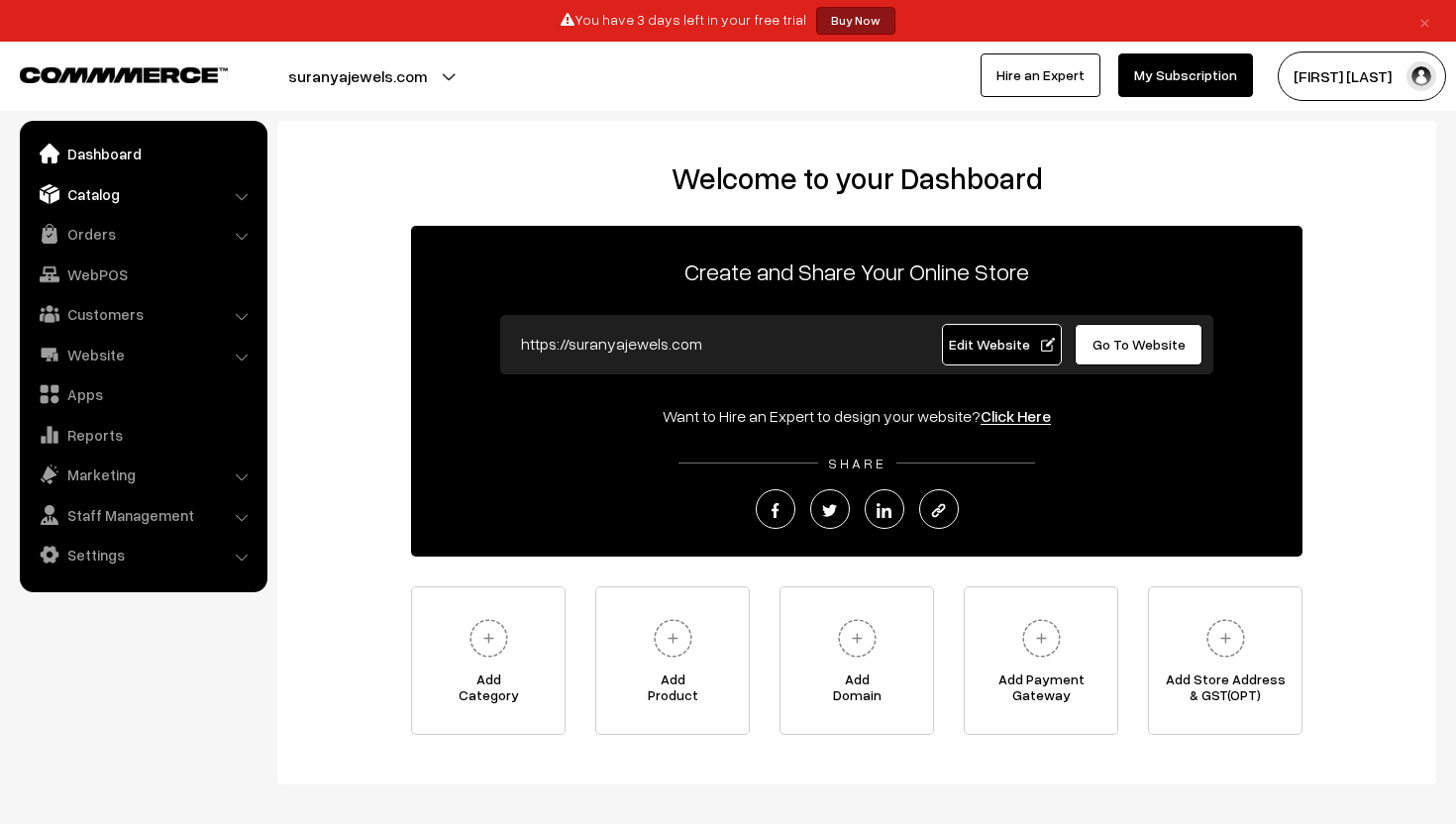 click on "Catalog" at bounding box center [143, 194] 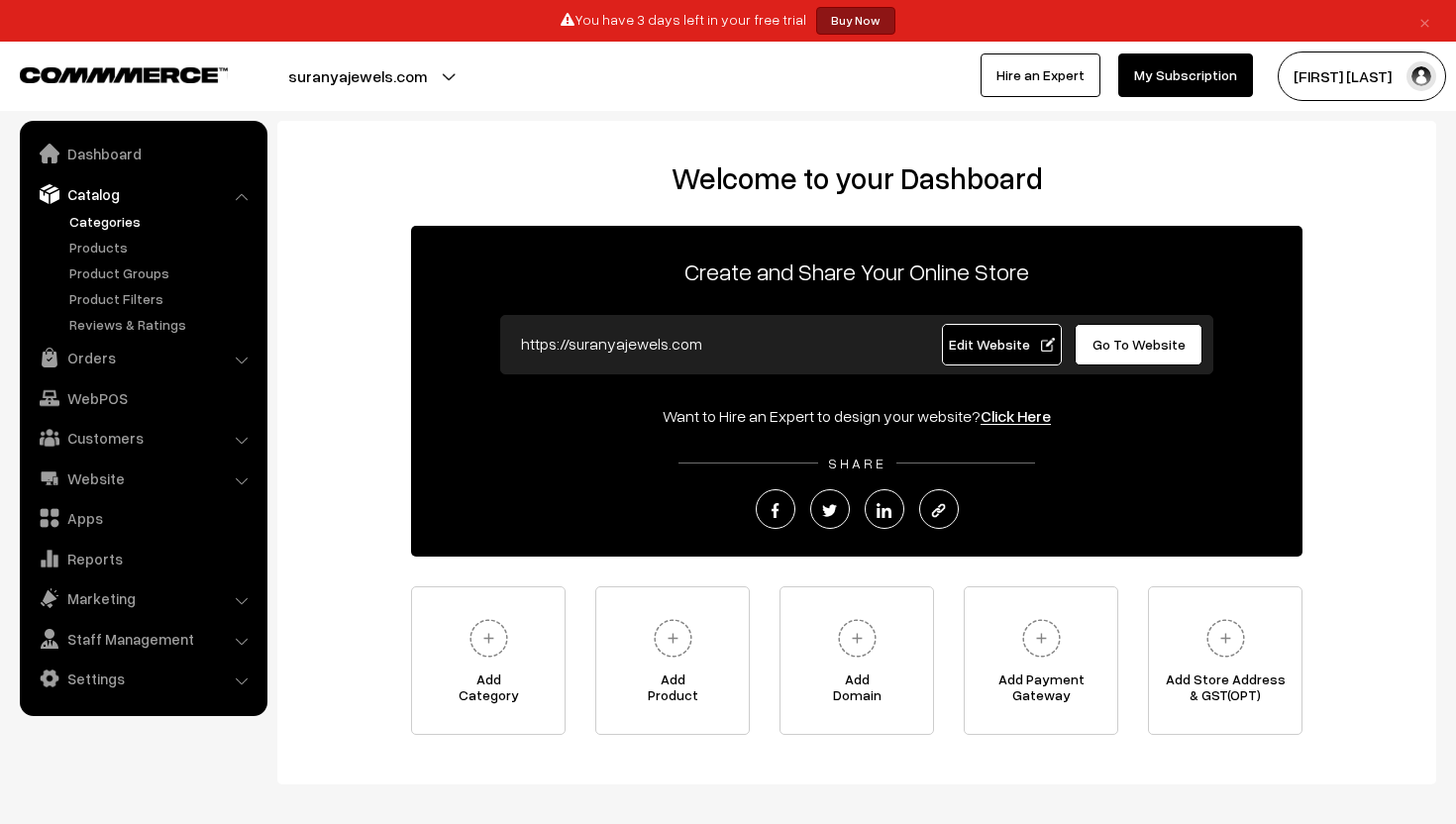 click on "Categories" at bounding box center [162, 221] 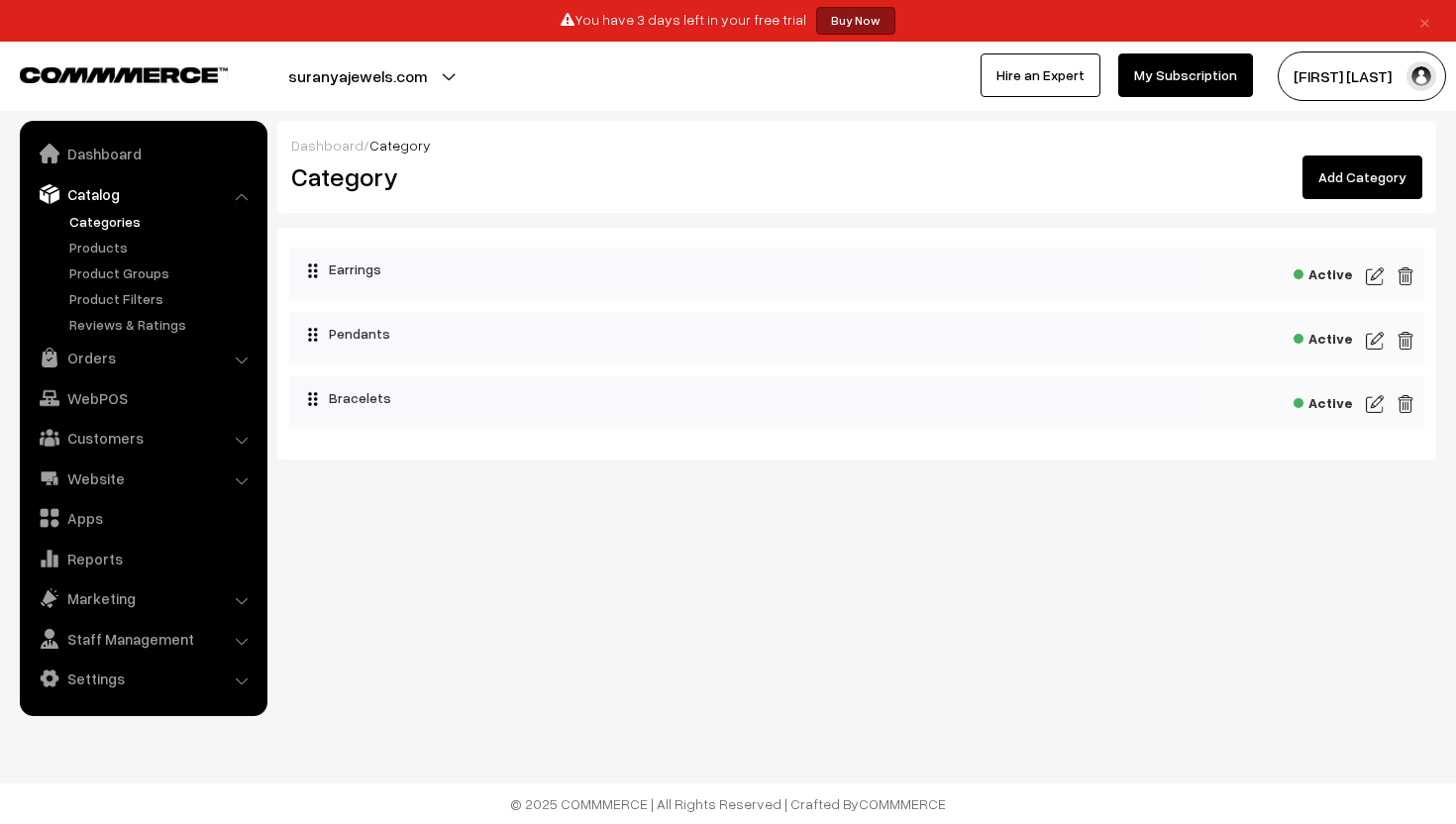 scroll, scrollTop: 0, scrollLeft: 0, axis: both 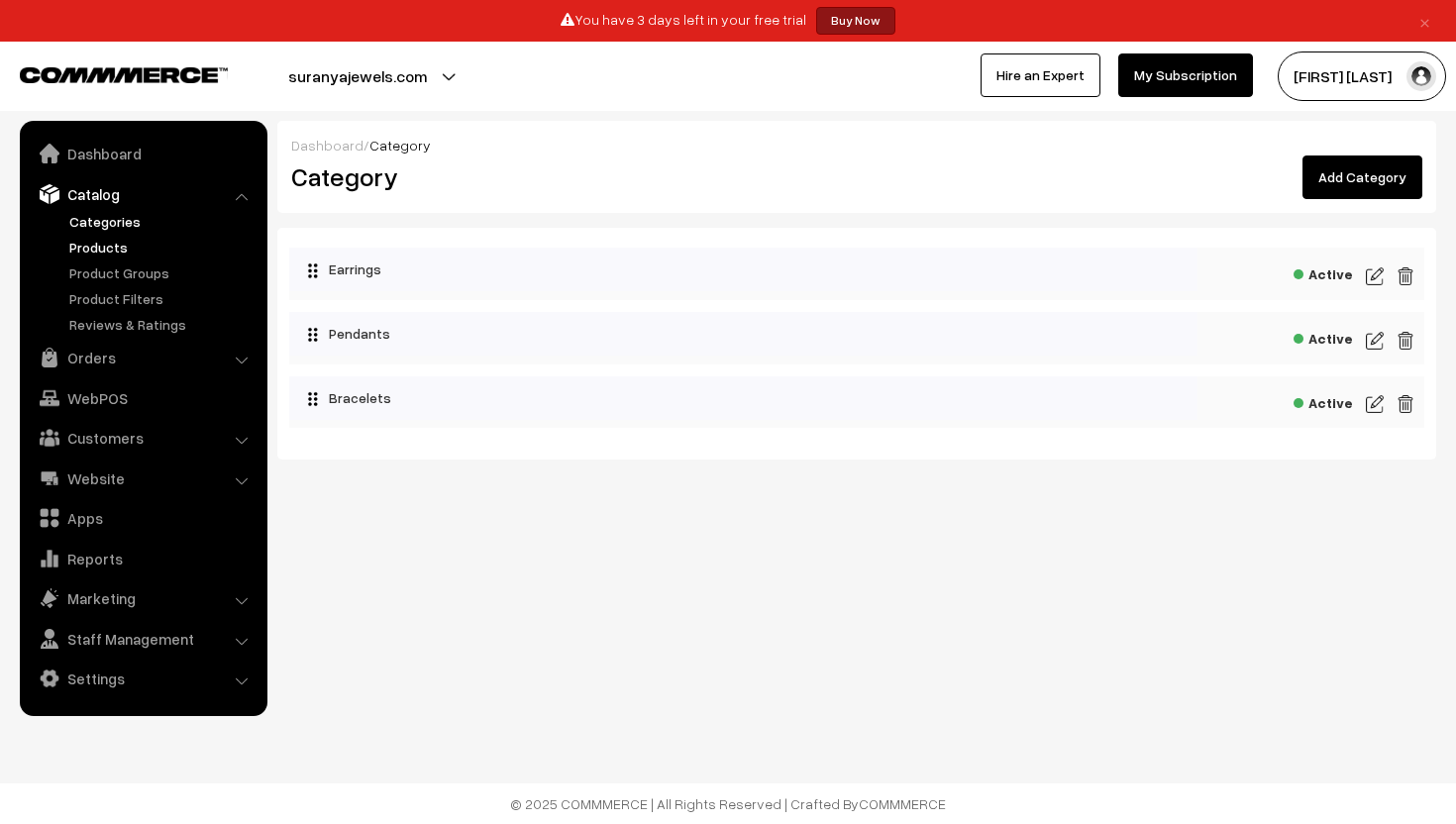 click on "Products" at bounding box center [162, 247] 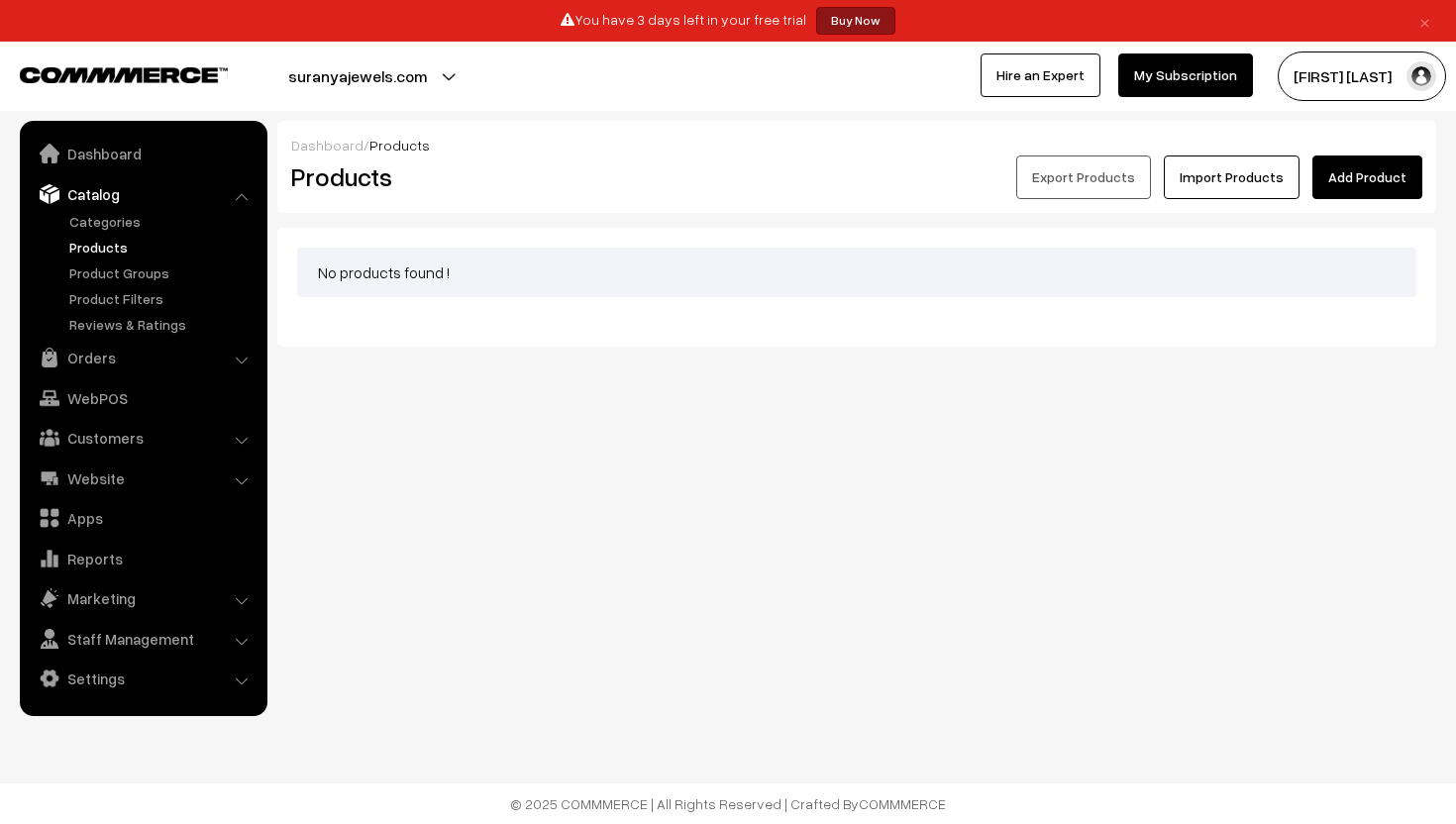 scroll, scrollTop: 0, scrollLeft: 0, axis: both 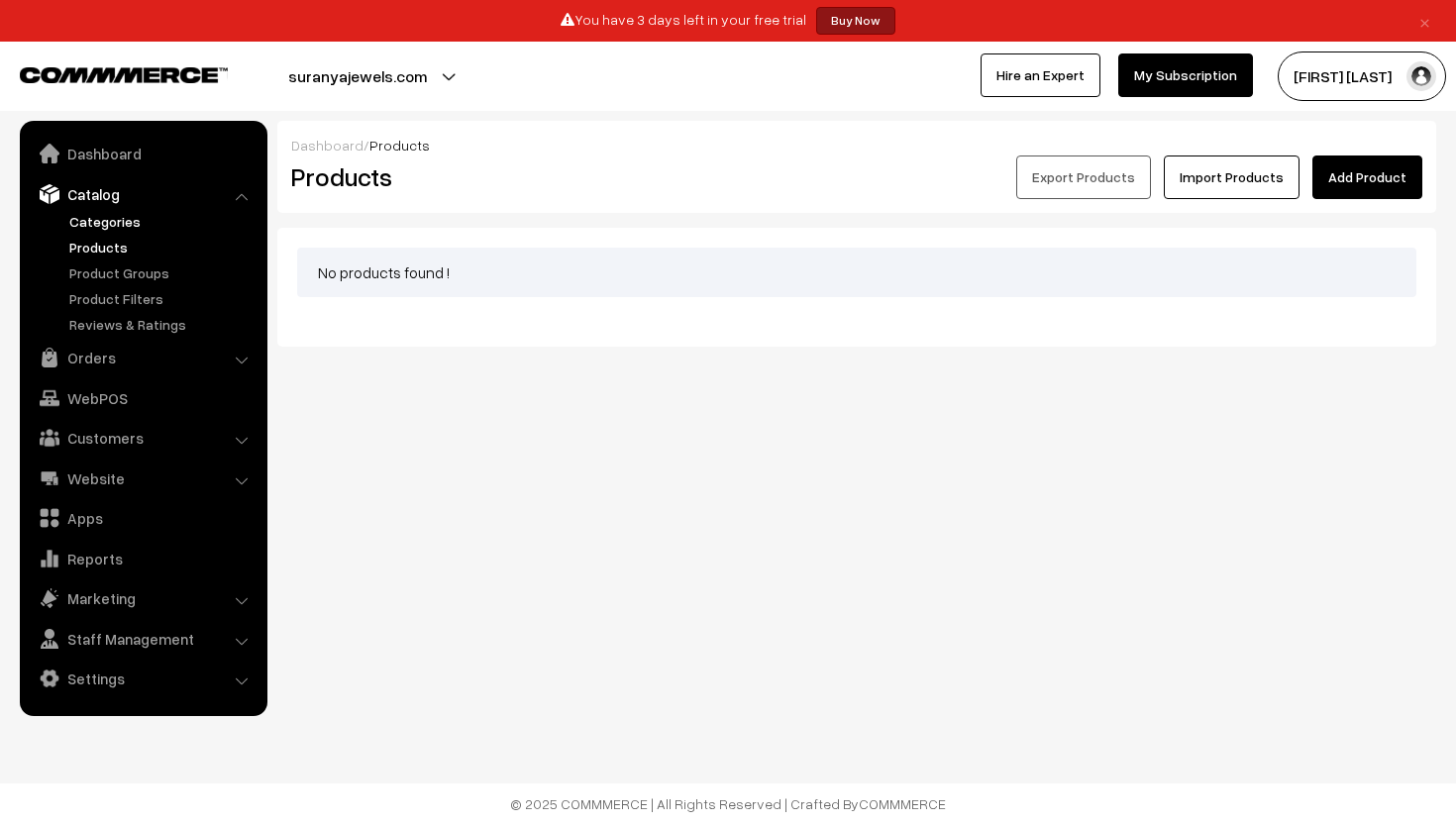 click on "Categories" at bounding box center (162, 221) 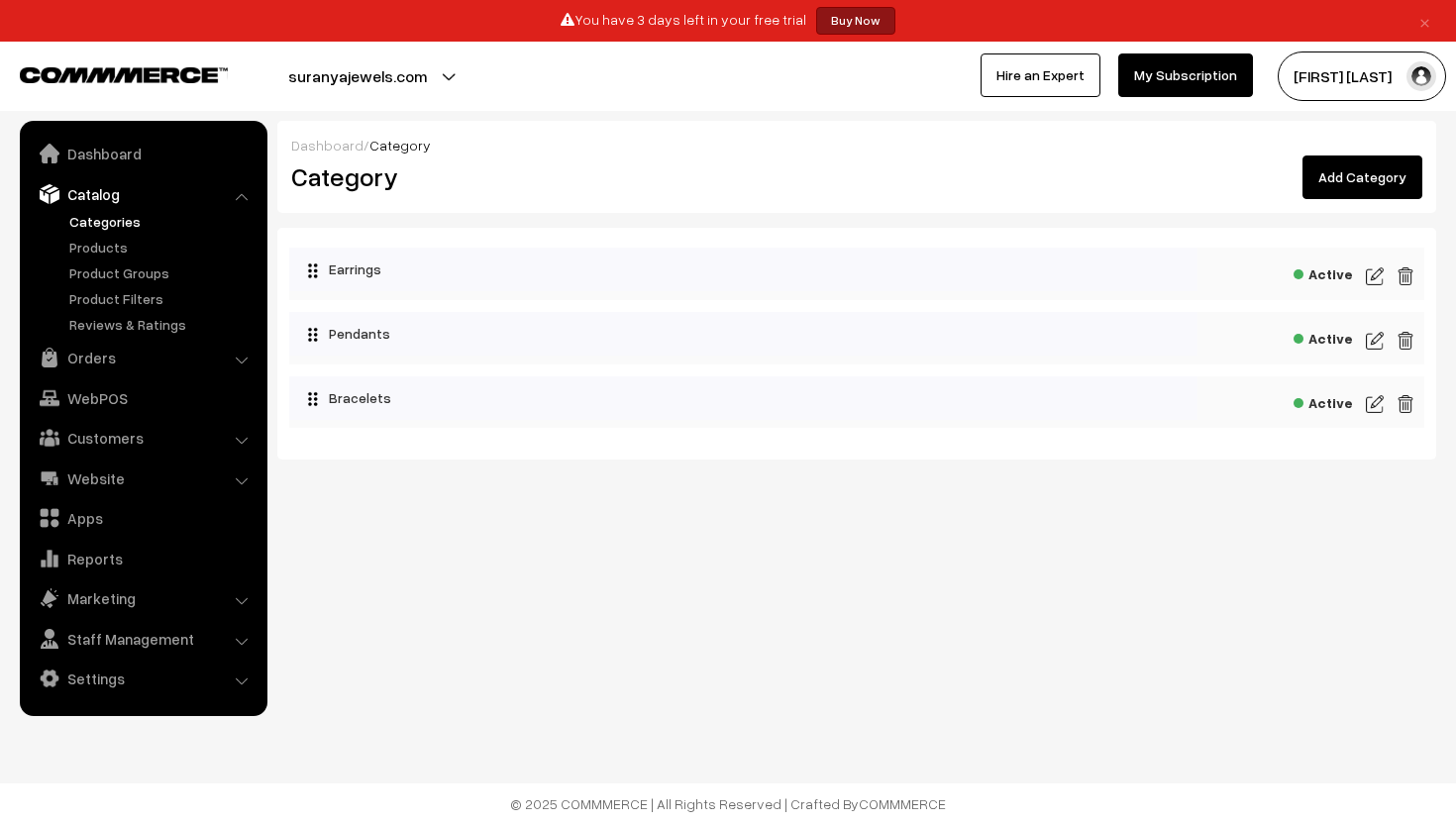 scroll, scrollTop: 0, scrollLeft: 0, axis: both 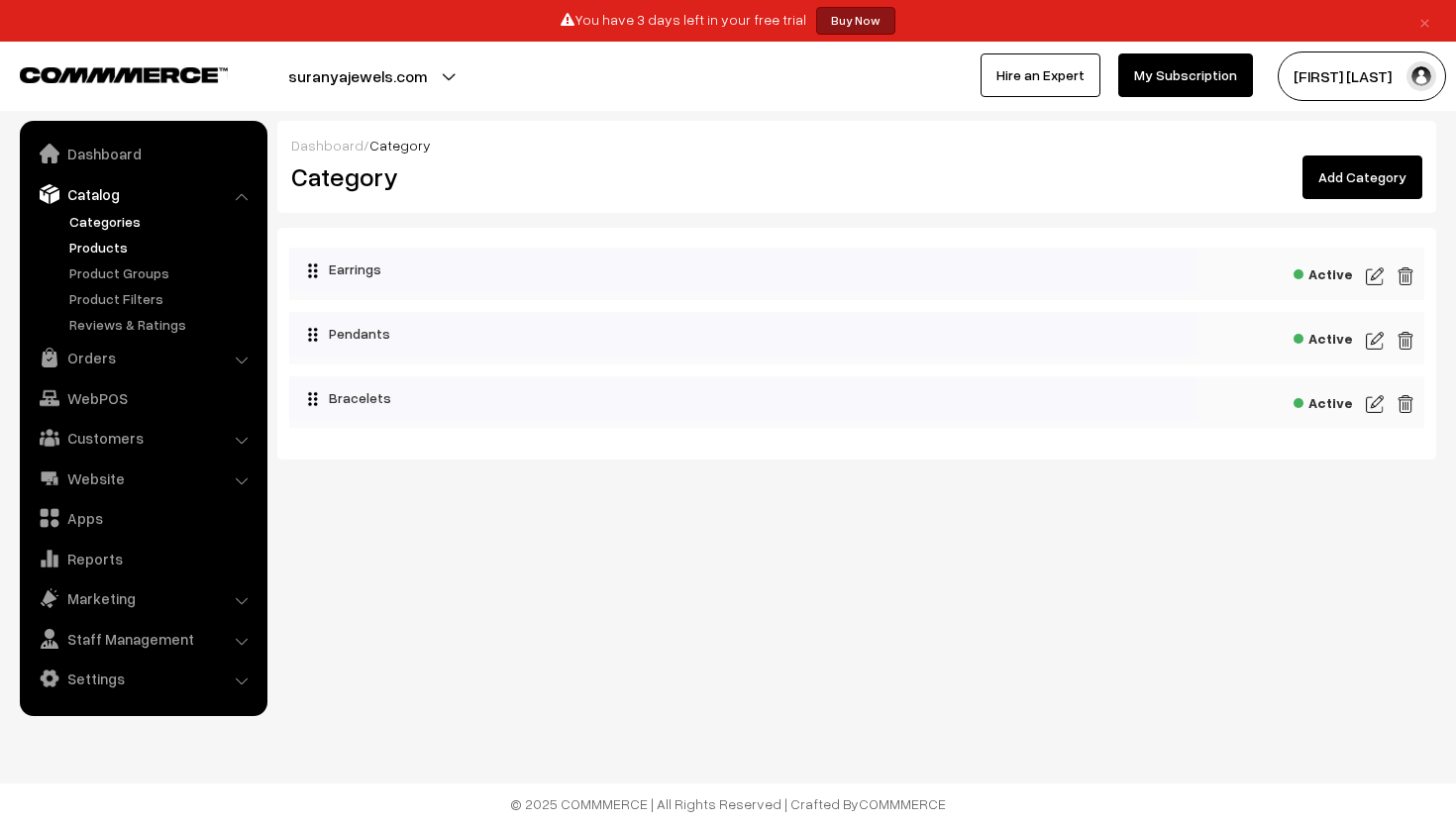 click on "Products" at bounding box center (162, 247) 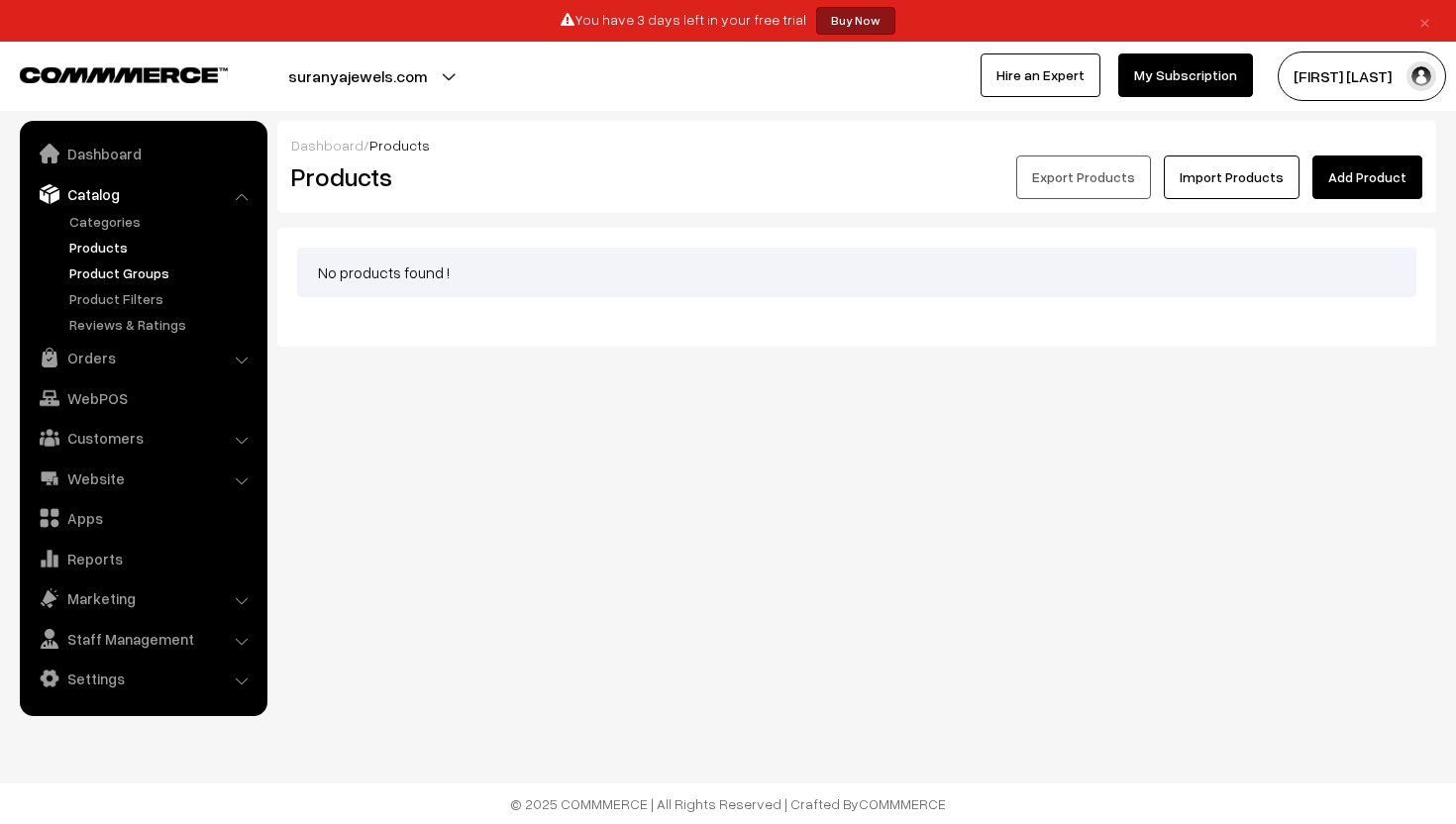 scroll, scrollTop: 0, scrollLeft: 0, axis: both 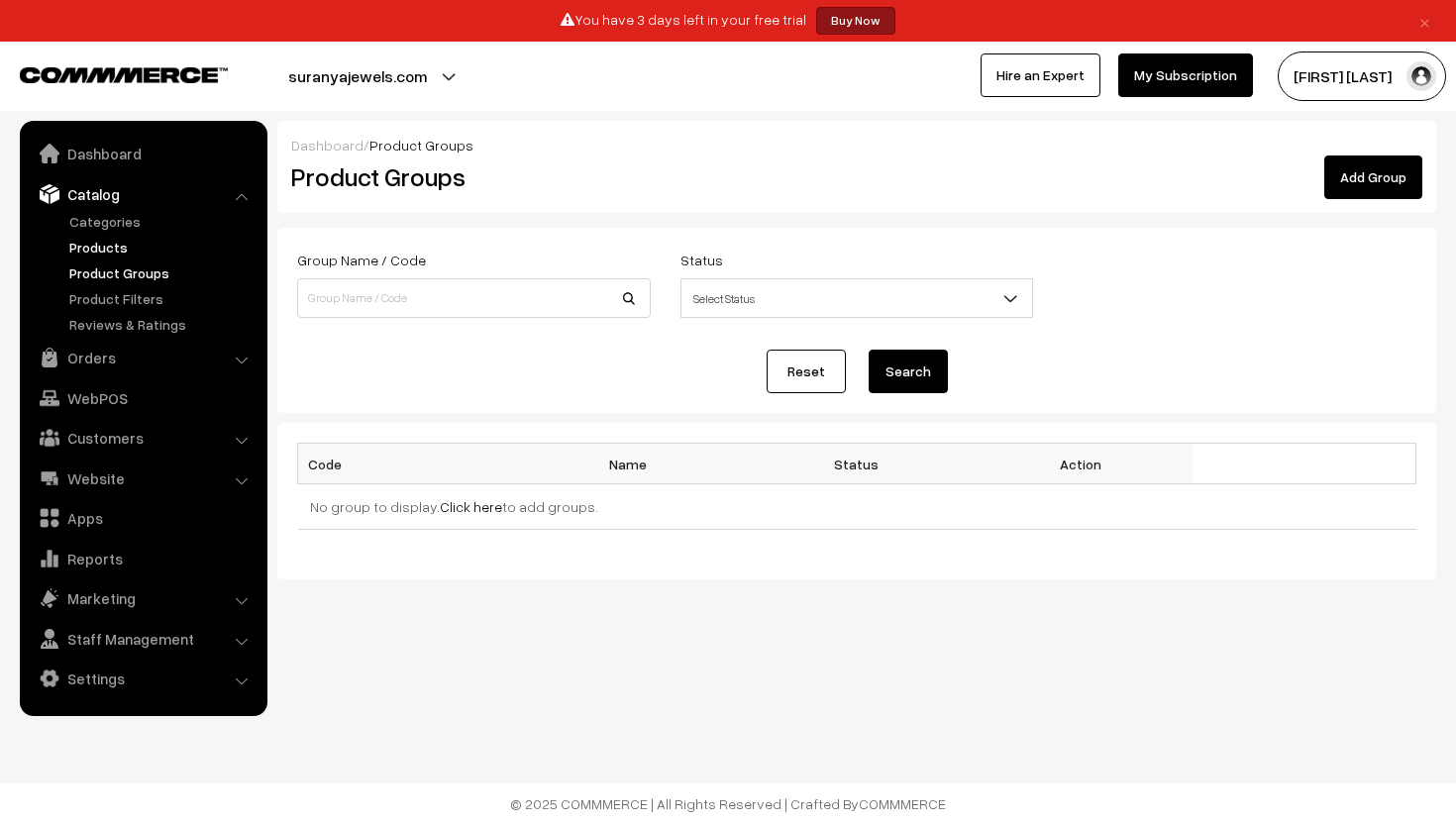 click on "Products" at bounding box center [162, 247] 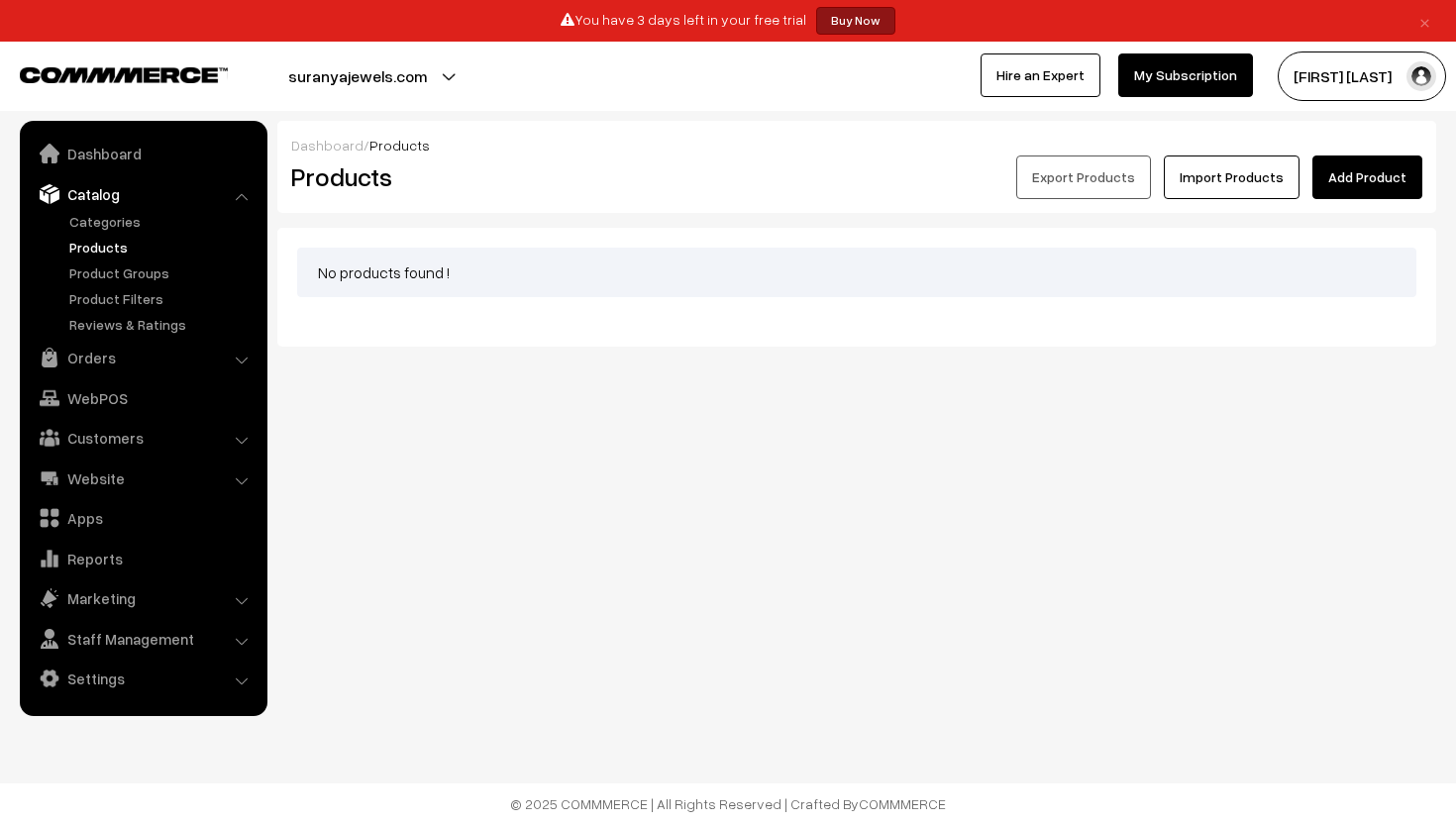 scroll, scrollTop: 0, scrollLeft: 0, axis: both 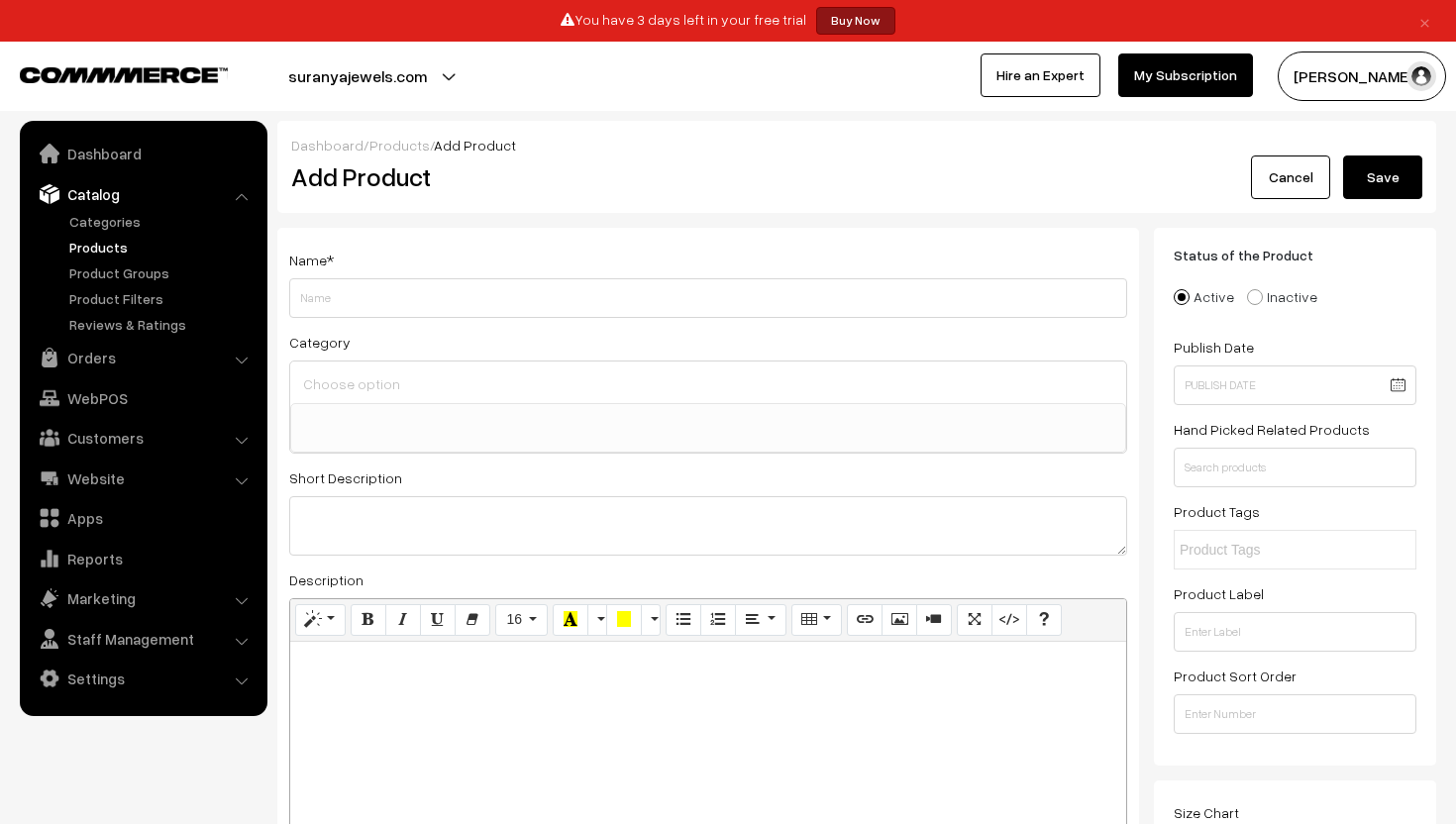 select 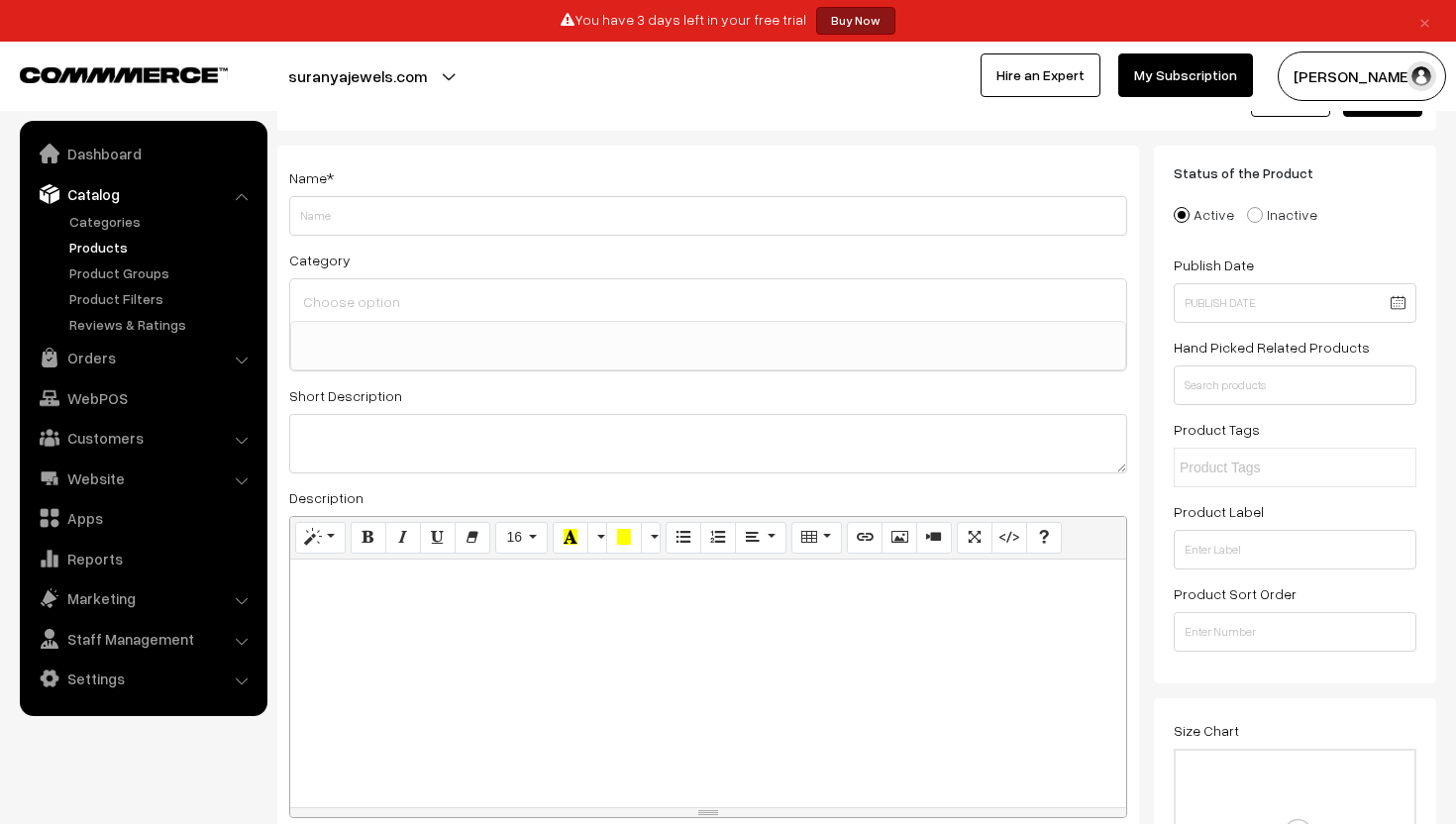 scroll, scrollTop: 39, scrollLeft: 0, axis: vertical 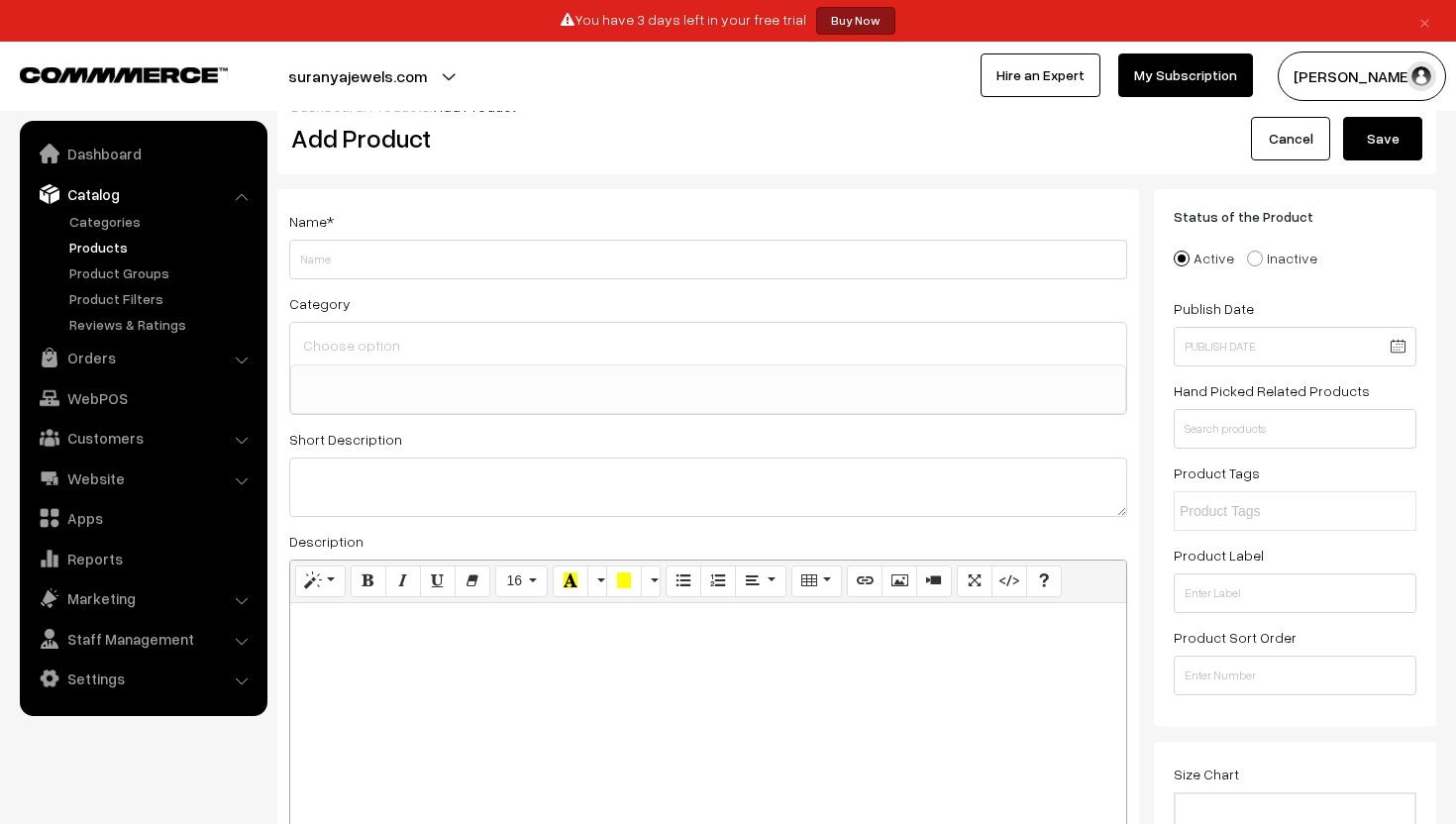 click on "Thank you for showing interest. Our team will call you shortly.
Close
×
You have 3 days left in your free trial
Buy Now
Buy Now
Go to Website" at bounding box center (728, 1658) 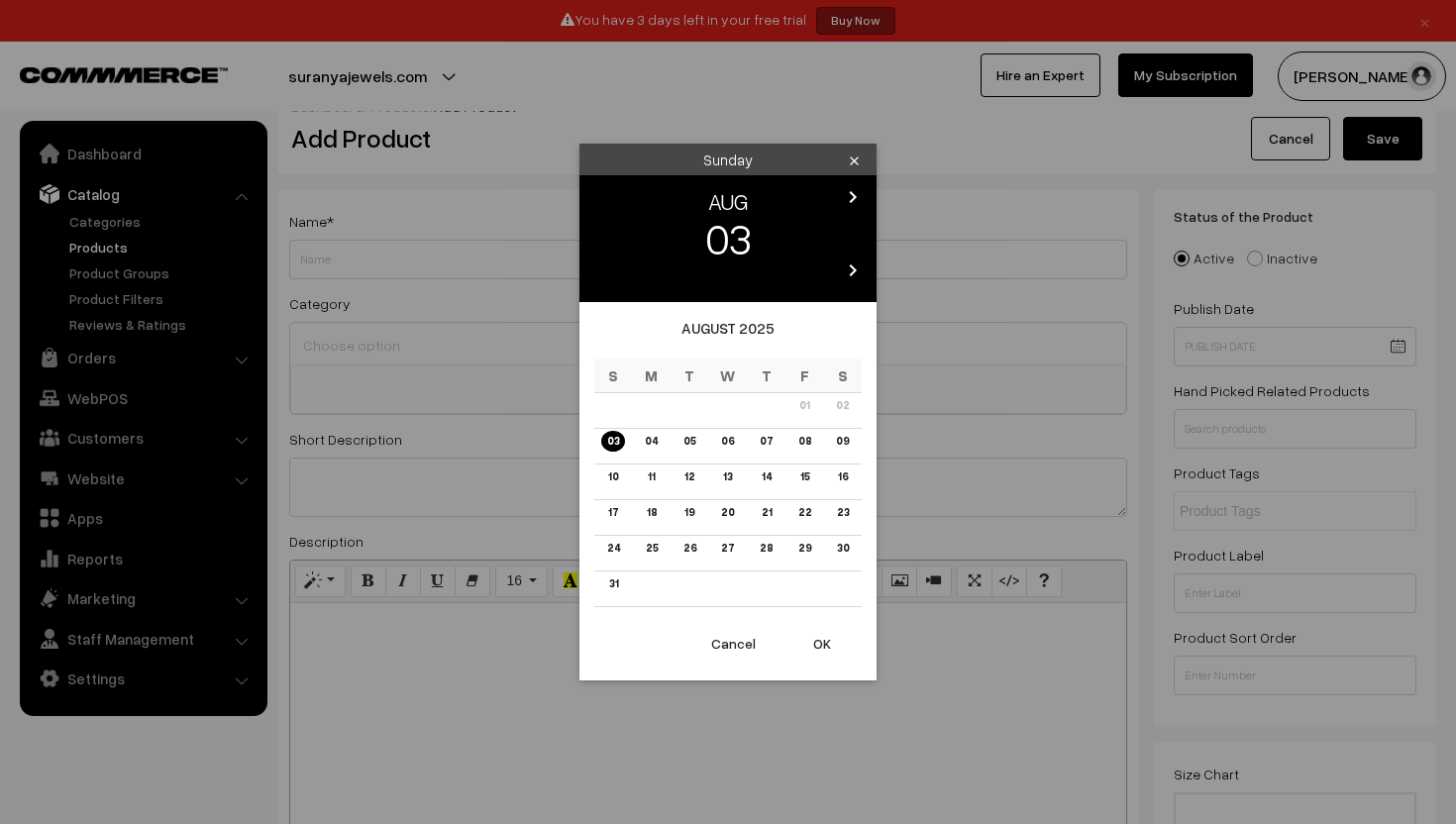 click on "Cancel" at bounding box center [733, 644] 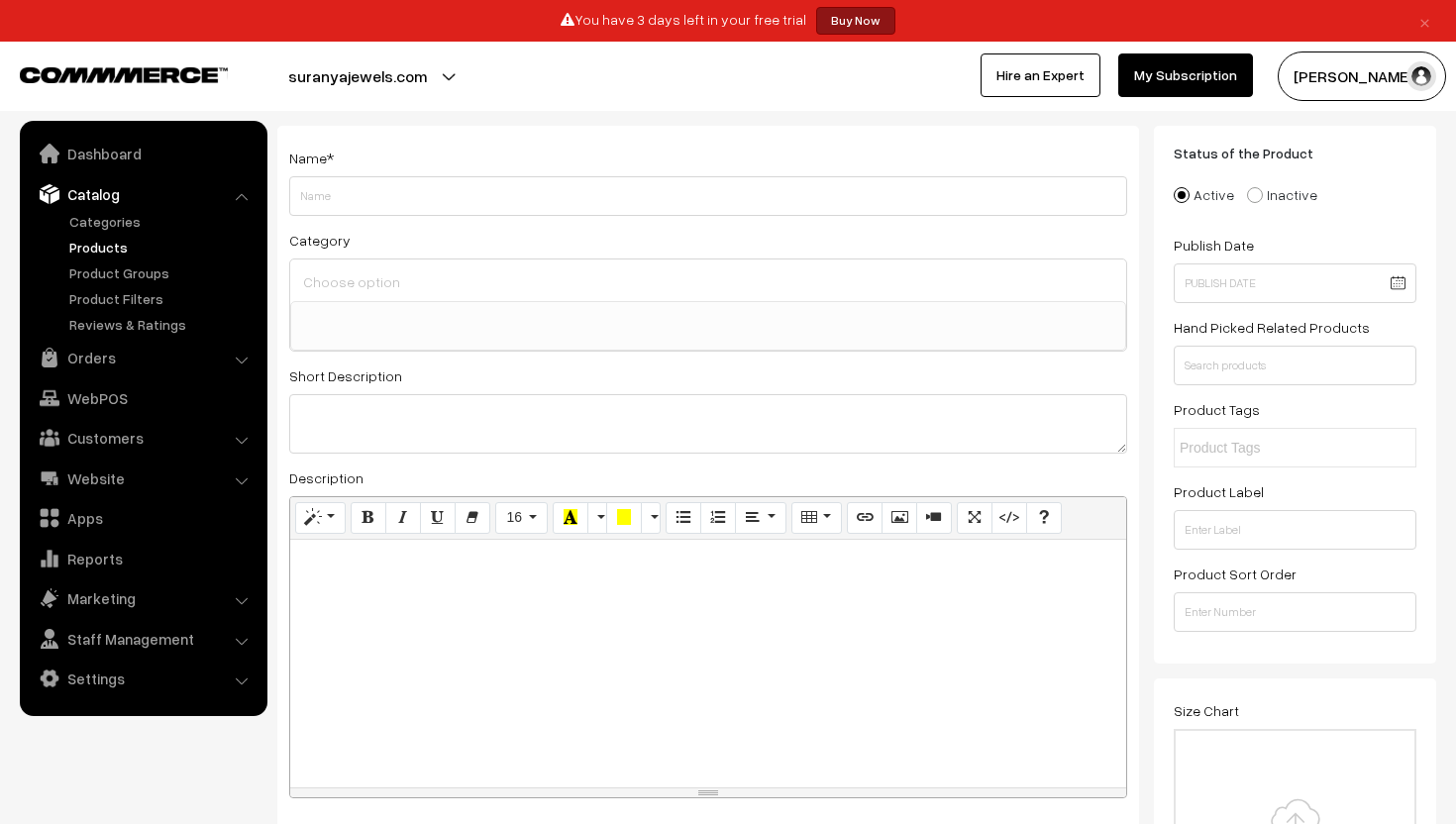 scroll, scrollTop: 0, scrollLeft: 0, axis: both 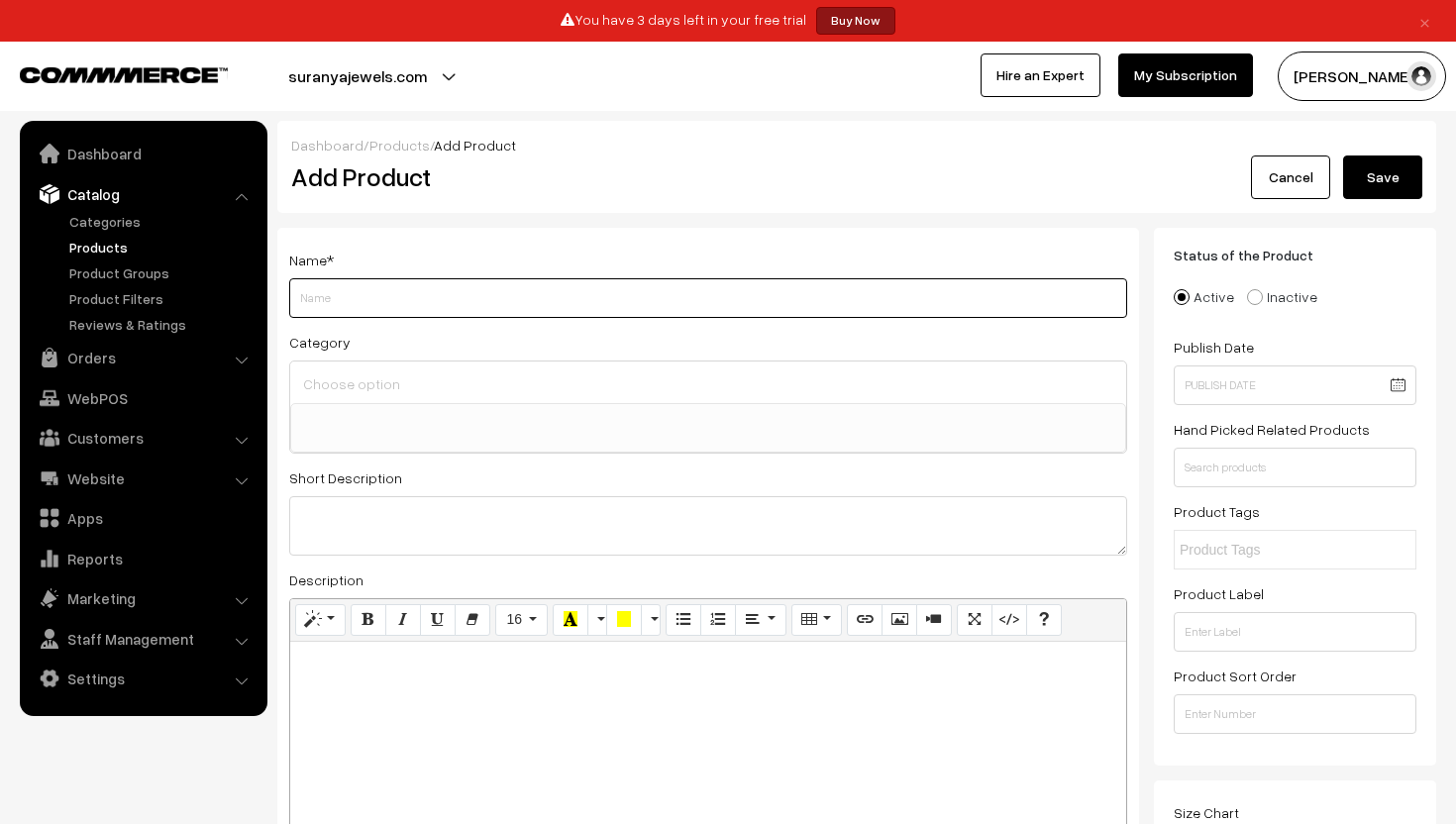 click on "Weight" at bounding box center [708, 298] 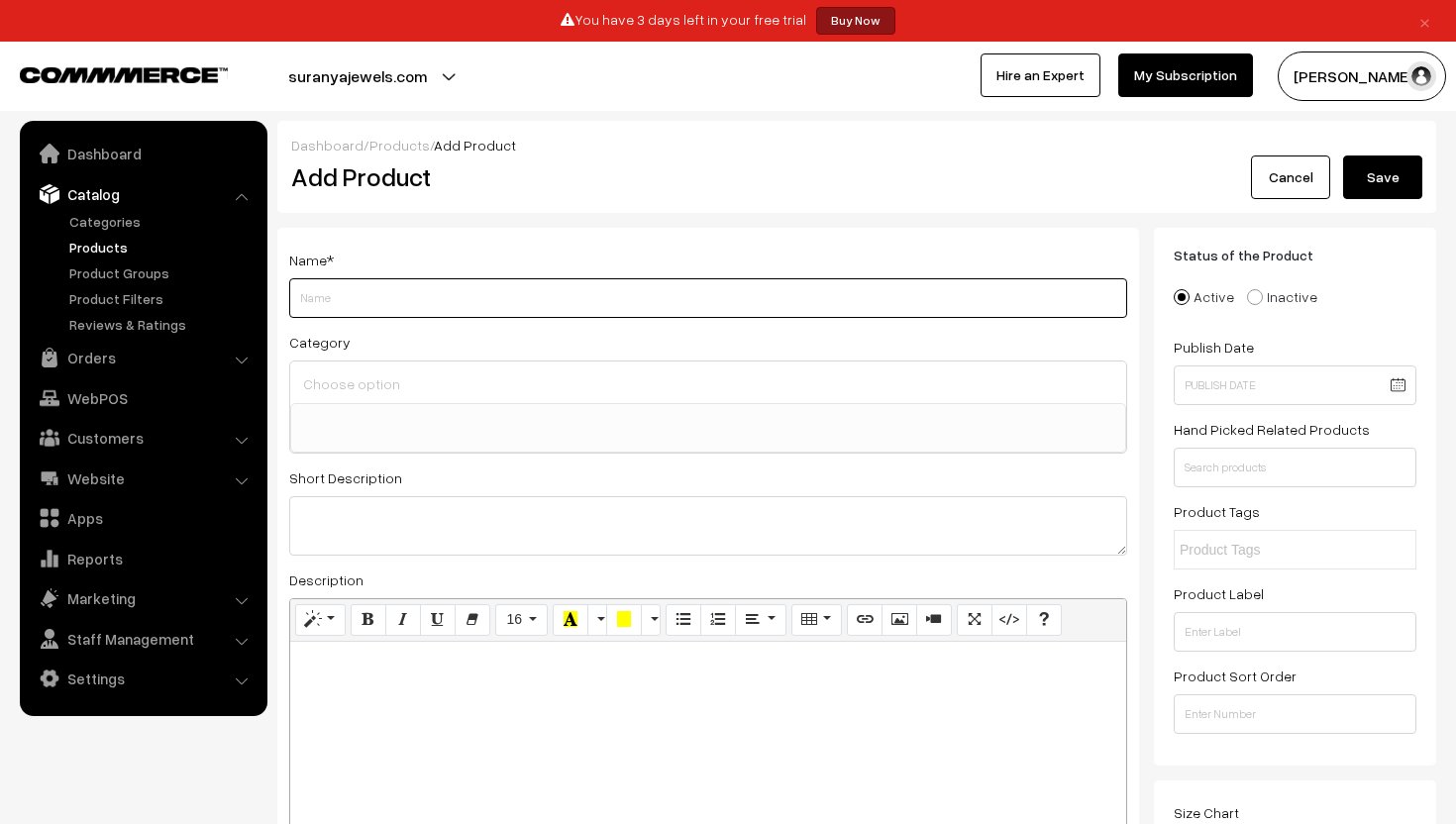 click on "Weight" at bounding box center (708, 298) 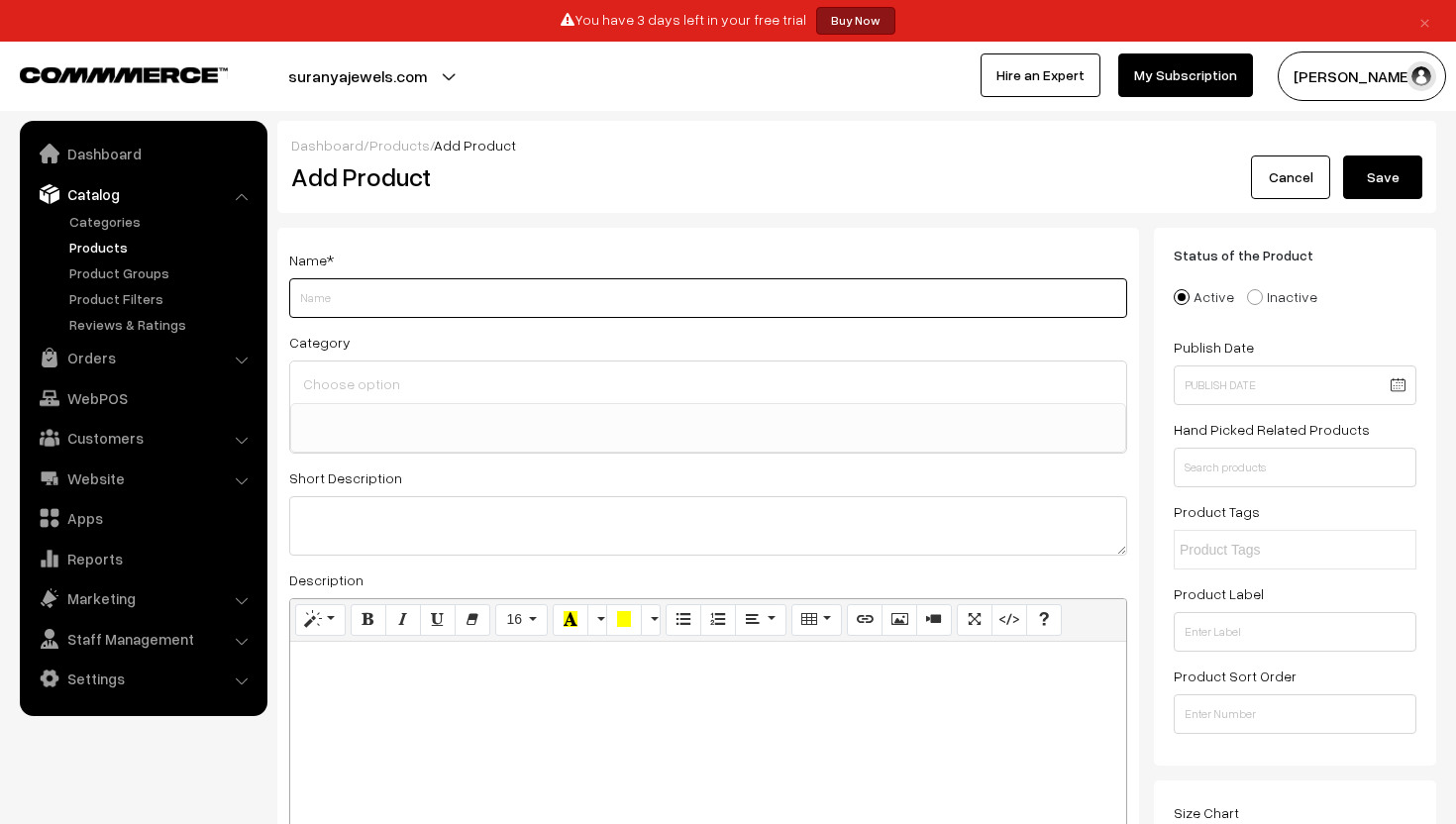 click on "Weight" at bounding box center [708, 298] 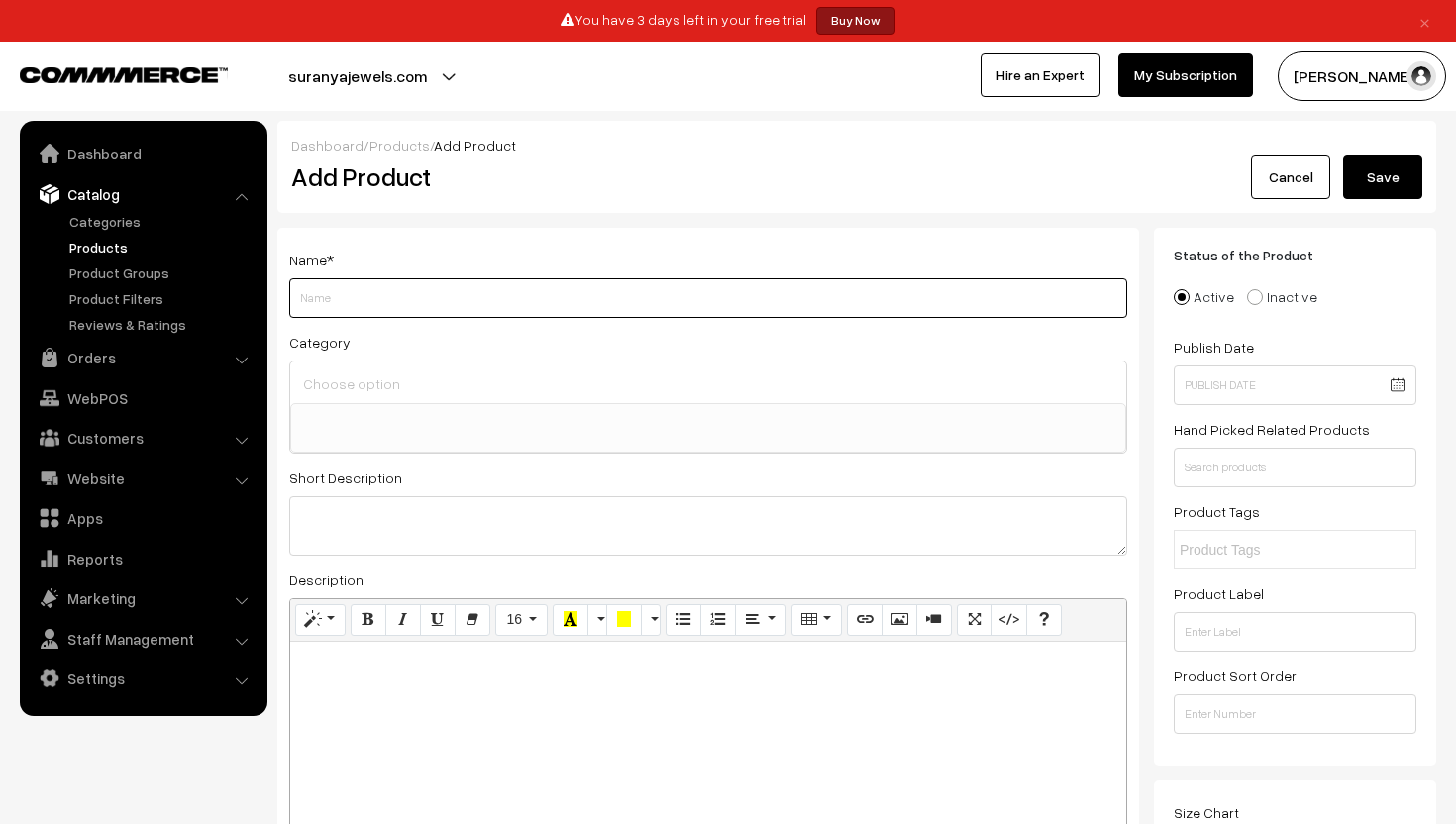 paste on "Dill Se Mealted" 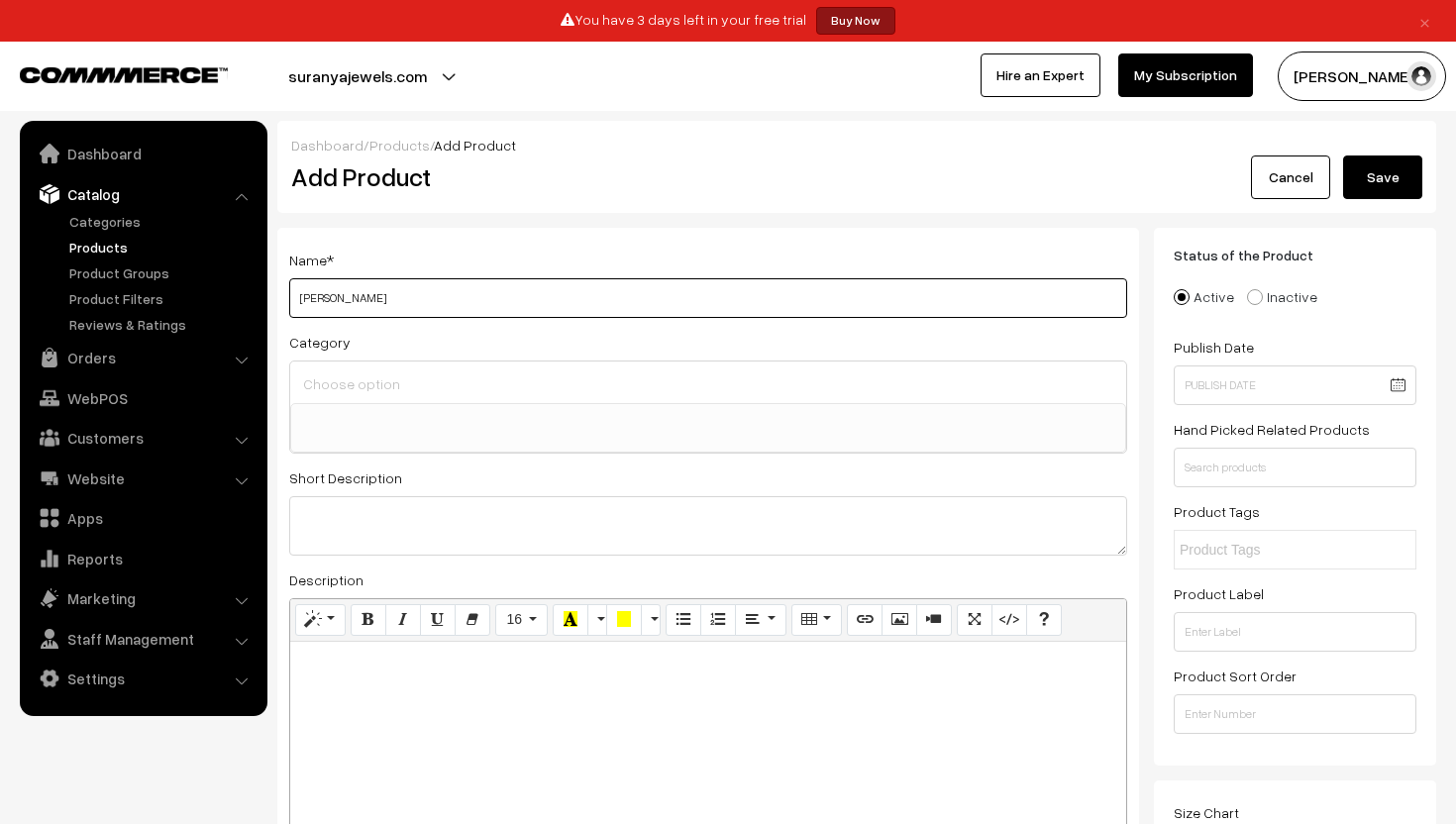 type on "Dill Se Mealted" 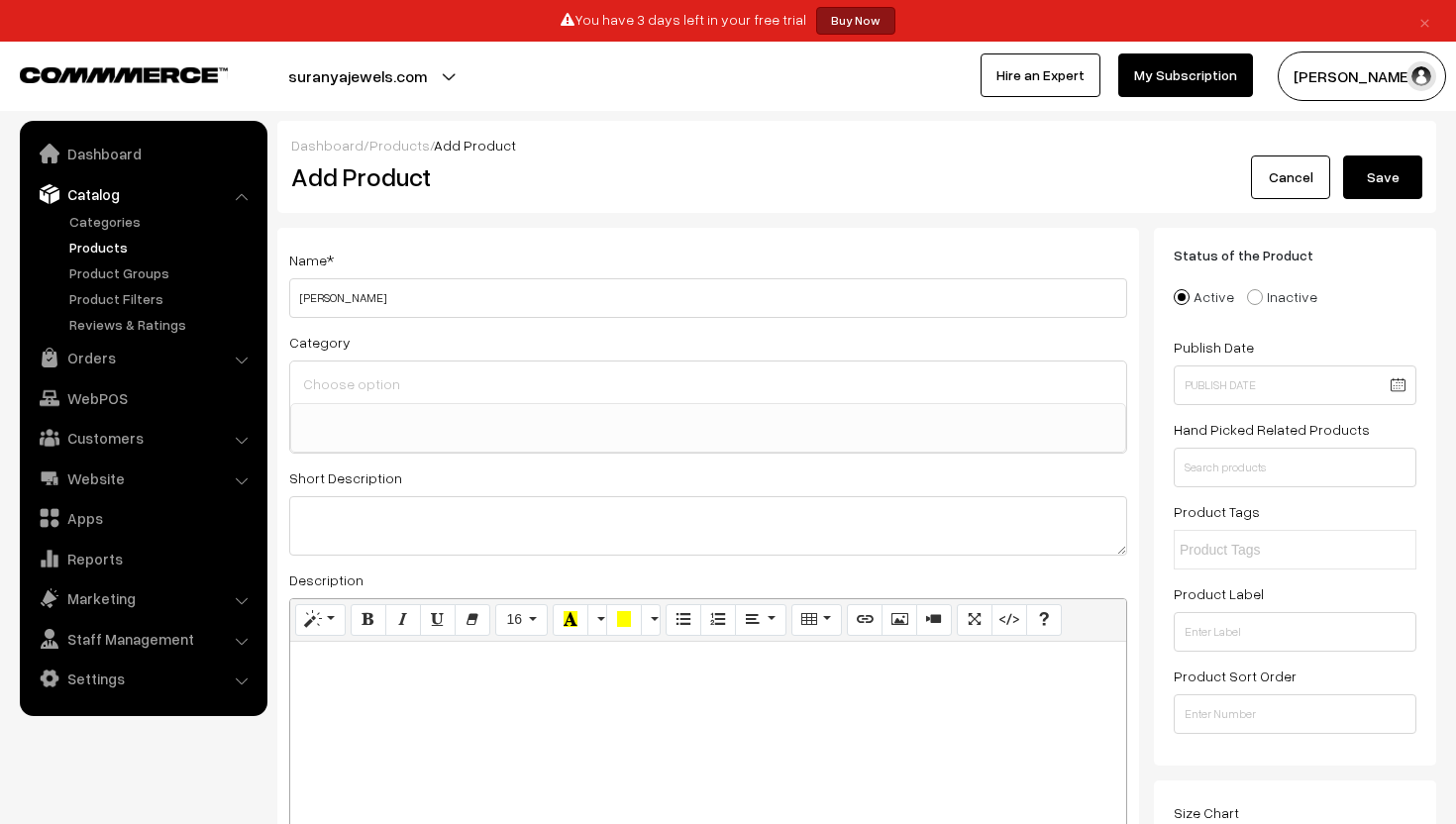 click at bounding box center [708, 416] 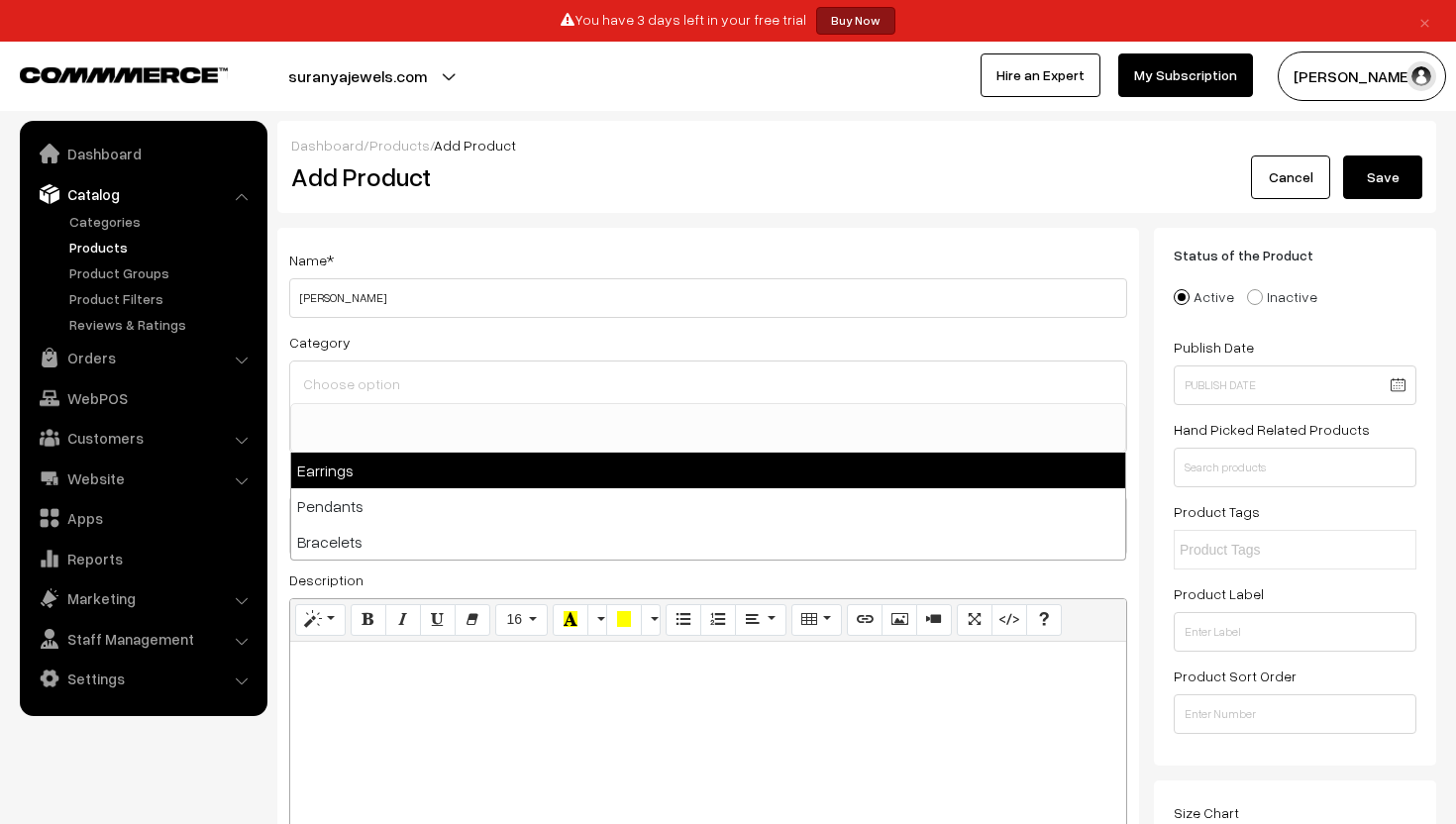 select on "1" 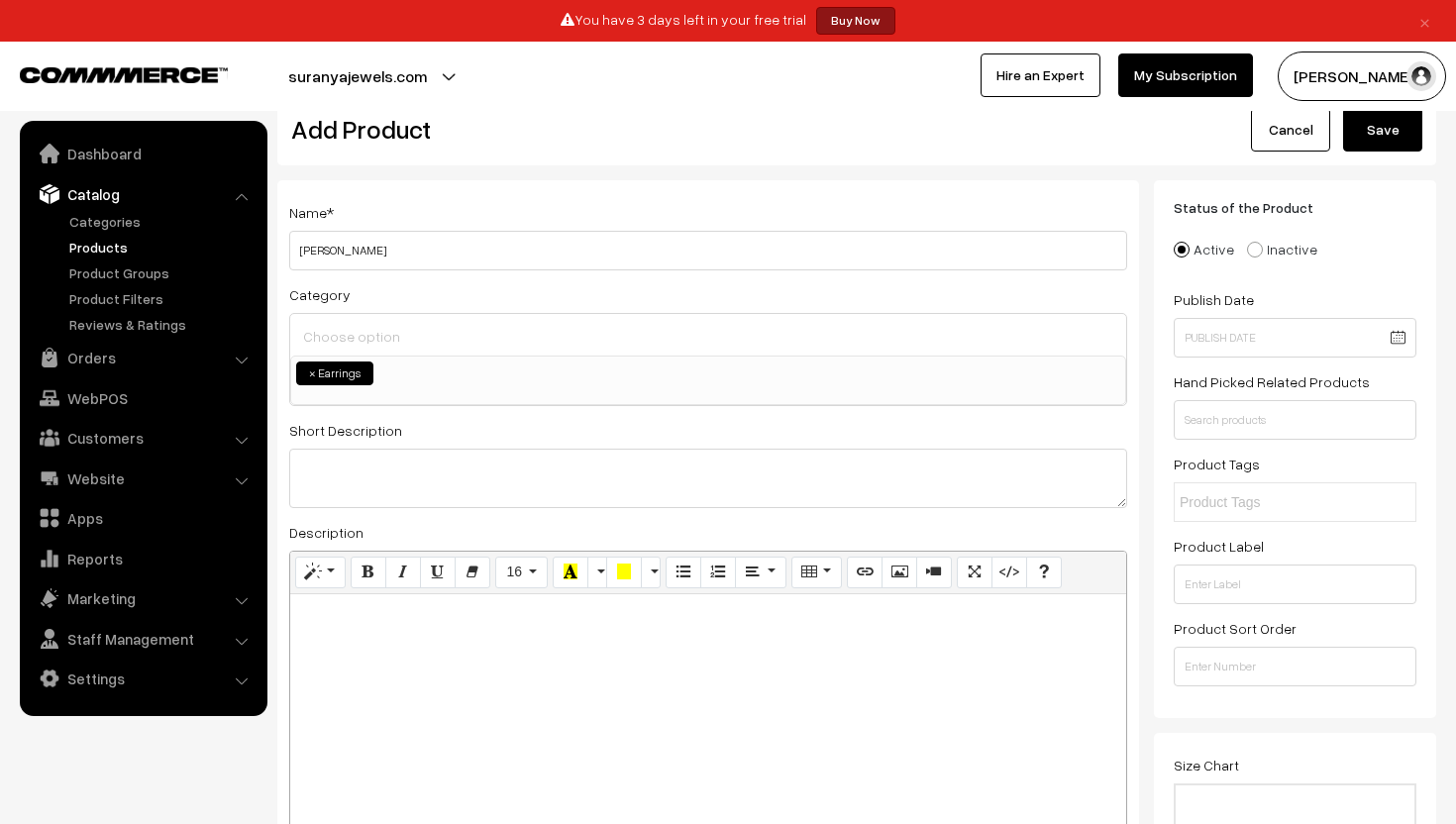 scroll, scrollTop: 59, scrollLeft: 0, axis: vertical 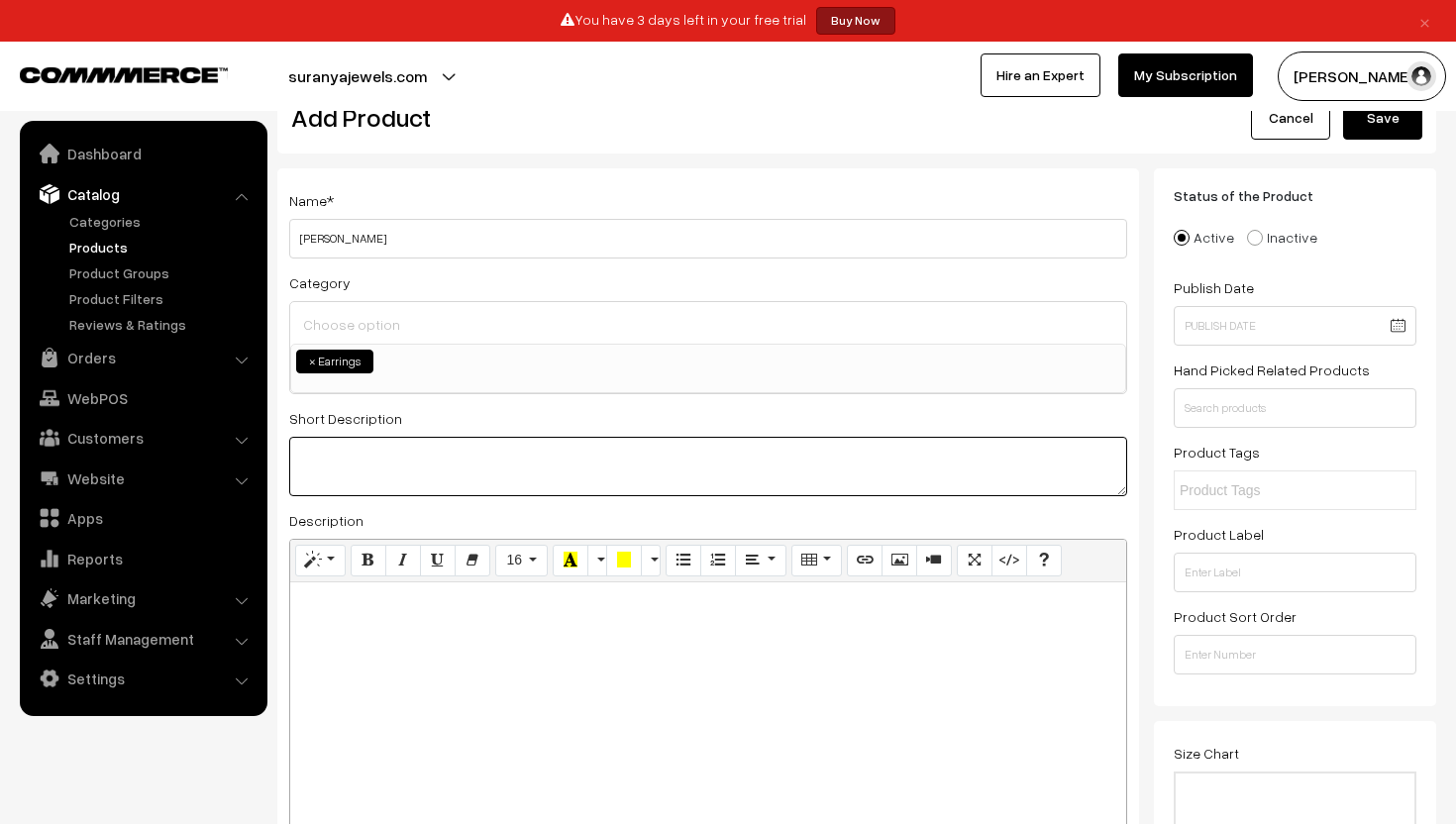 click at bounding box center (708, 466) 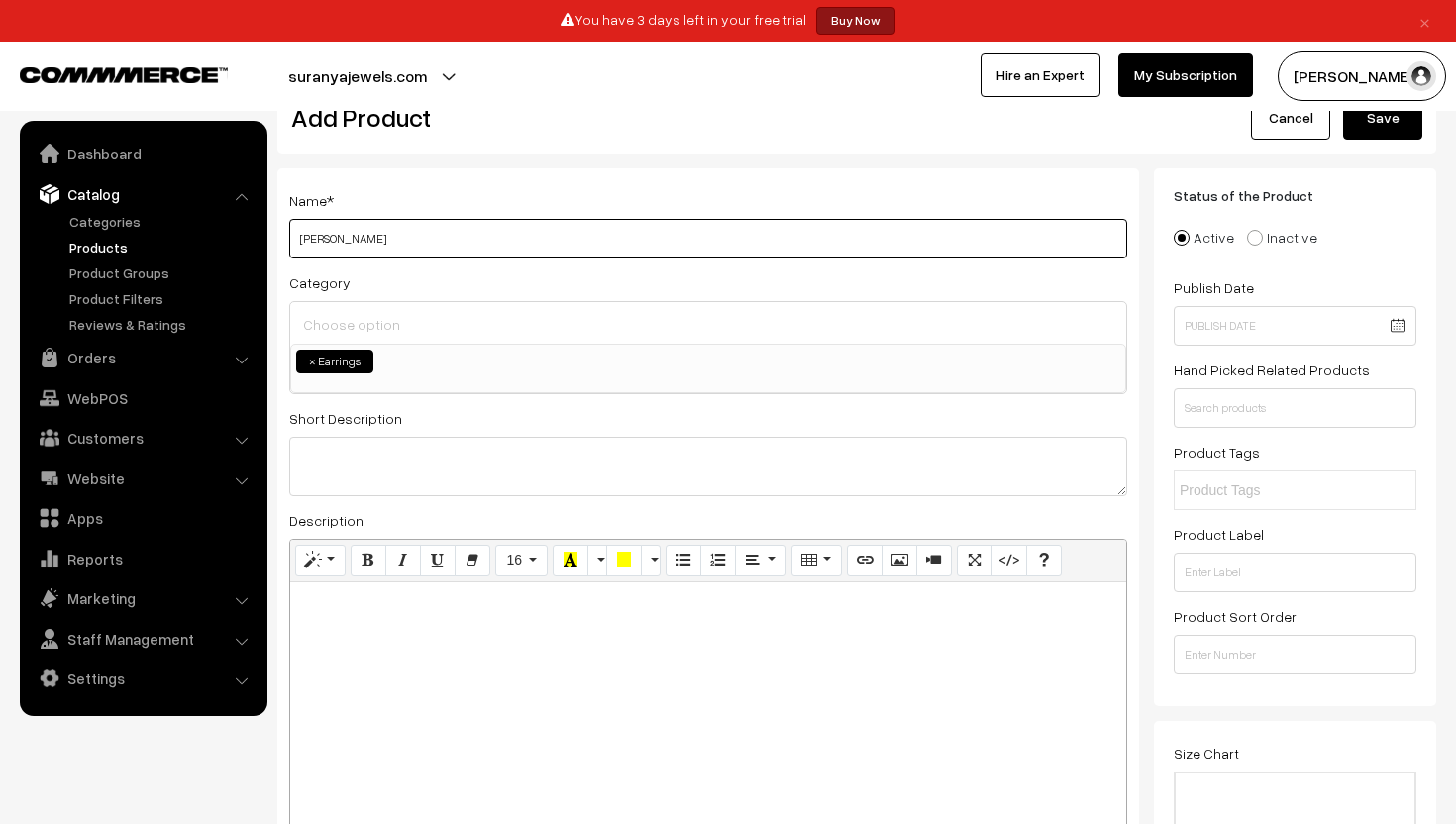 click on "Dill Se Mealted" at bounding box center (708, 239) 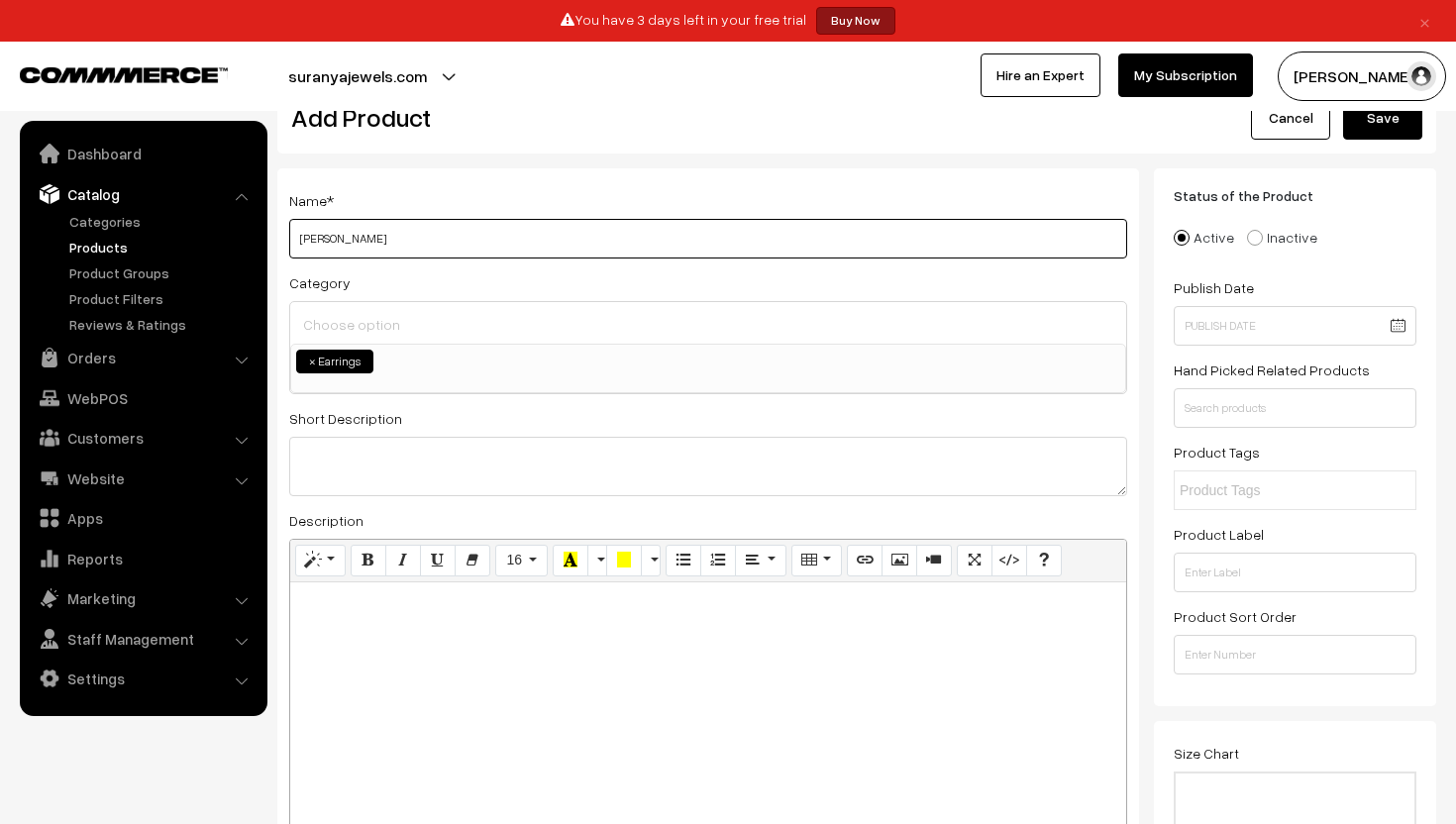 click on "Dil Se Melted" at bounding box center (708, 239) 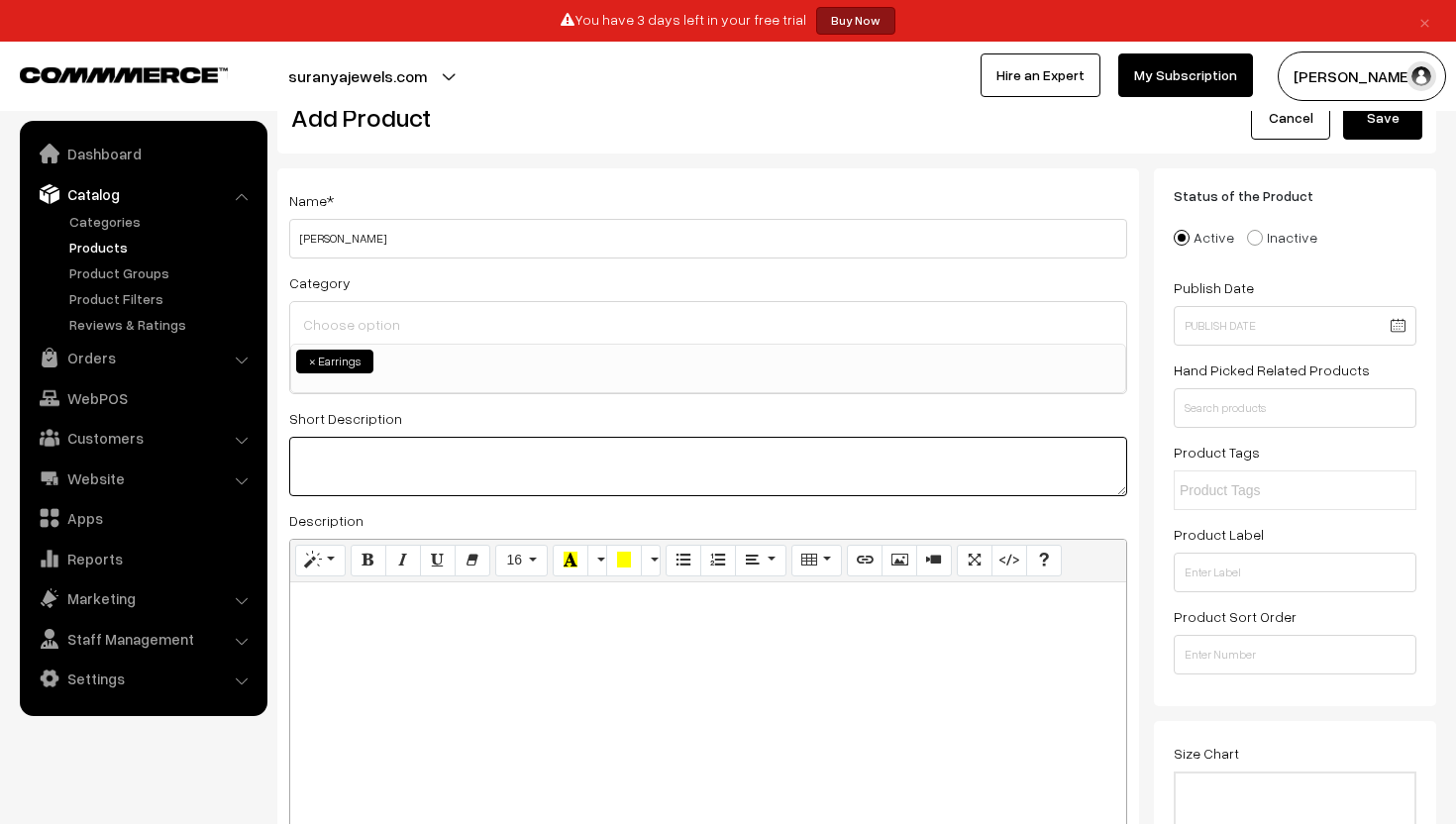 click at bounding box center (708, 466) 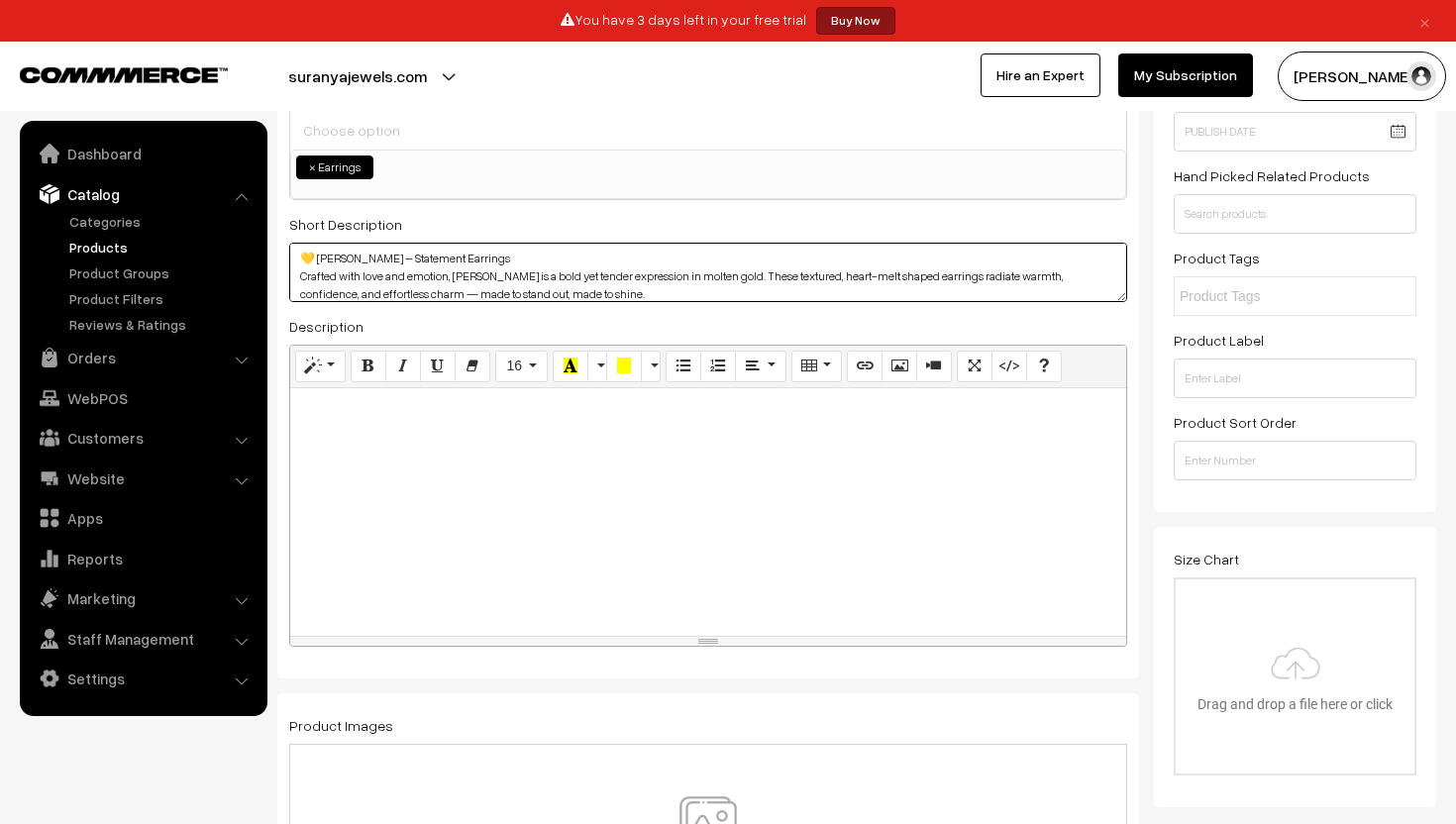 scroll, scrollTop: 305, scrollLeft: 0, axis: vertical 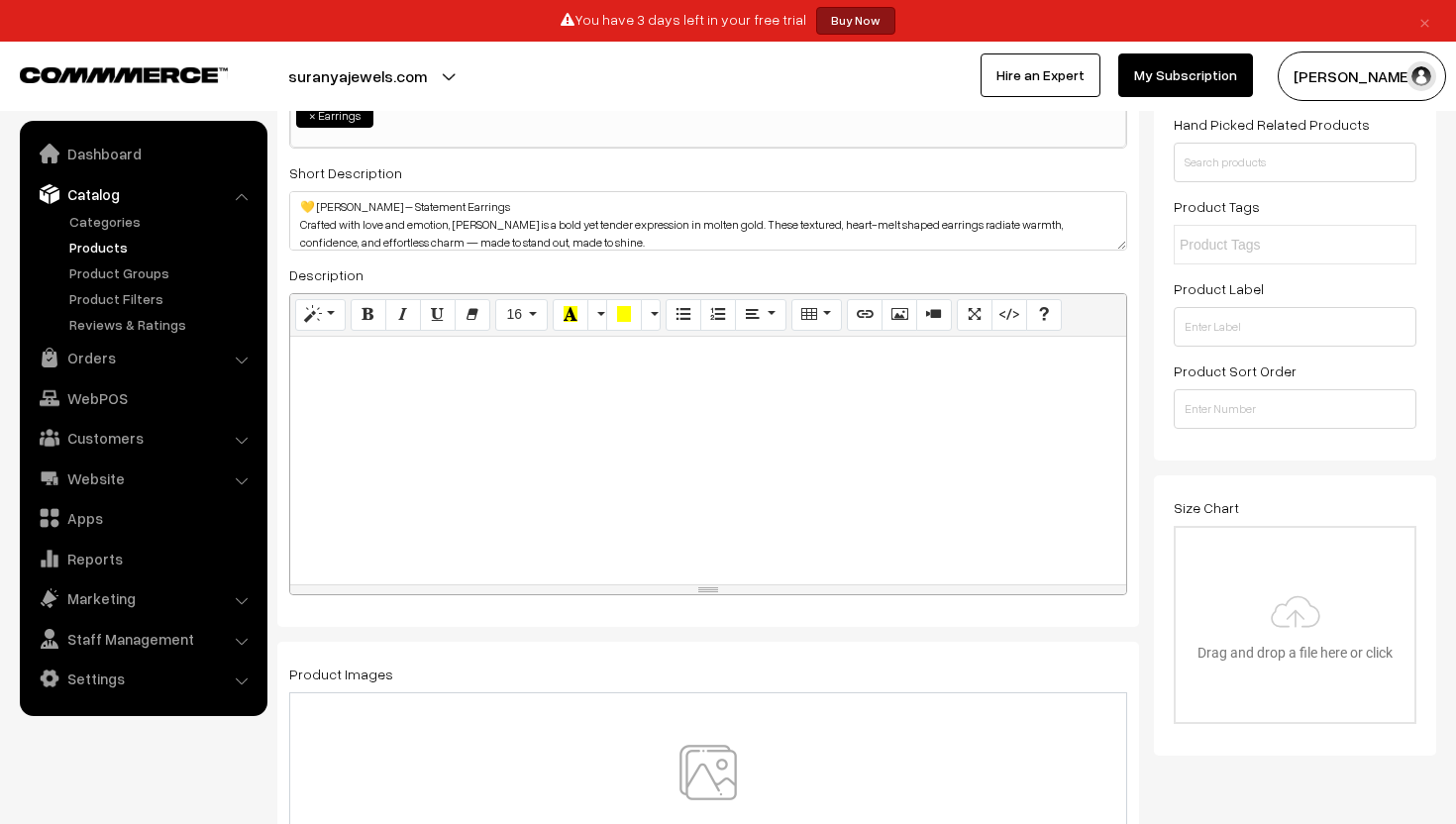 click at bounding box center [708, 461] 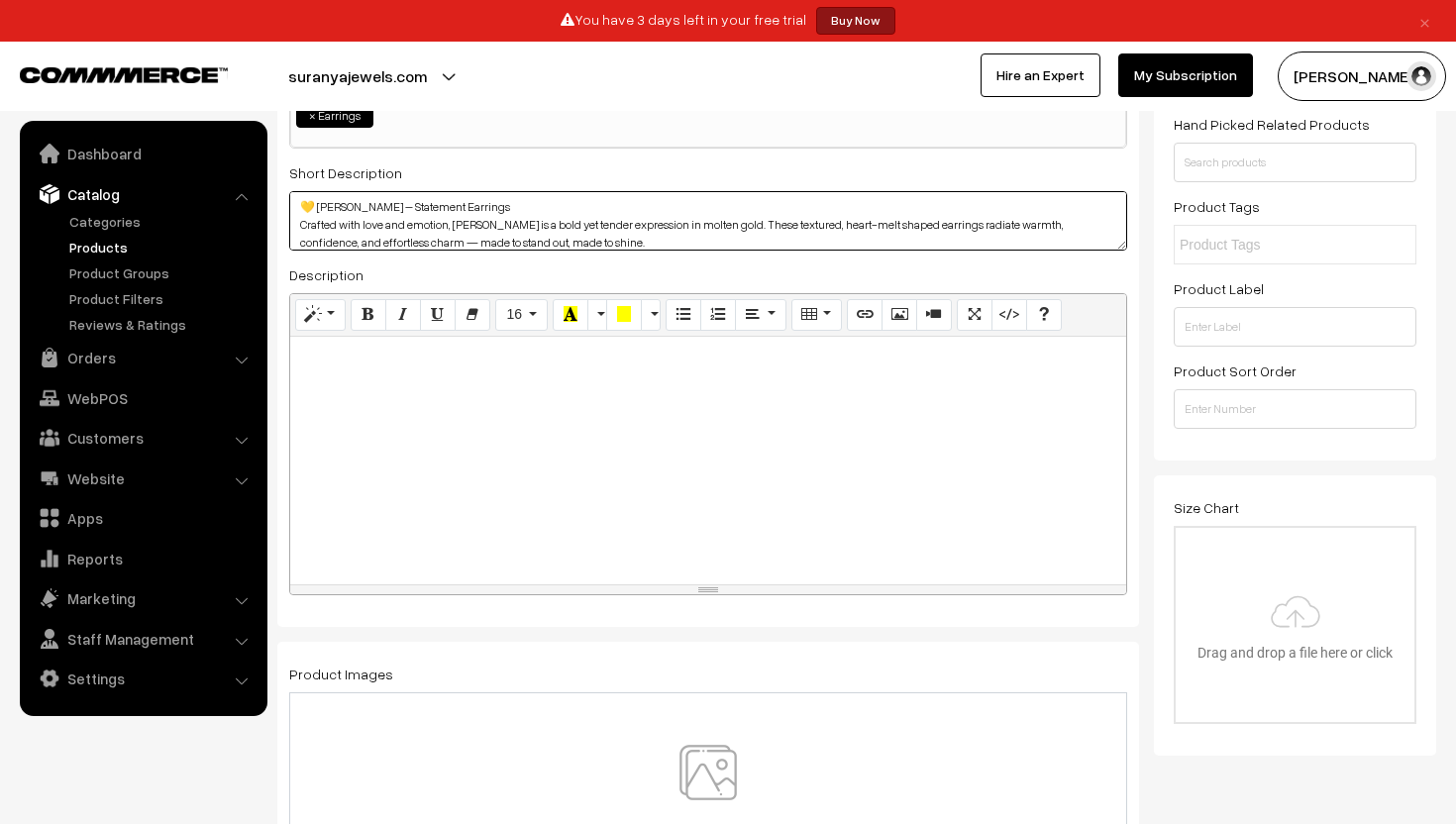 click on "💛 Dill Se Mealted – Statement Earrings
Crafted with love and emotion, Dill Se Mealted is a bold yet tender expression in molten gold. These textured, heart-melt shaped earrings radiate warmth, confidence, and effortless charm — made to stand out, made to shine." at bounding box center (708, 221) 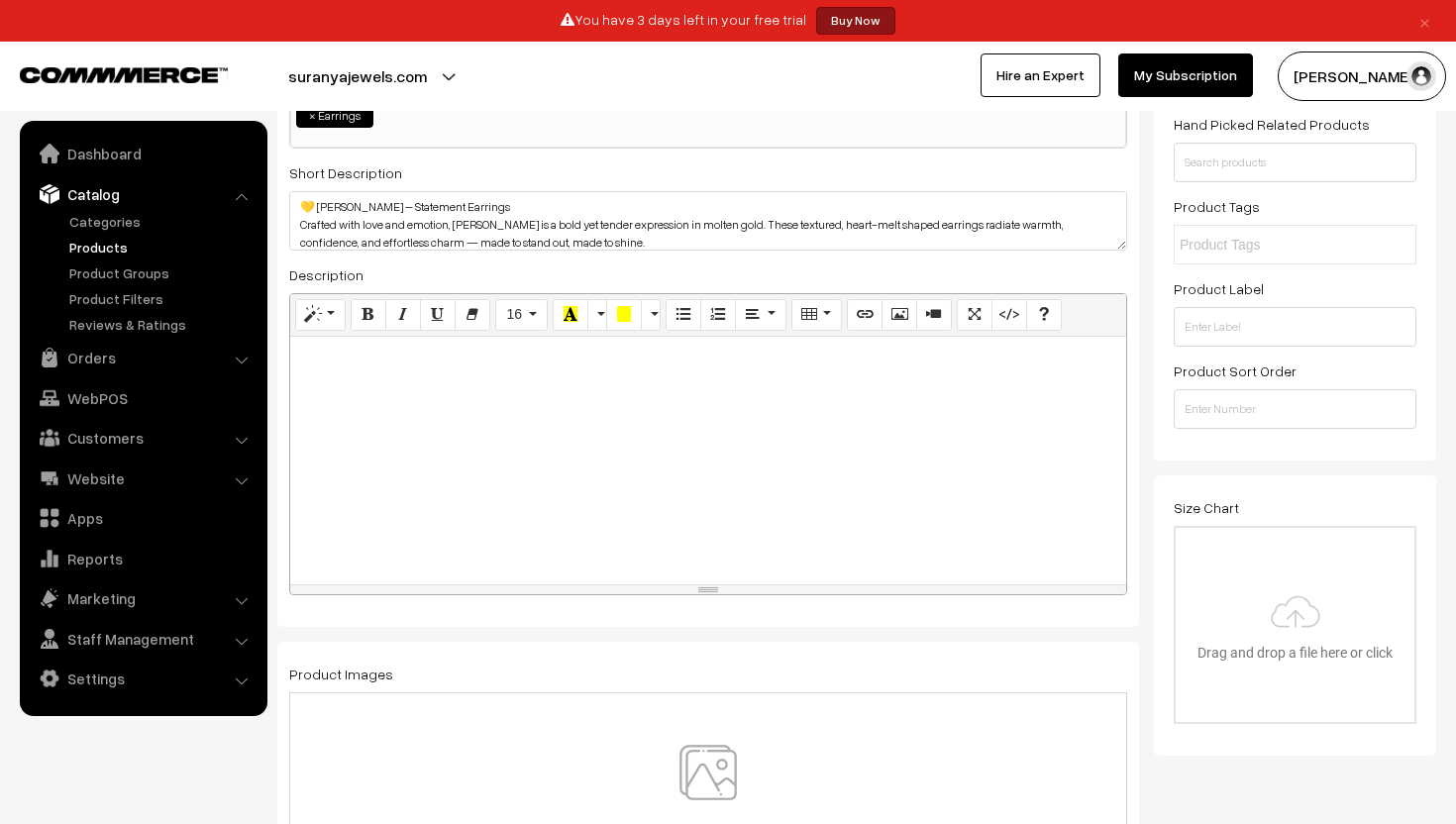 click at bounding box center [708, 461] 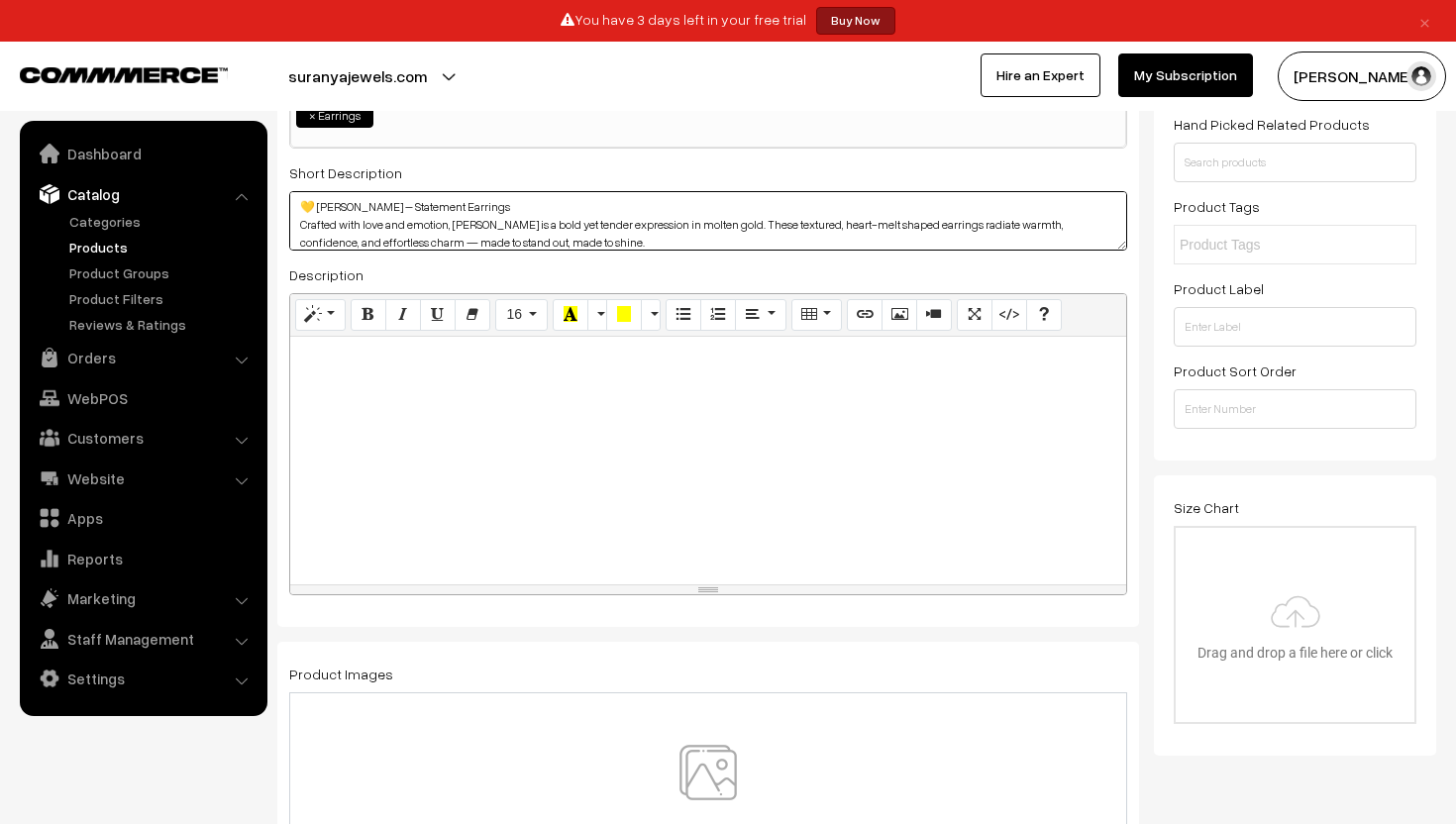 click on "💛 Dill Se Mealted – Statement Earrings
Crafted with love and emotion, Dill Se Melted is a bold yet tender expression in molten gold. These textured, heart-melt shaped earrings radiate warmth, confidence, and effortless charm — made to stand out, made to shine." at bounding box center [708, 221] 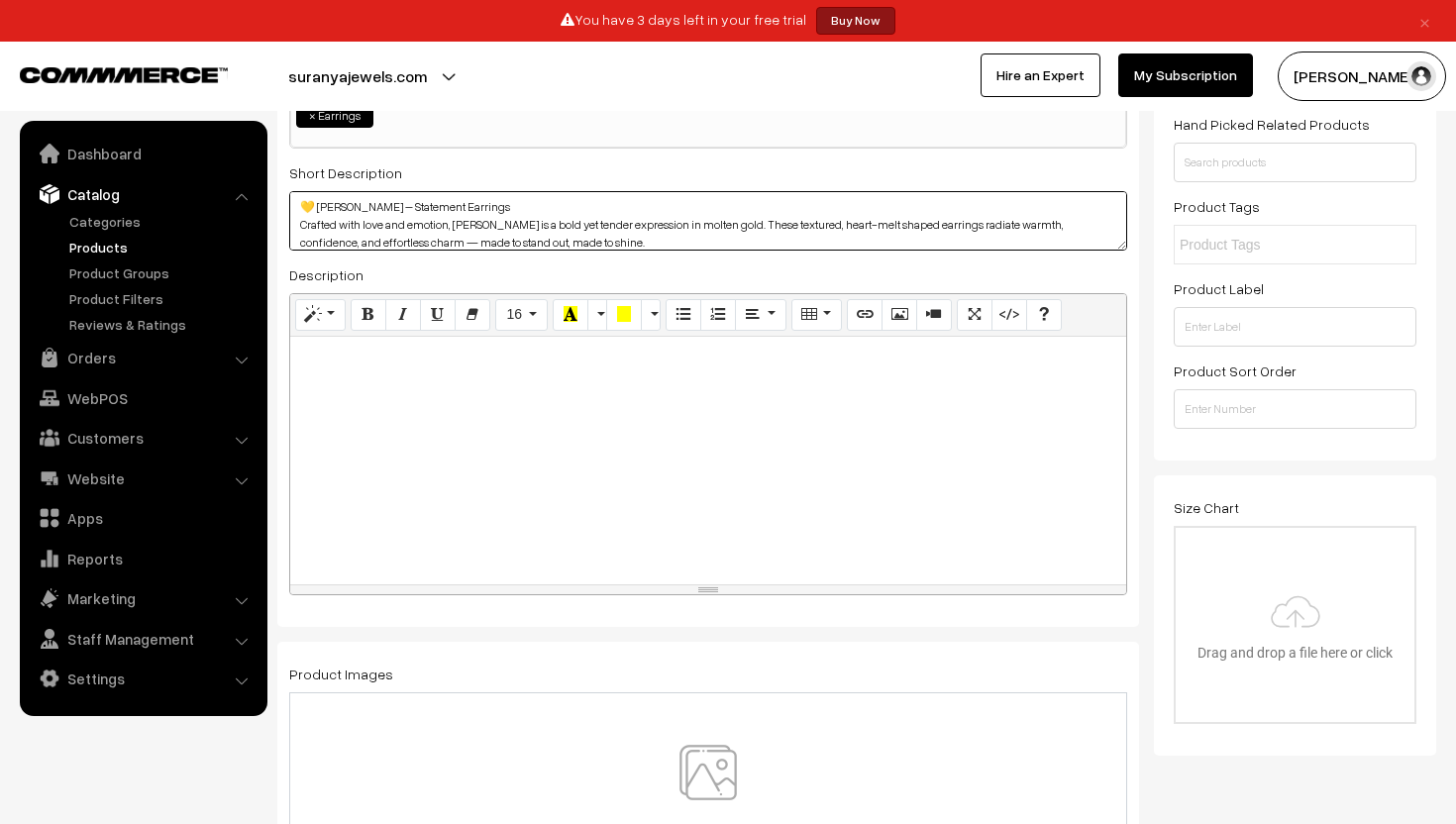 click on "💛 Dill Se Mealted – Statement Earrings
Crafted with love and emotion, Dill Se Melted is a bold yet tender expression in molten gold. These textured, heart-melt shaped earrings radiate warmth, confidence, and effortless charm — made to stand out, made to shine." at bounding box center (708, 221) 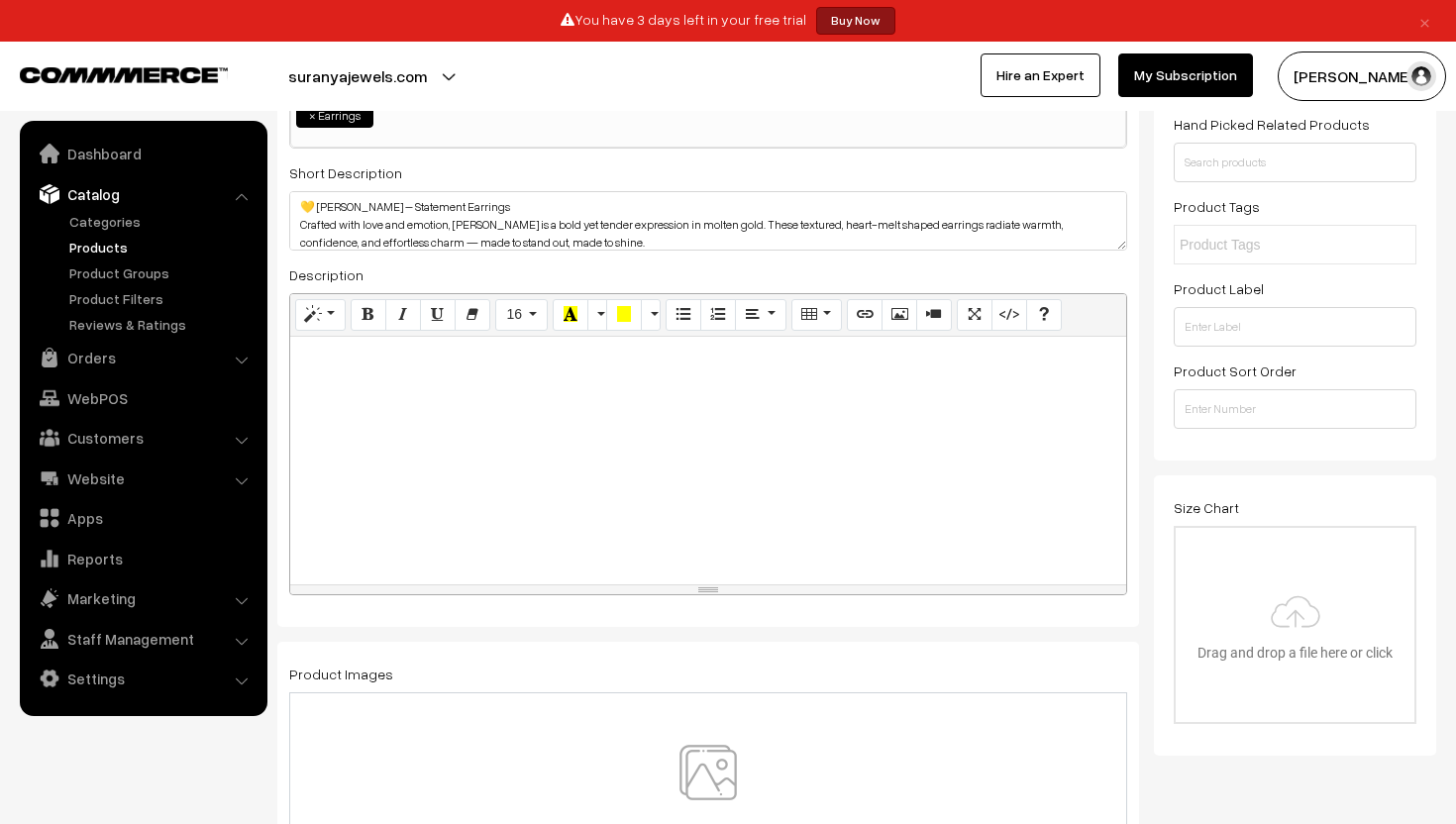 click at bounding box center (708, 461) 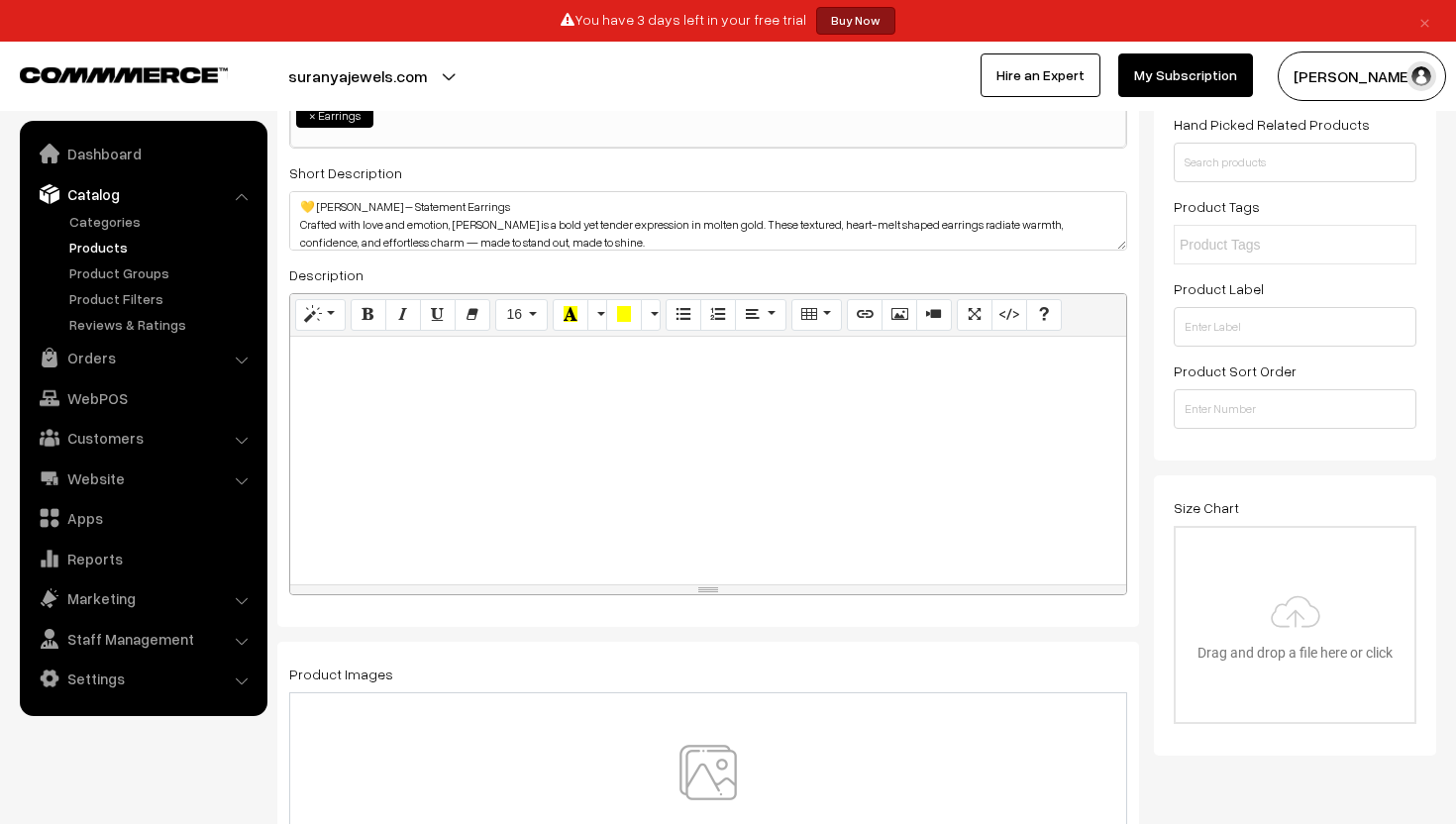 click at bounding box center (708, 461) 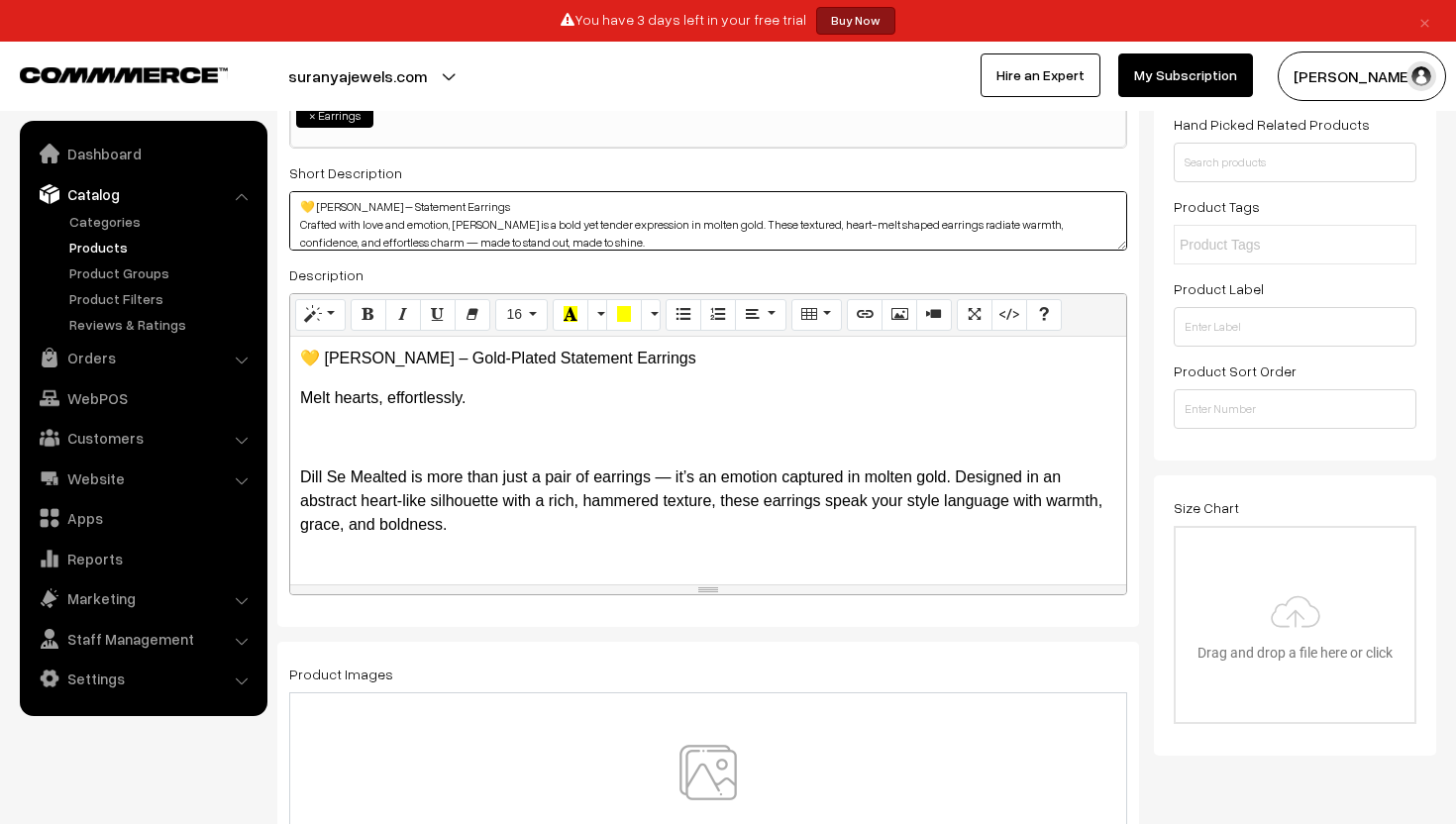 click on "💛 Dill Se Melted – Statement Earrings
Crafted with love and emotion, Dill Se Melted is a bold yet tender expression in molten gold. These textured, heart-melt shaped earrings radiate warmth, confidence, and effortless charm — made to stand out, made to shine." at bounding box center [708, 221] 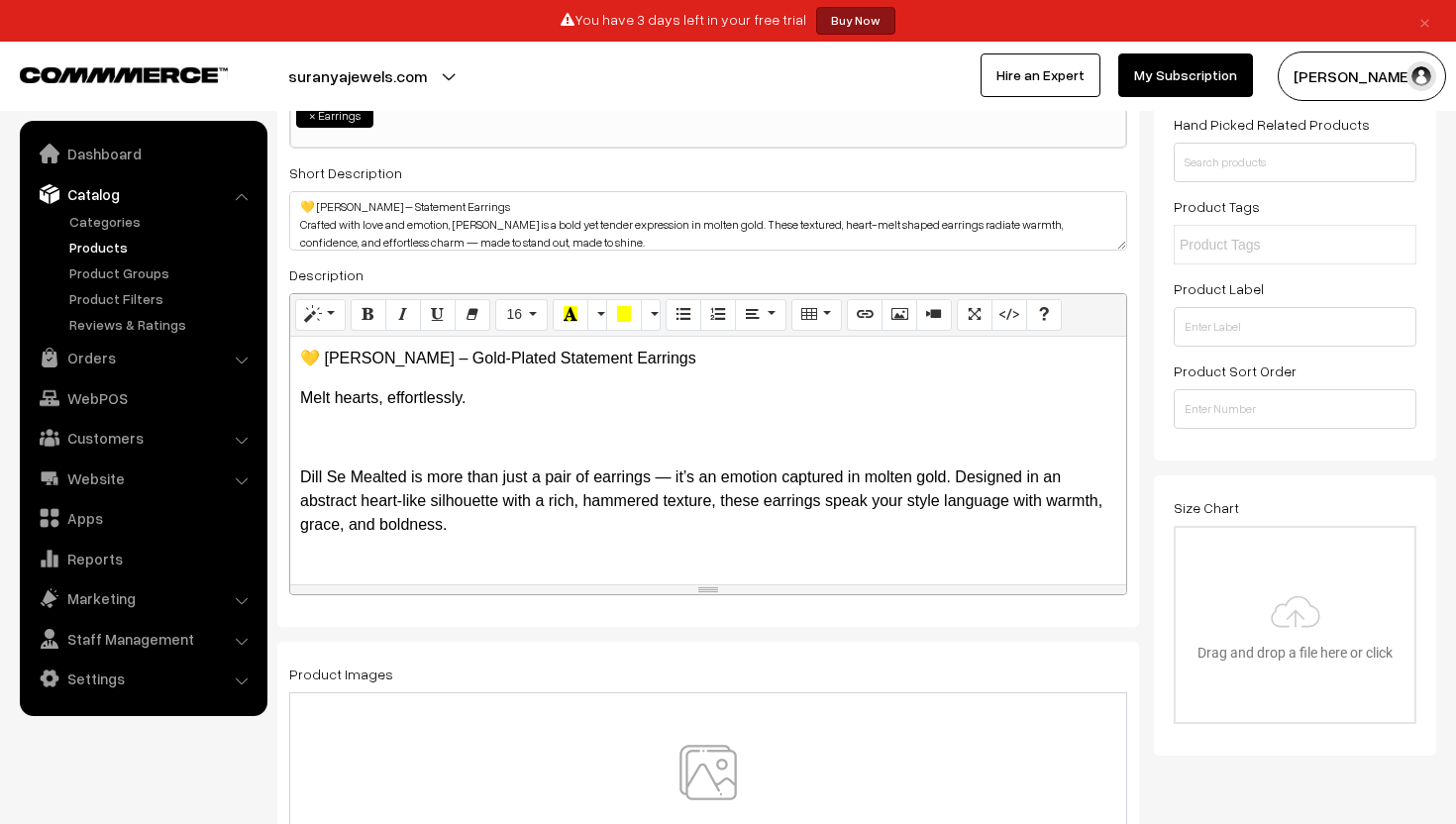 click on "💛 Dill Se Mealted – Gold-Plated Statement Earrings" at bounding box center (708, 359) 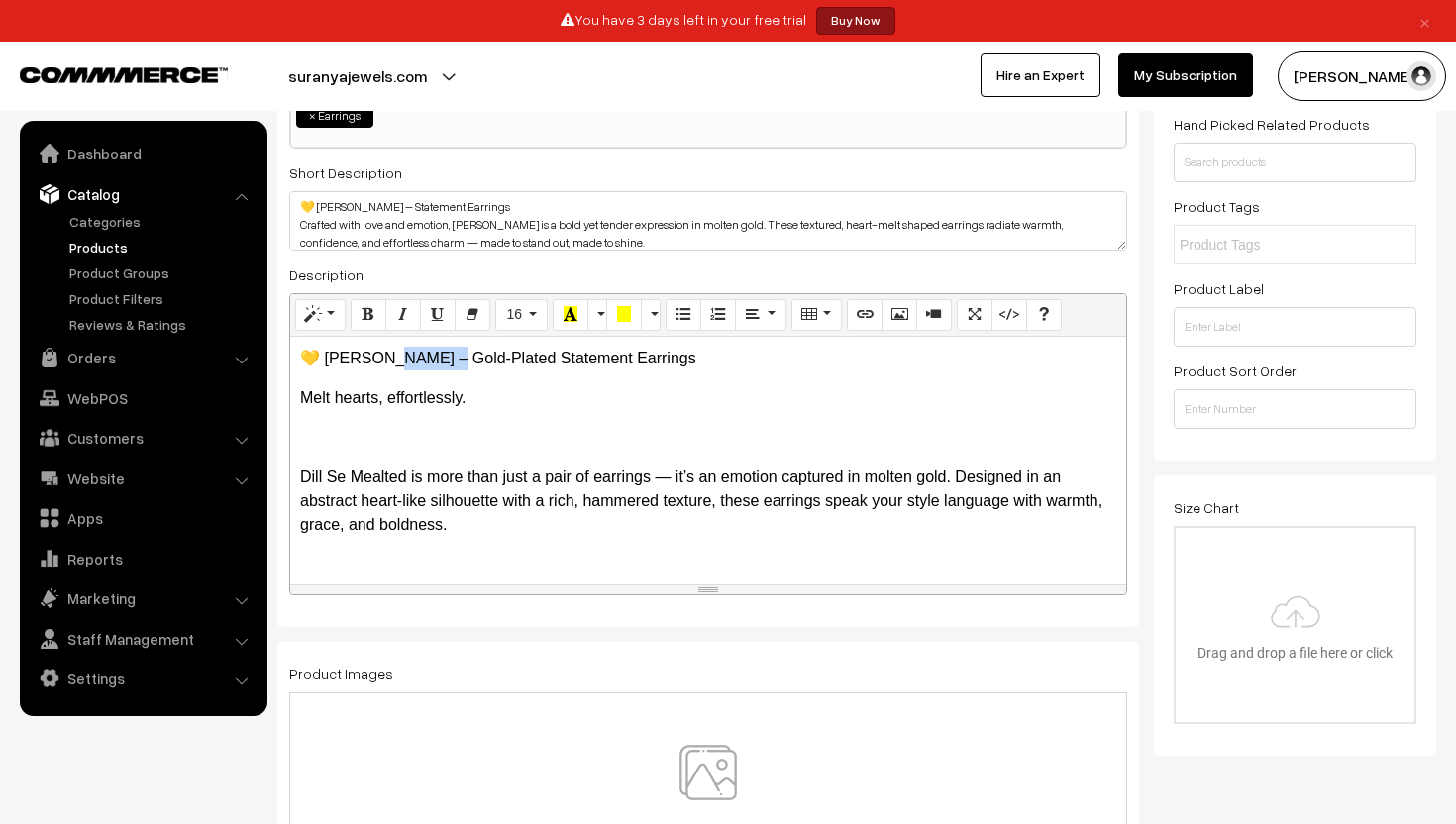 click on "💛 Dill Se Mealted – Gold-Plated Statement Earrings" at bounding box center (708, 359) 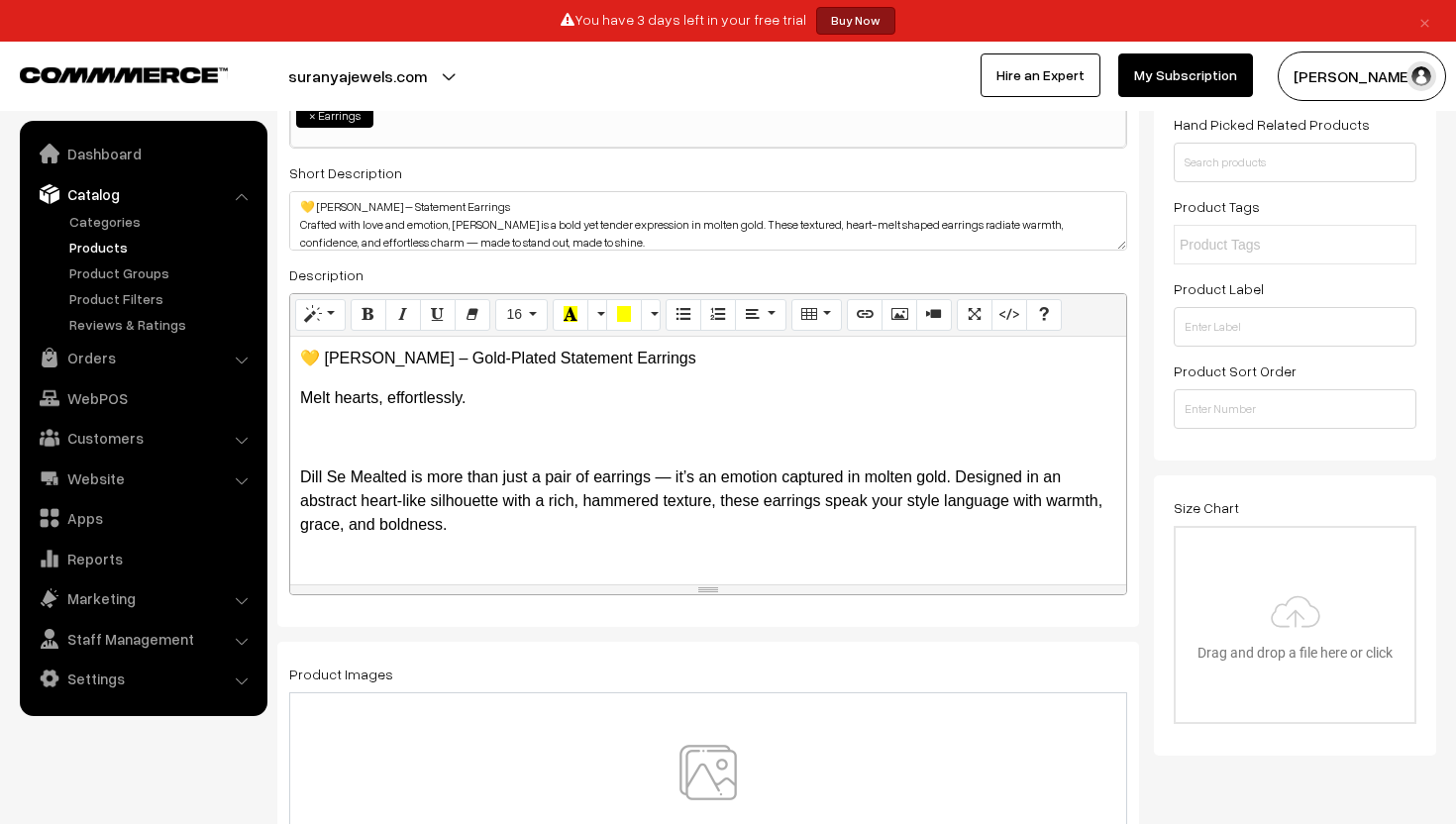 click on "Melt hearts, effortlessly." at bounding box center (708, 398) 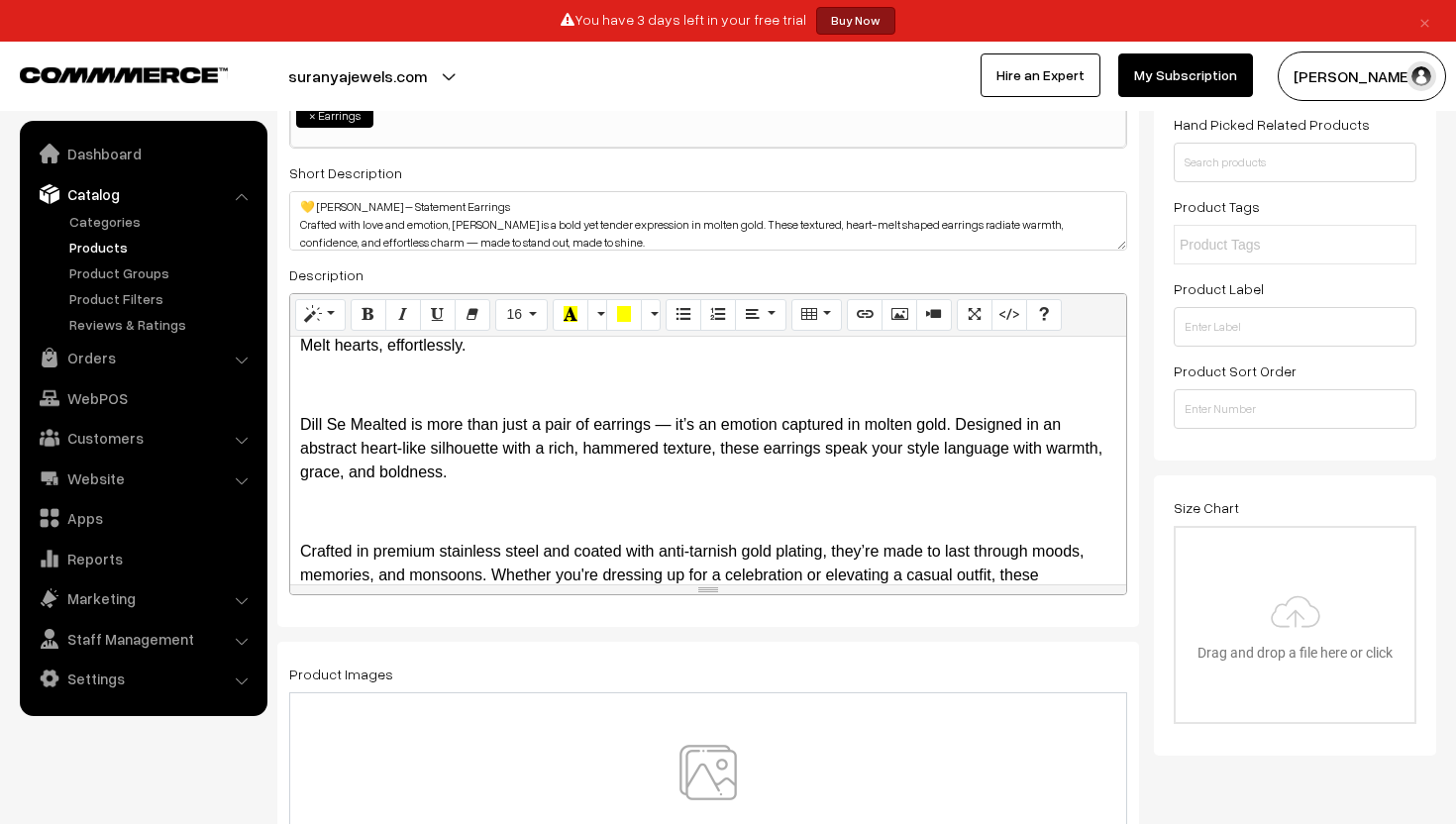 scroll, scrollTop: 105, scrollLeft: 0, axis: vertical 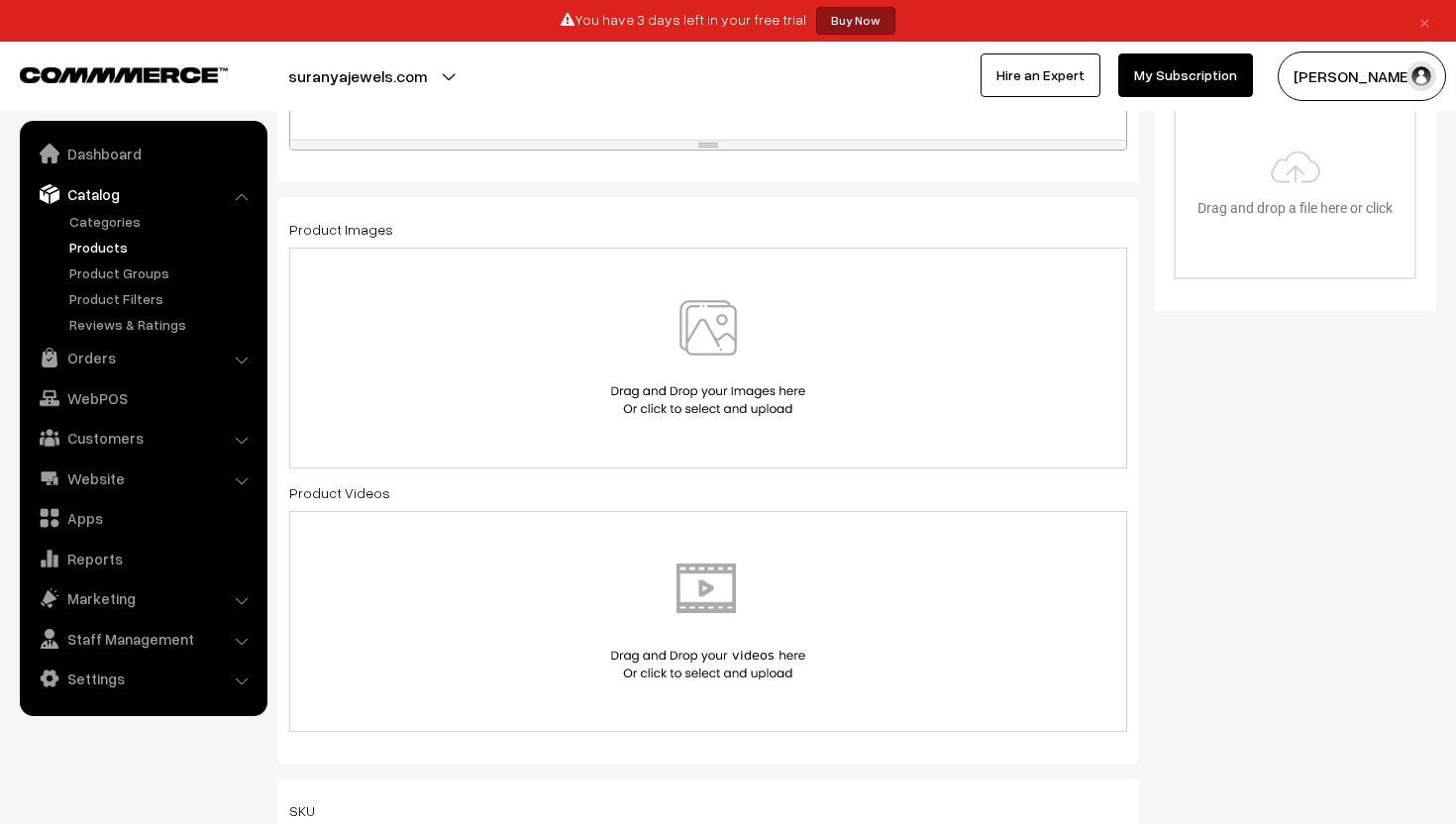 click at bounding box center (708, 358) 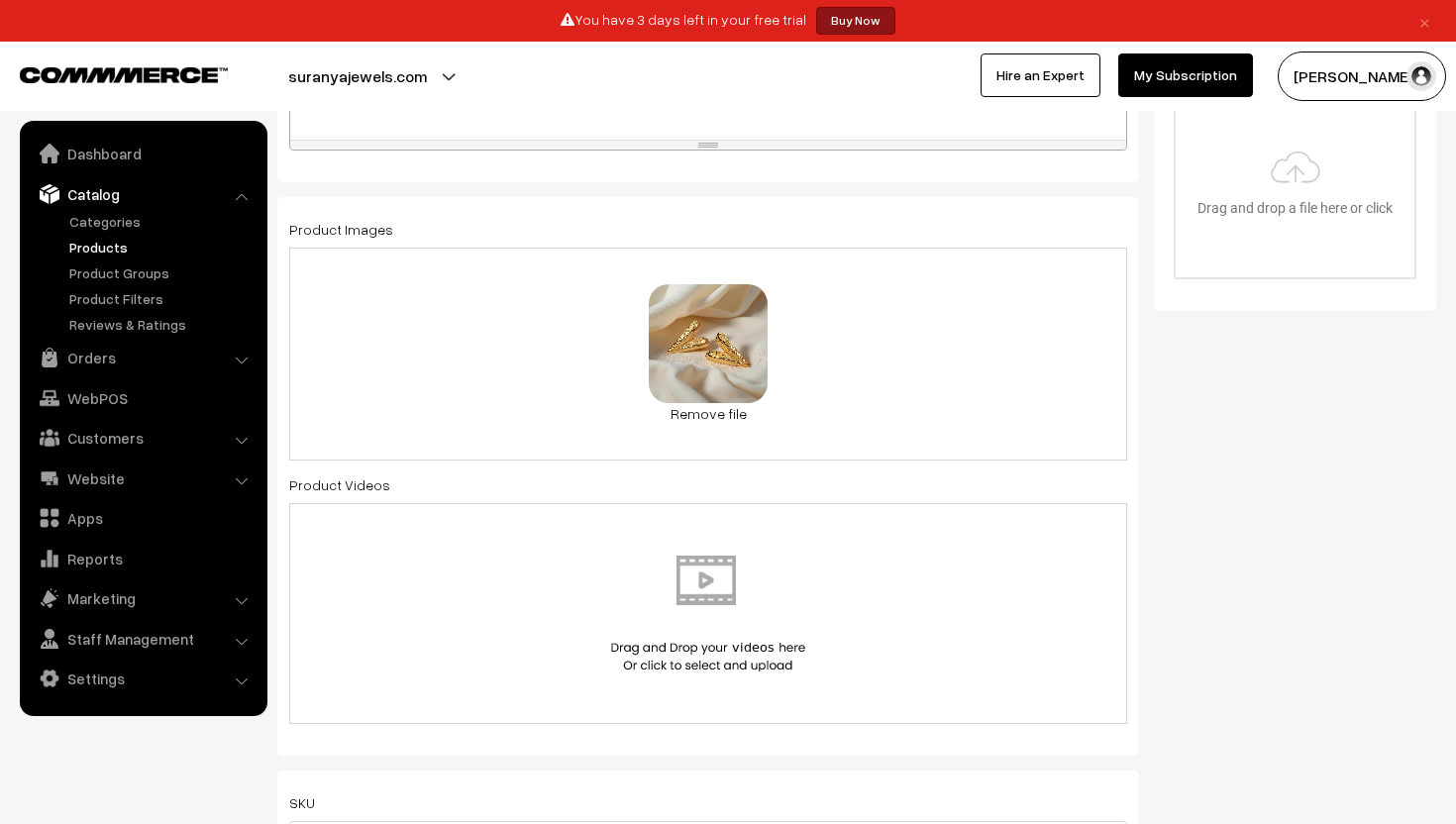 click on "0.1  MB      WhatsApp Image 2025-08-03 at 12.30.32 AM.jpeg                         Check                                                      Error                                                           Remove file" at bounding box center [708, 354] 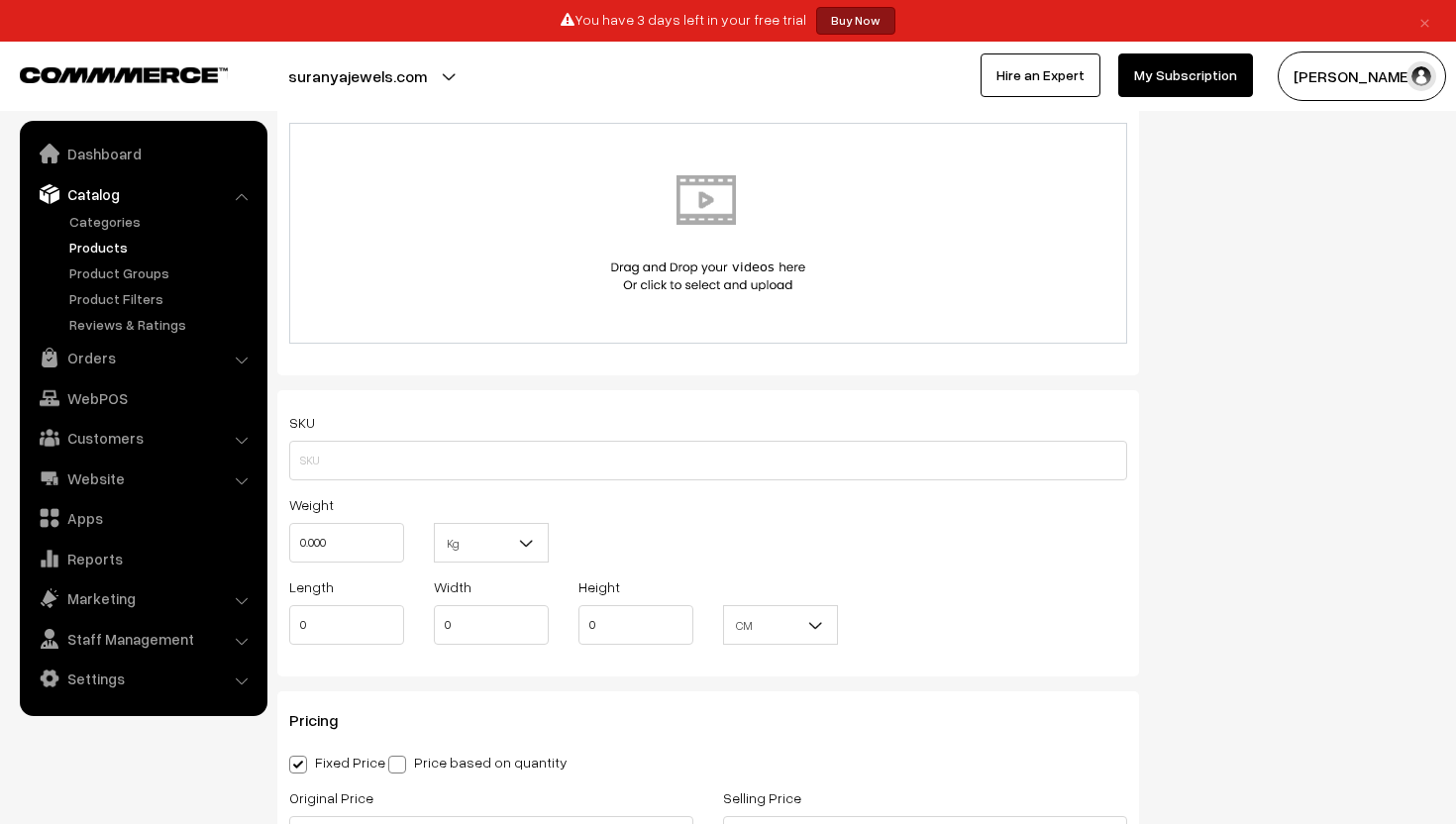 scroll, scrollTop: 1143, scrollLeft: 0, axis: vertical 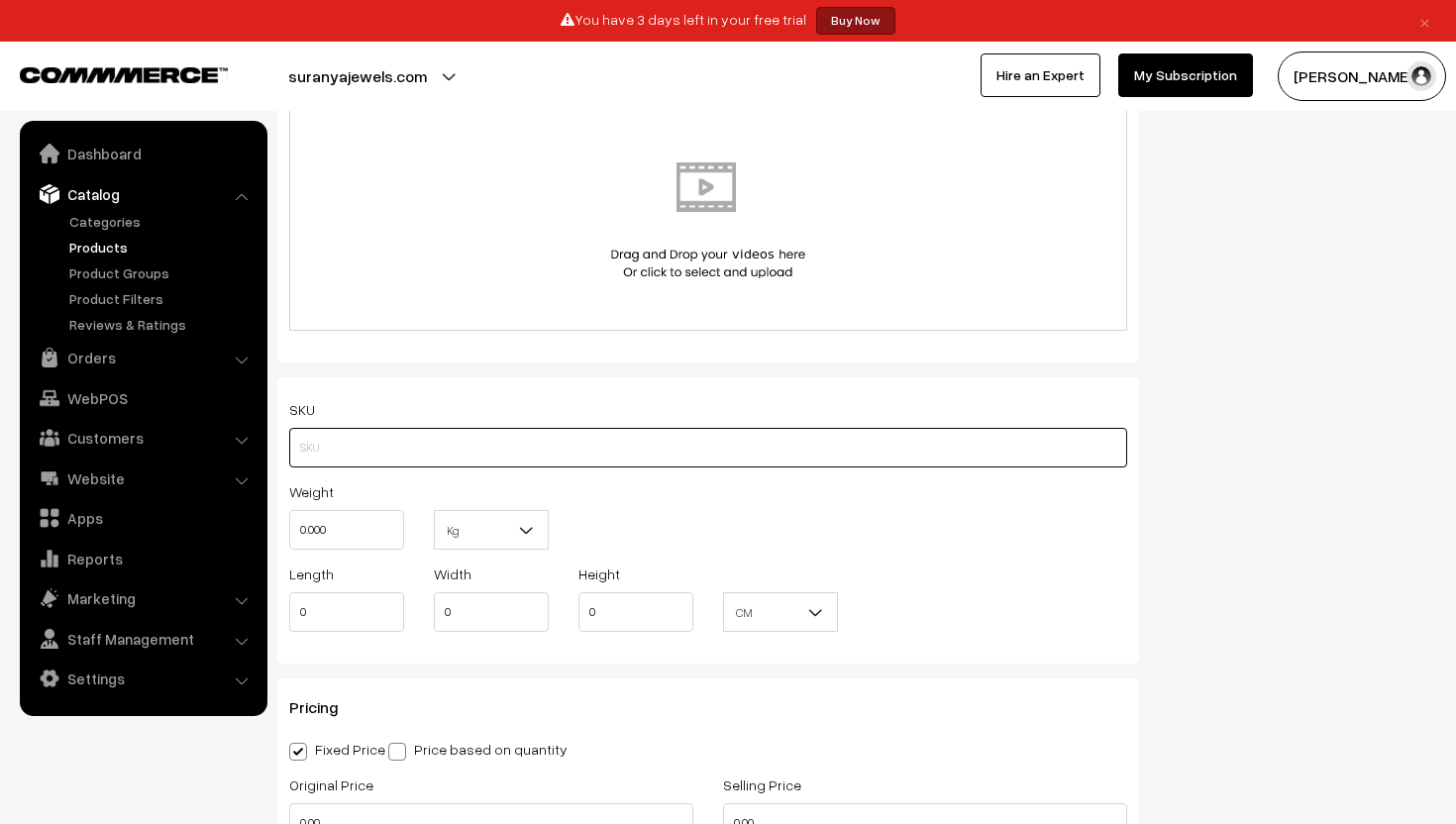click at bounding box center (708, 448) 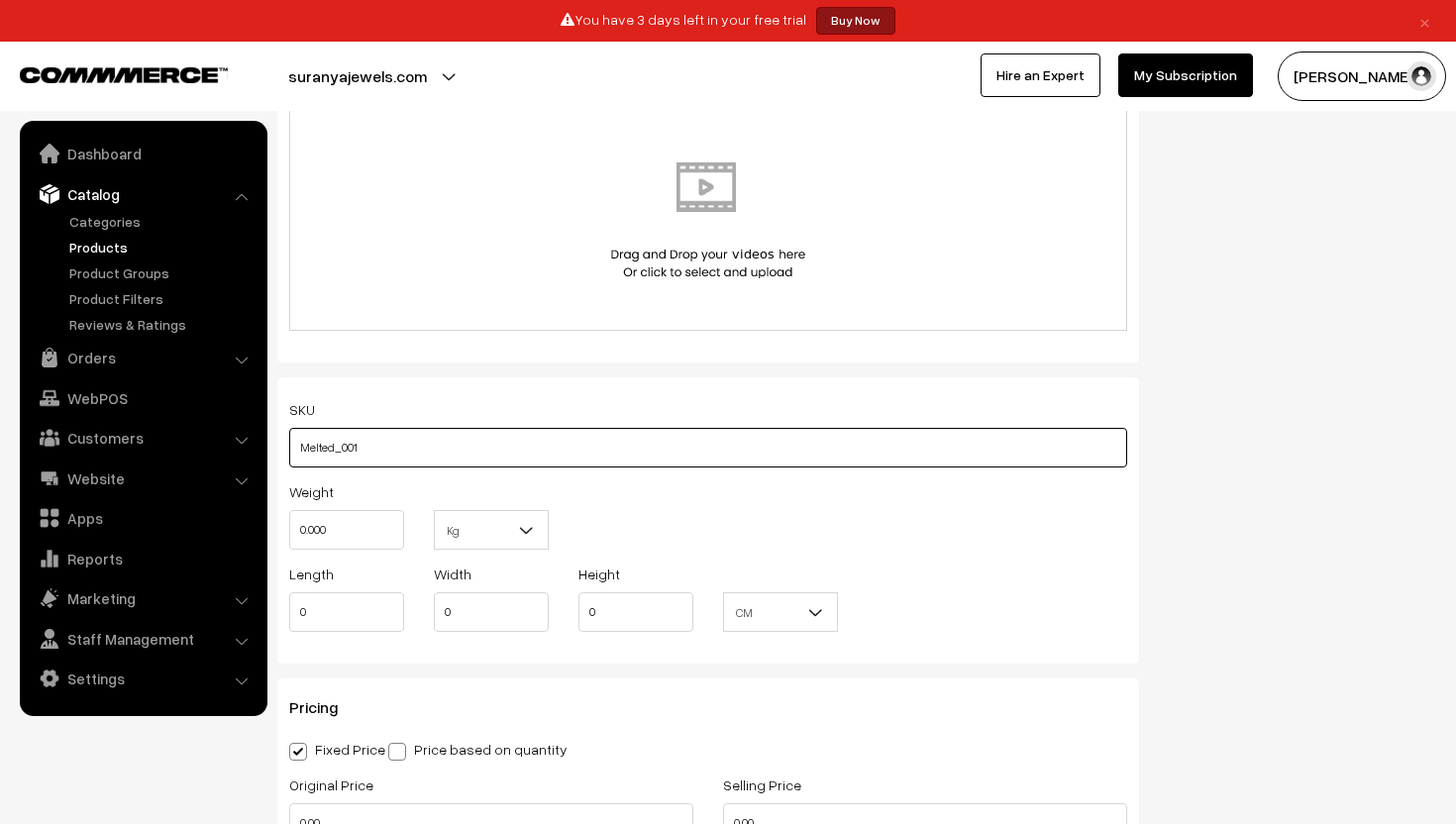 type on "Melted_001" 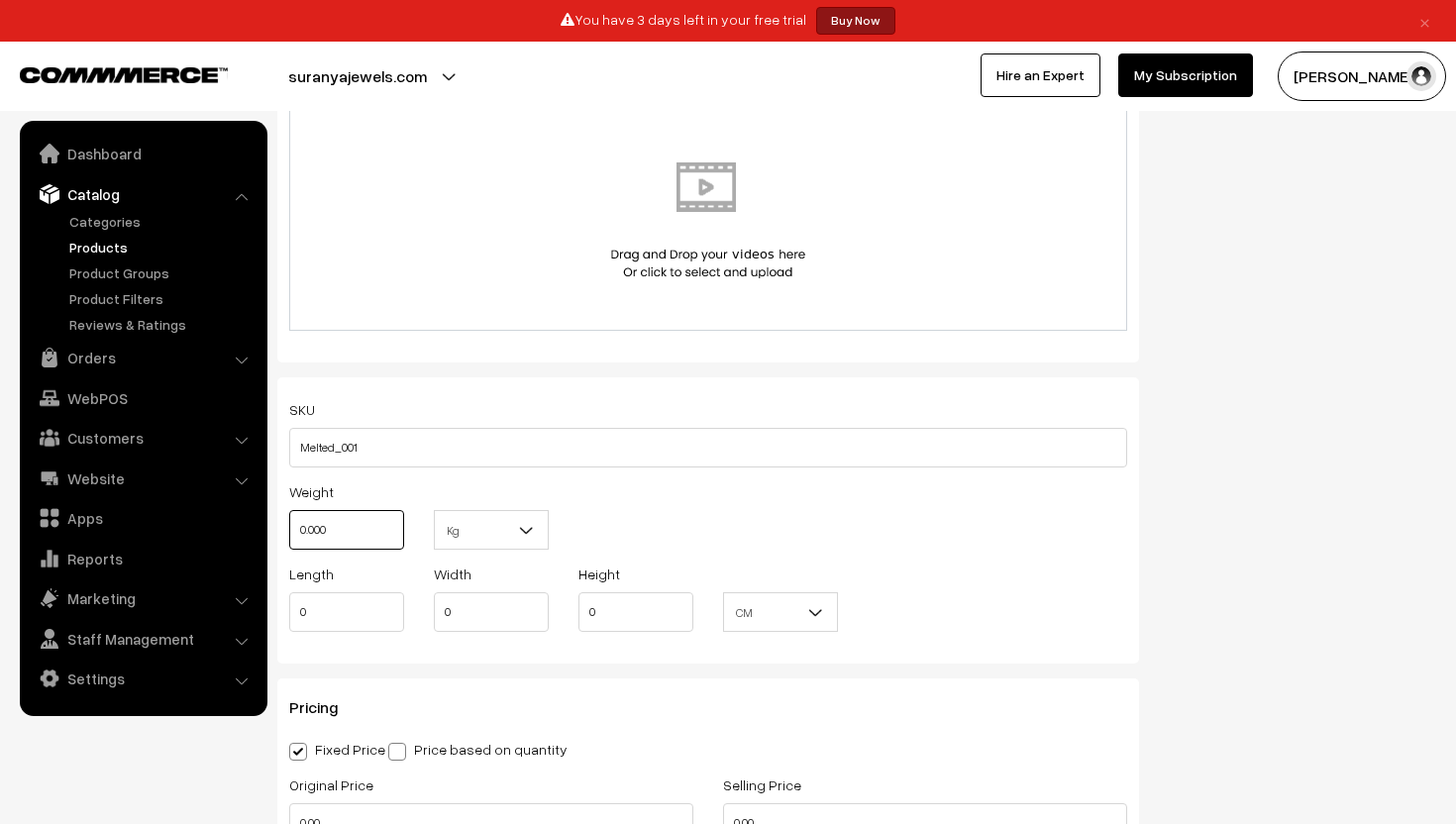 click on "0.000" at bounding box center (347, 530) 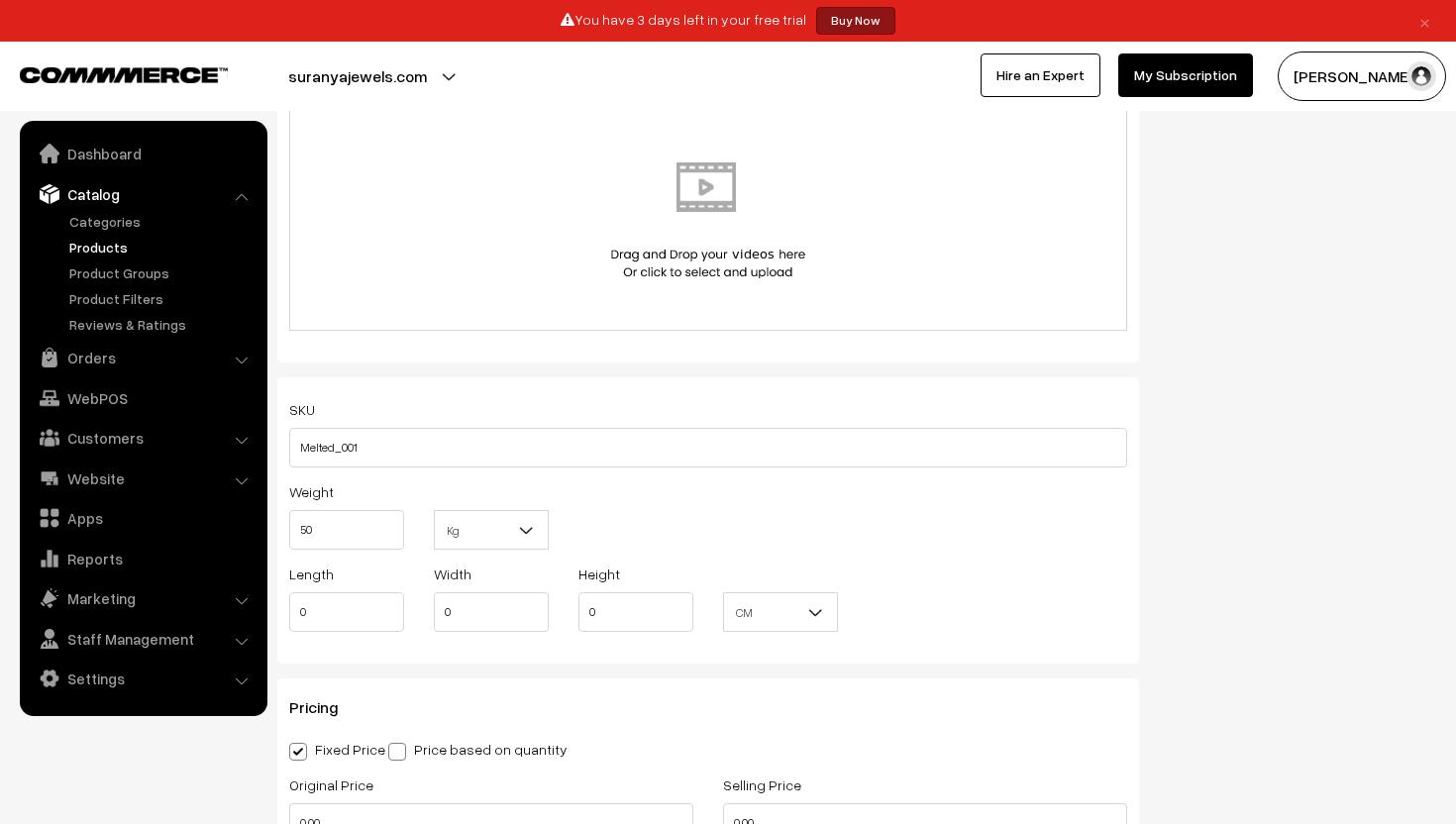 click on "Kg" at bounding box center [491, 530] 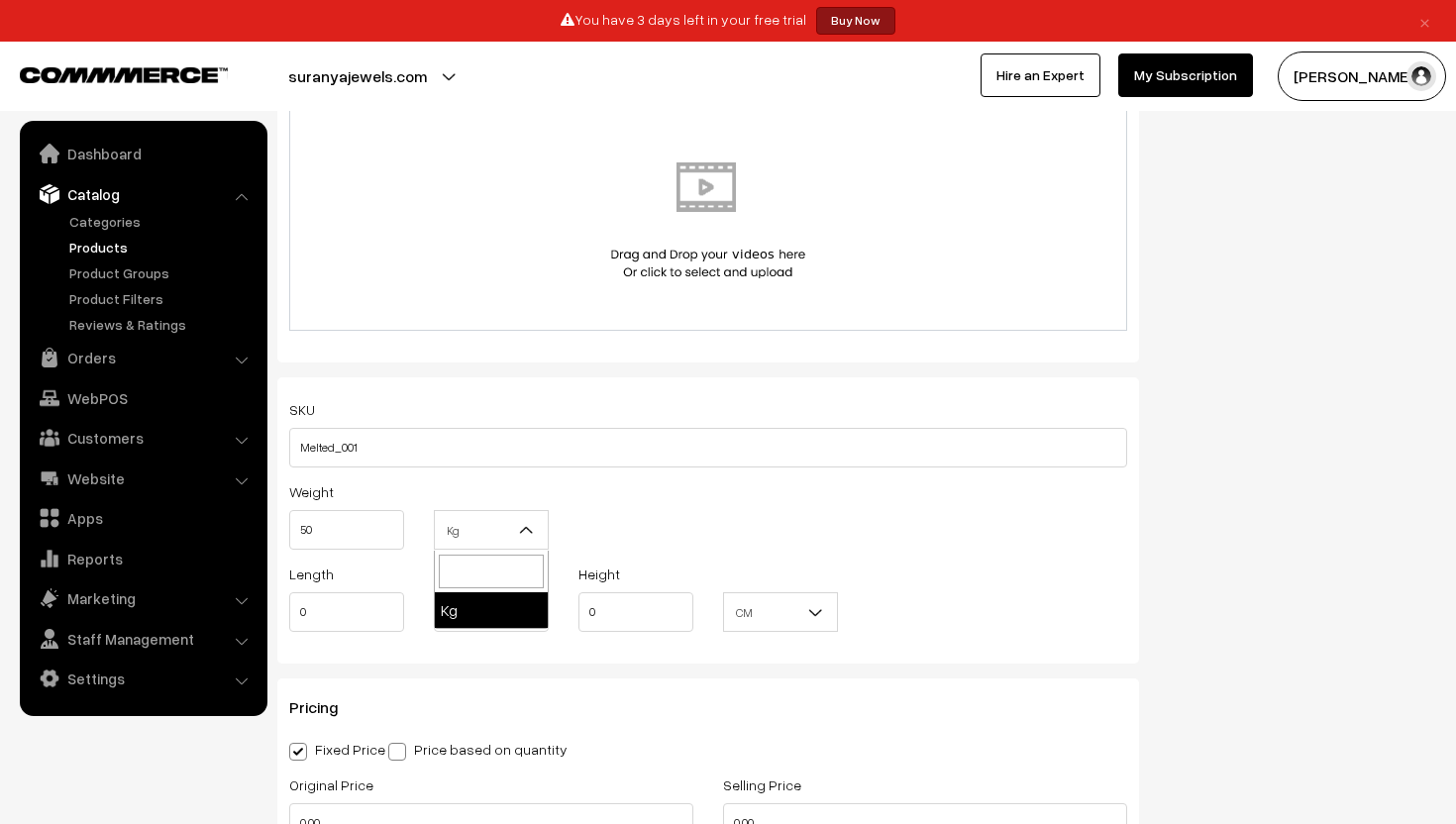 click at bounding box center [491, 571] 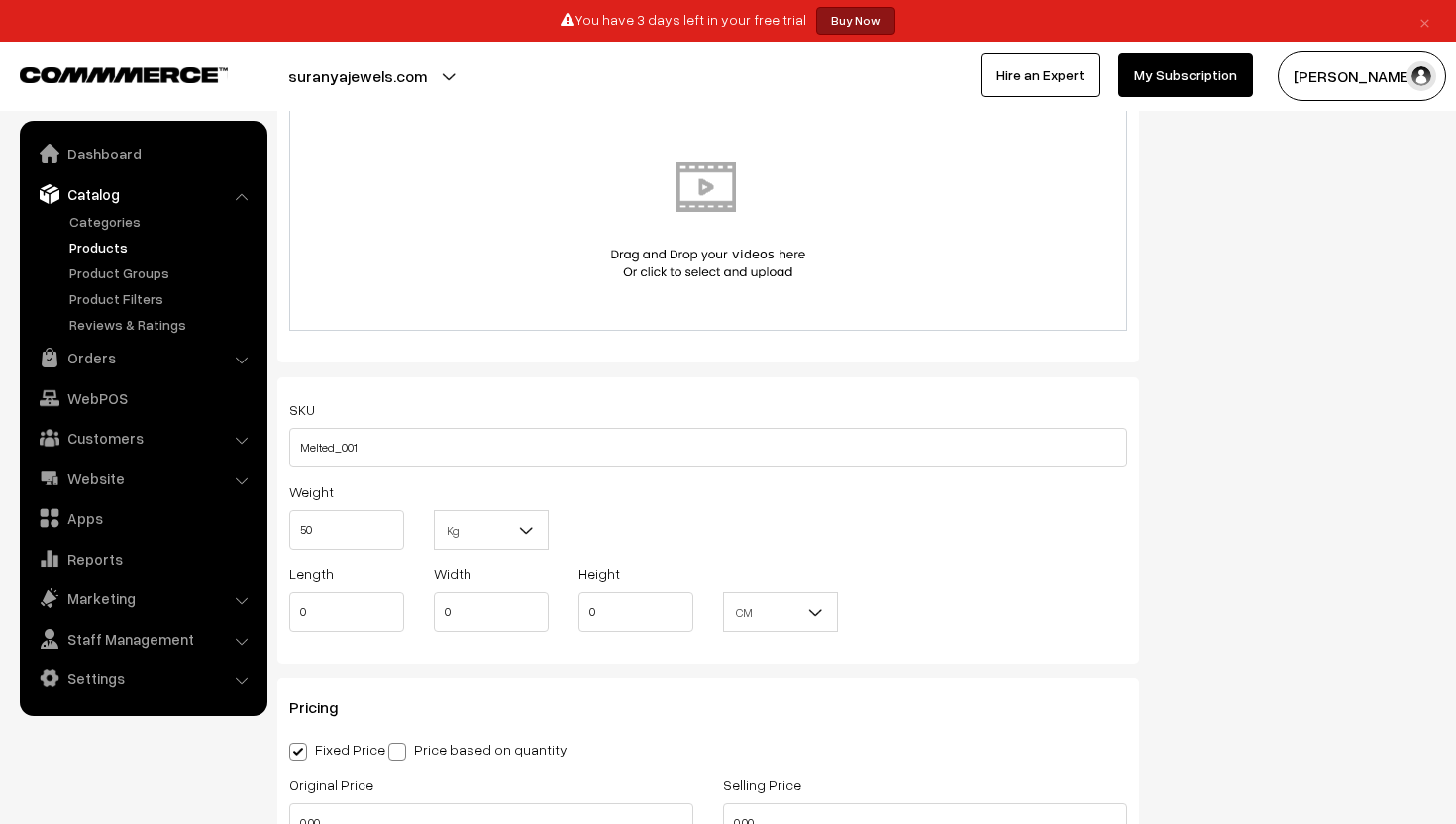 click on "Weight
50
Kg
Kg" at bounding box center (708, 520) 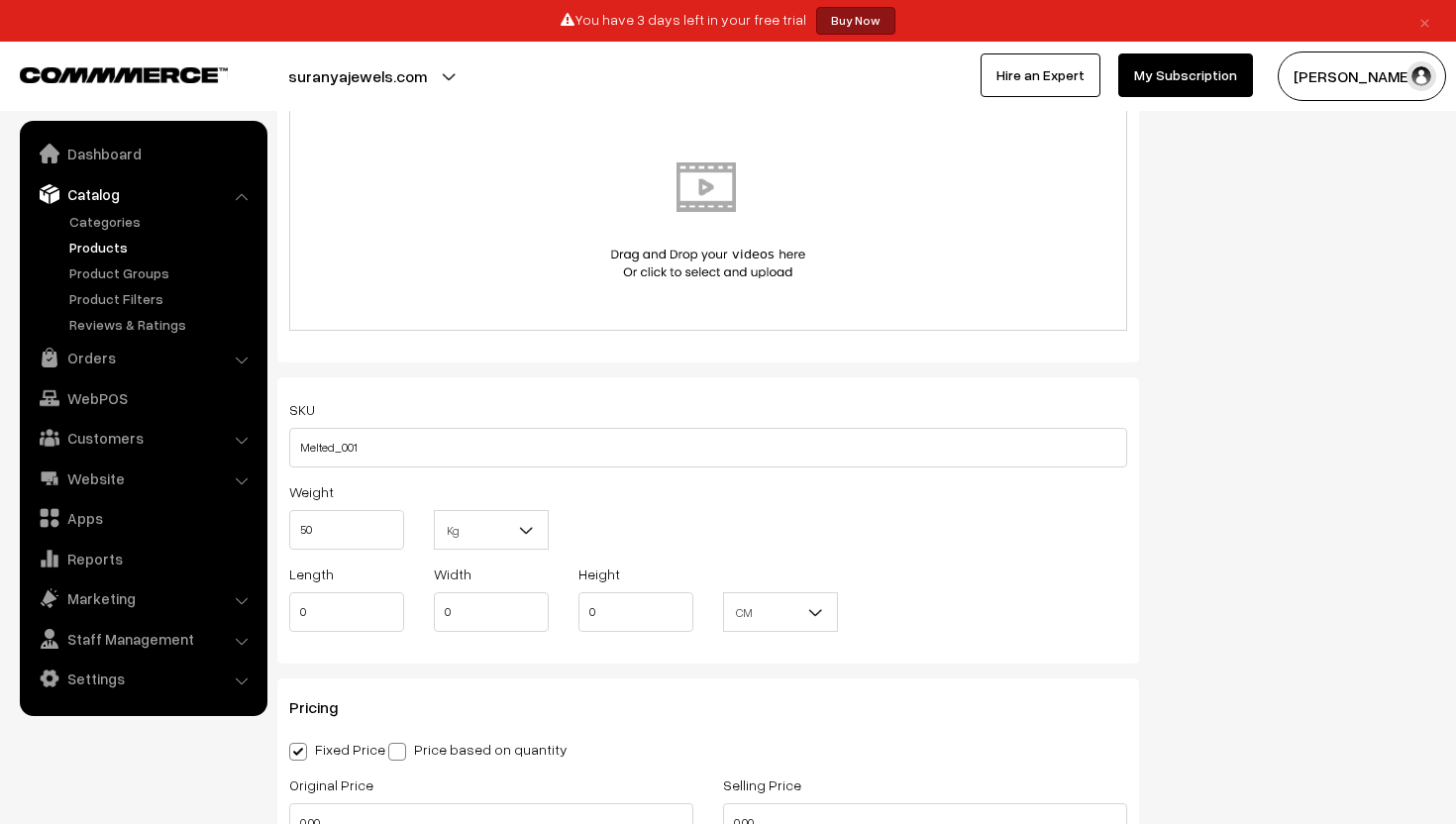 click on "Kg" at bounding box center [491, 530] 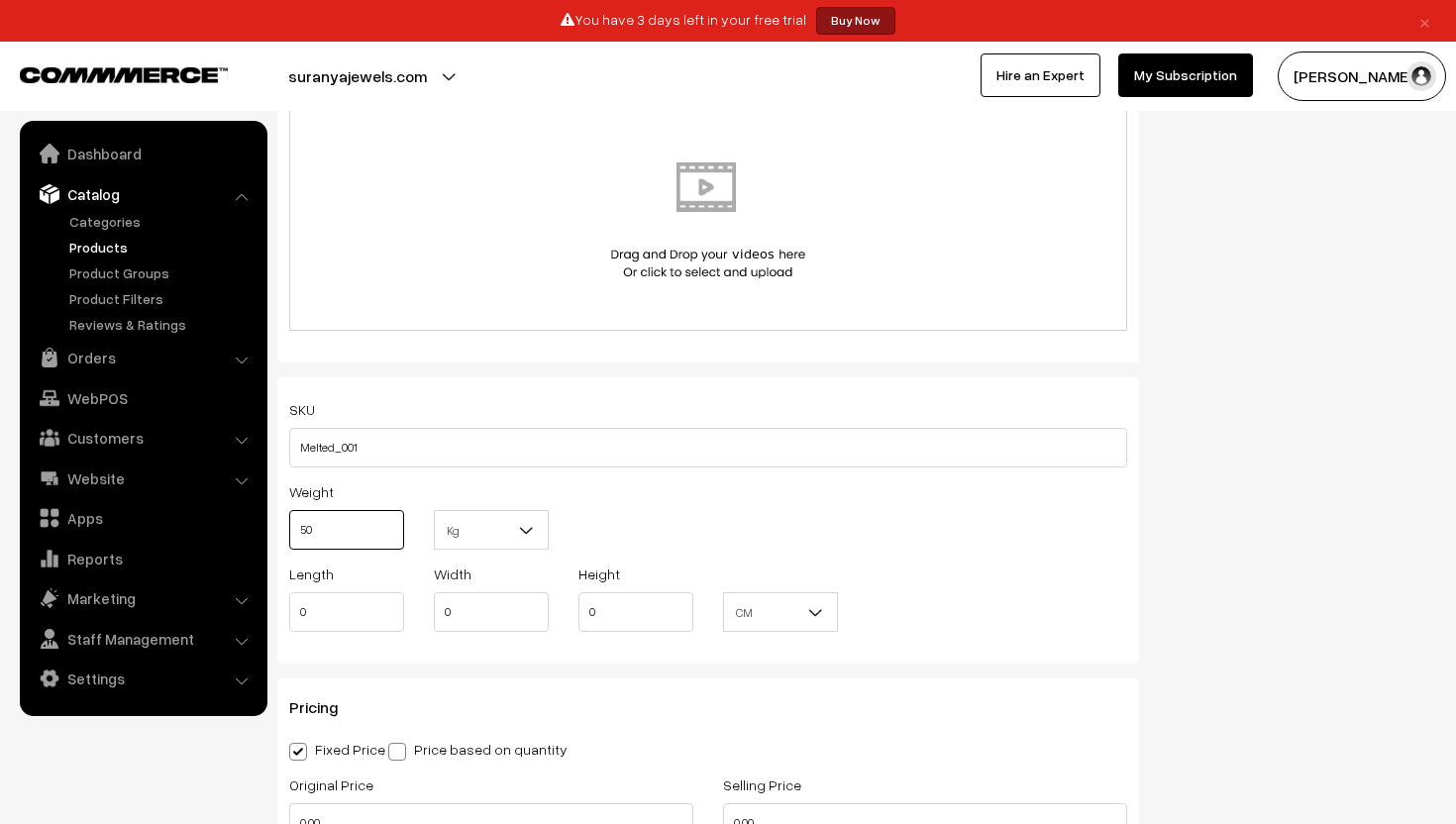 click on "50" at bounding box center [347, 530] 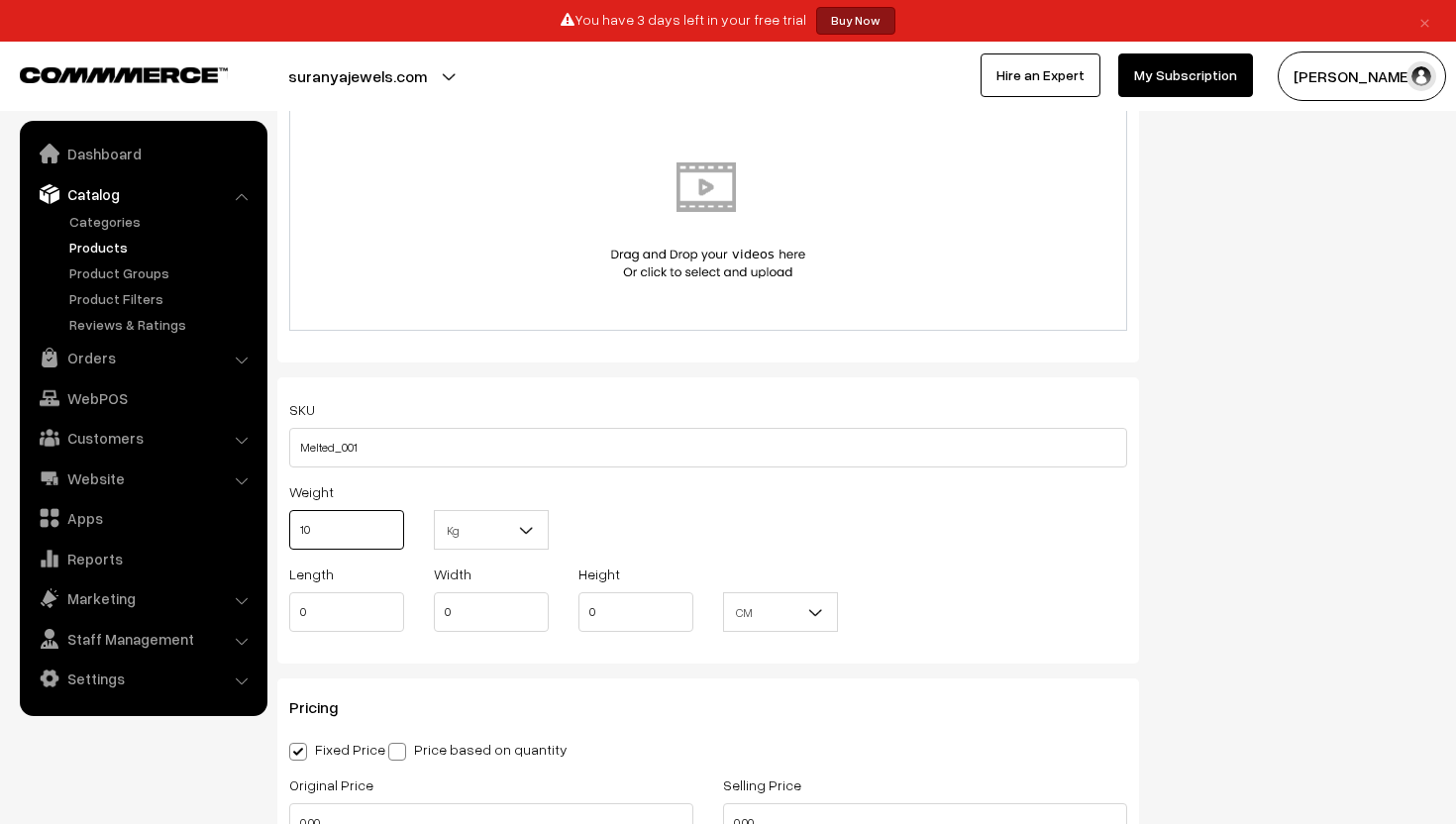 click on "10" at bounding box center (347, 530) 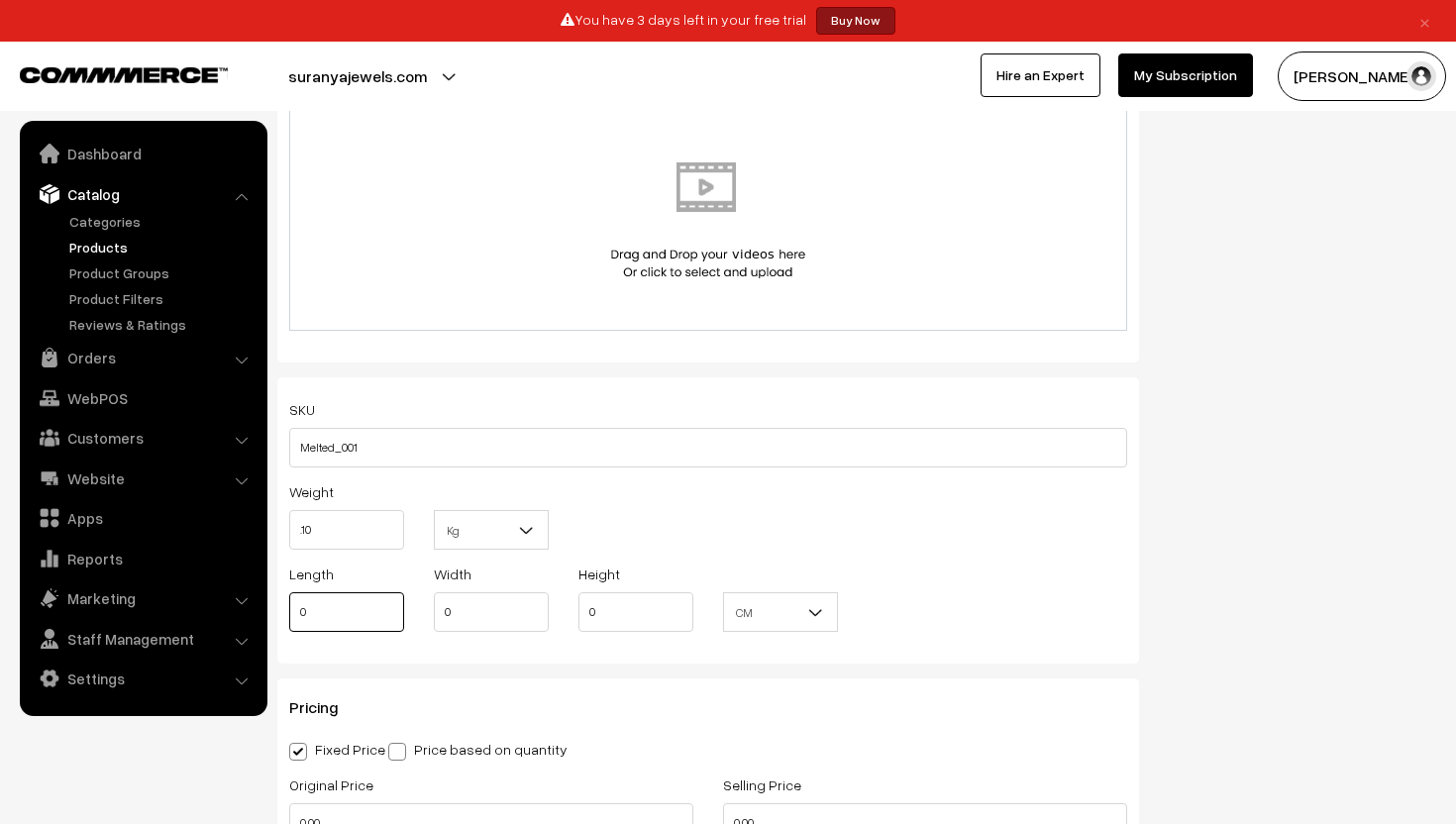 type on "0.10" 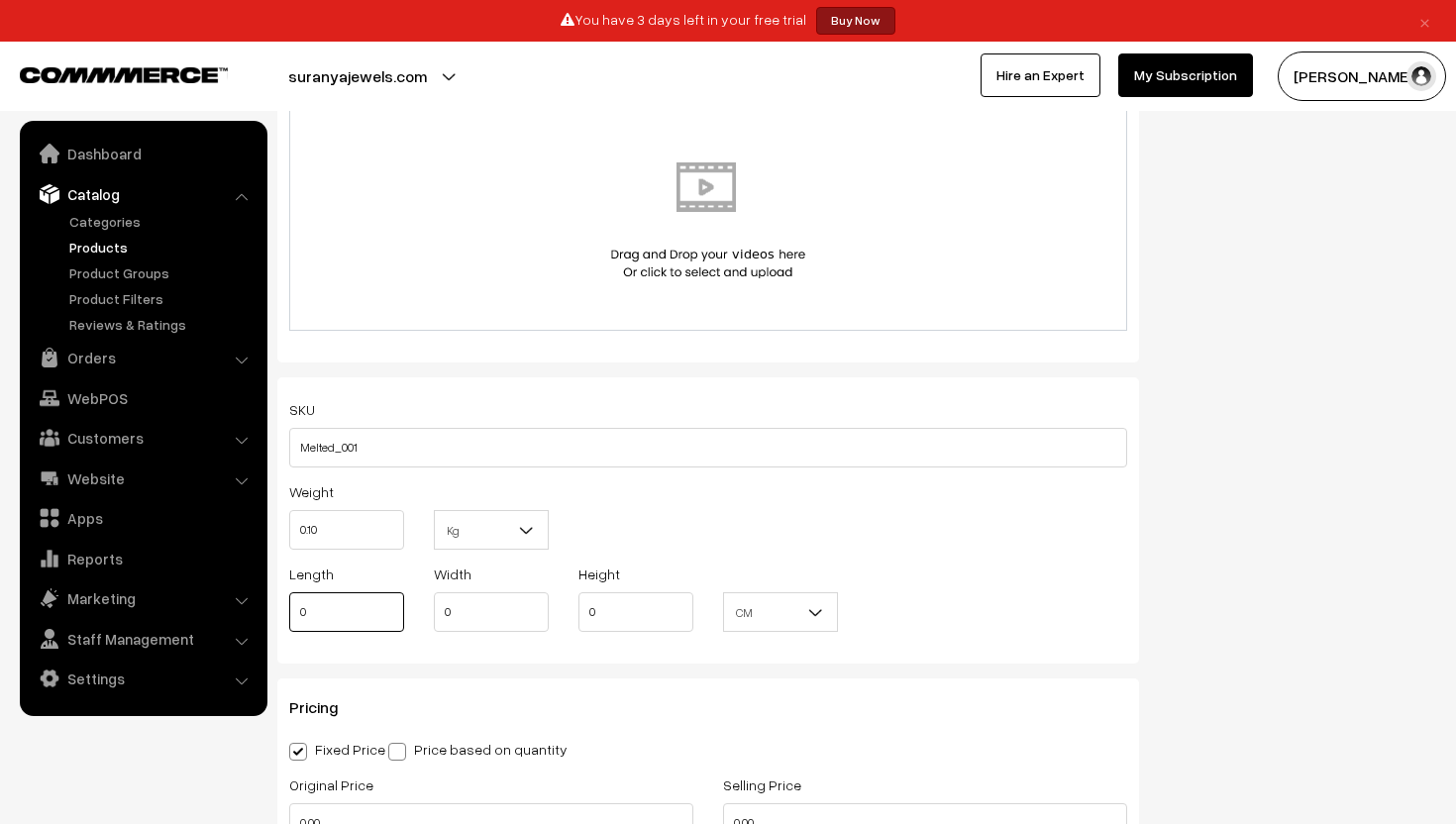 click on "0" at bounding box center (347, 612) 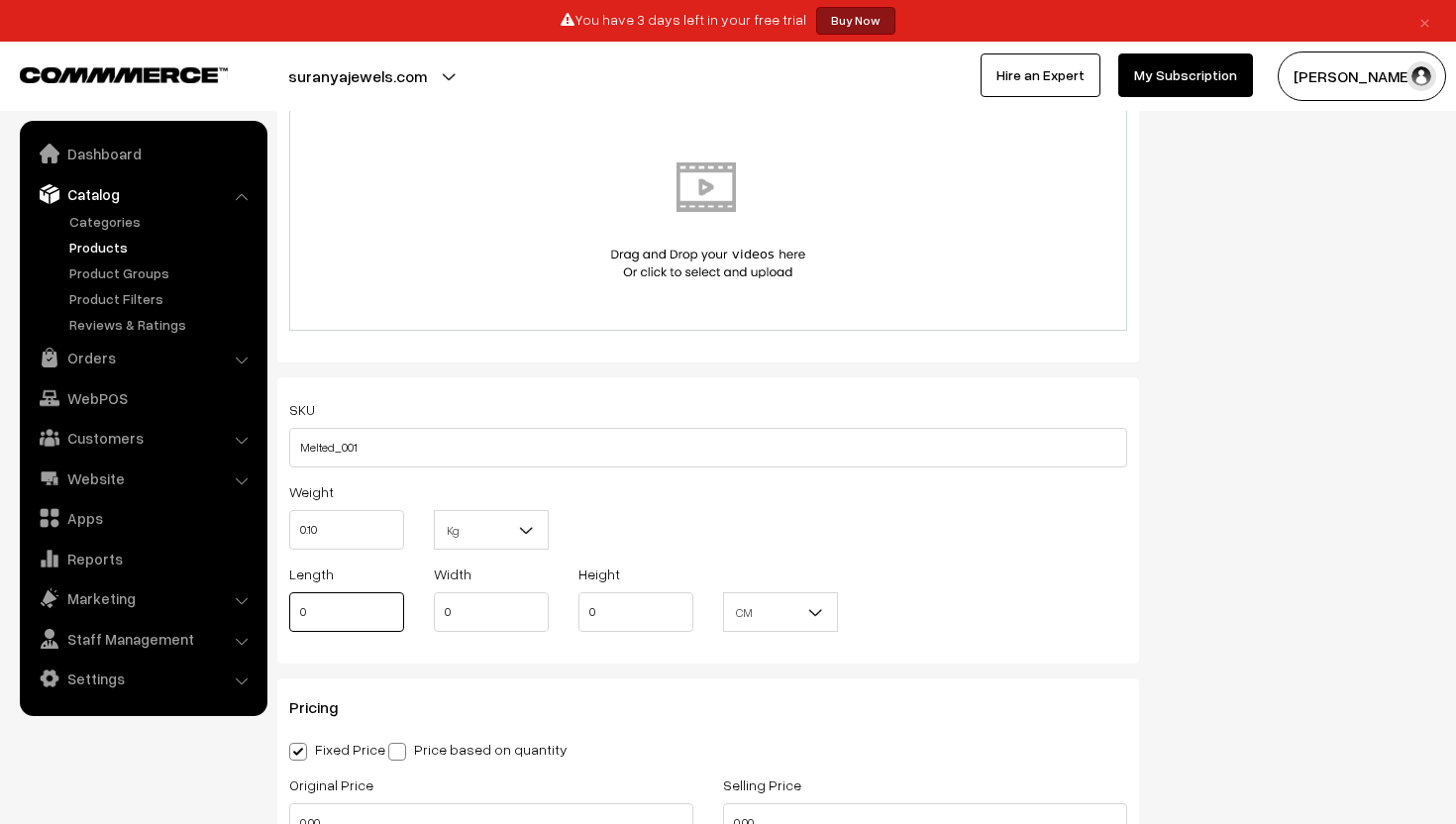 click on "0" at bounding box center [347, 612] 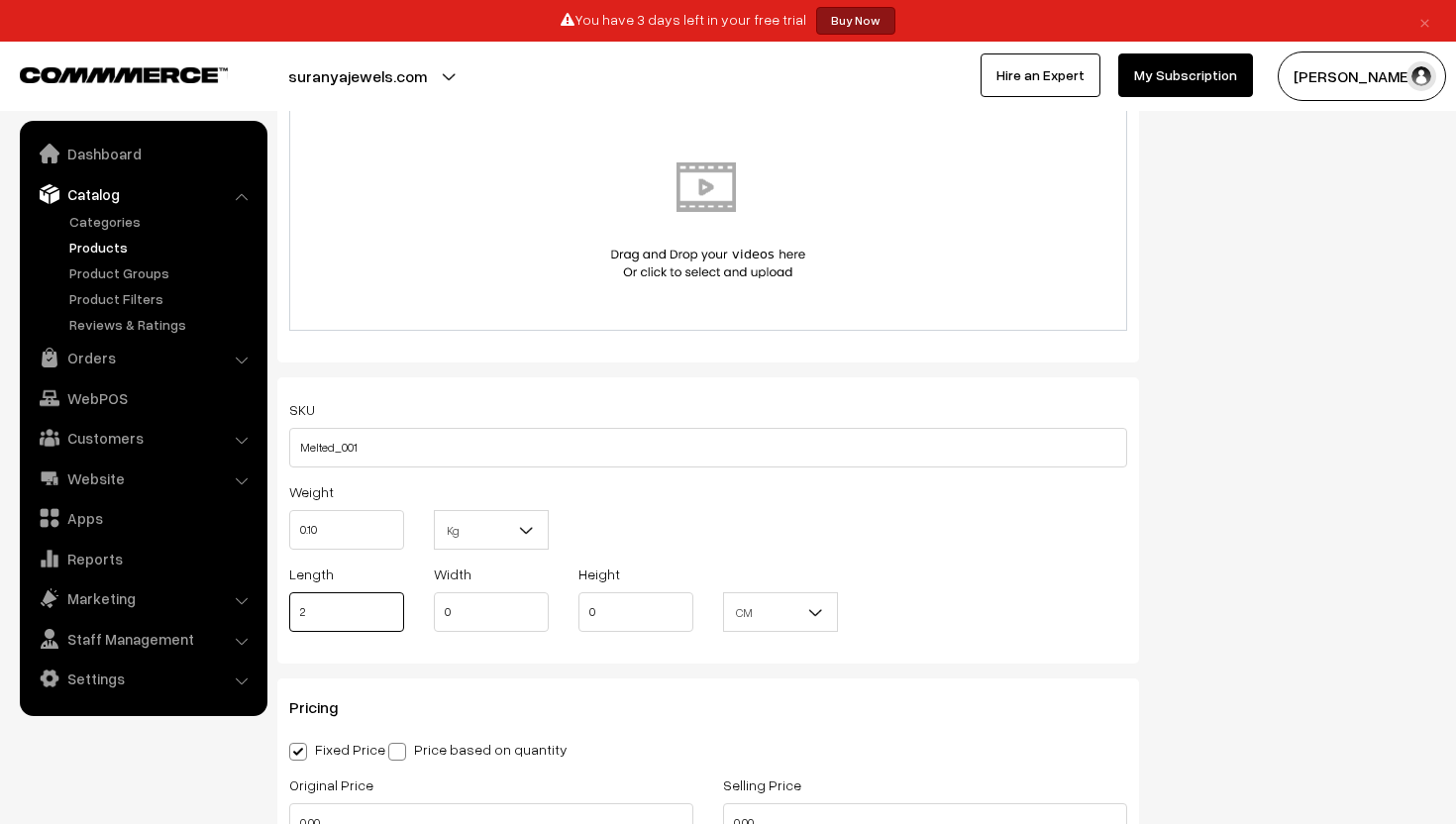 type on "2" 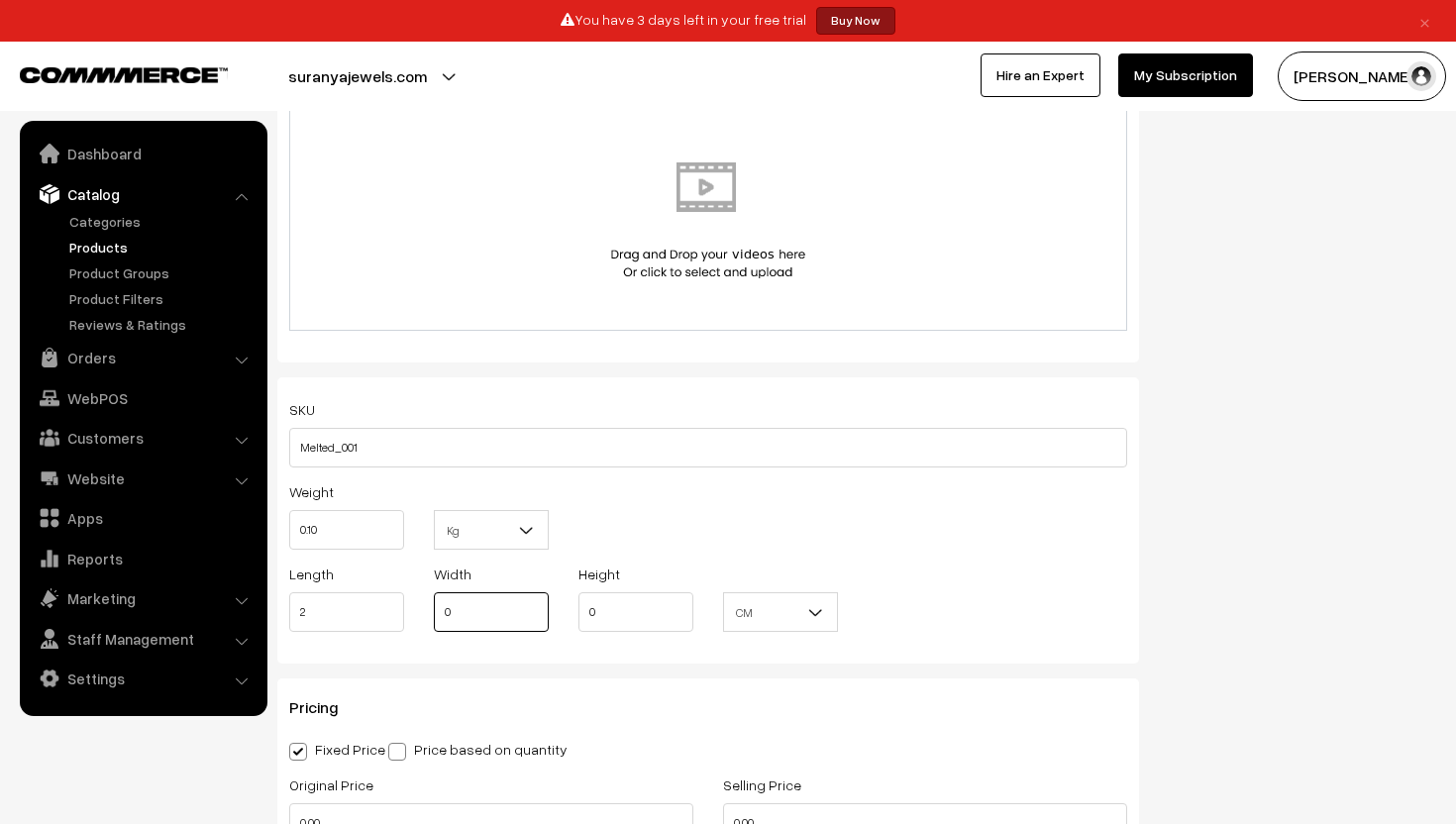 click on "0" at bounding box center [491, 612] 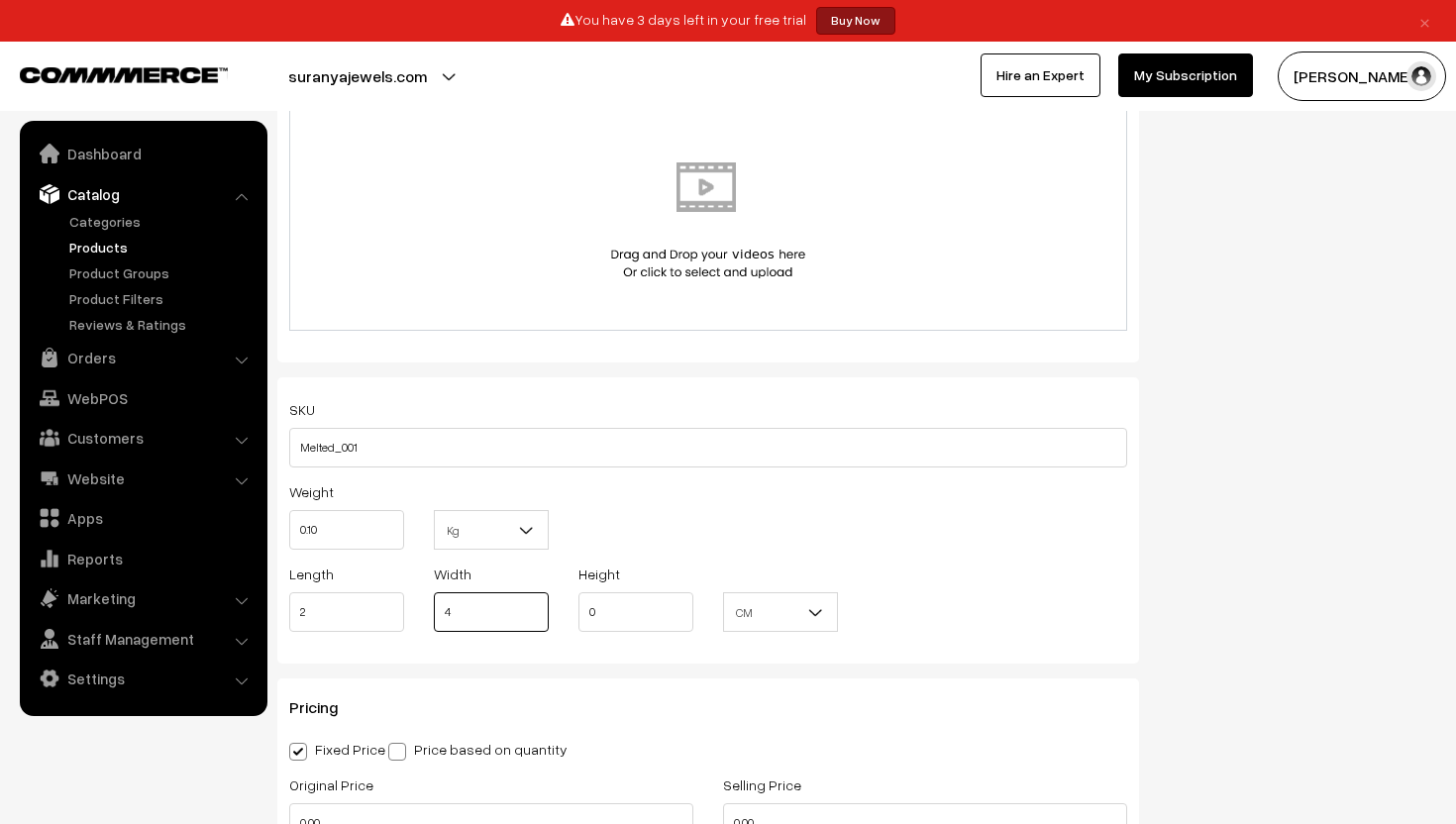 type on "4" 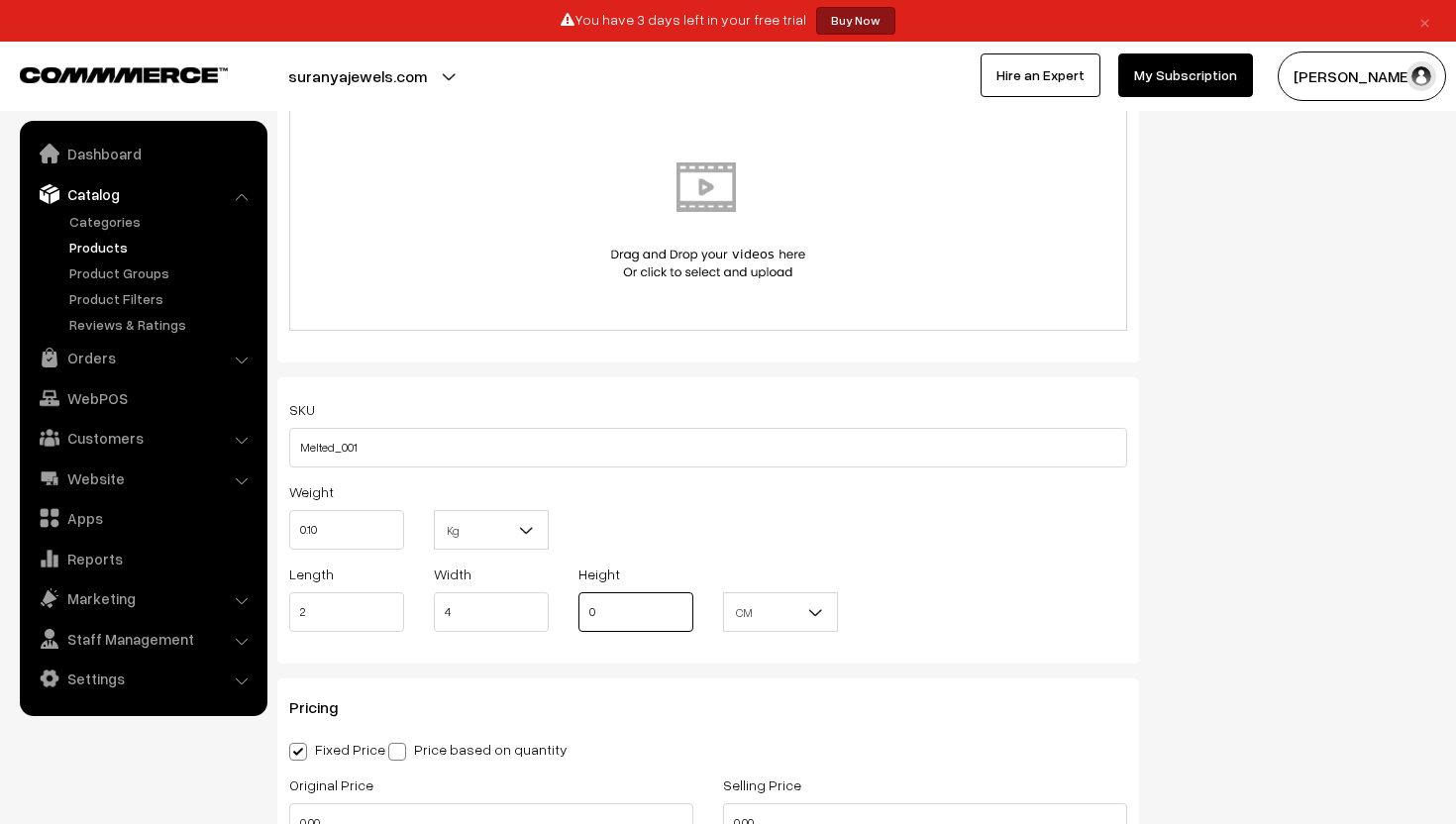 click on "0" at bounding box center [636, 612] 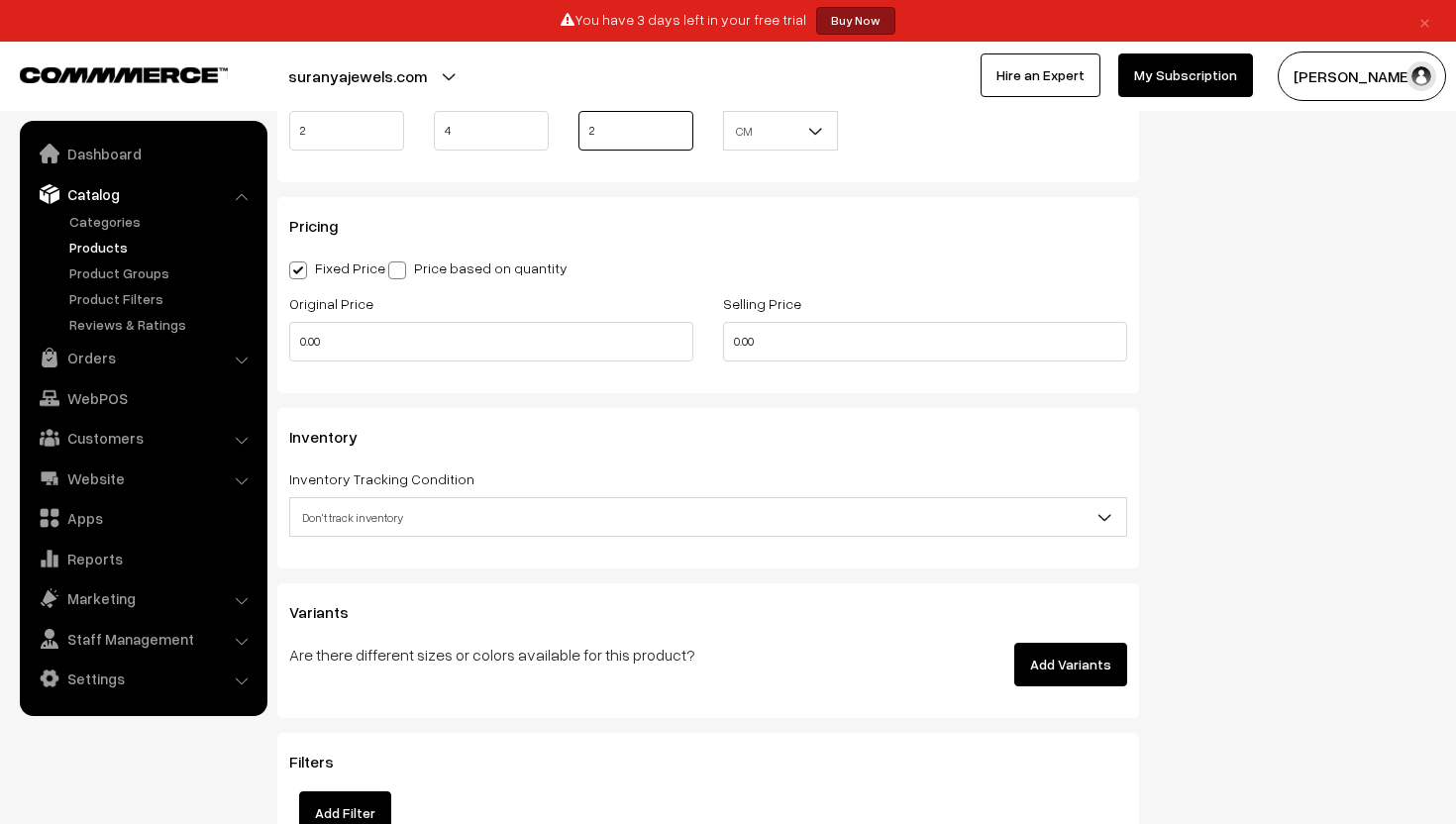 scroll, scrollTop: 1605, scrollLeft: 0, axis: vertical 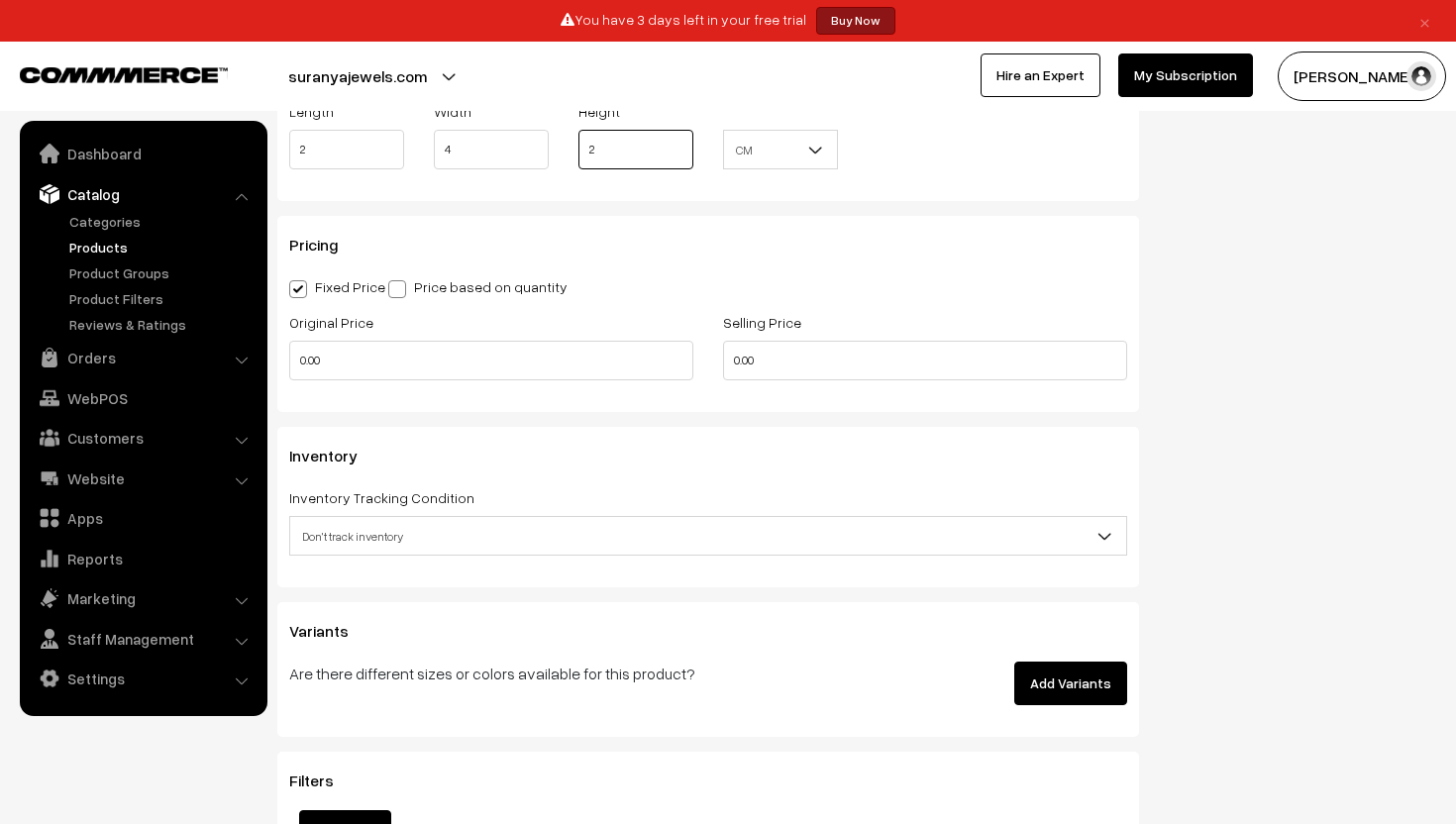 type on "2" 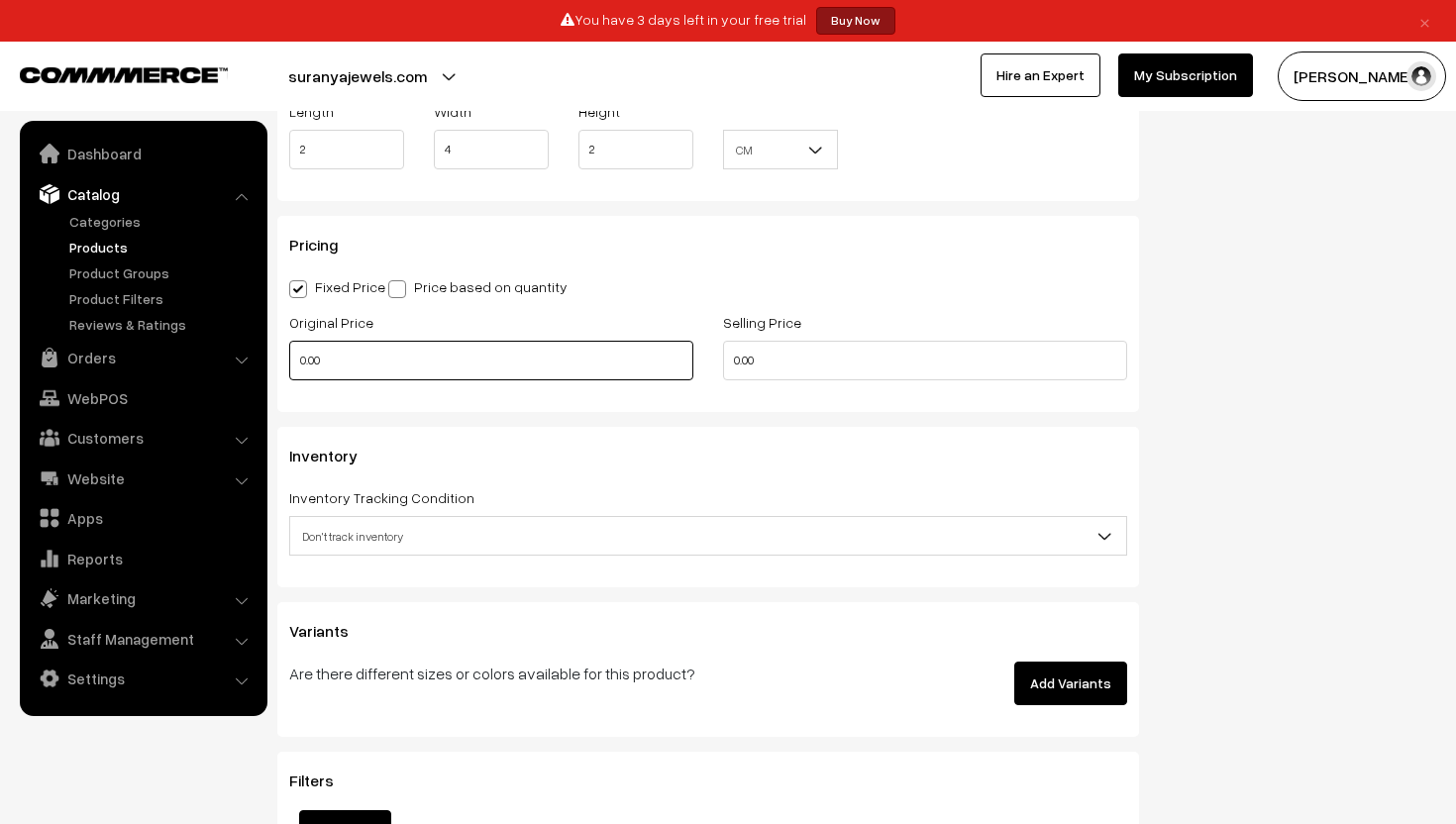 click on "0.00" at bounding box center (491, 360) 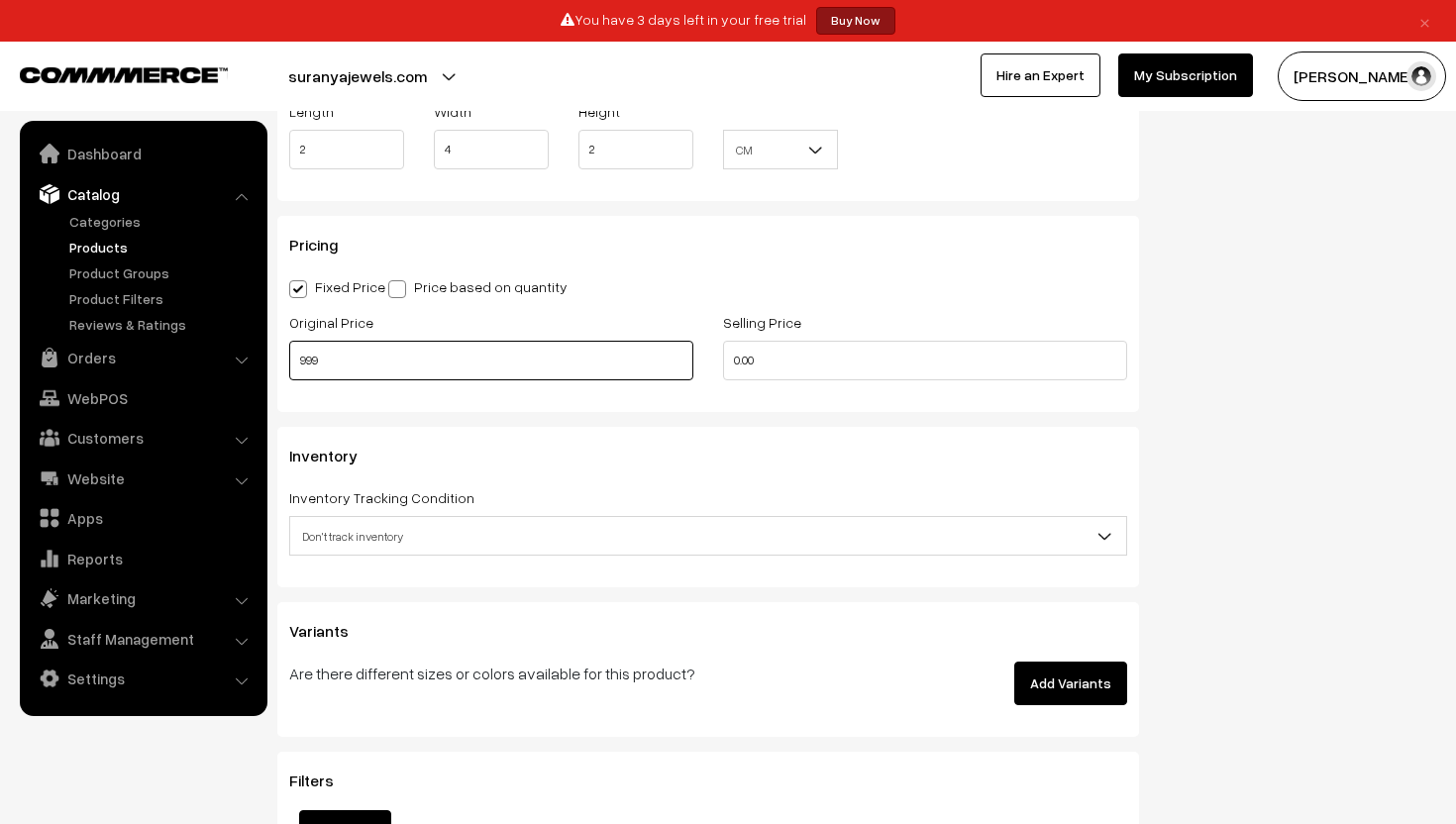 type on "999" 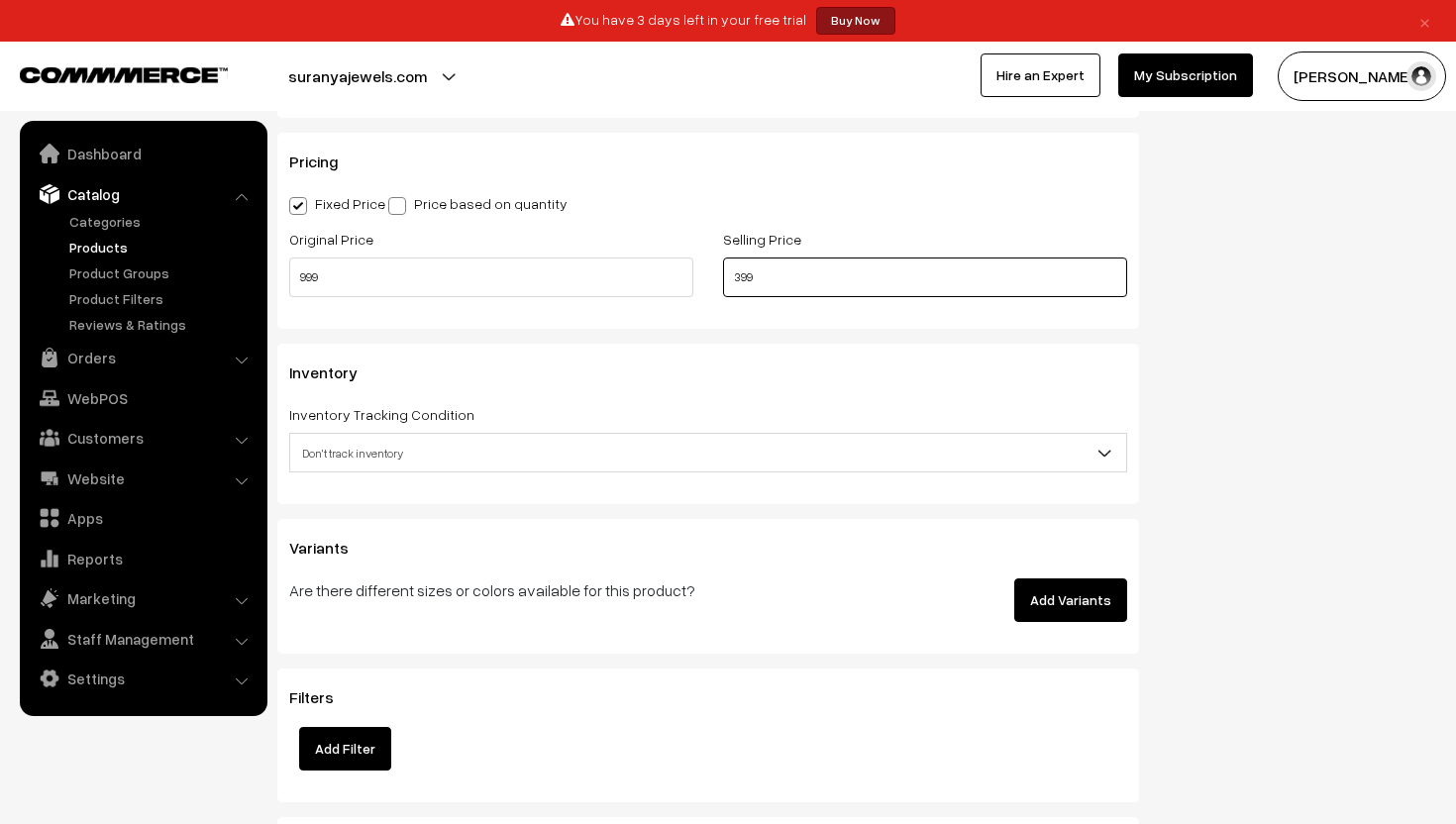 scroll, scrollTop: 1697, scrollLeft: 0, axis: vertical 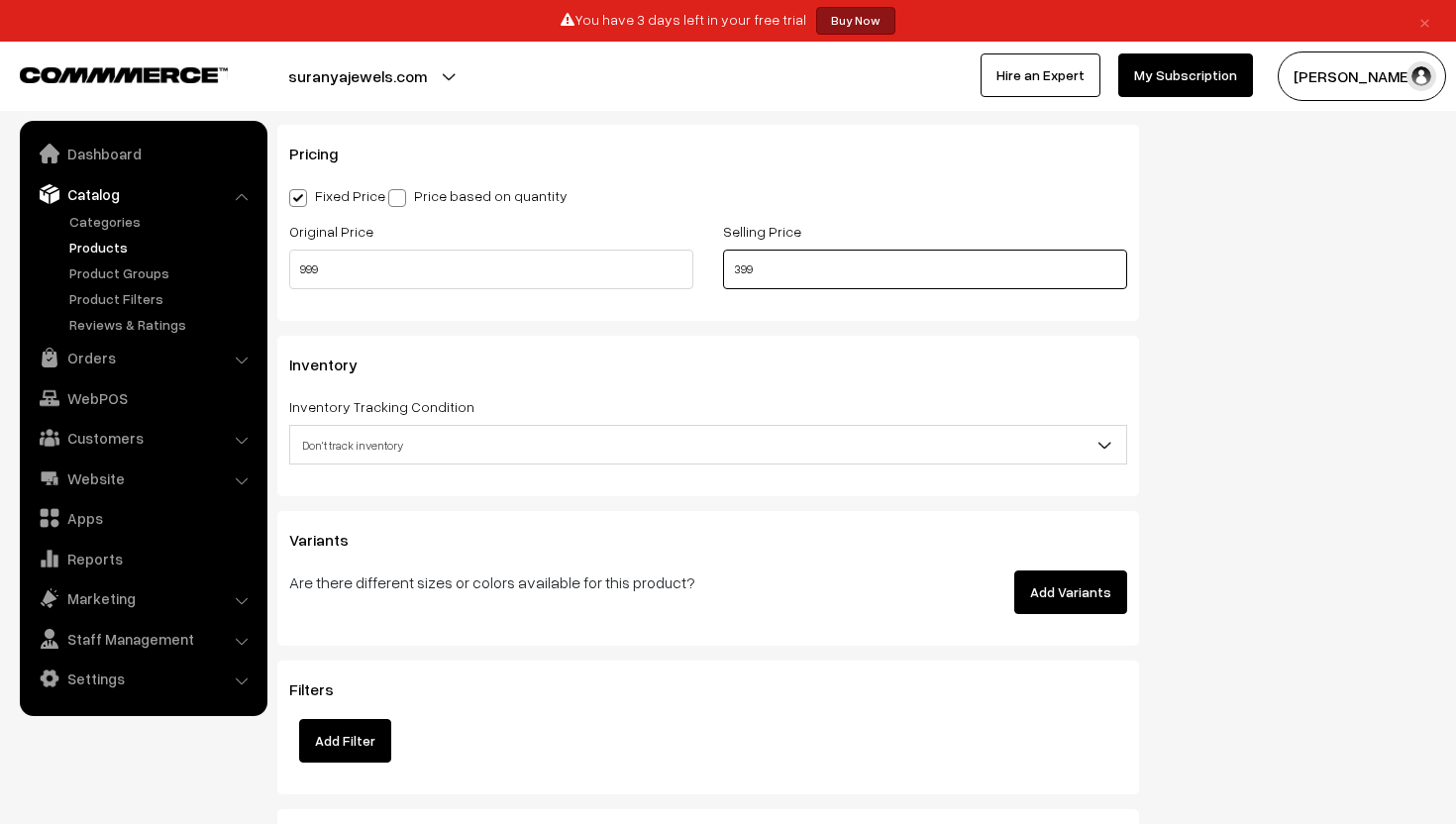 type on "399" 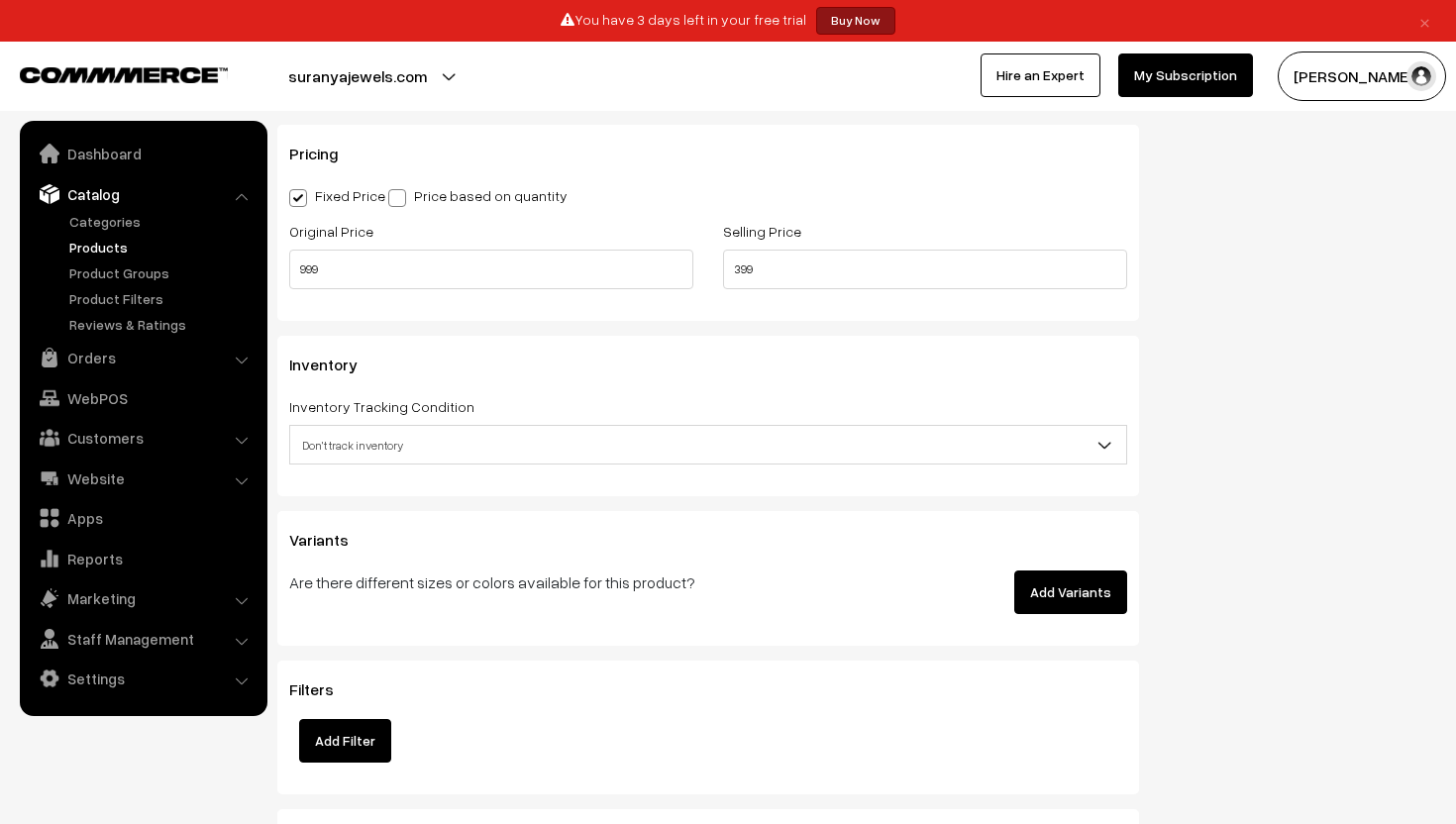 click on "Don't track inventory" at bounding box center (708, 445) 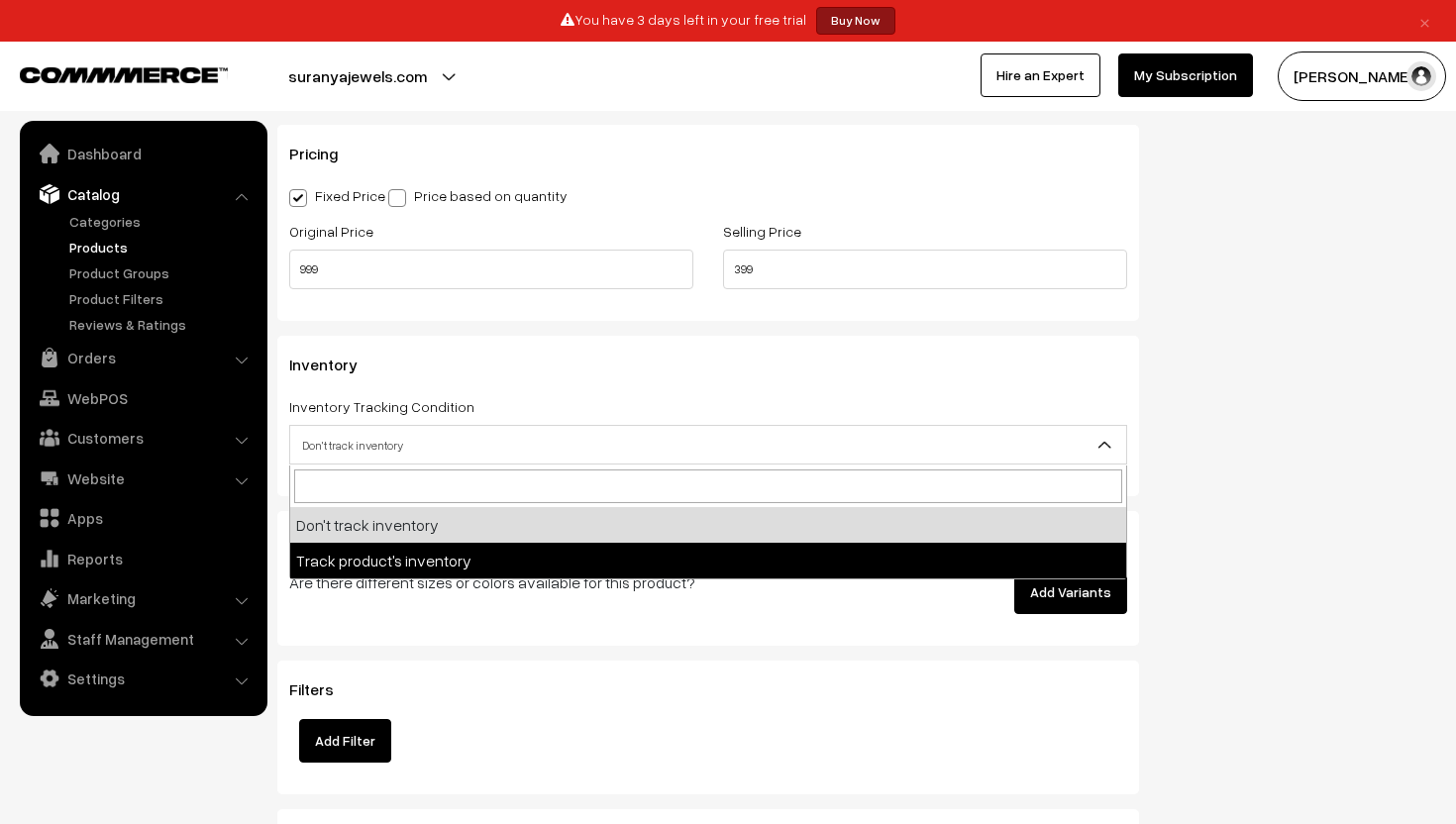 select on "2" 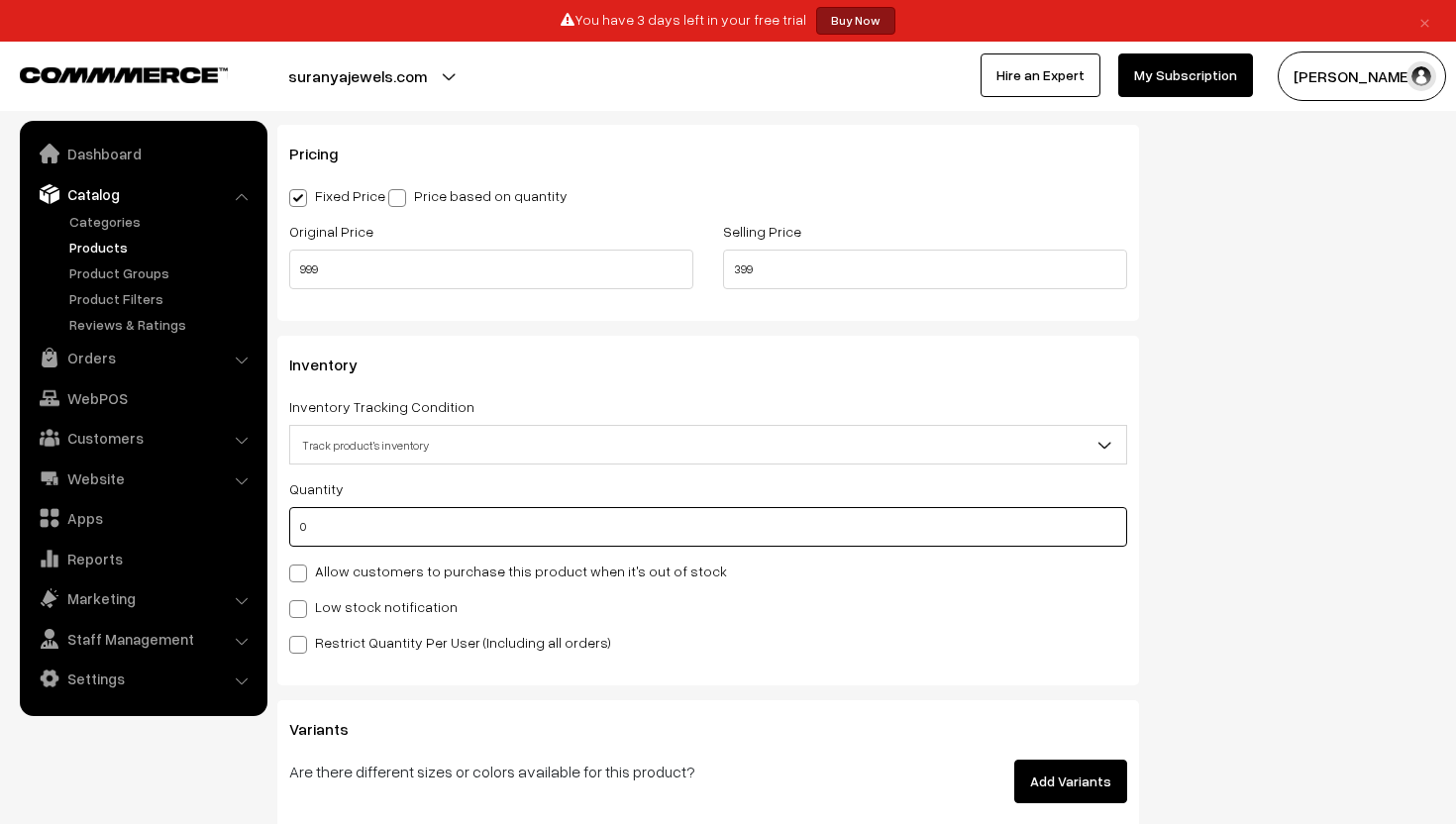 click on "0" at bounding box center [708, 527] 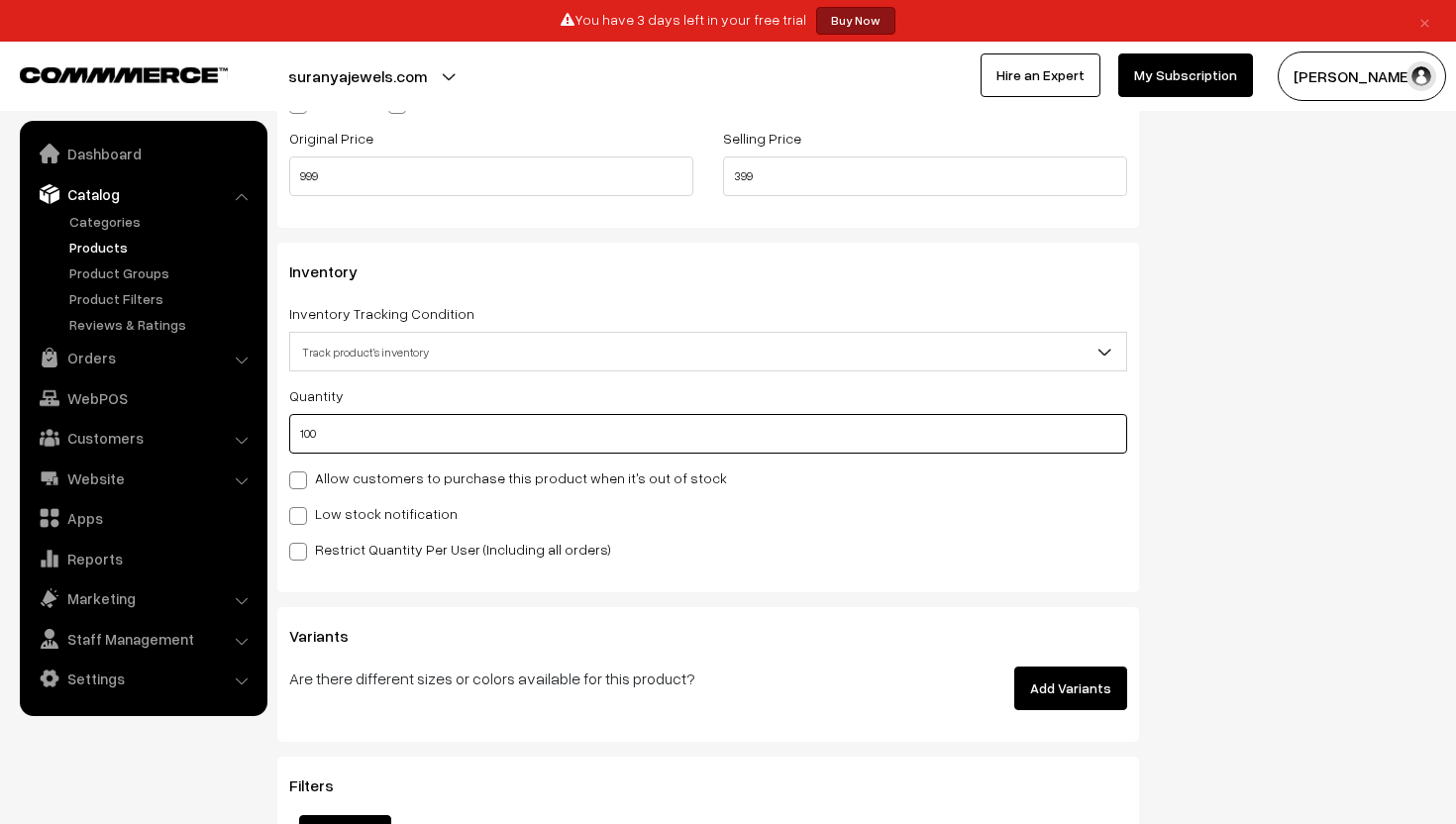scroll, scrollTop: 1809, scrollLeft: 0, axis: vertical 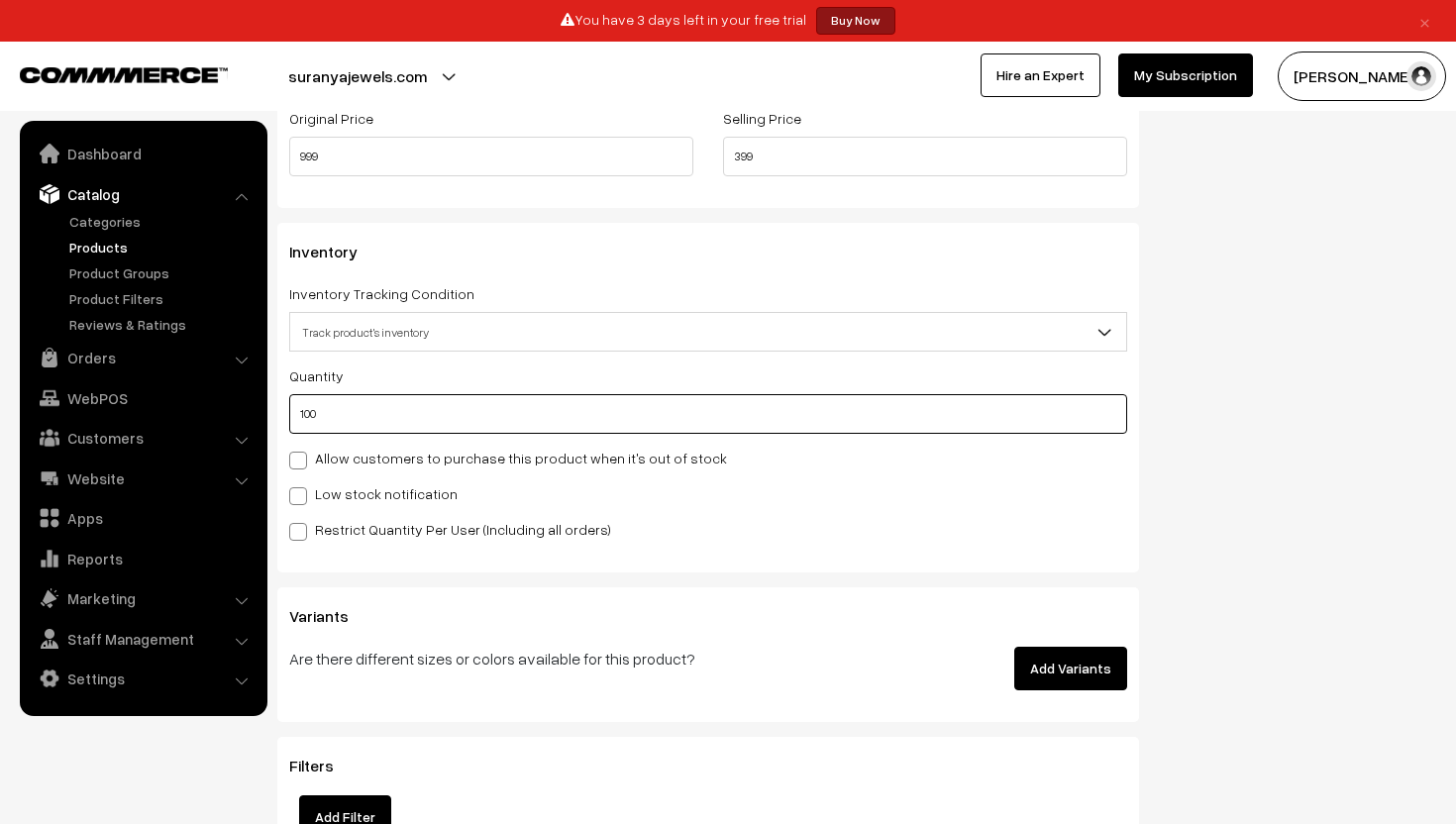 type on "100" 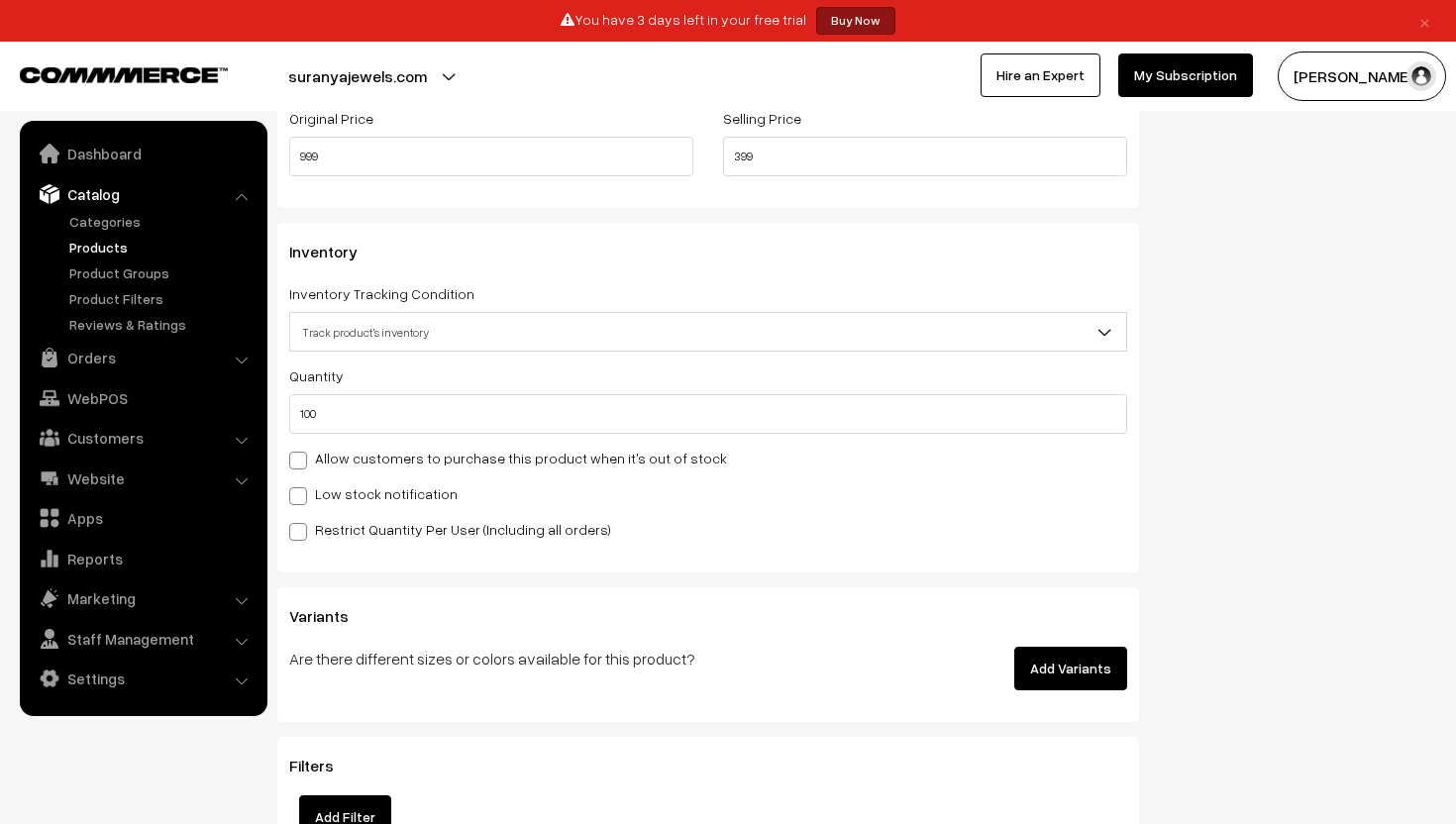 click on "Allow customers to purchase this product when it's out of stock" at bounding box center [508, 458] 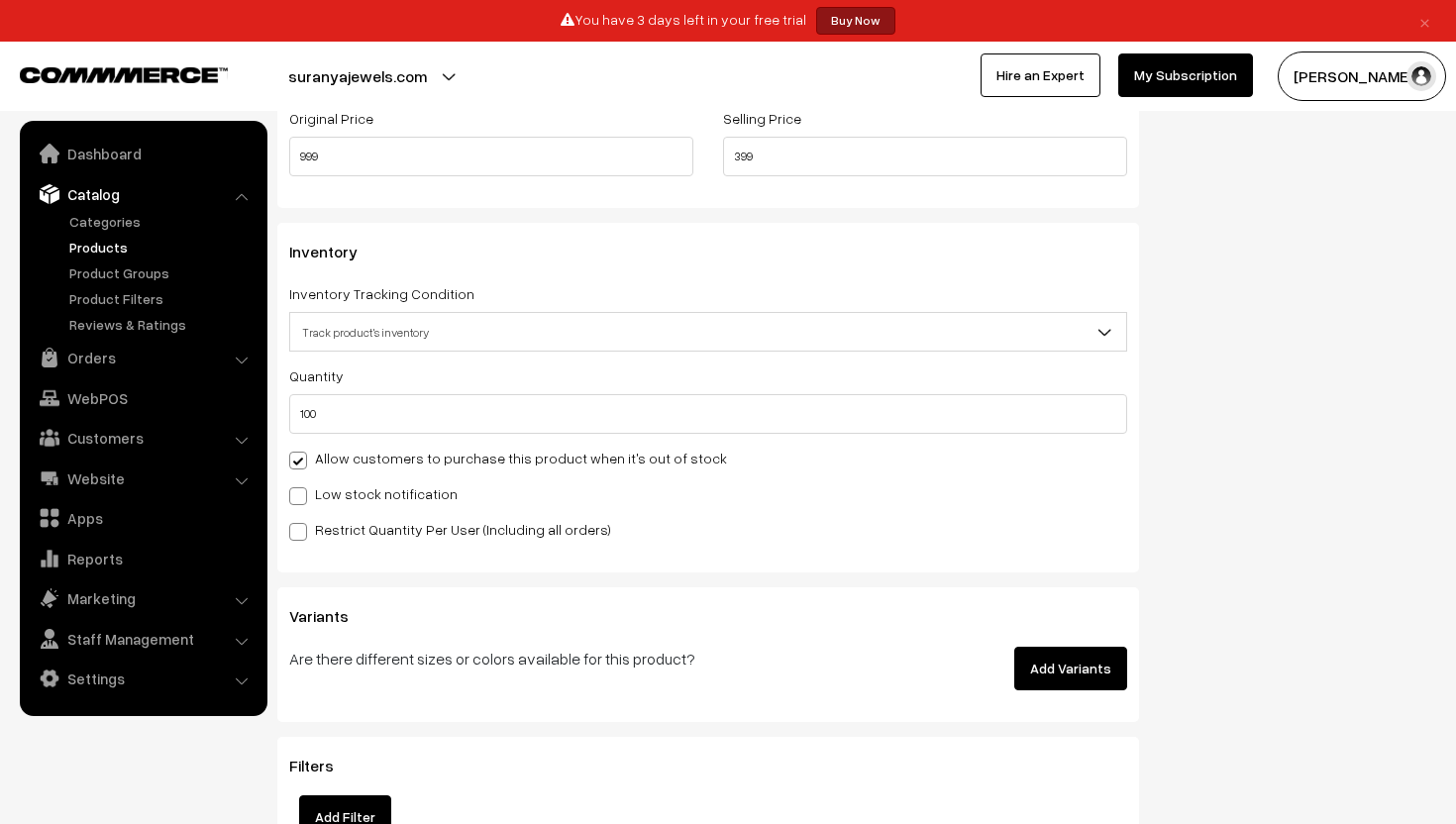 click on "Allow customers to purchase this product when it's out of stock" at bounding box center (508, 458) 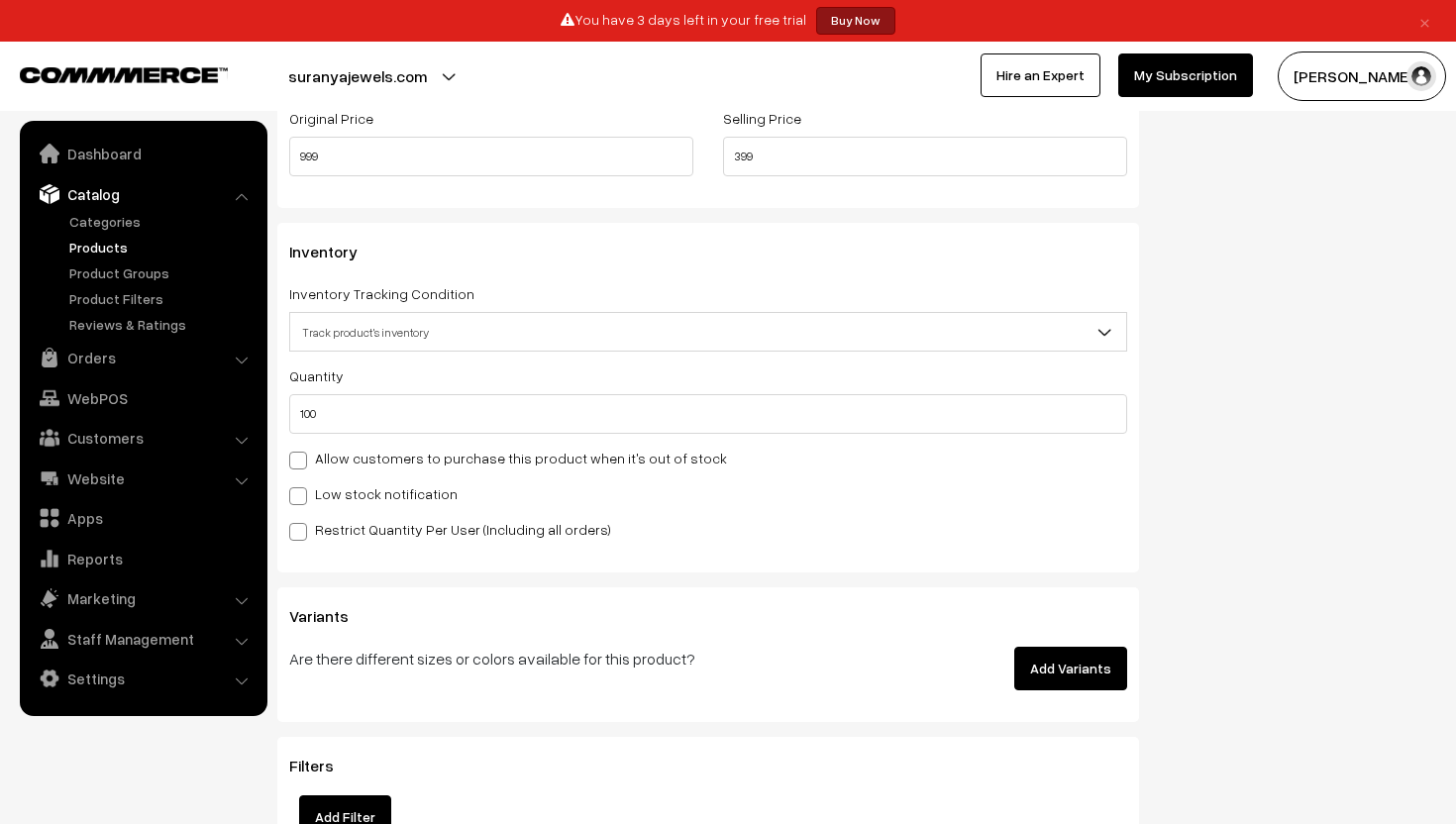 click on "Low stock notification" at bounding box center [373, 493] 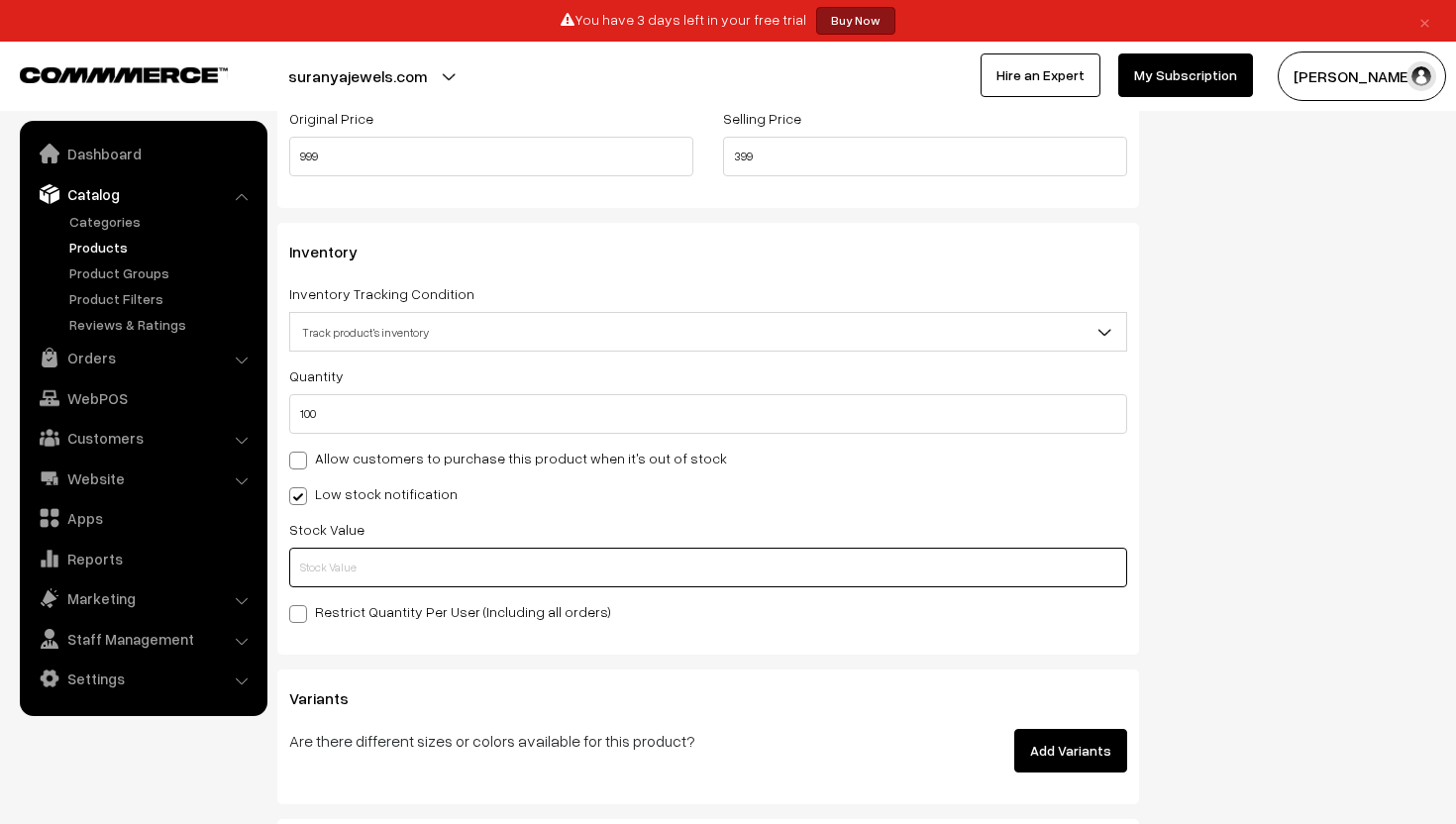 click at bounding box center [708, 567] 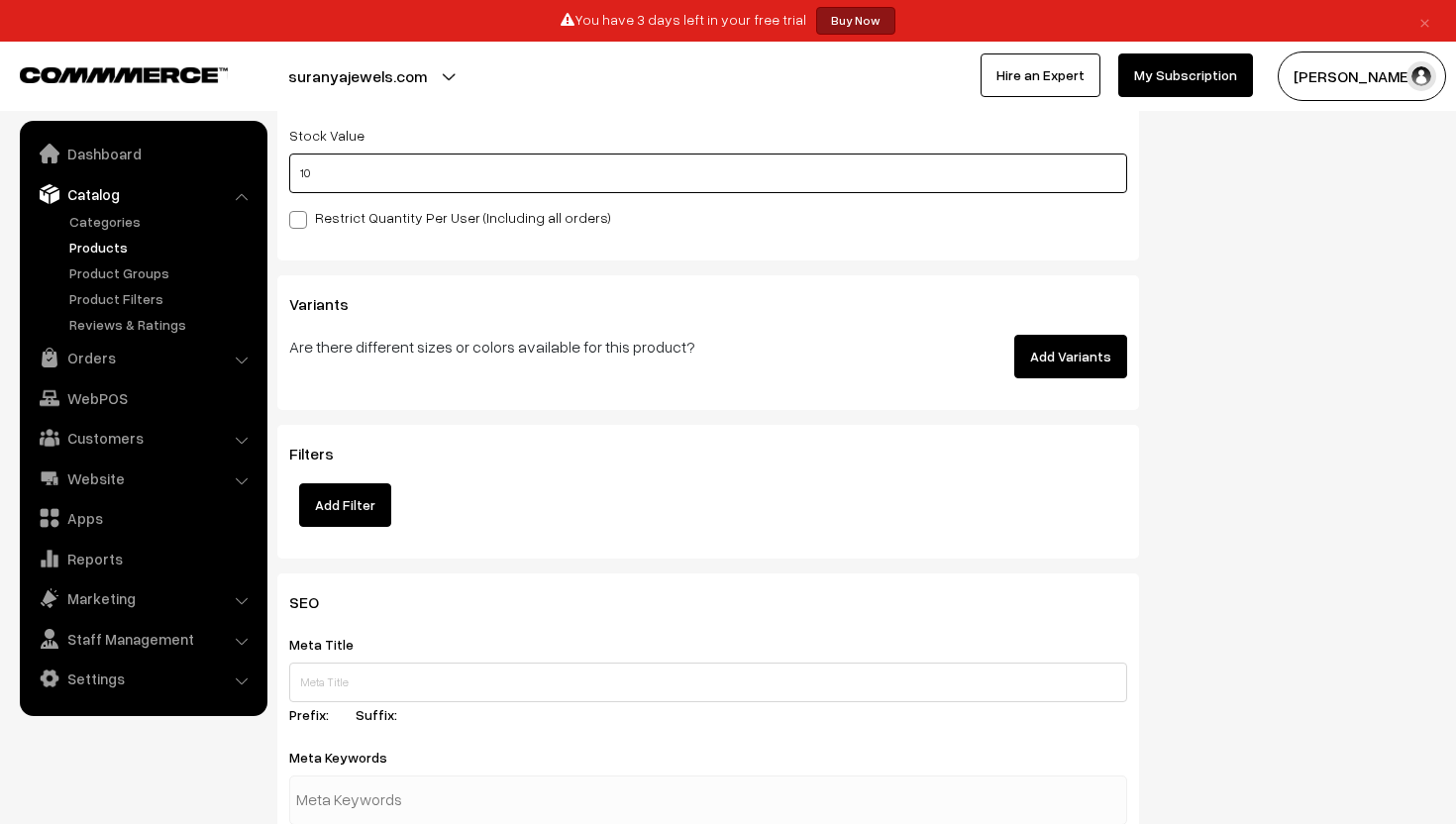 scroll, scrollTop: 2277, scrollLeft: 0, axis: vertical 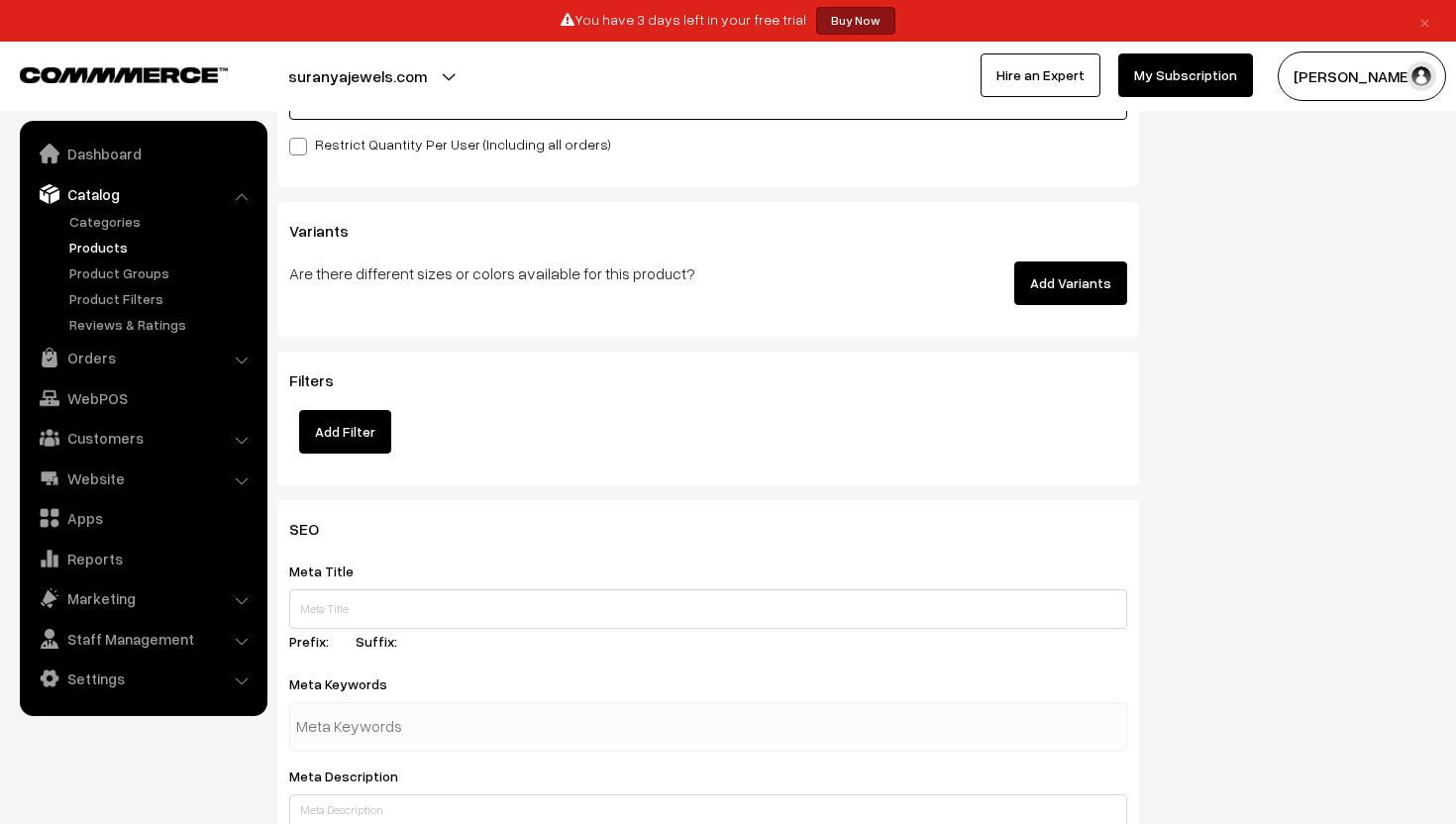 type on "10" 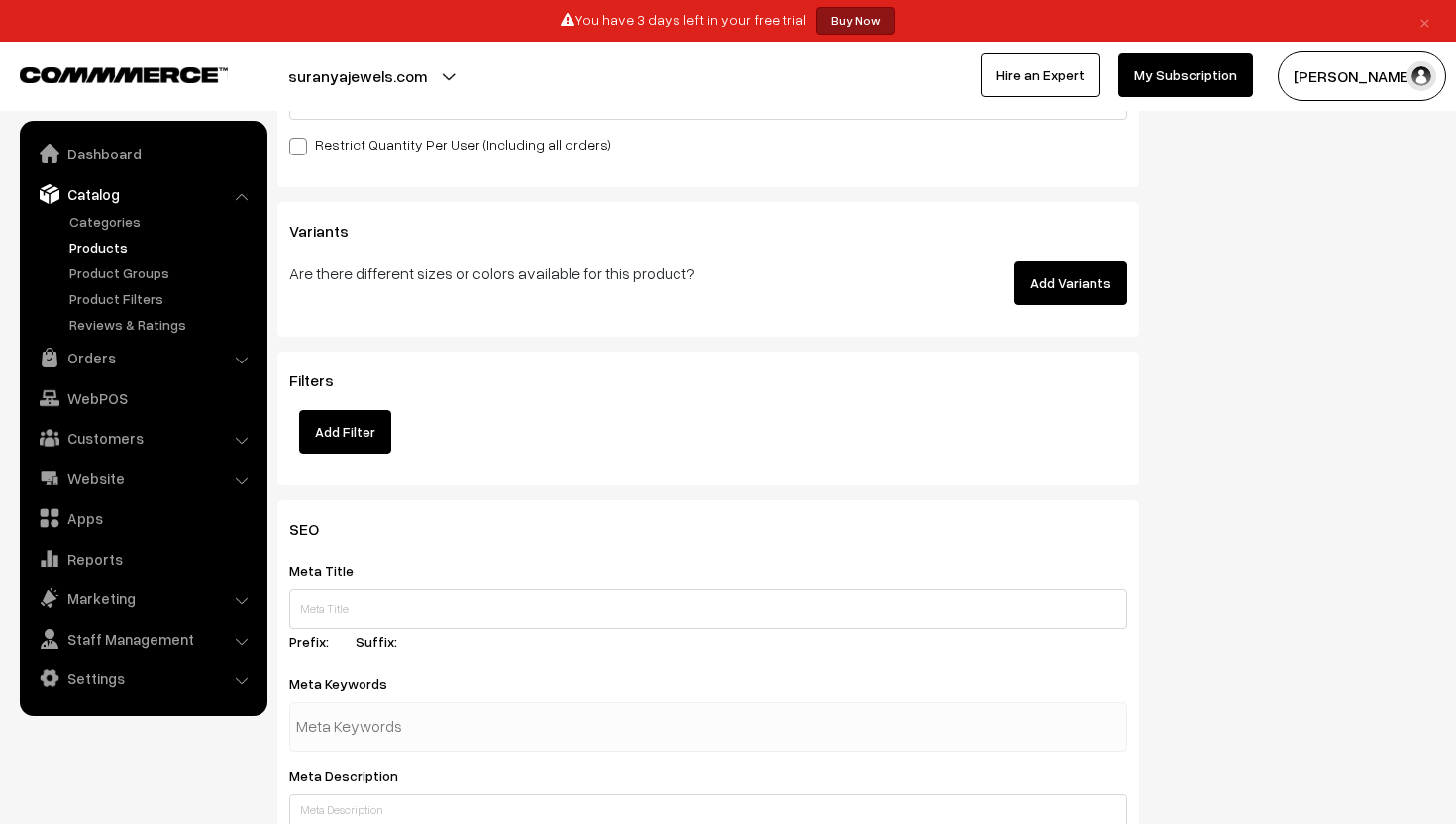 click on "Add Filter" at bounding box center [345, 432] 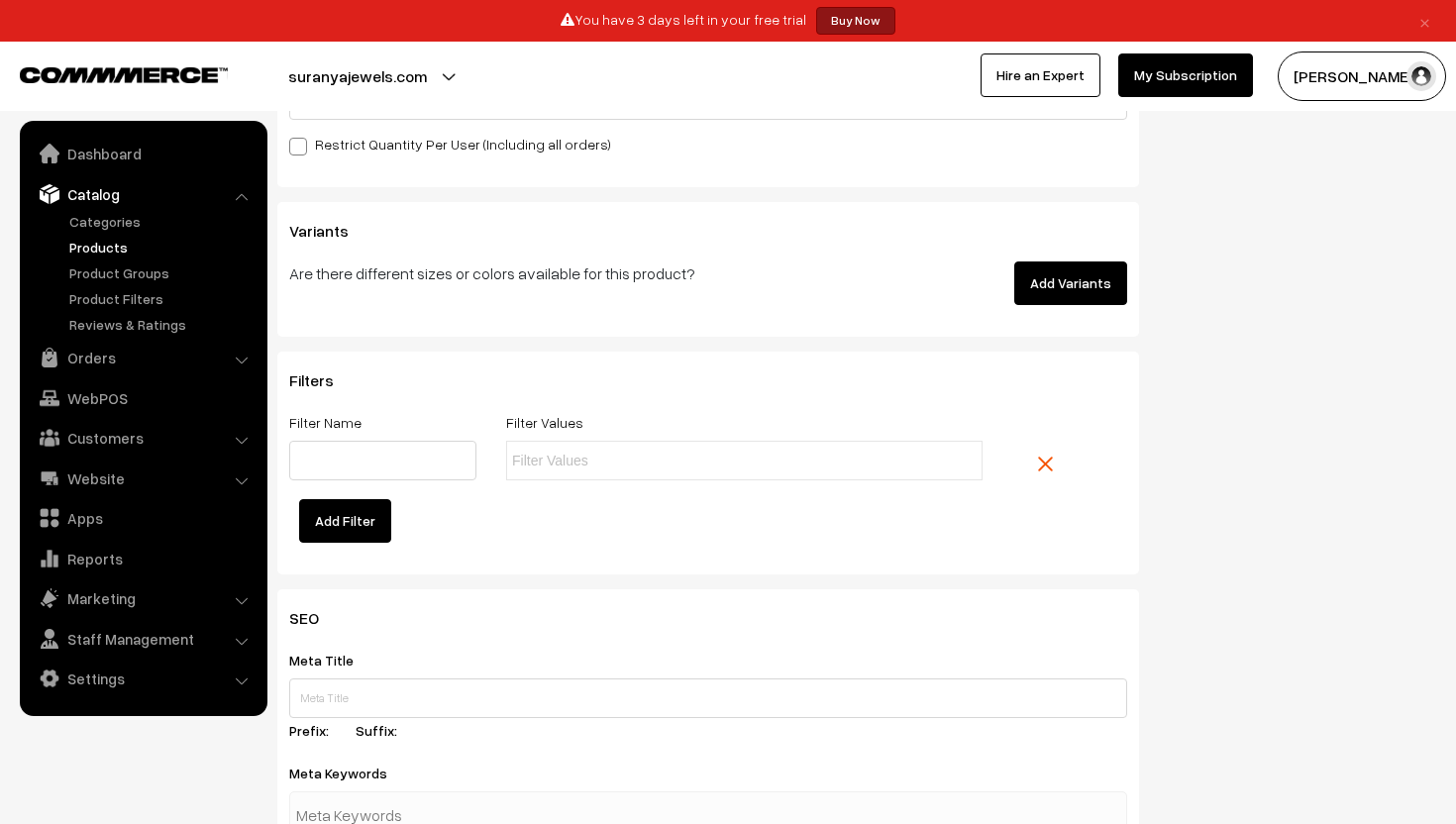 click on "Filter Values" at bounding box center [744, 445] 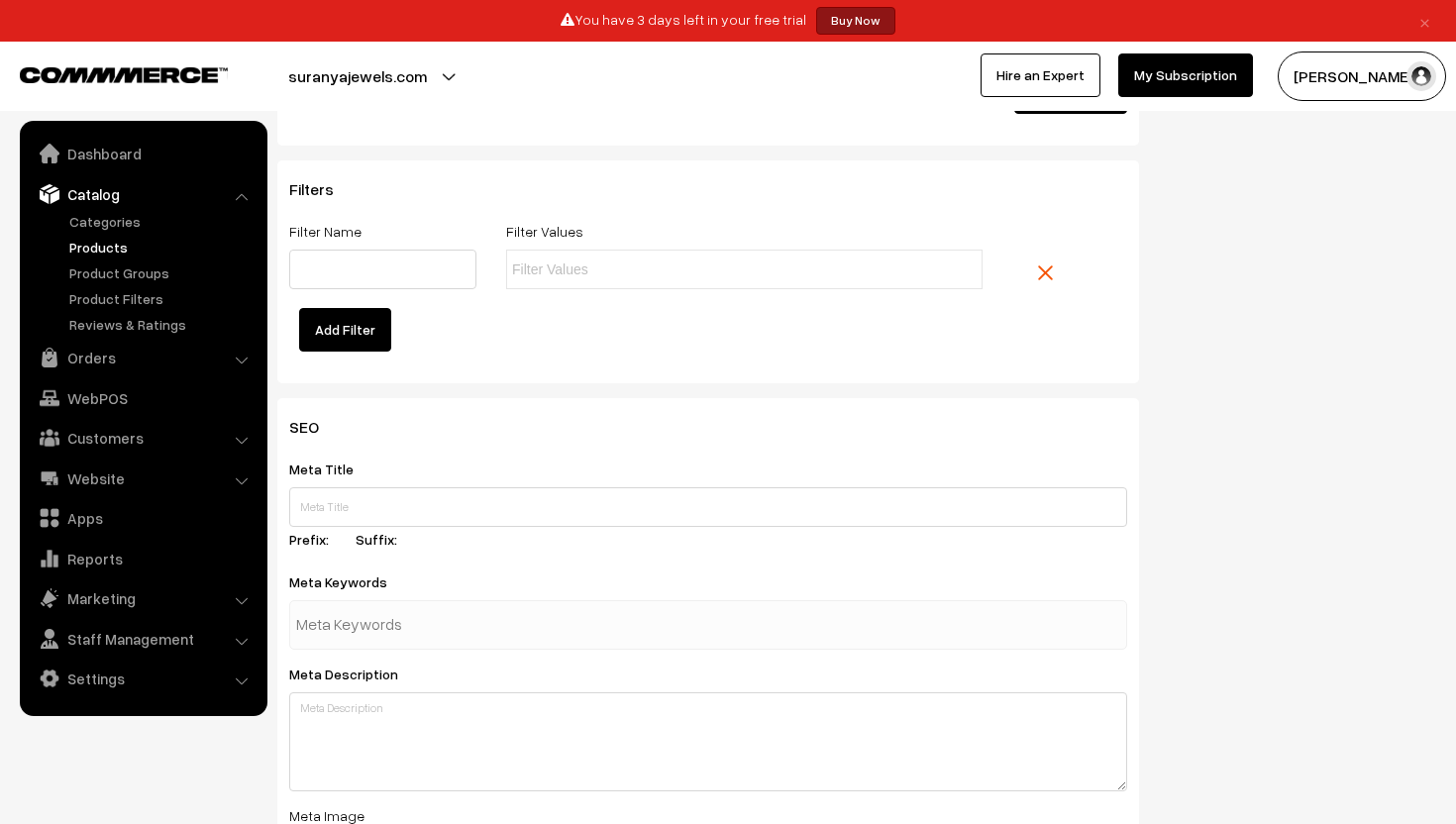 scroll, scrollTop: 2506, scrollLeft: 0, axis: vertical 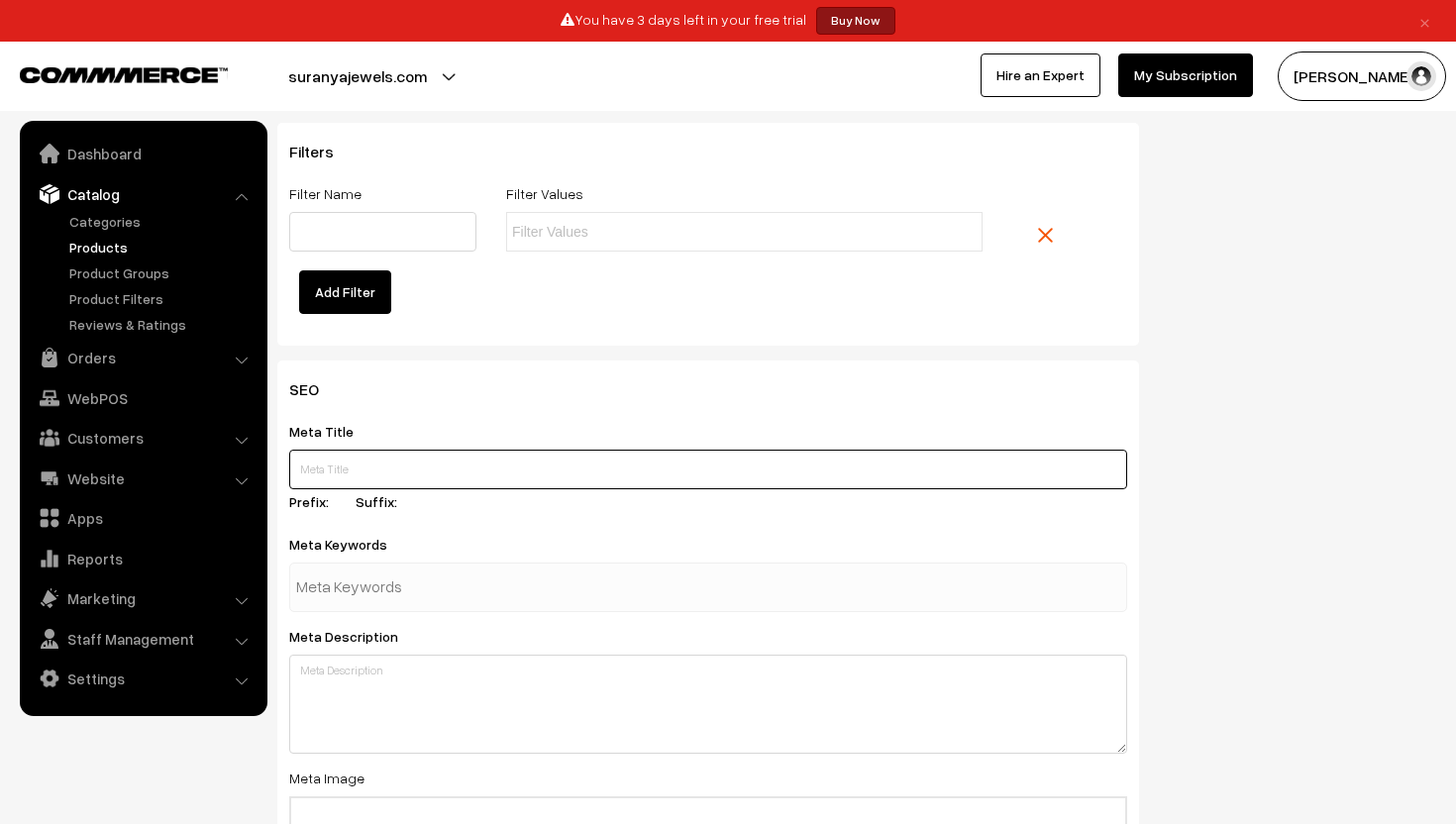 click at bounding box center [708, 469] 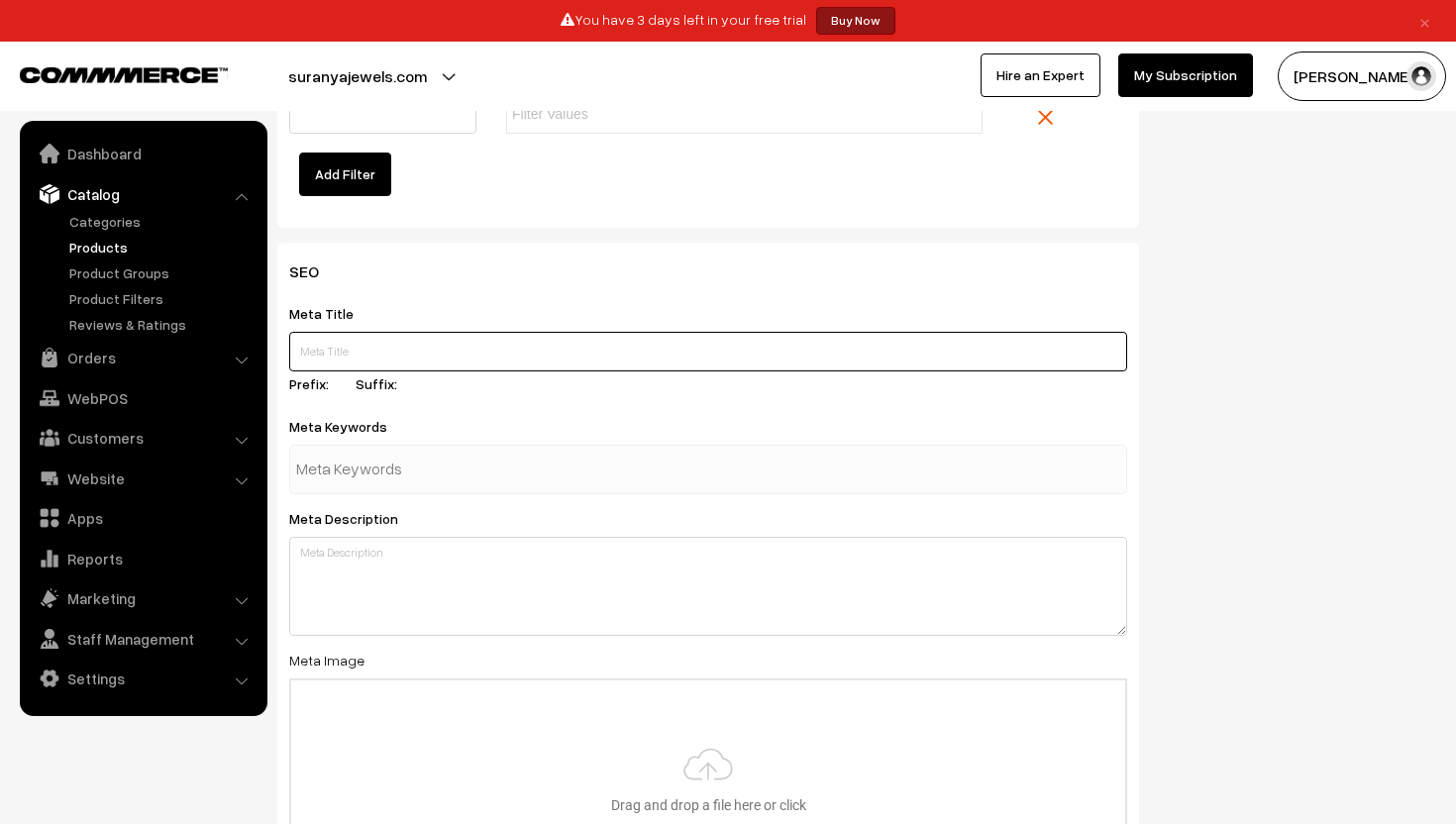 scroll, scrollTop: 2653, scrollLeft: 0, axis: vertical 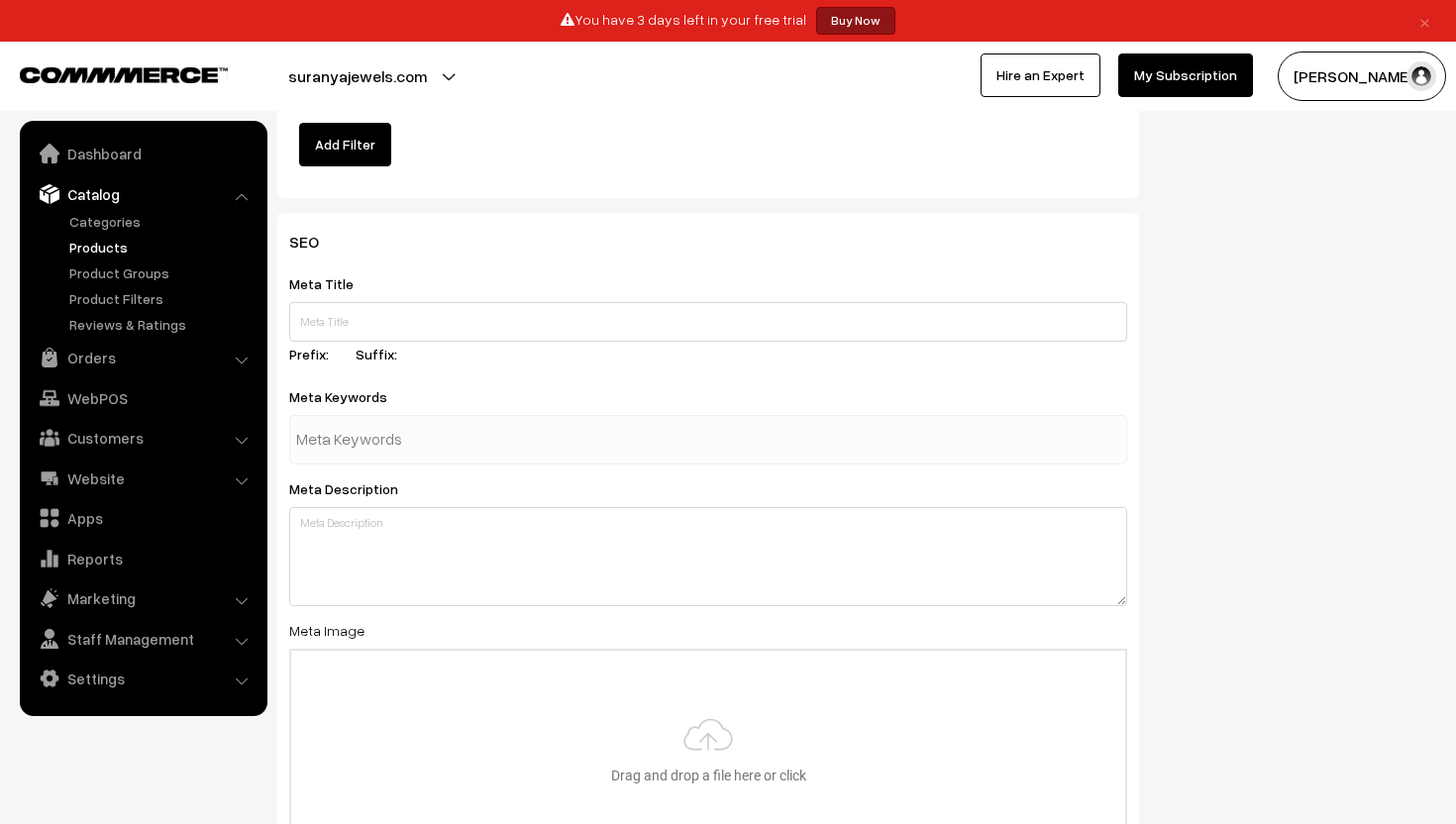 click at bounding box center (708, 440) 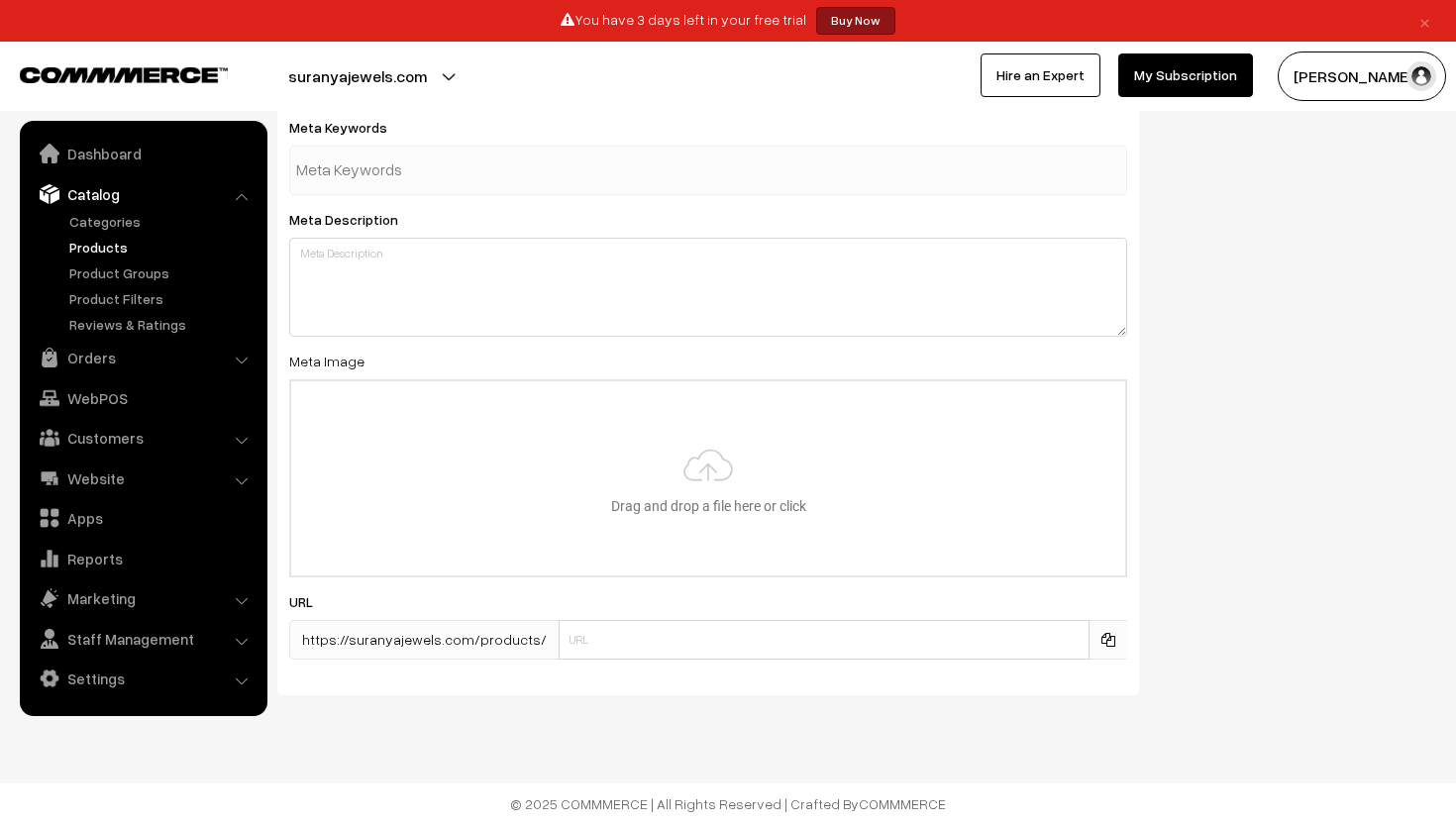 scroll, scrollTop: 2921, scrollLeft: 0, axis: vertical 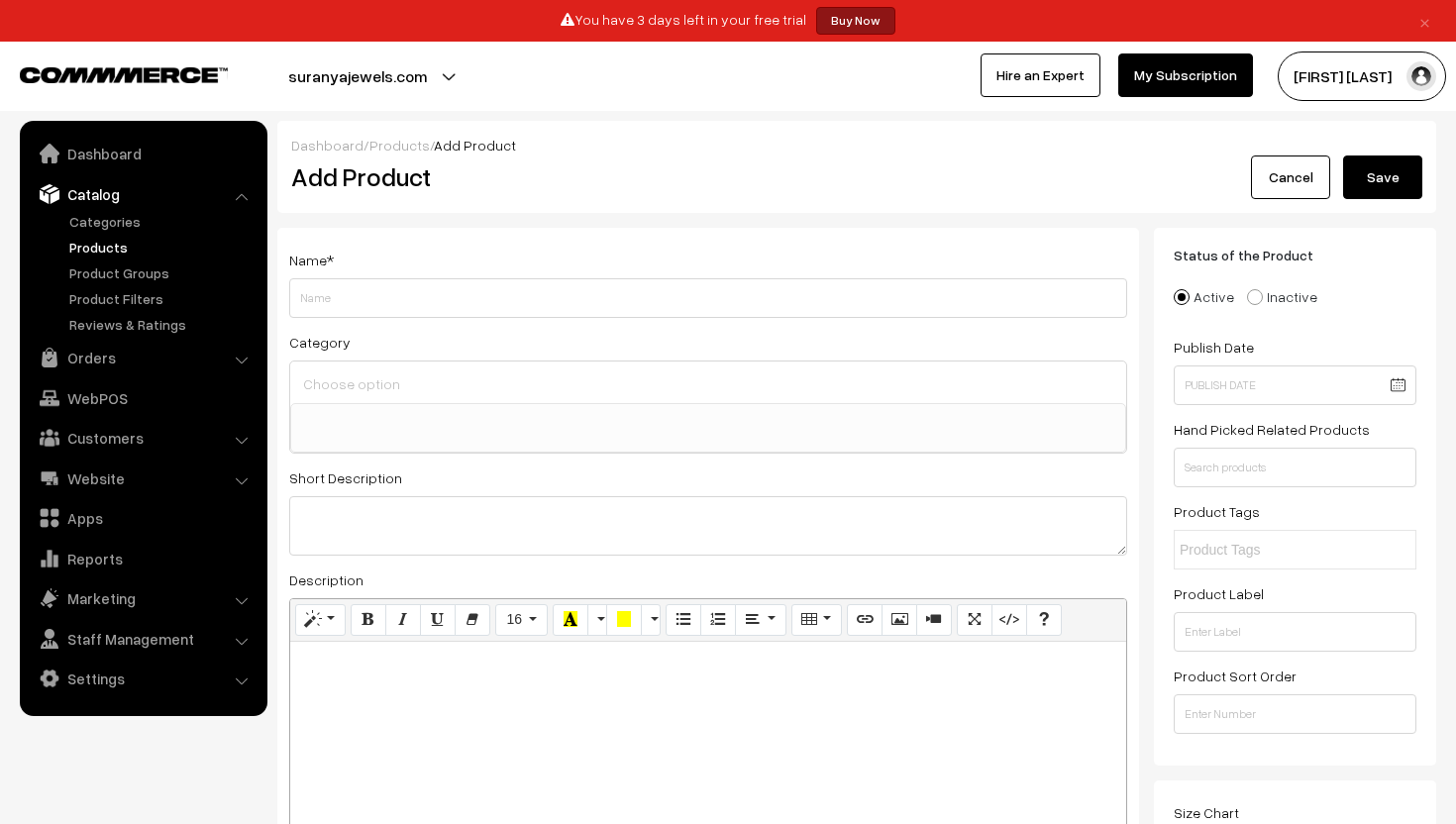 select 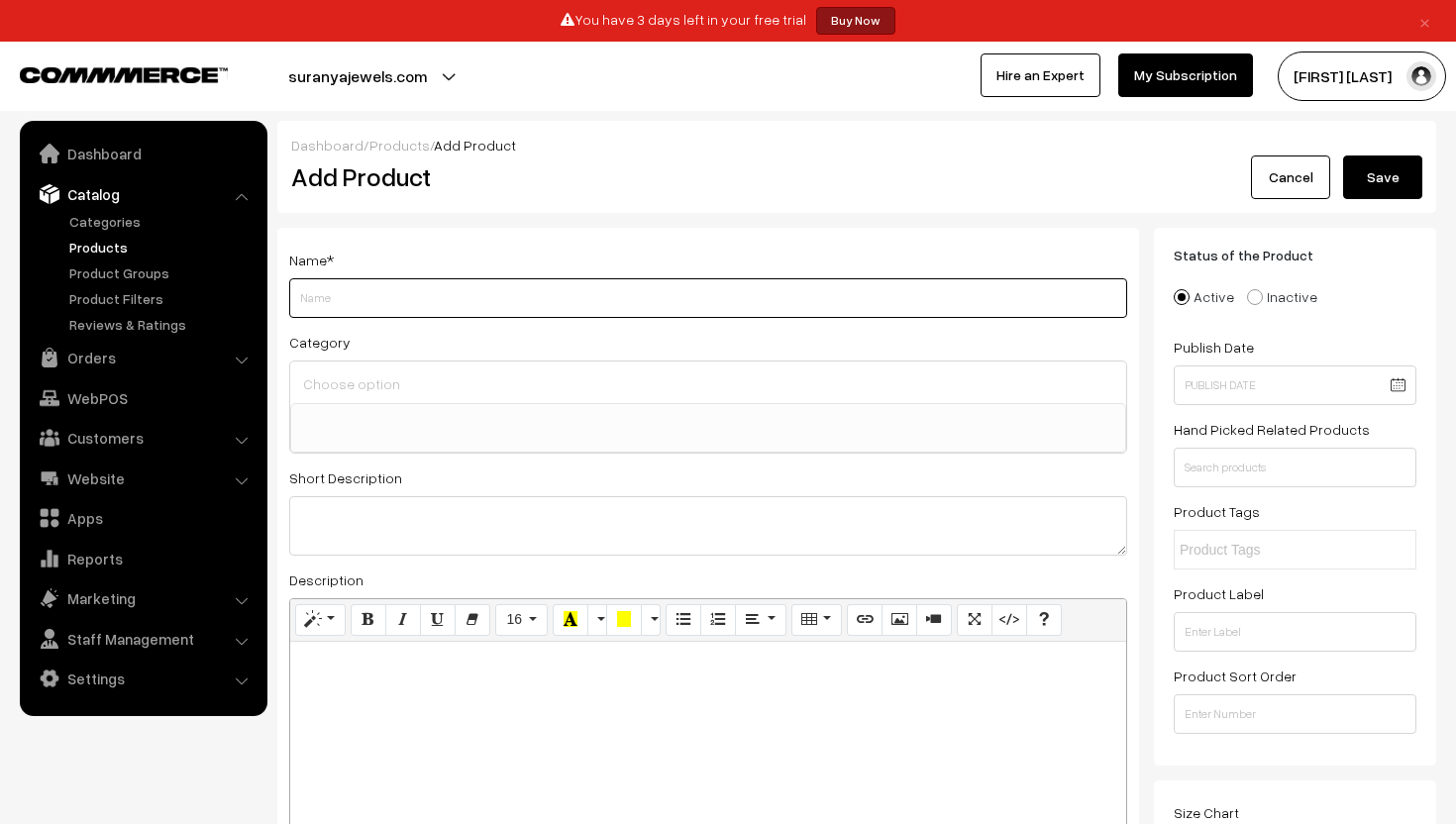 click on "Weight" at bounding box center (708, 298) 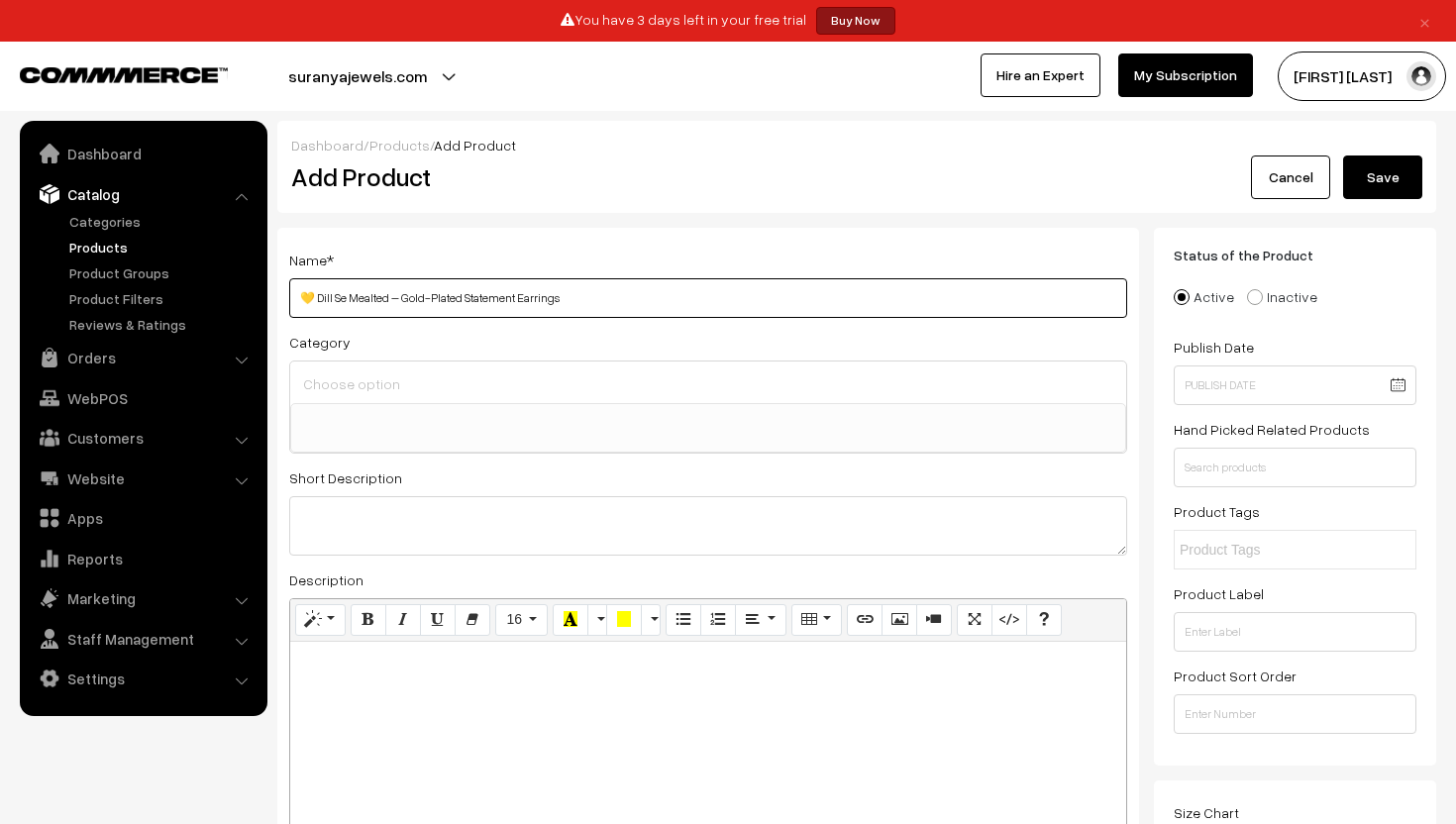 type on "💛 [PERSON_NAME] – Gold-Plated Statement Earrings" 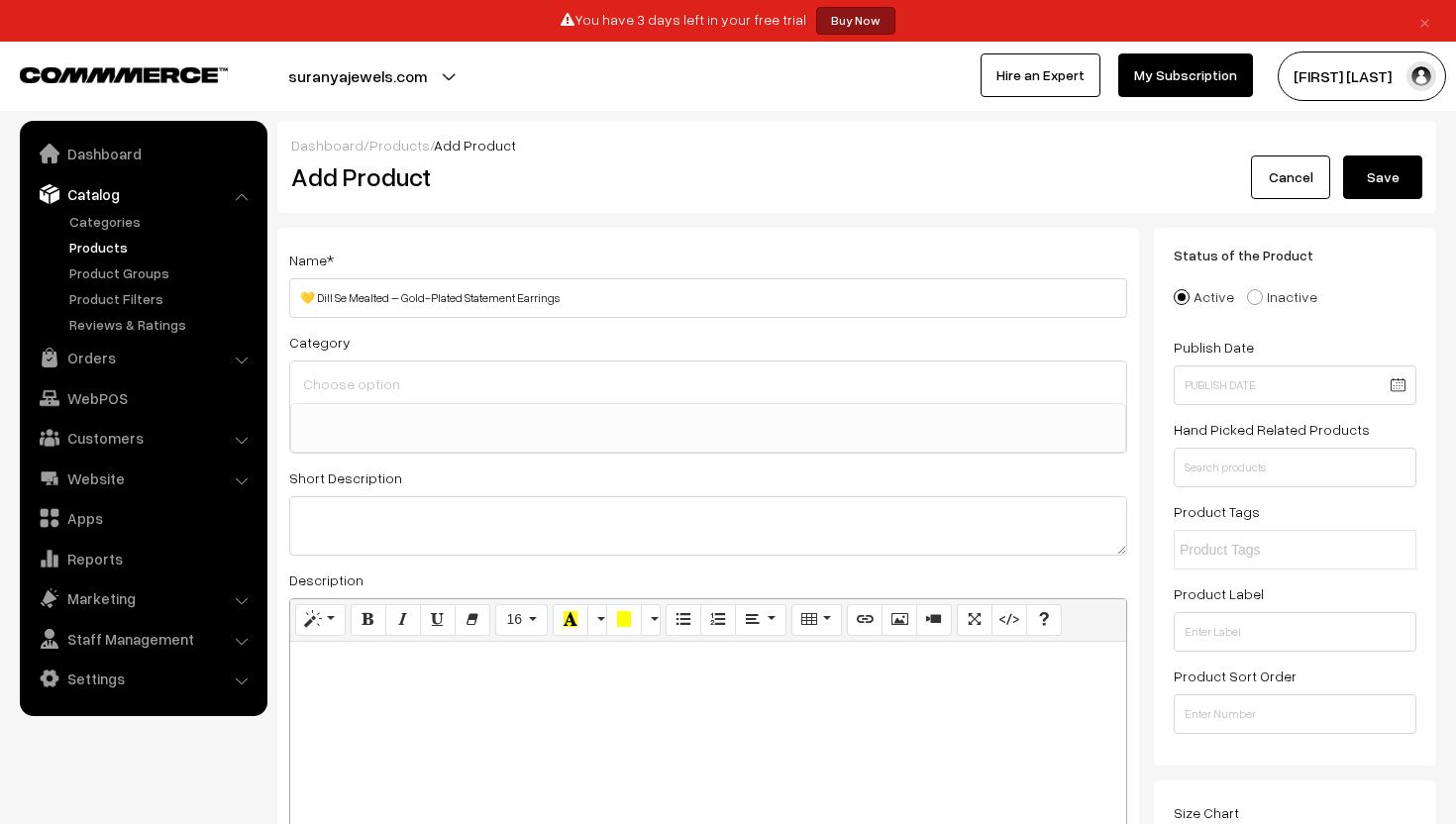 click at bounding box center [708, 383] 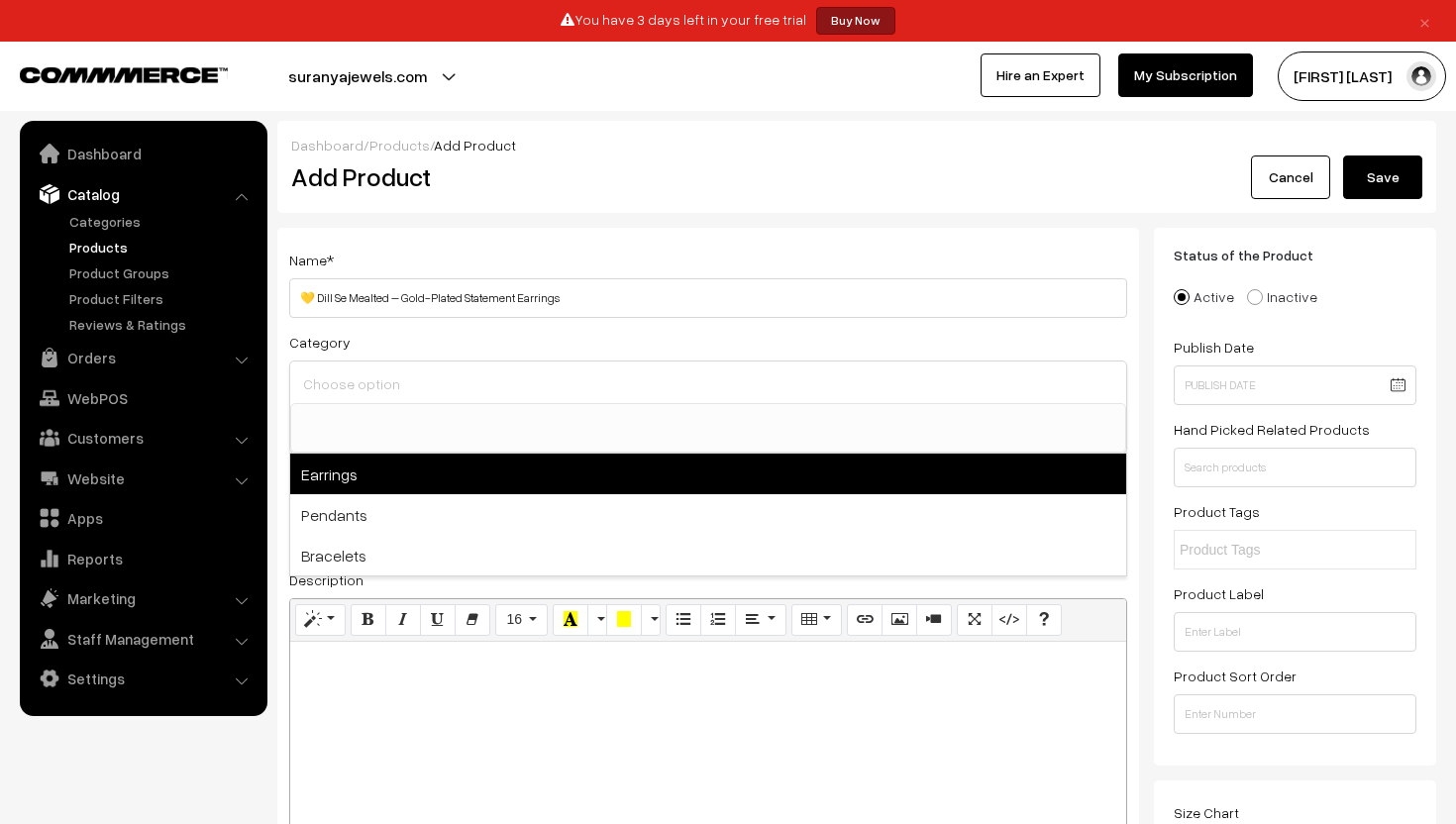click on "Earrings" at bounding box center (708, 473) 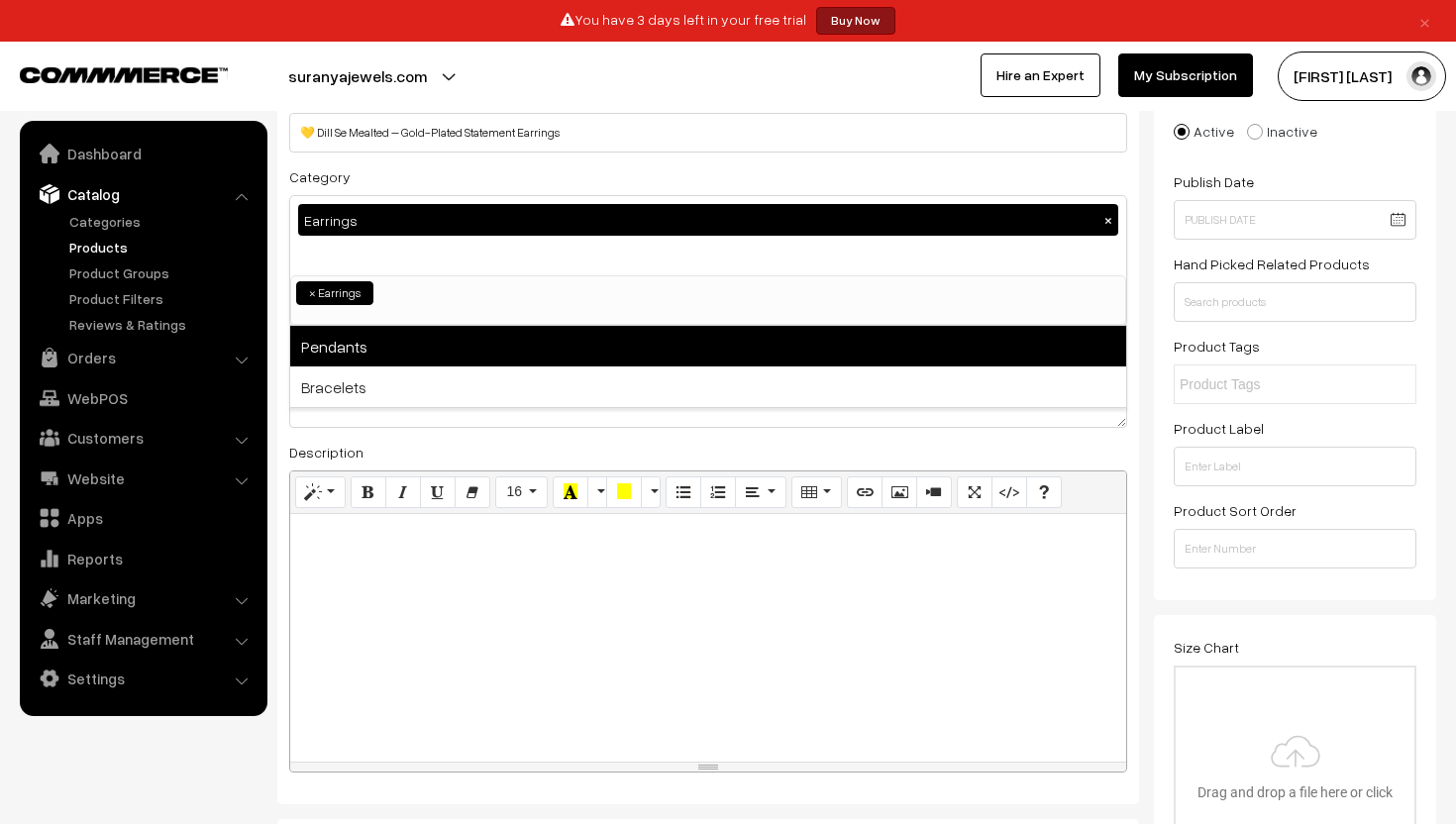 scroll, scrollTop: 240, scrollLeft: 0, axis: vertical 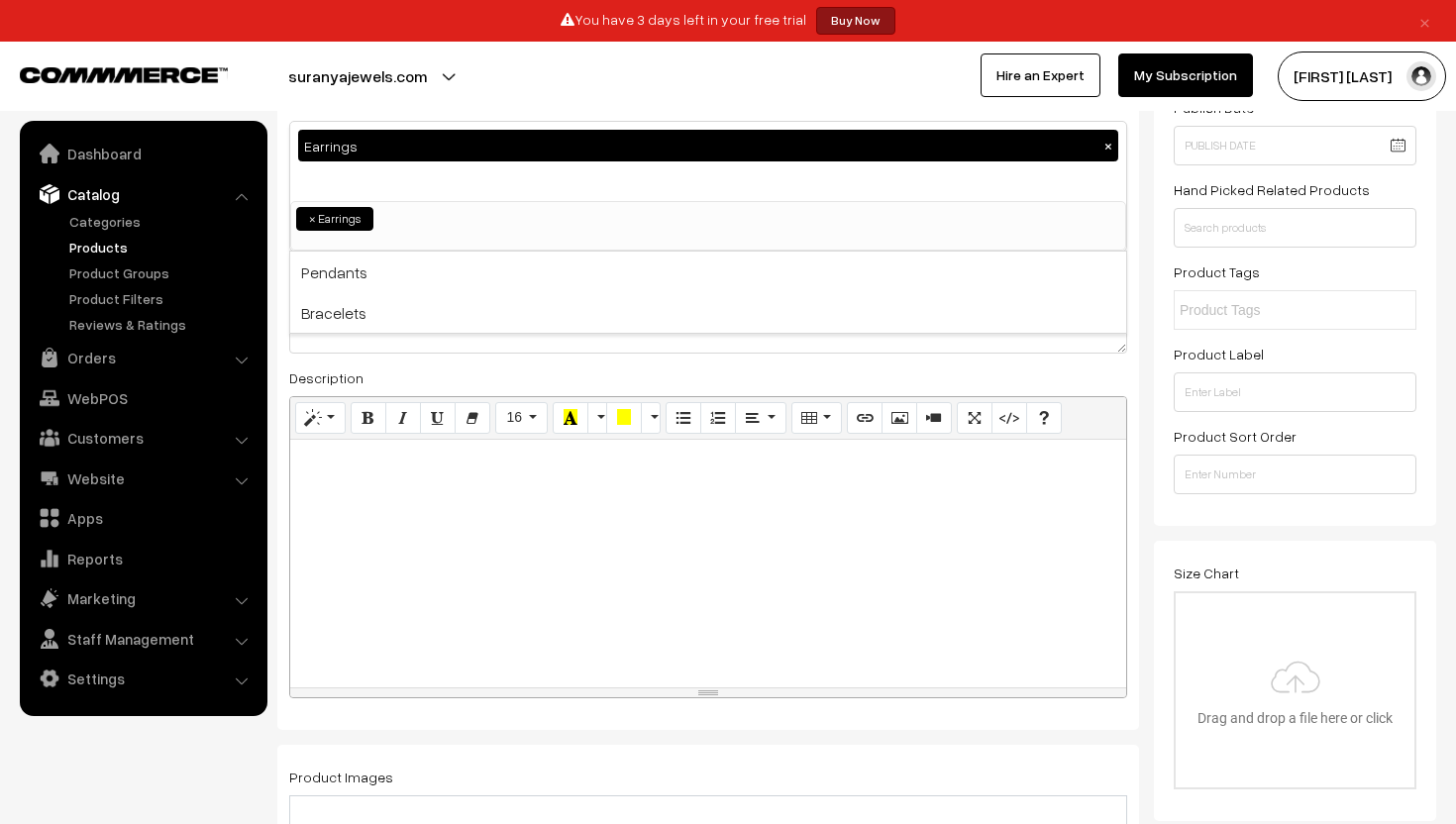 click at bounding box center [708, 564] 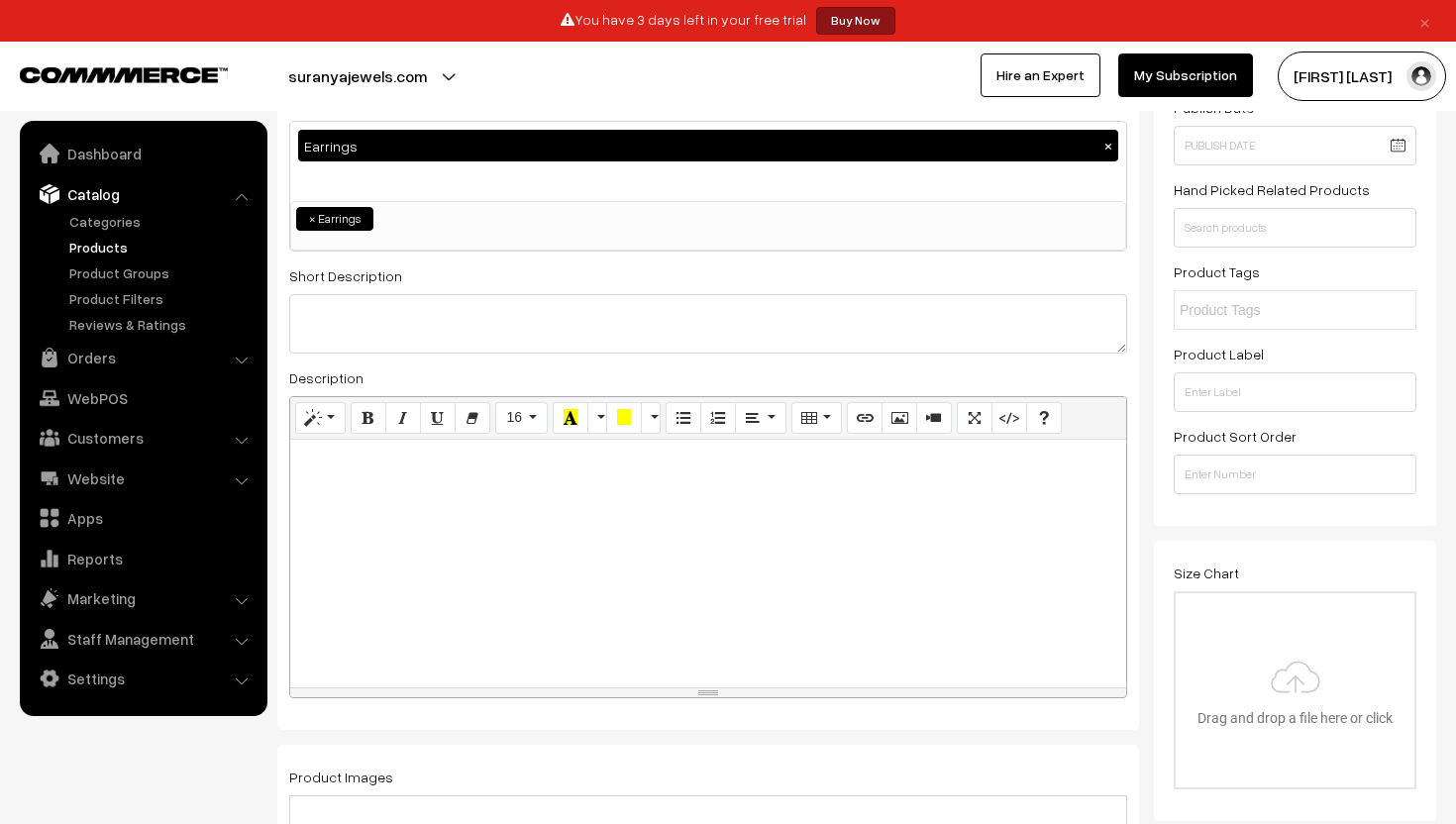 click on "Short Description" at bounding box center [708, 308] 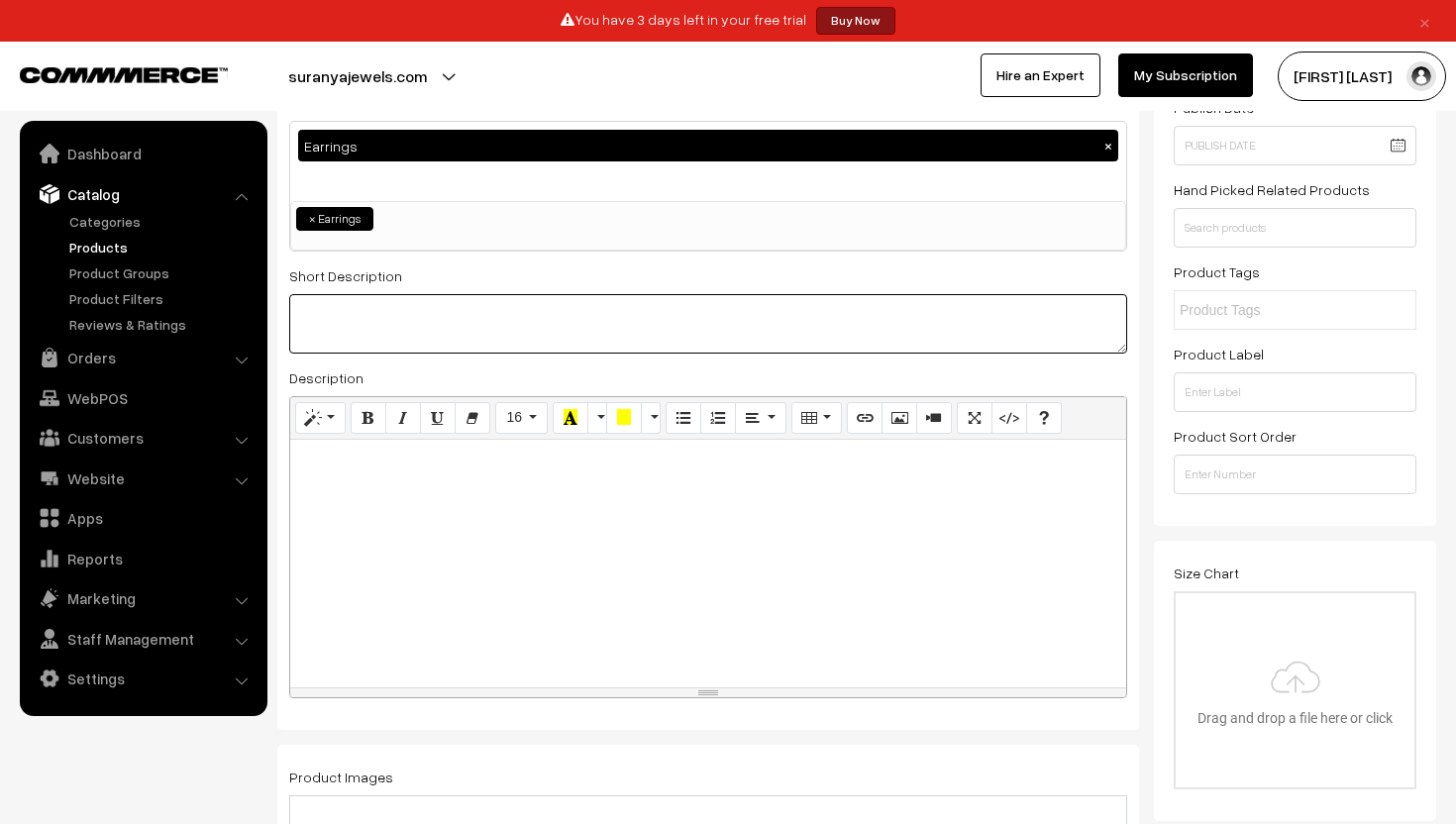 click at bounding box center [708, 324] 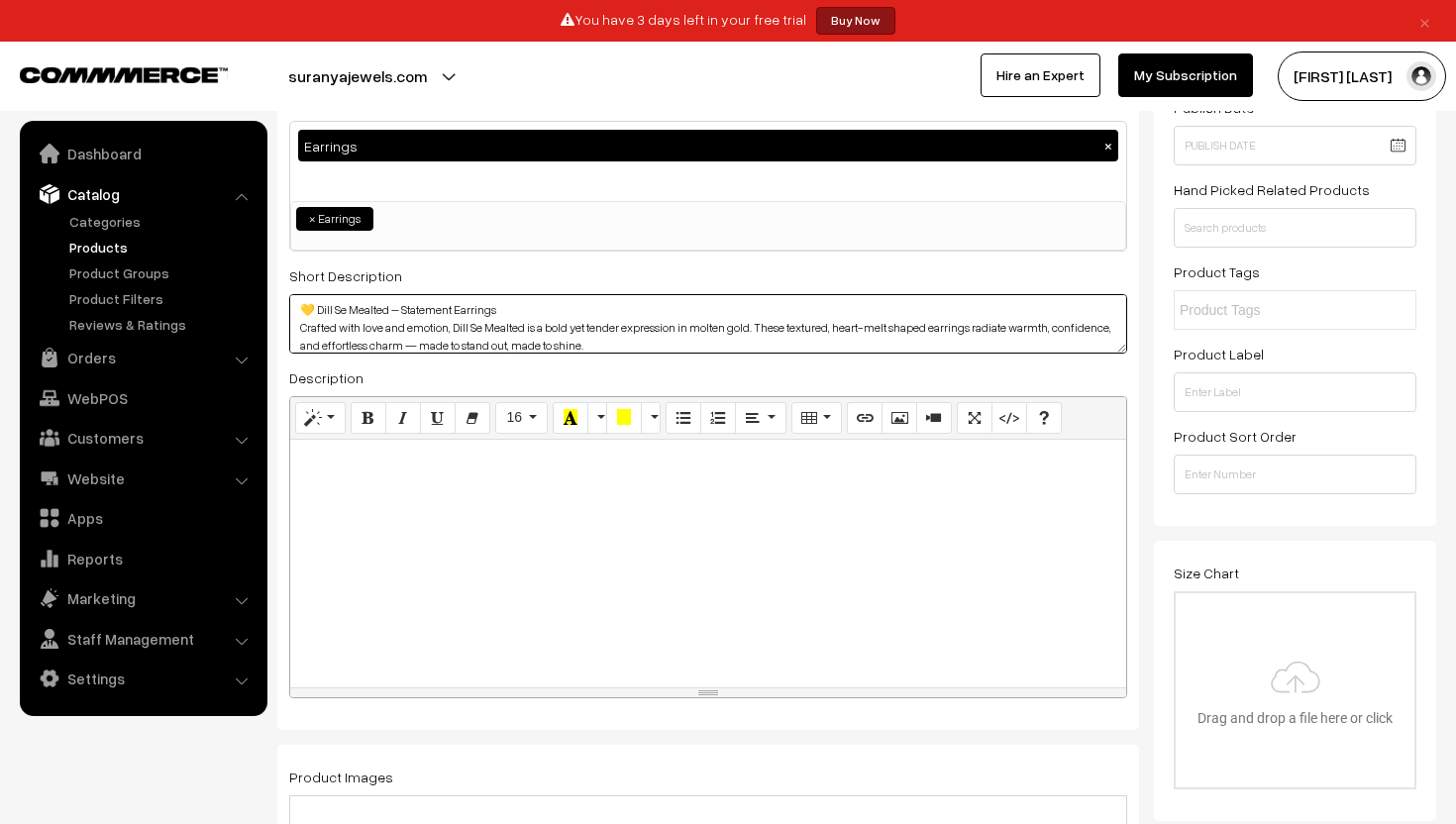 scroll, scrollTop: 0, scrollLeft: 0, axis: both 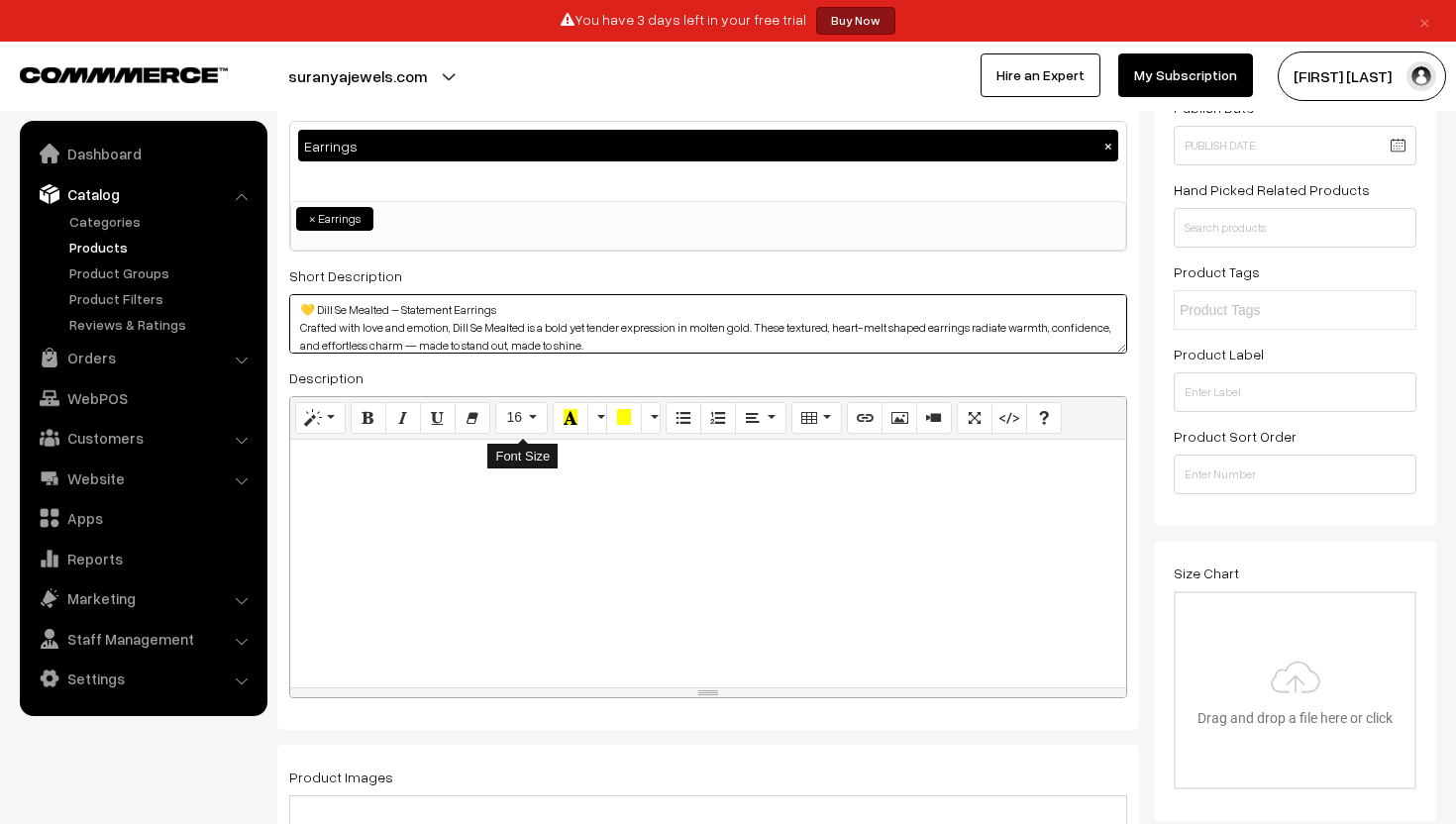 type on "💛 Dill Se Mealted – Statement Earrings
Crafted with love and emotion, Dill Se Mealted is a bold yet tender expression in molten gold. These textured, heart-melt shaped earrings radiate warmth, confidence, and effortless charm — made to stand out, made to shine." 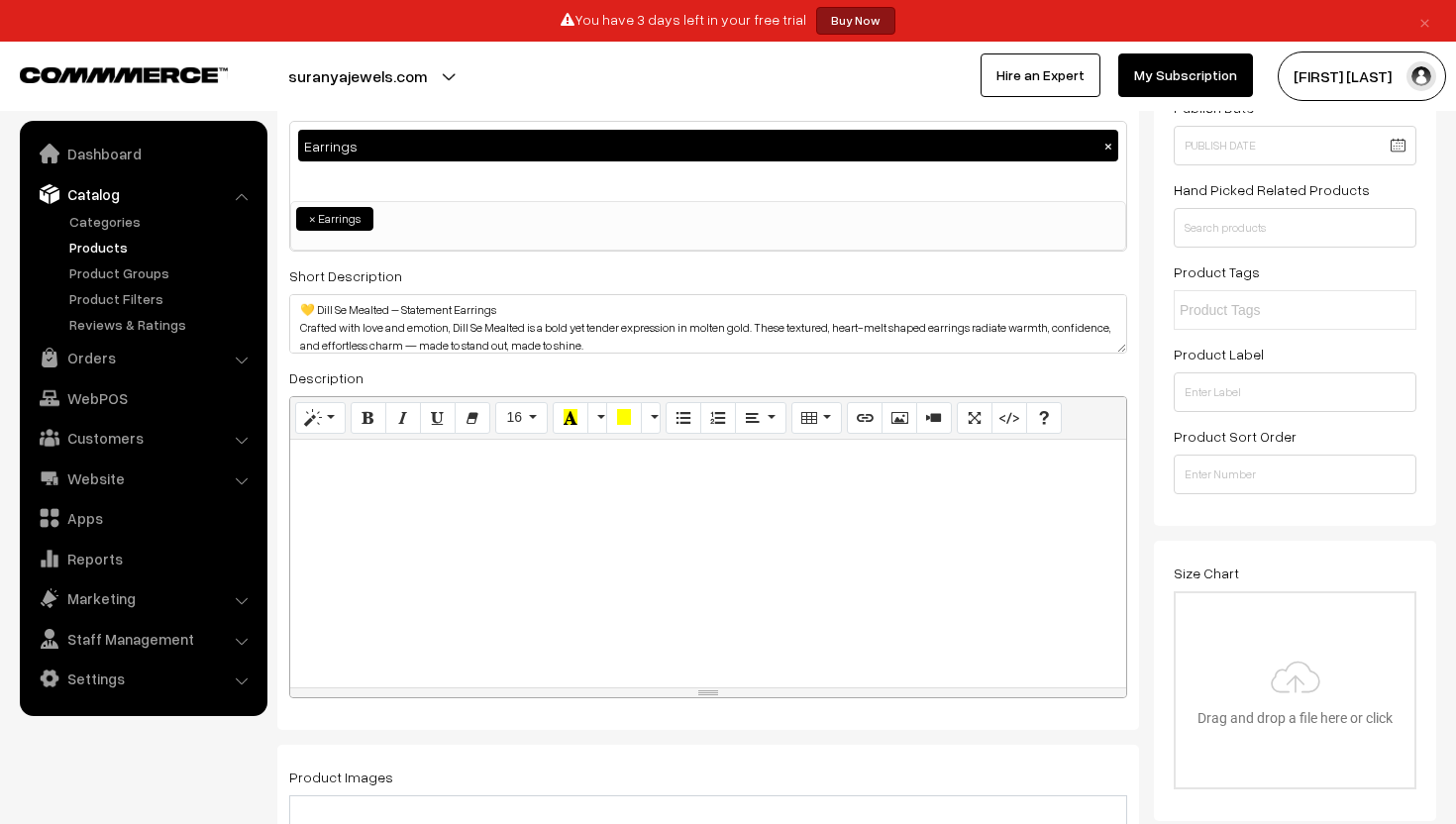 click at bounding box center (708, 462) 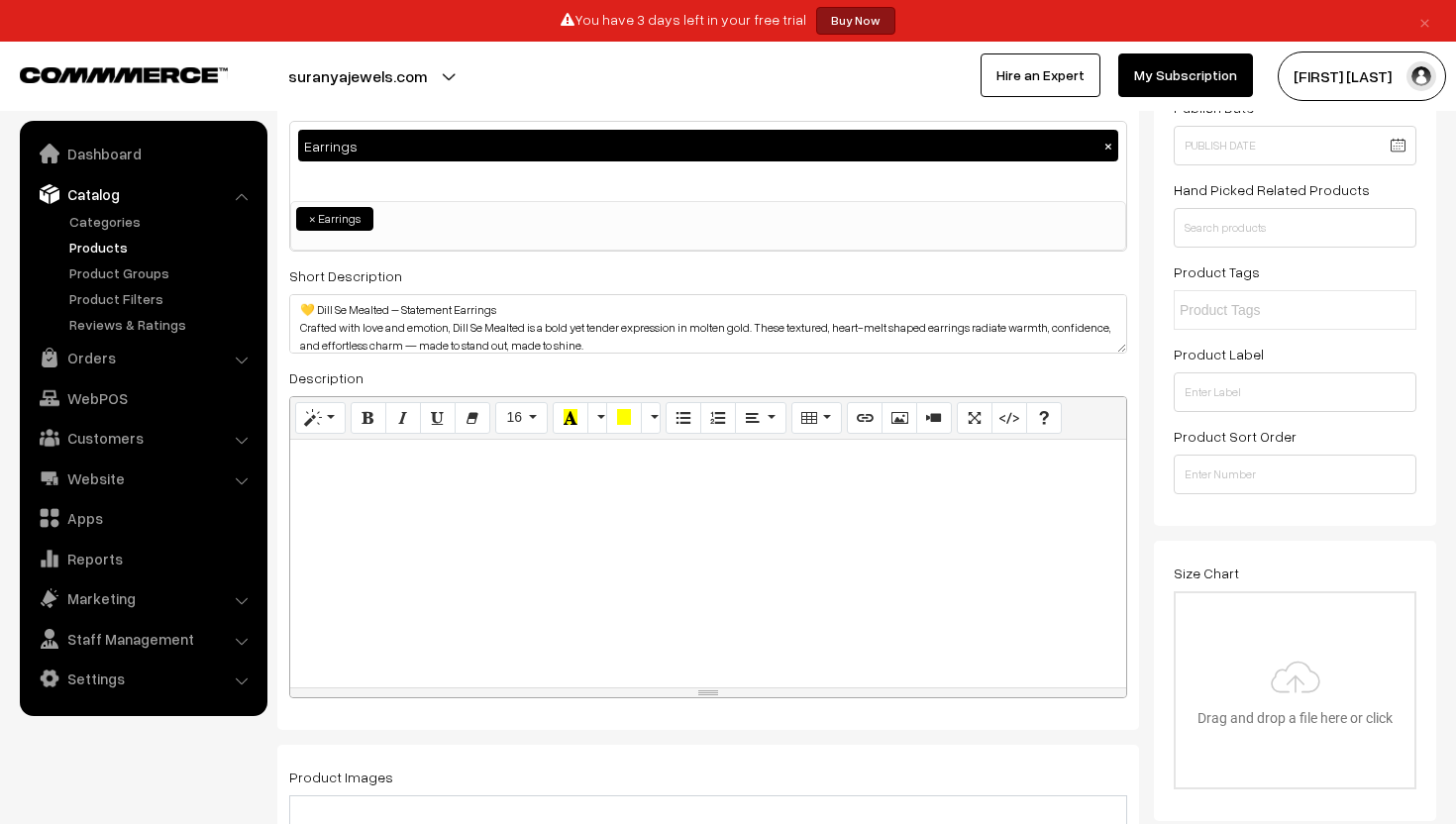 click at bounding box center (708, 564) 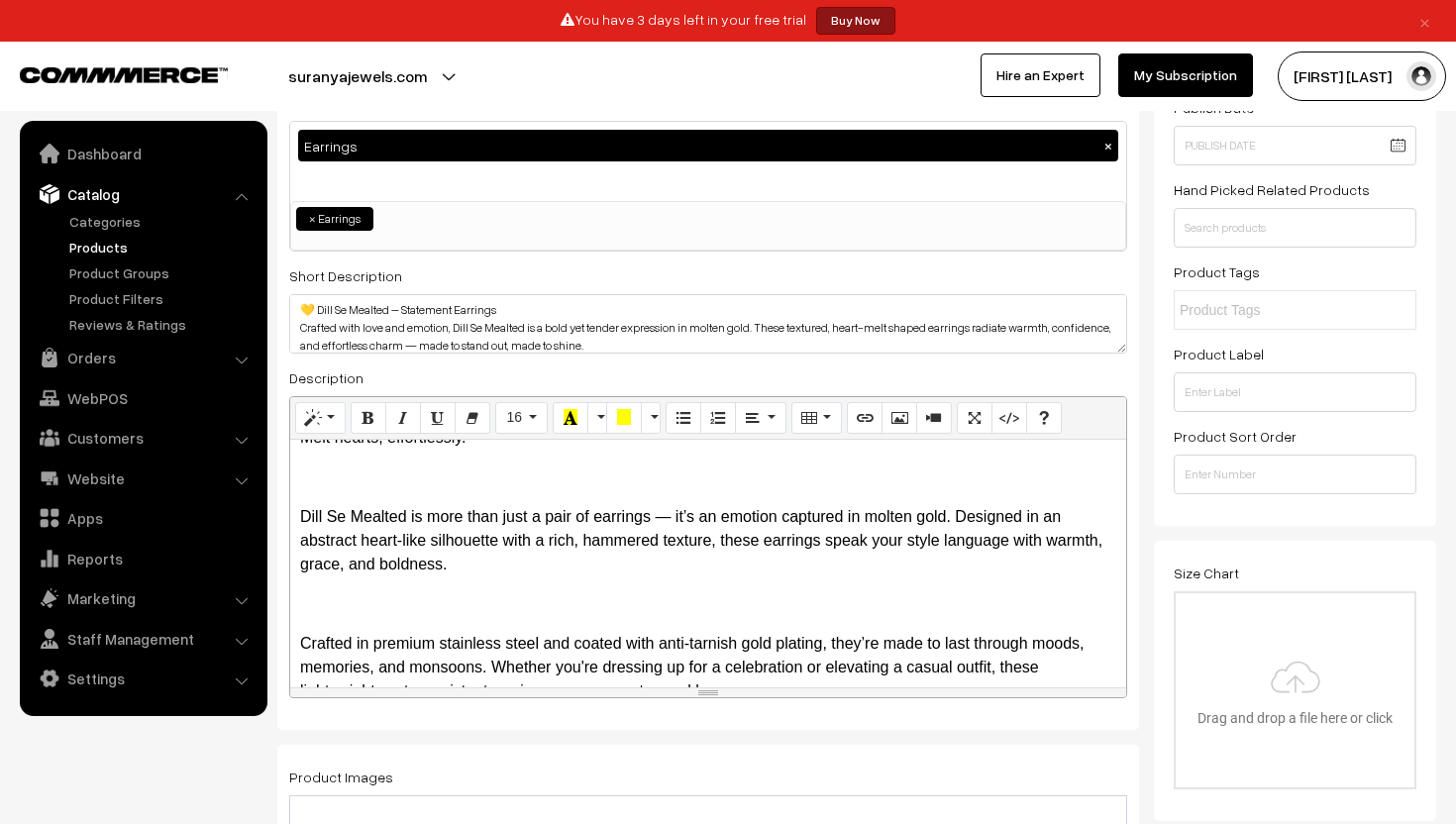 scroll, scrollTop: 105, scrollLeft: 0, axis: vertical 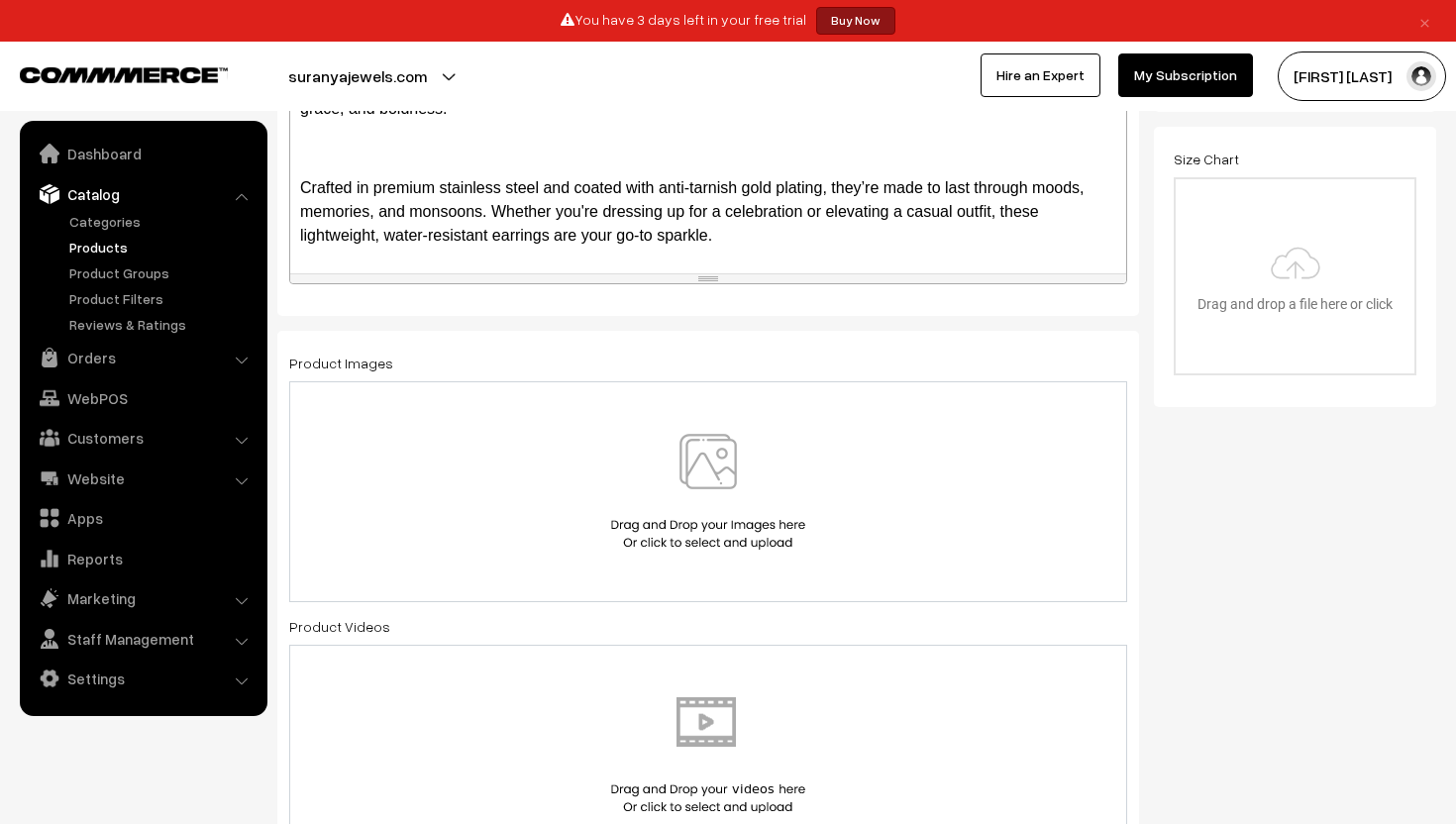 click at bounding box center [708, 491] 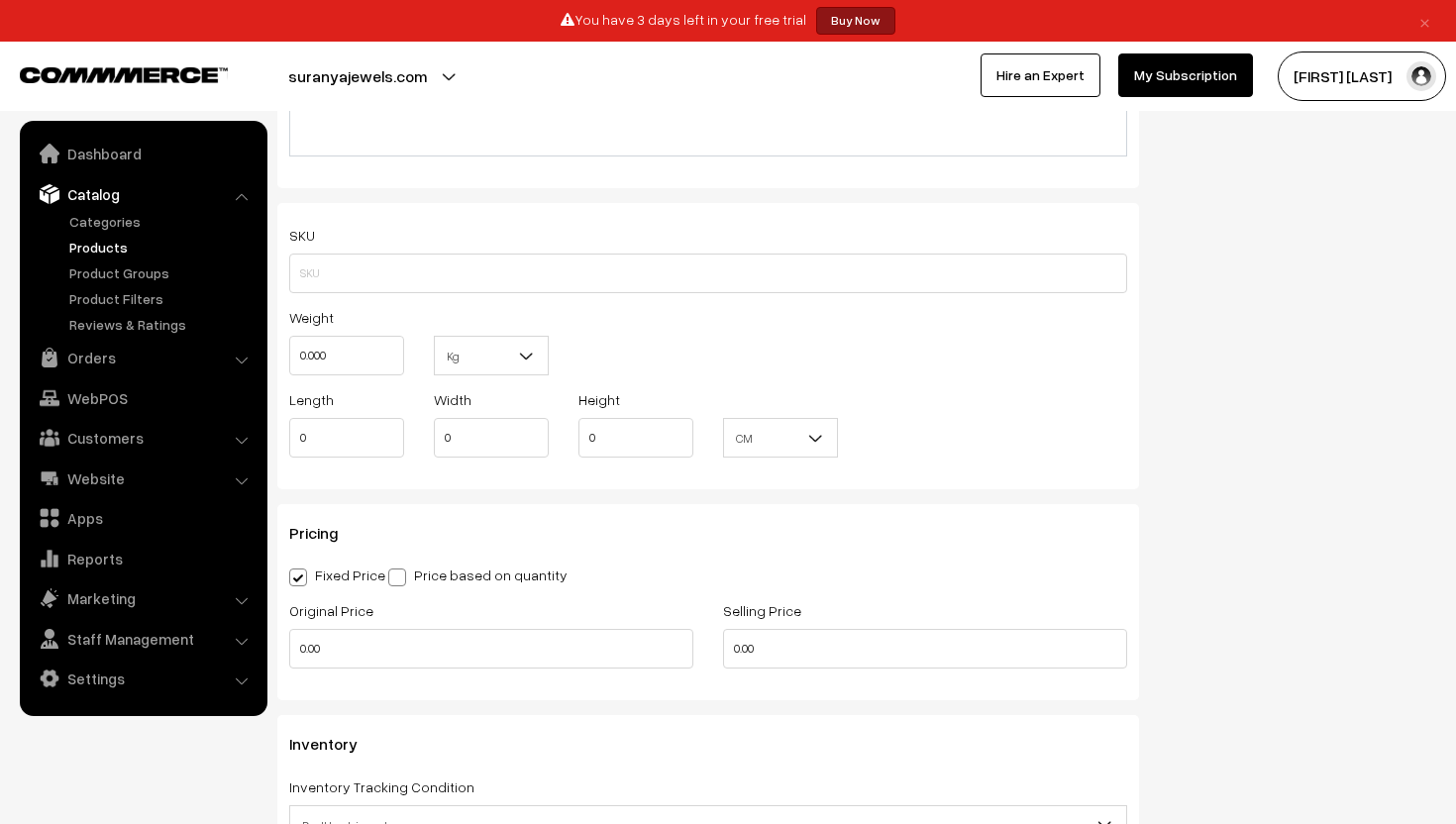 scroll, scrollTop: 1410, scrollLeft: 0, axis: vertical 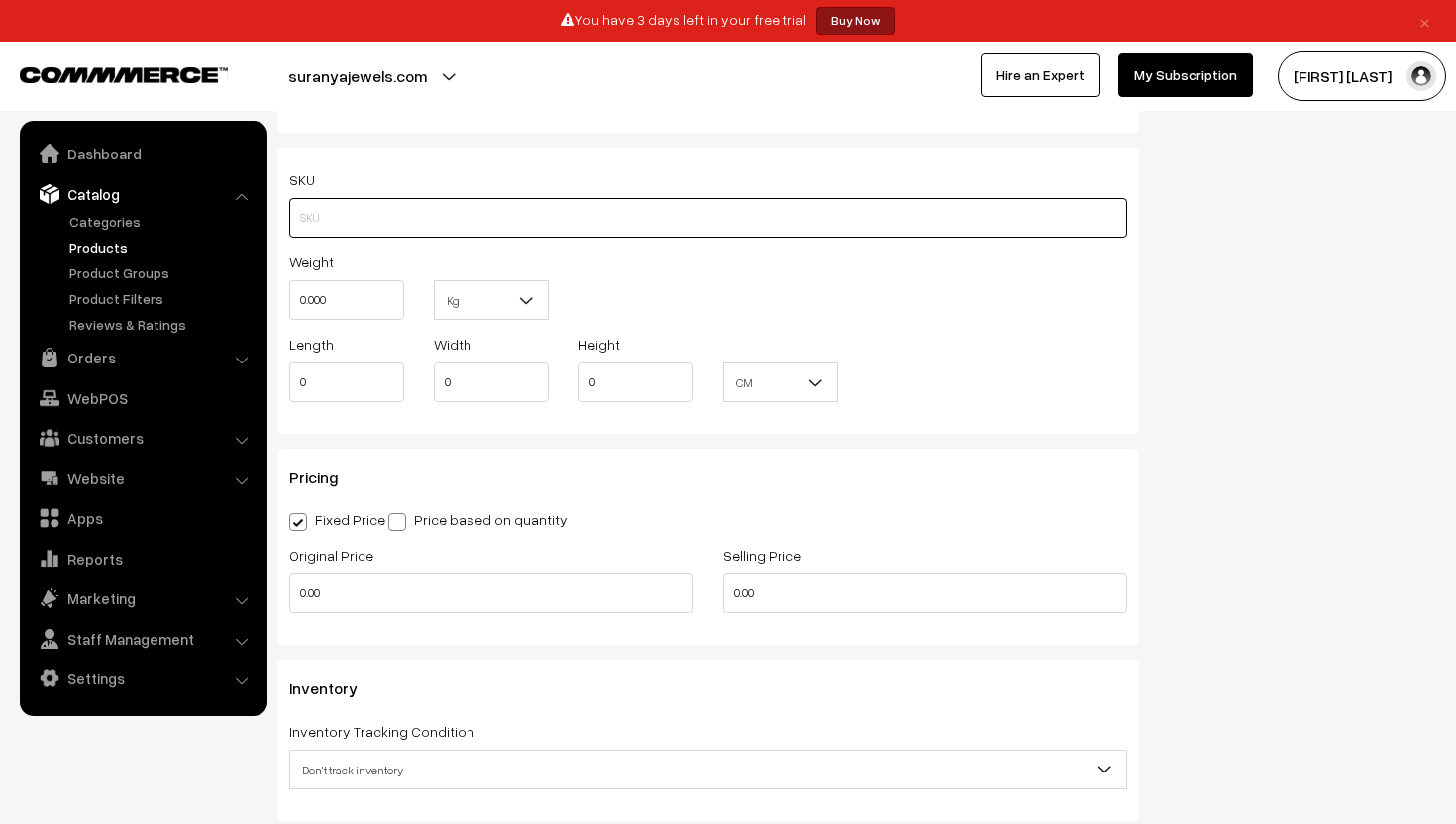 click at bounding box center [708, 218] 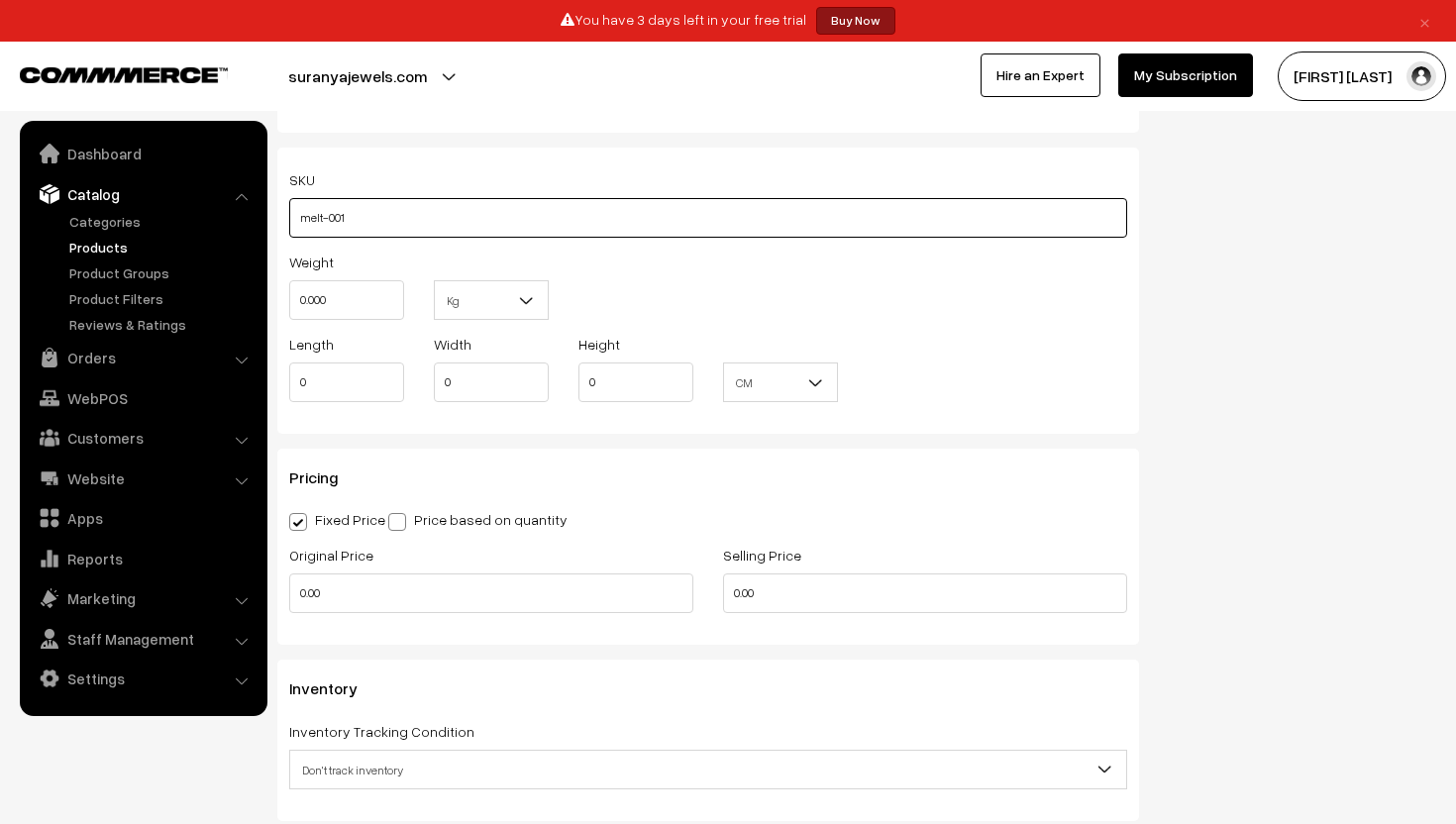 type on "melt-001" 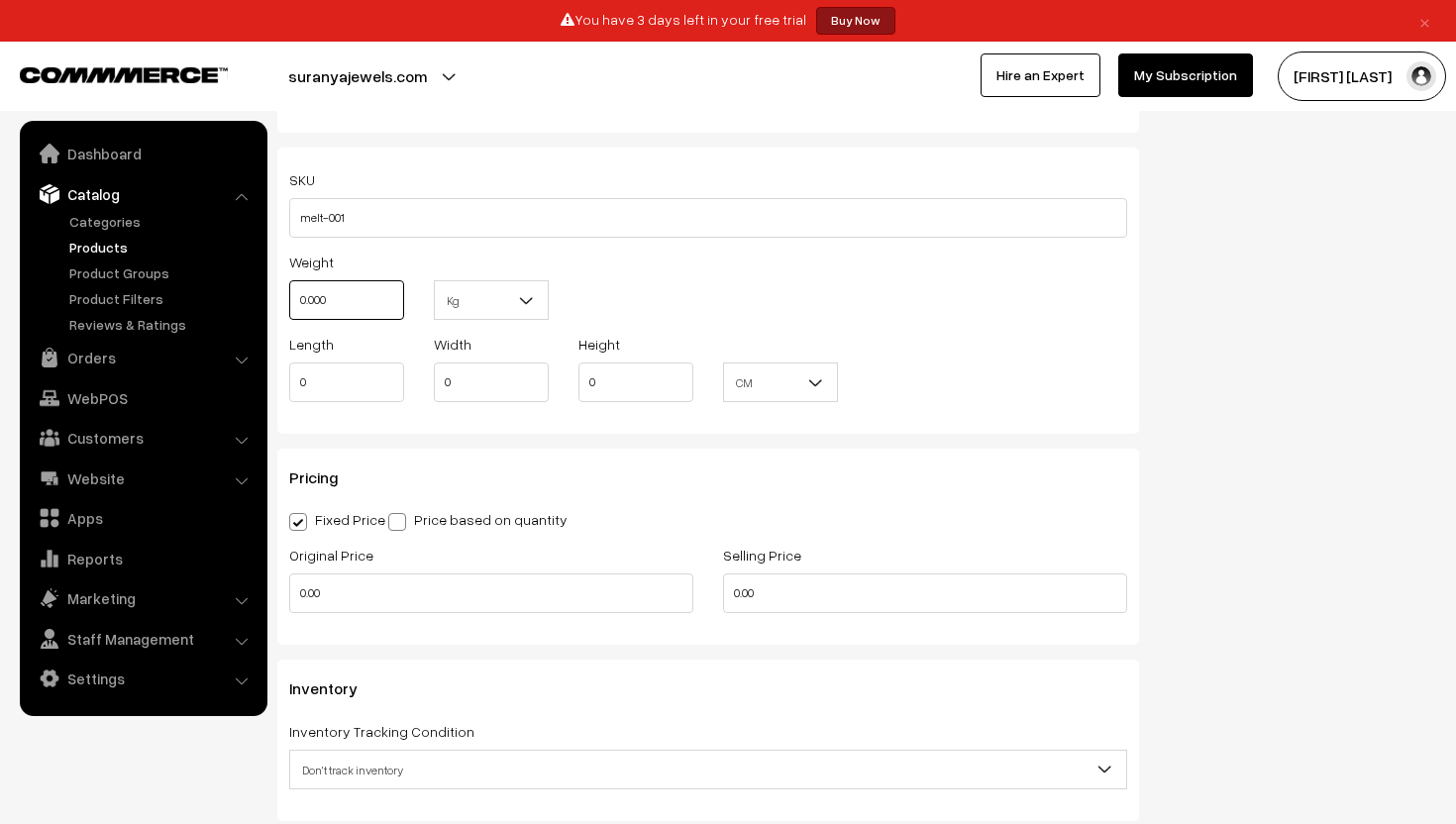 click on "0.000" at bounding box center (347, 300) 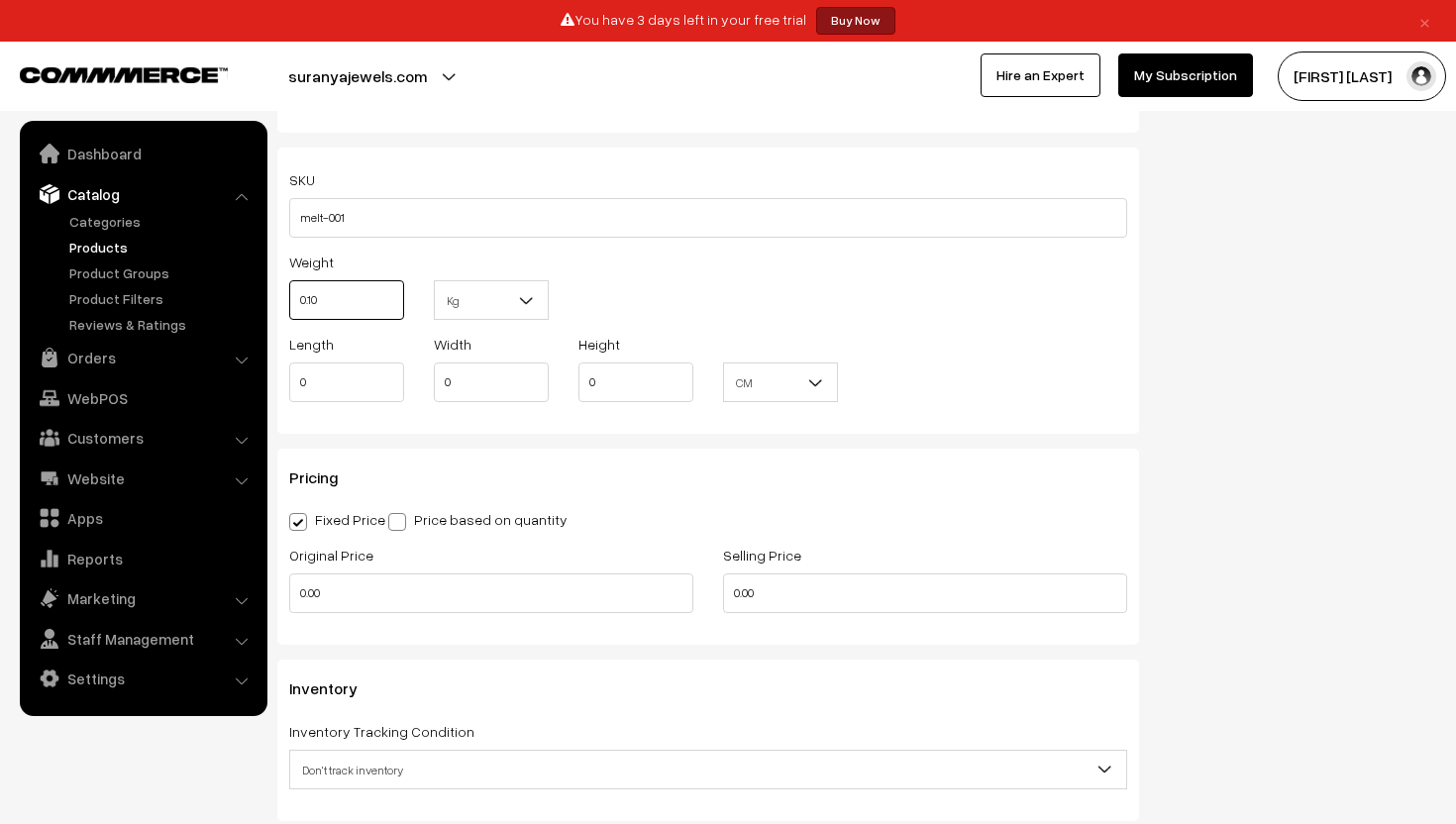 type on "0.10" 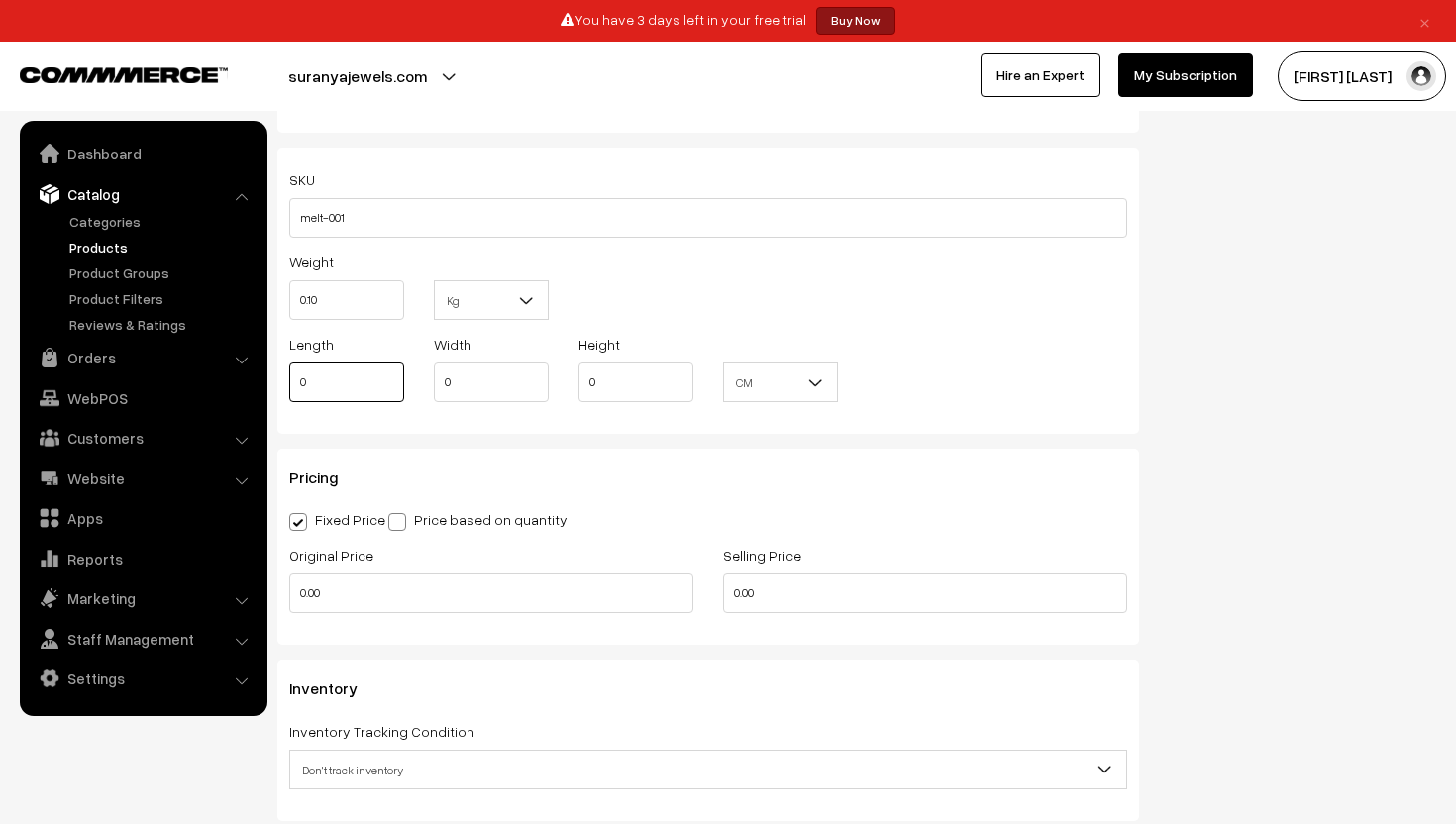 click on "0" at bounding box center [347, 382] 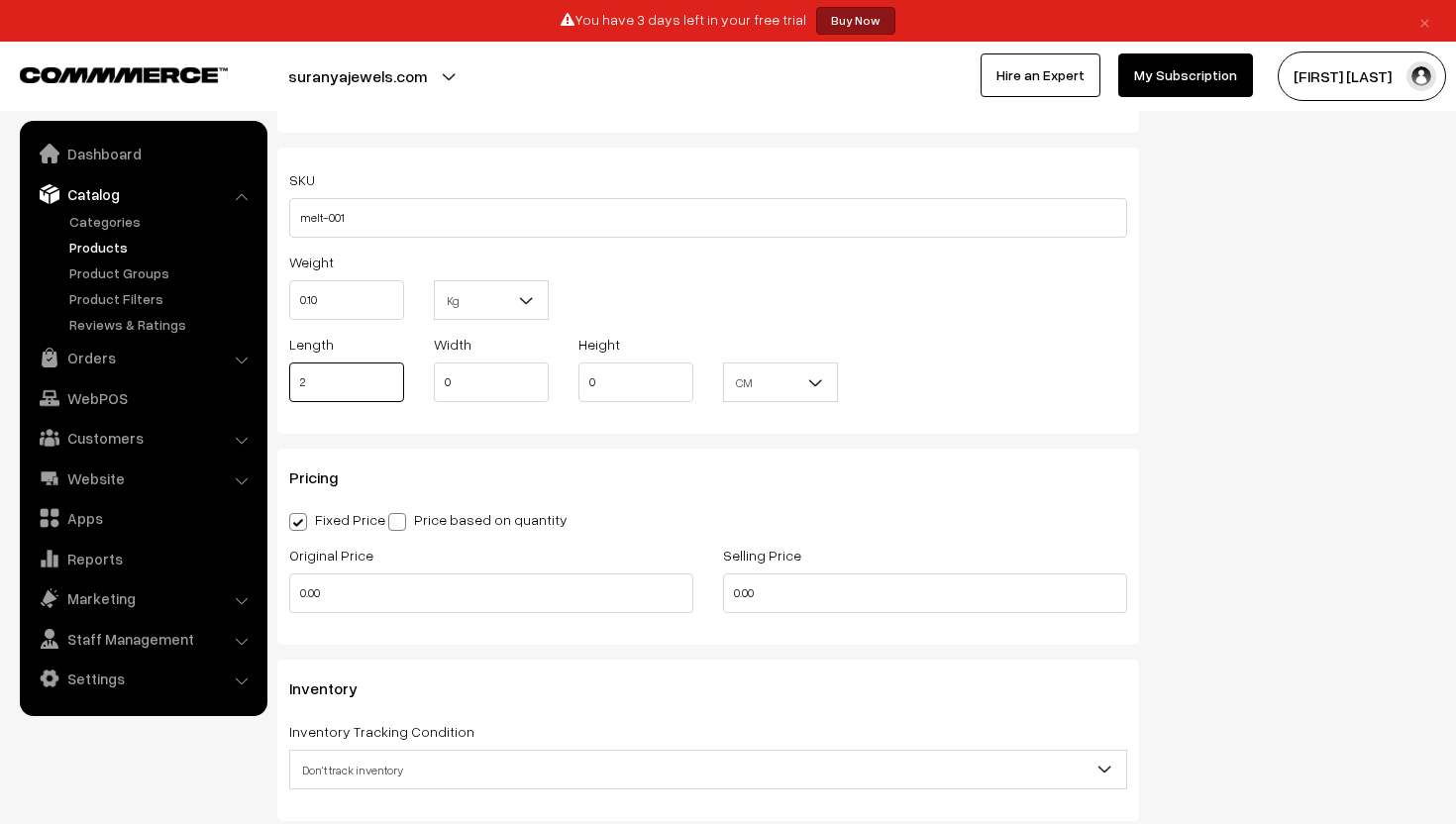type on "2" 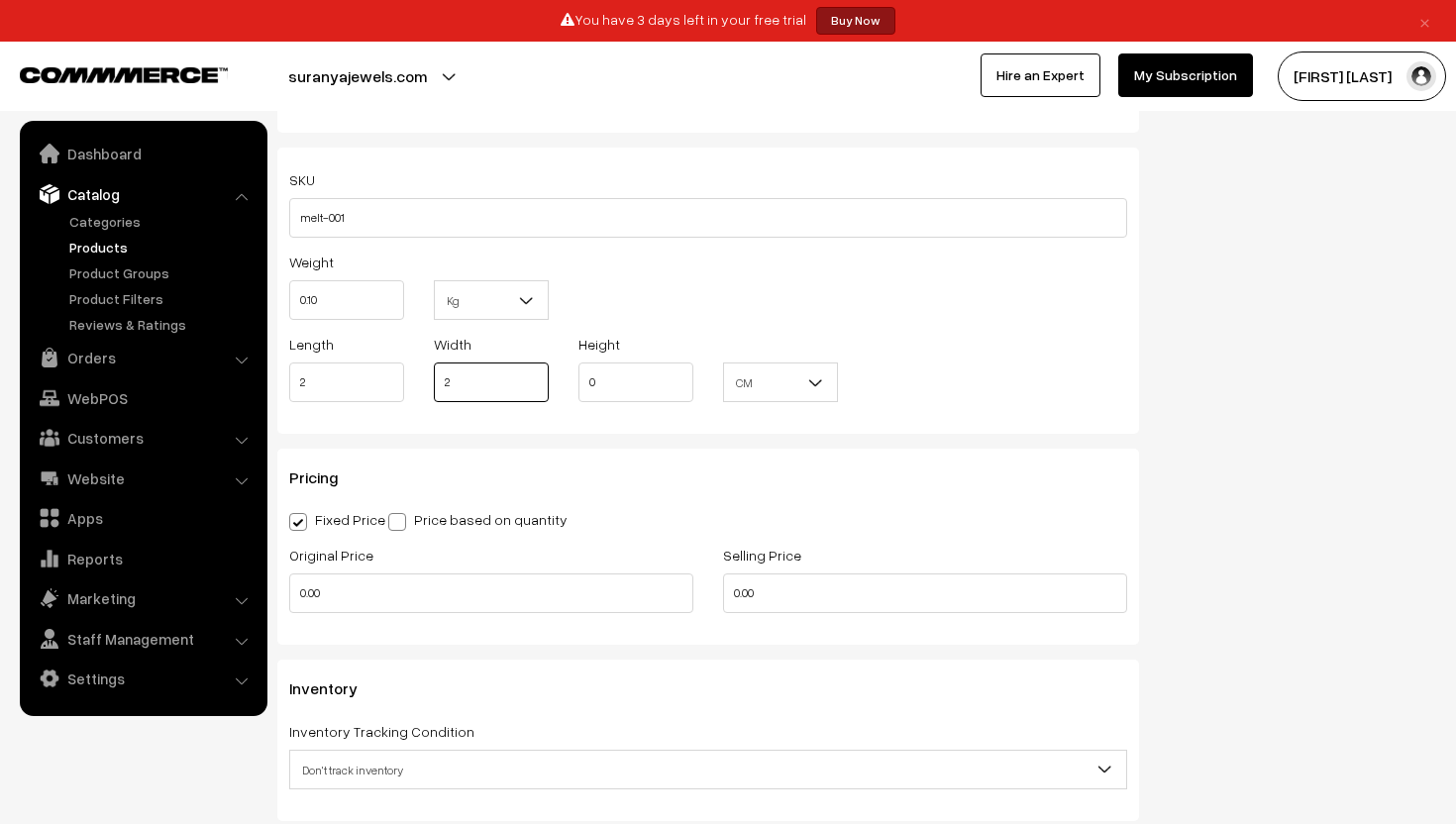 type on "2" 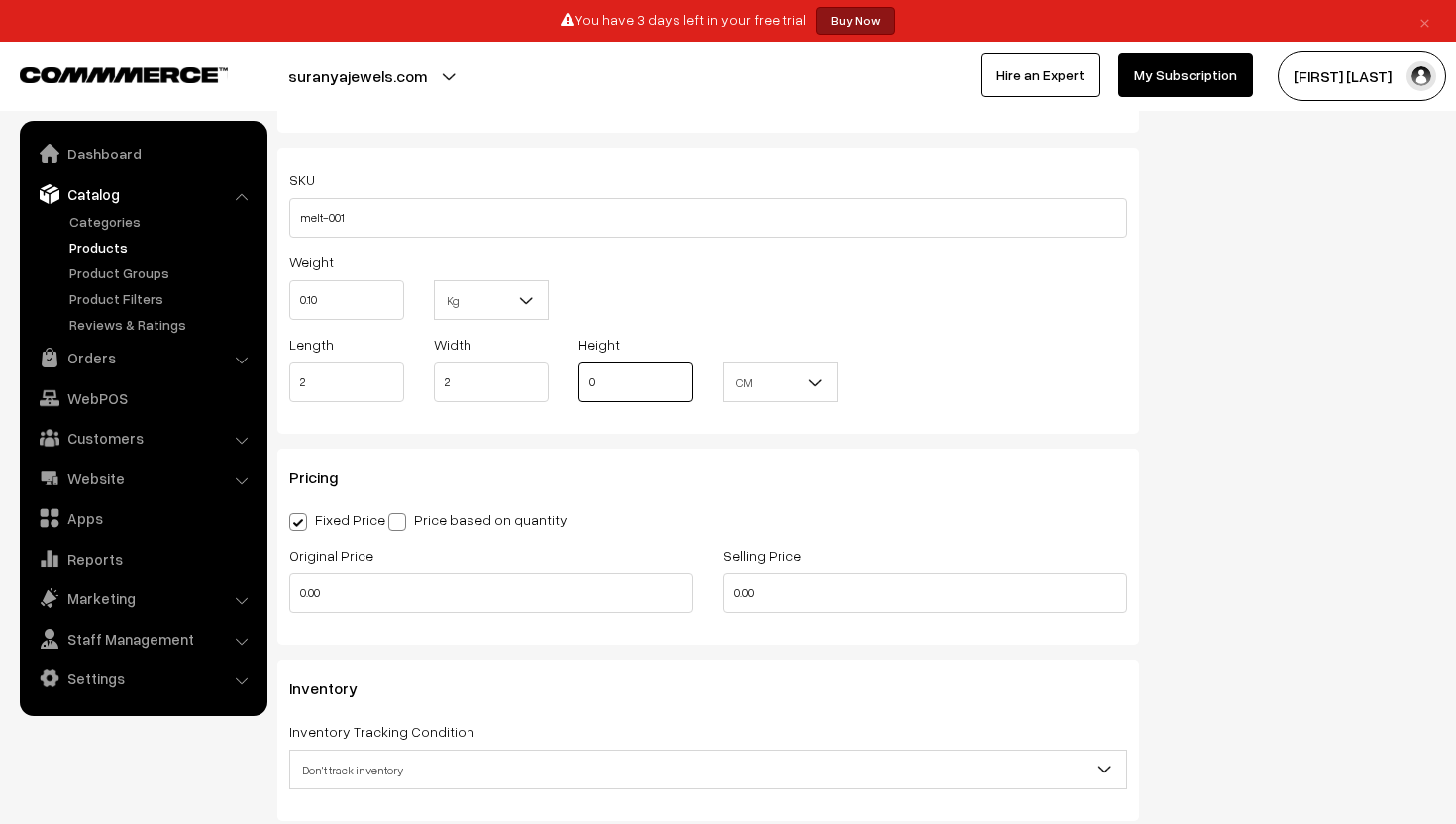 click on "0" at bounding box center (636, 382) 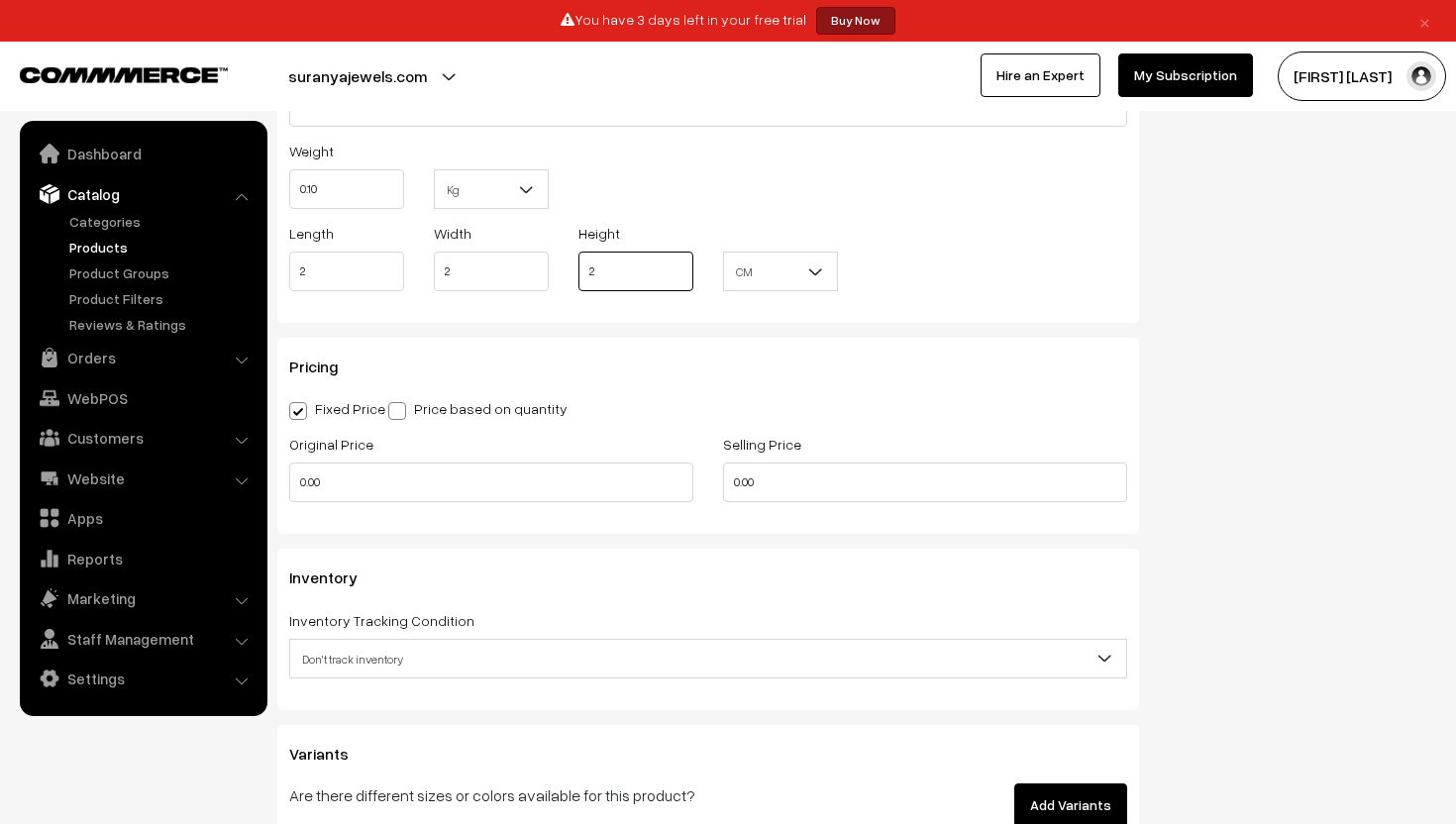scroll, scrollTop: 1525, scrollLeft: 0, axis: vertical 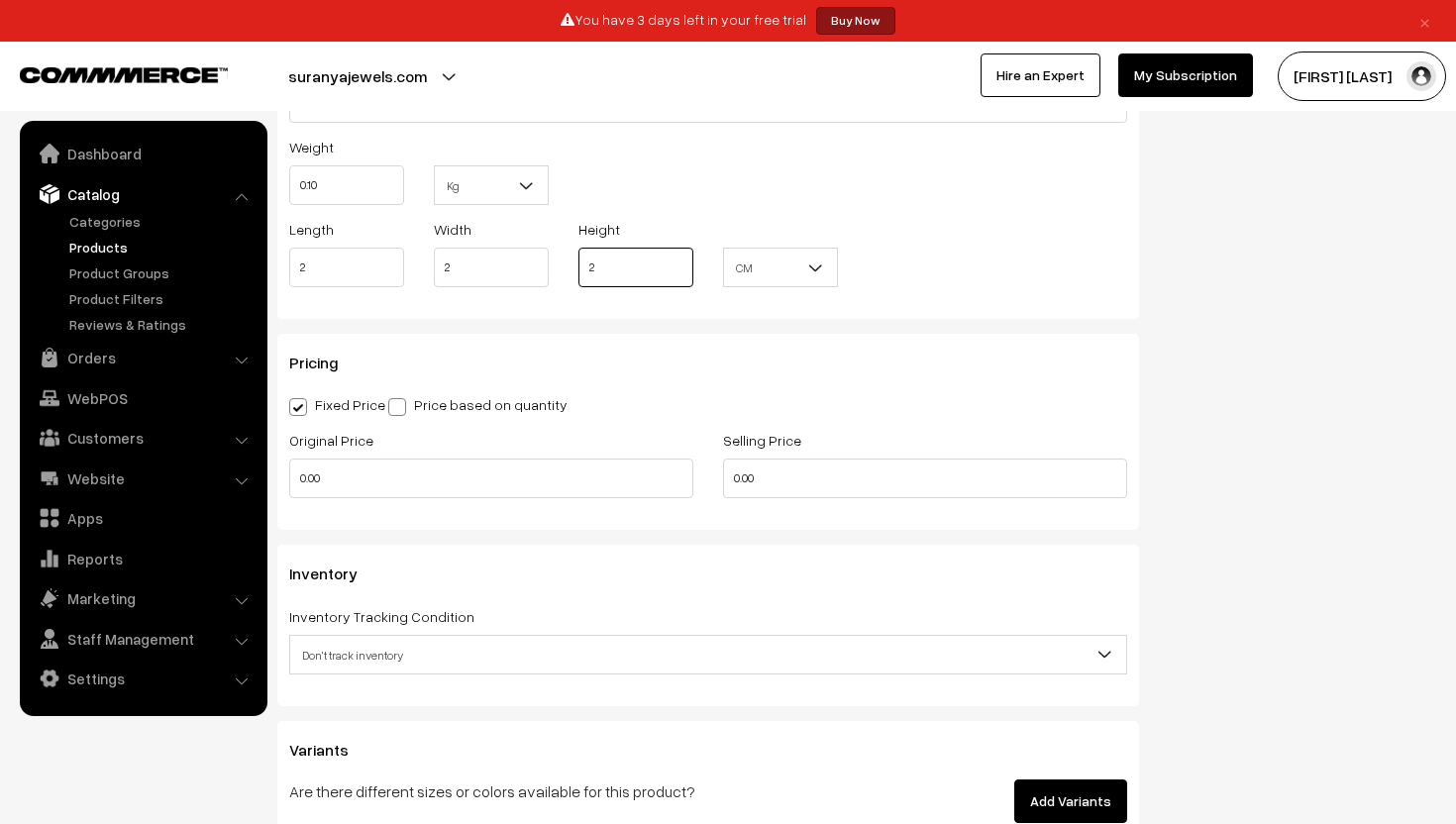 type on "2" 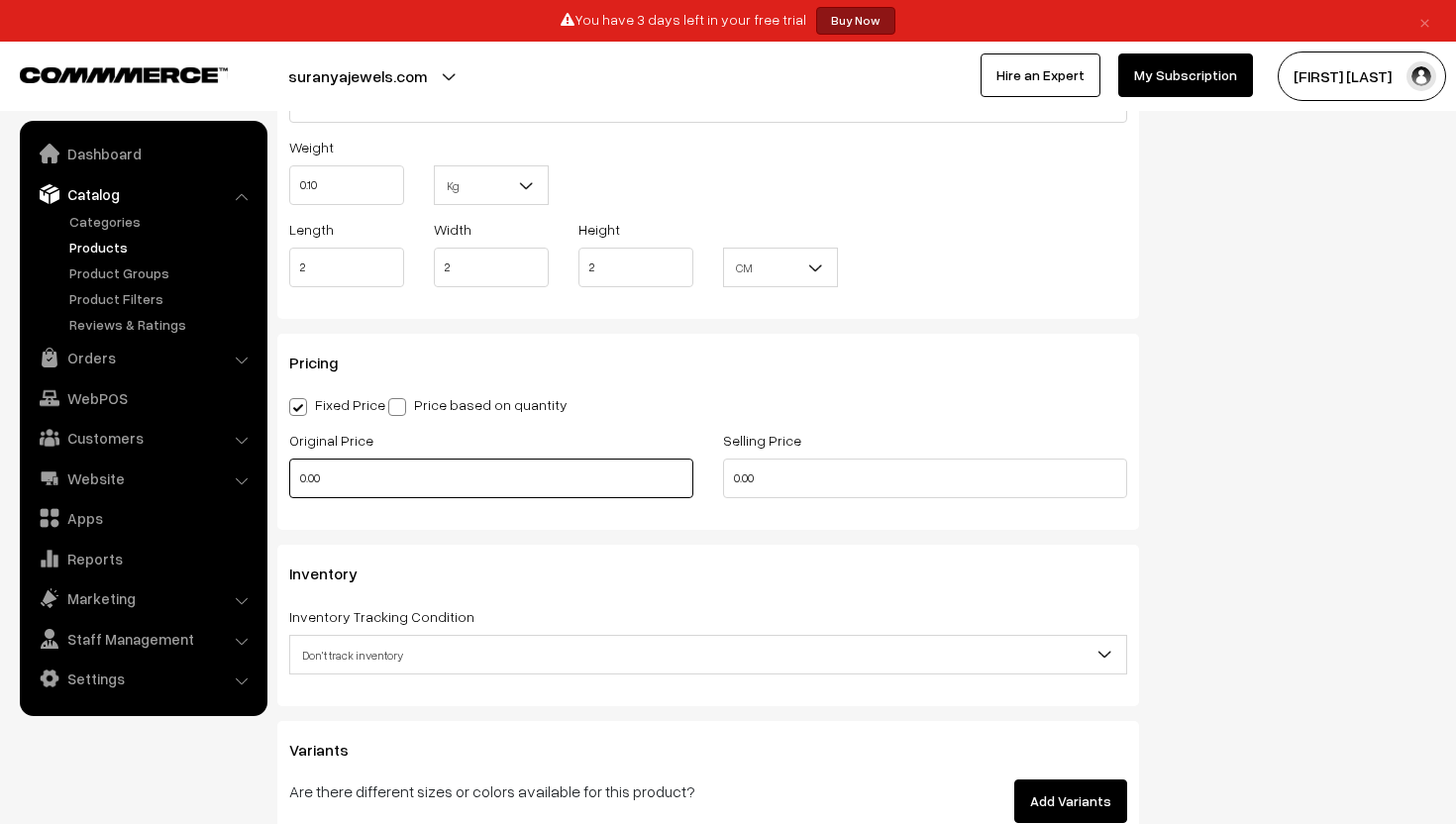 click on "0.00" at bounding box center (491, 478) 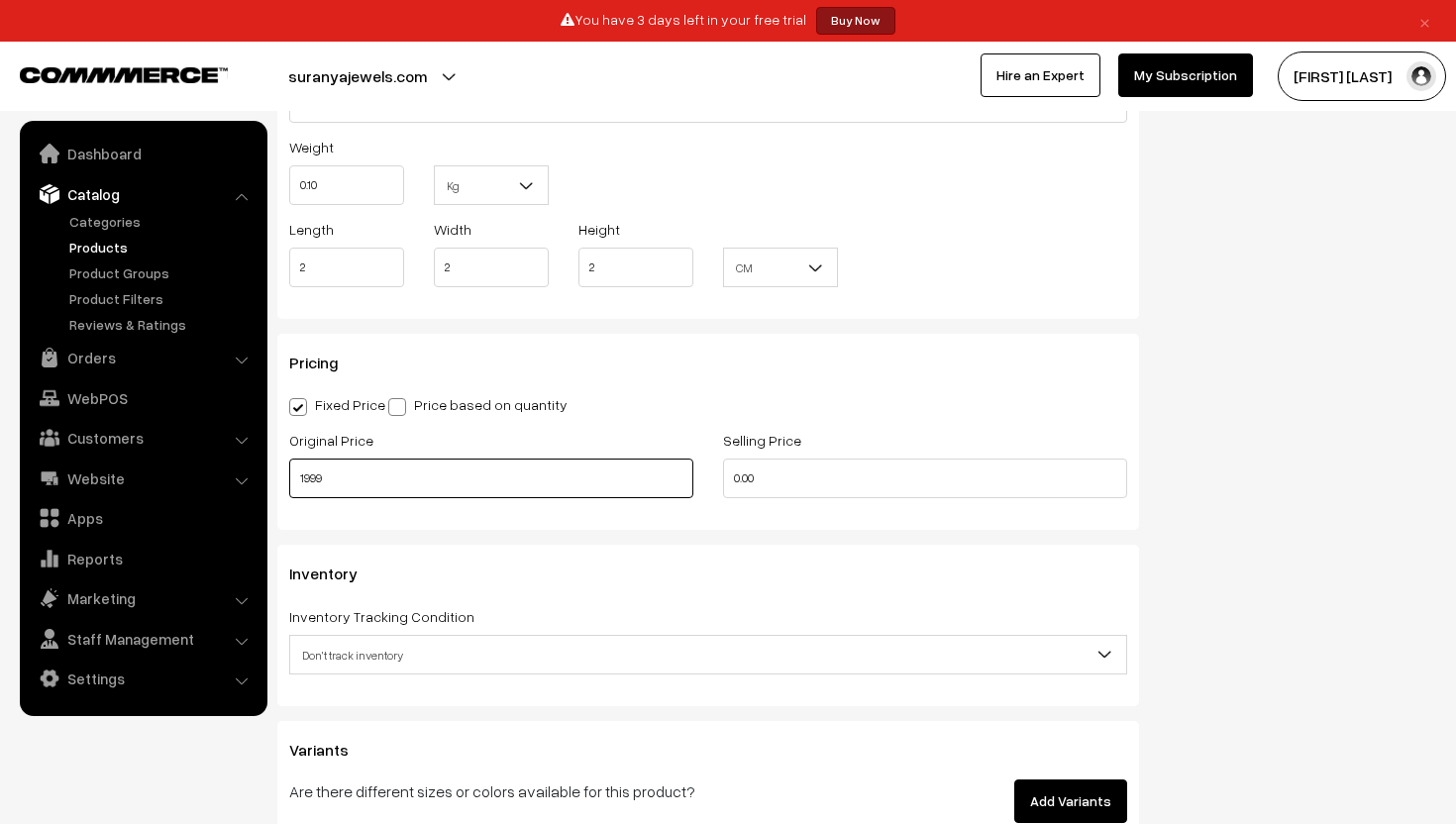 type on "1999" 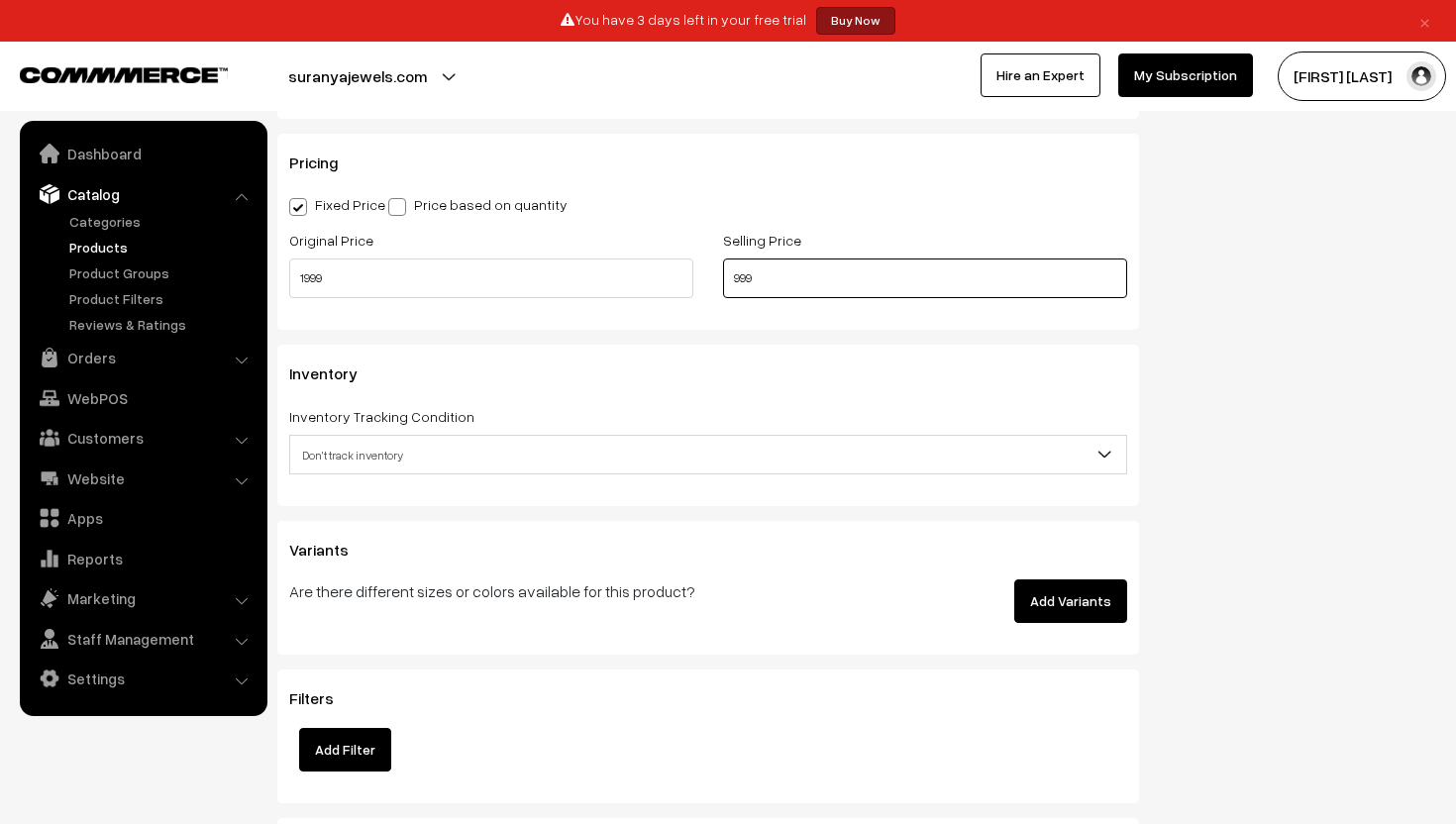 scroll, scrollTop: 1740, scrollLeft: 0, axis: vertical 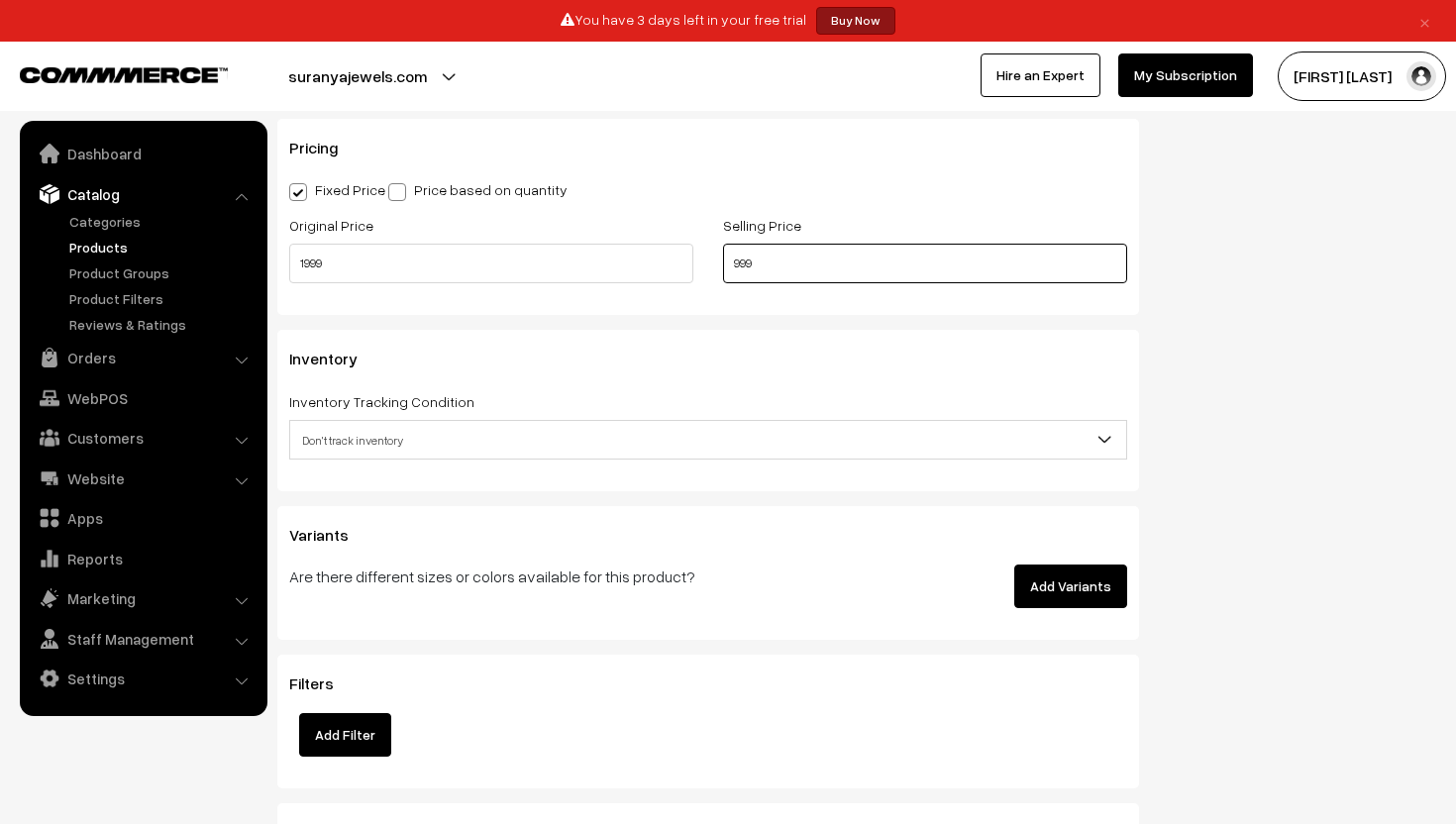 type on "999" 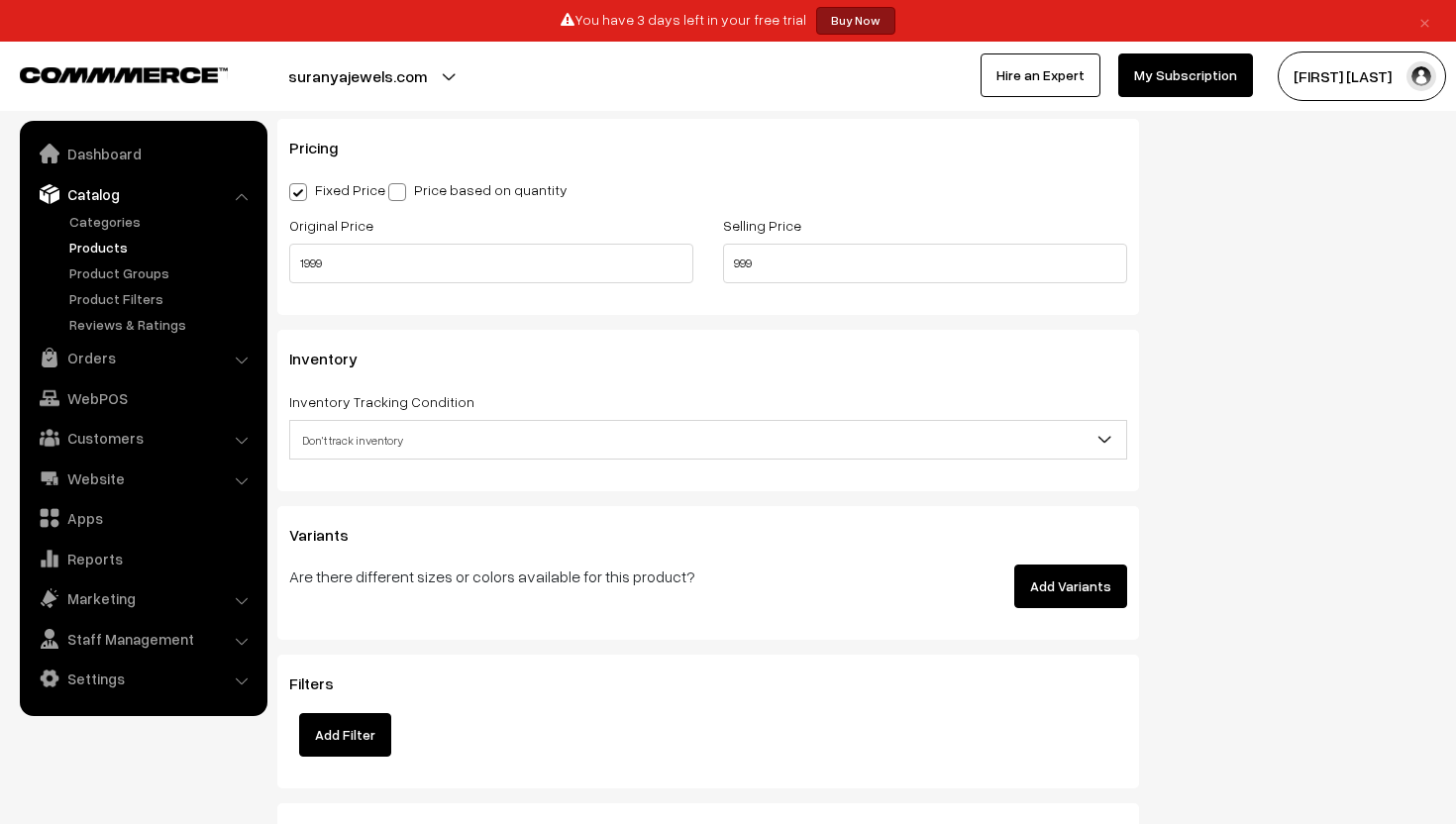 click on "Don't track inventory" at bounding box center [708, 440] 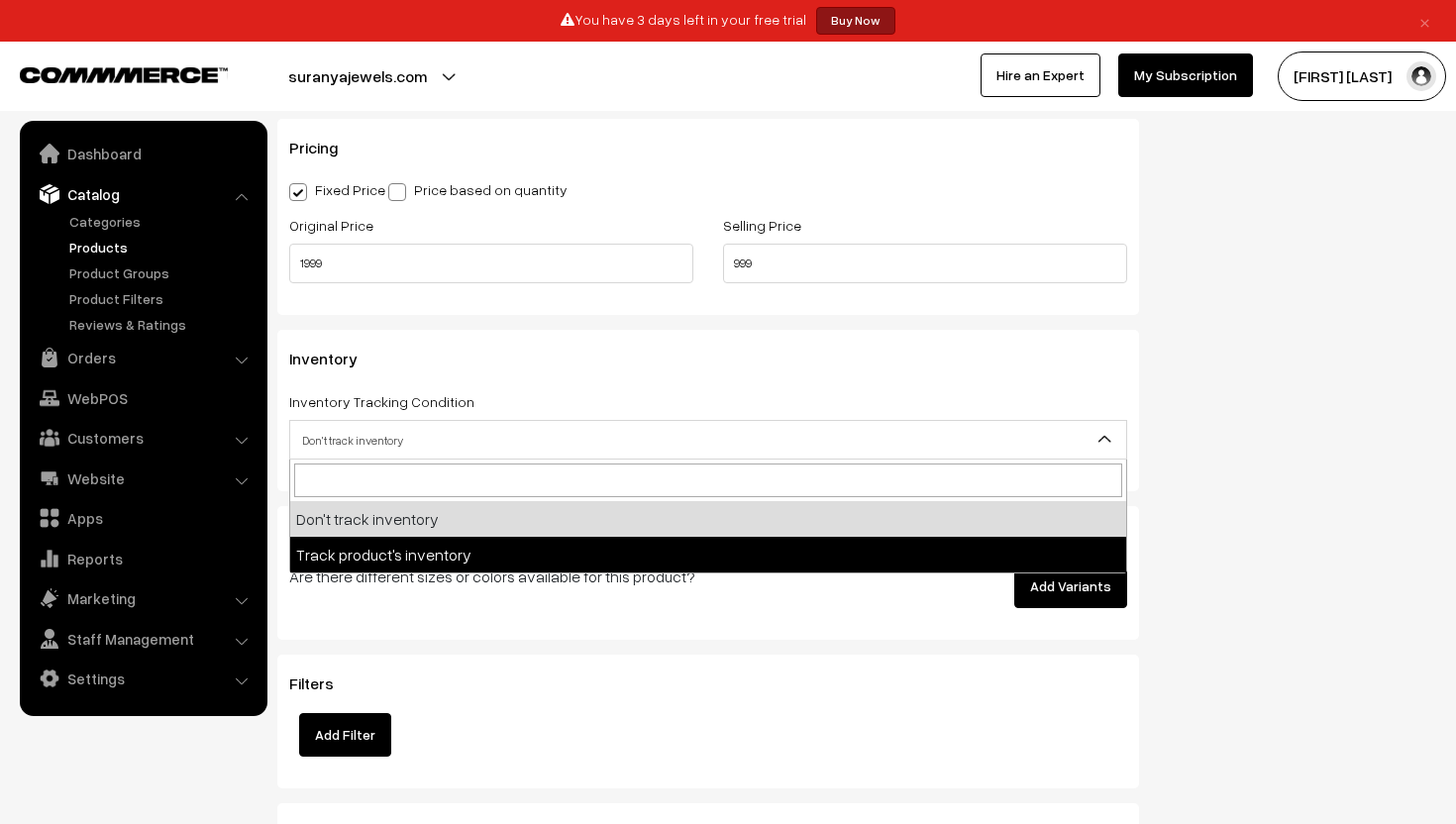 select on "2" 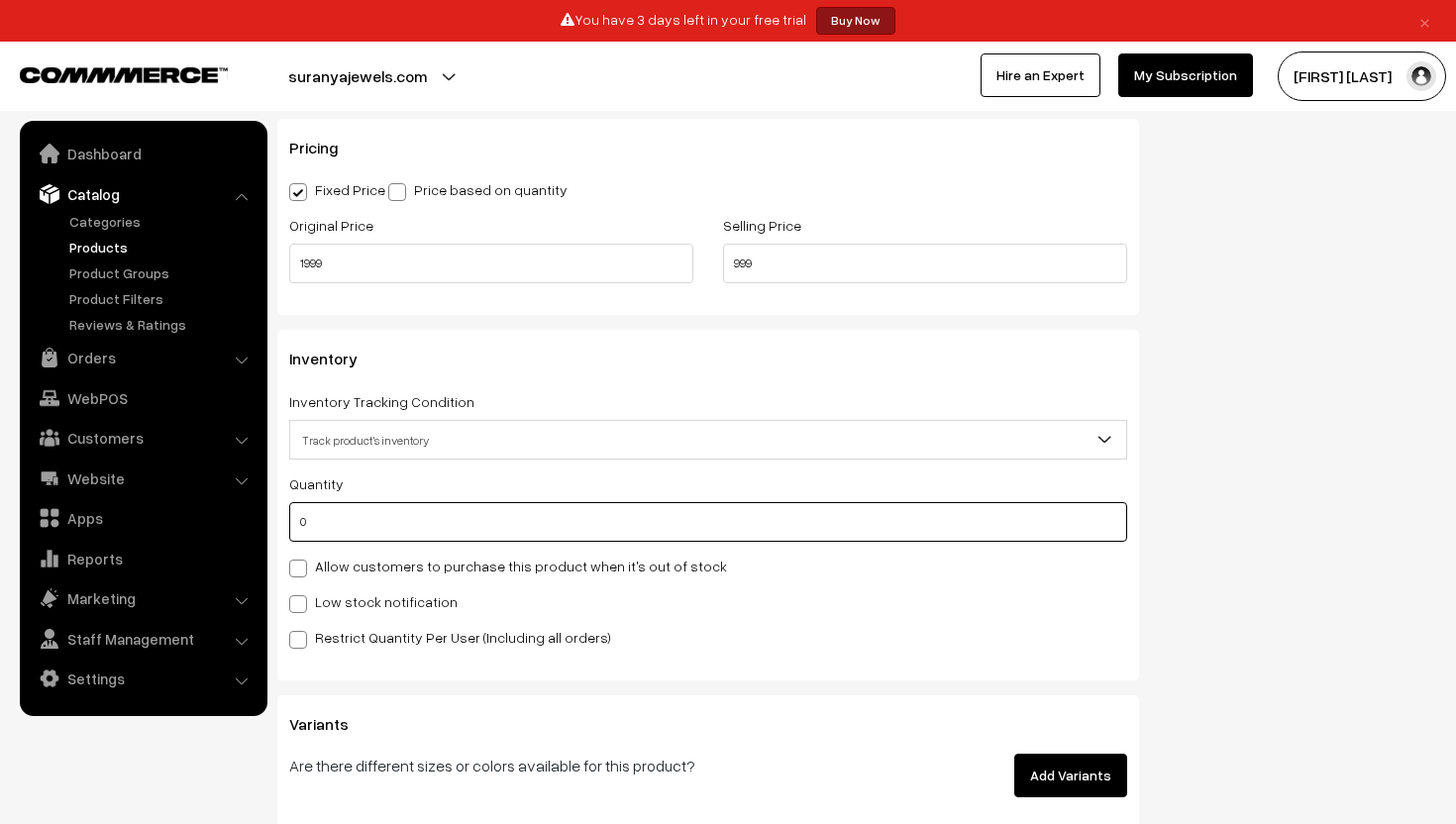click on "0" at bounding box center [708, 522] 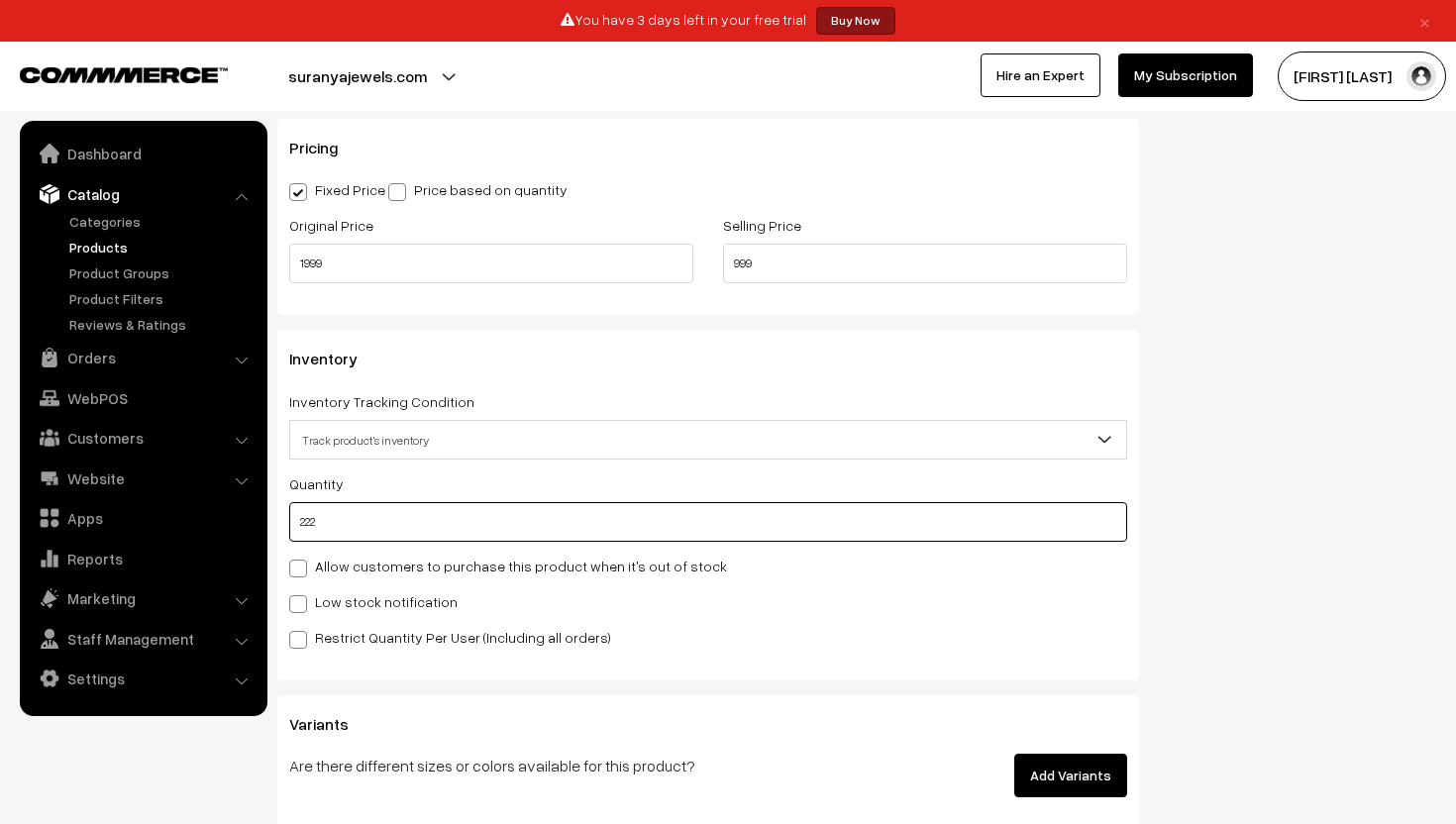 type on "222" 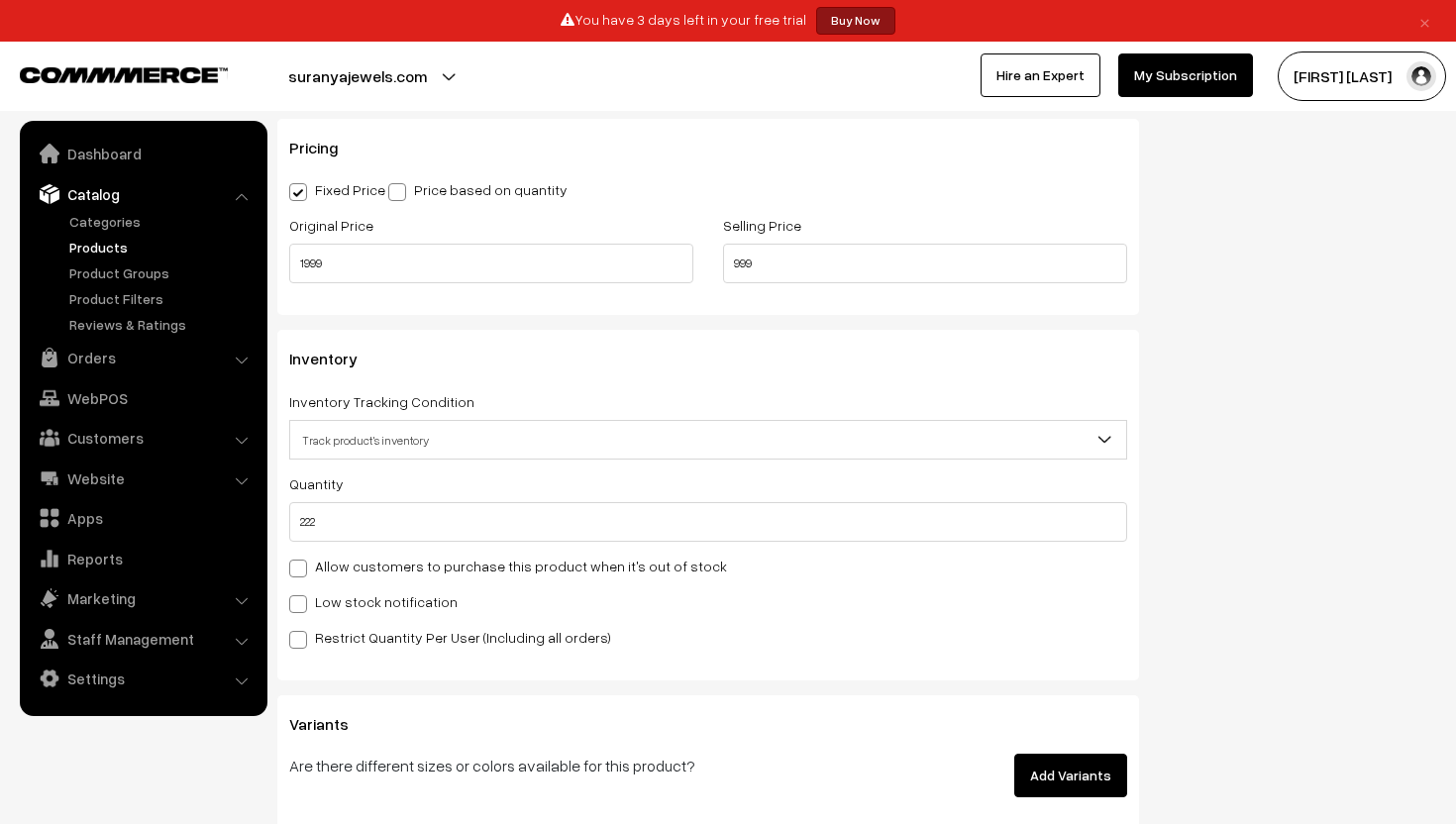 click on "Low stock notification" at bounding box center [373, 601] 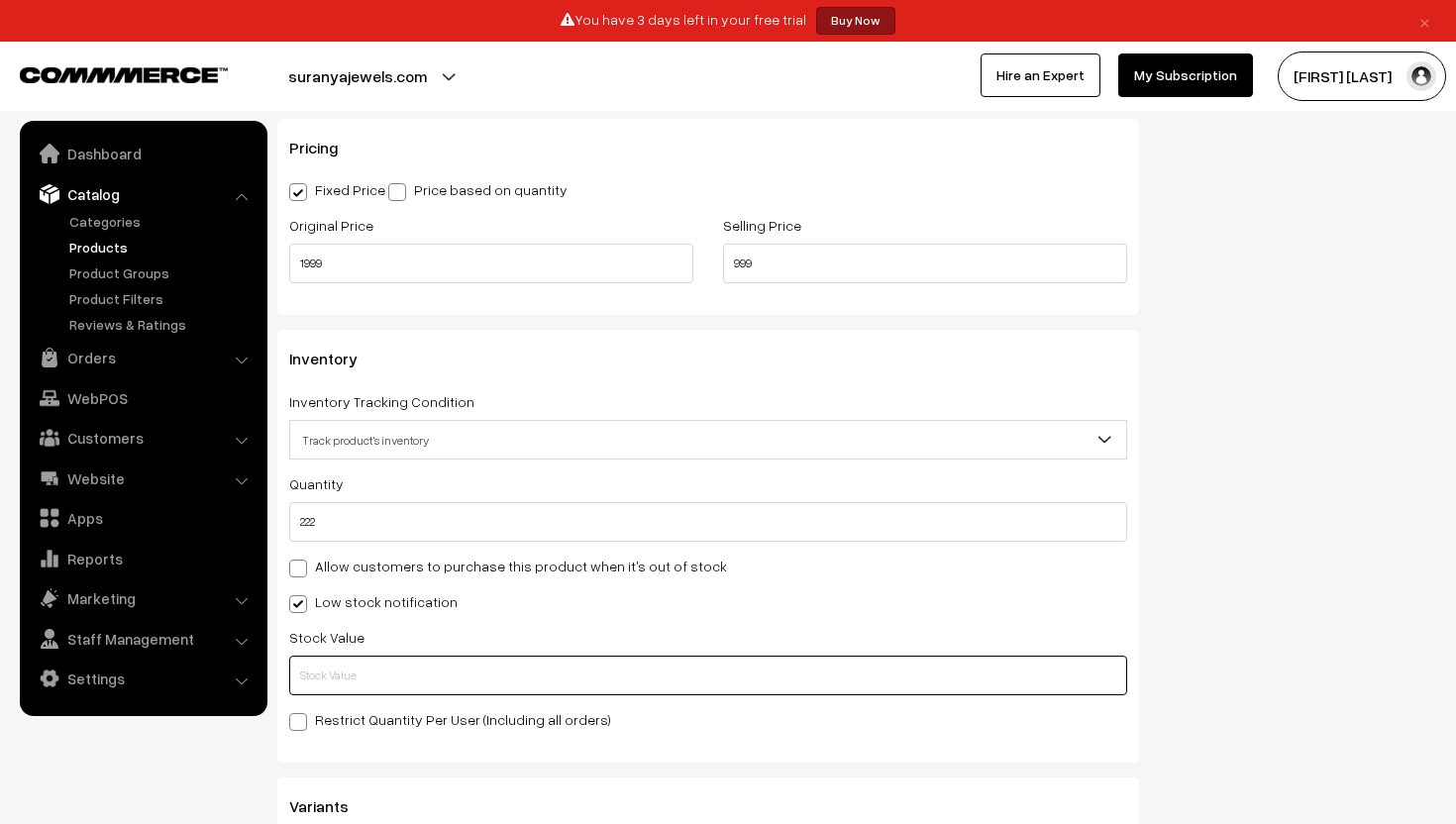 click at bounding box center (708, 675) 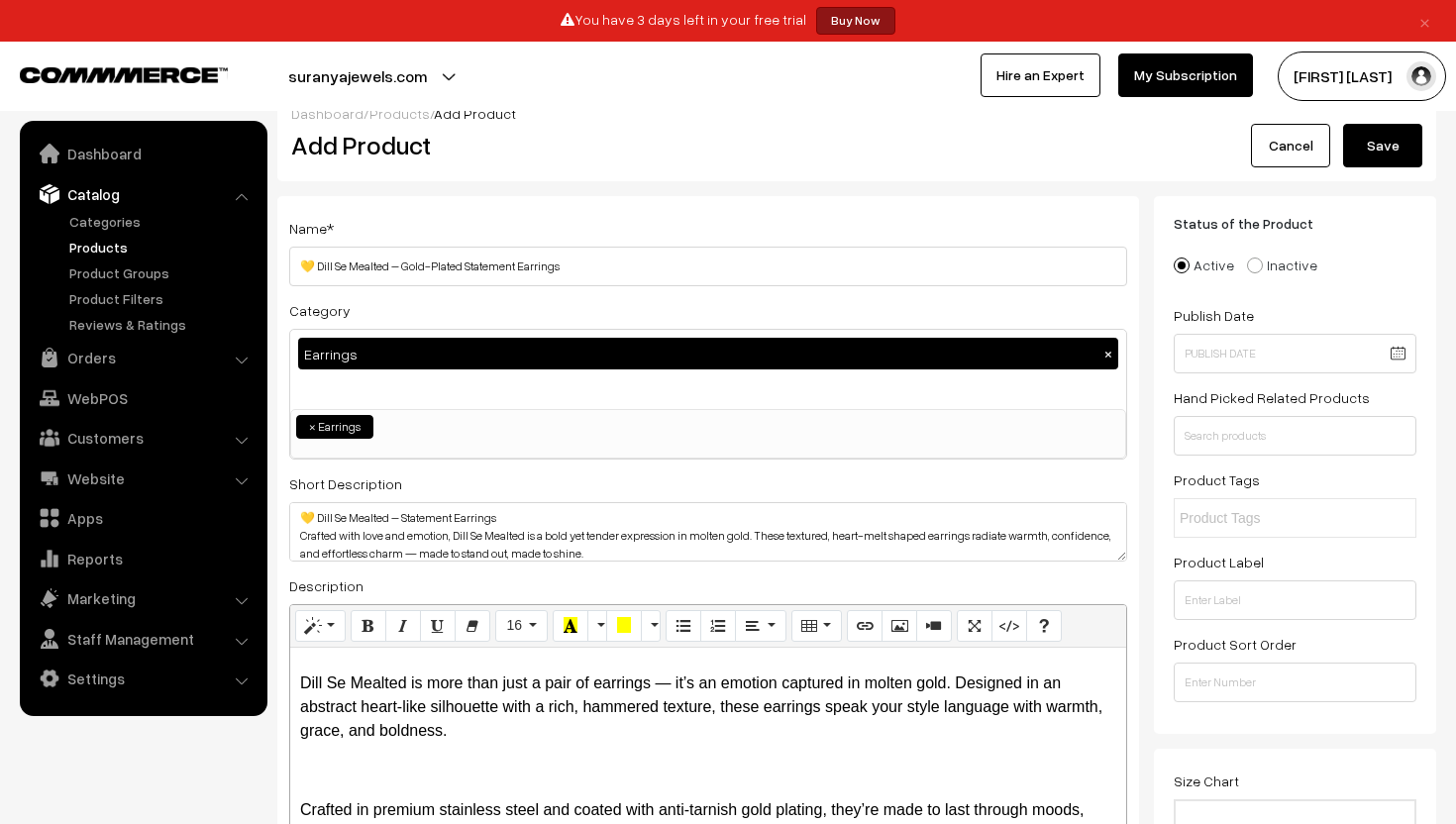scroll, scrollTop: 0, scrollLeft: 0, axis: both 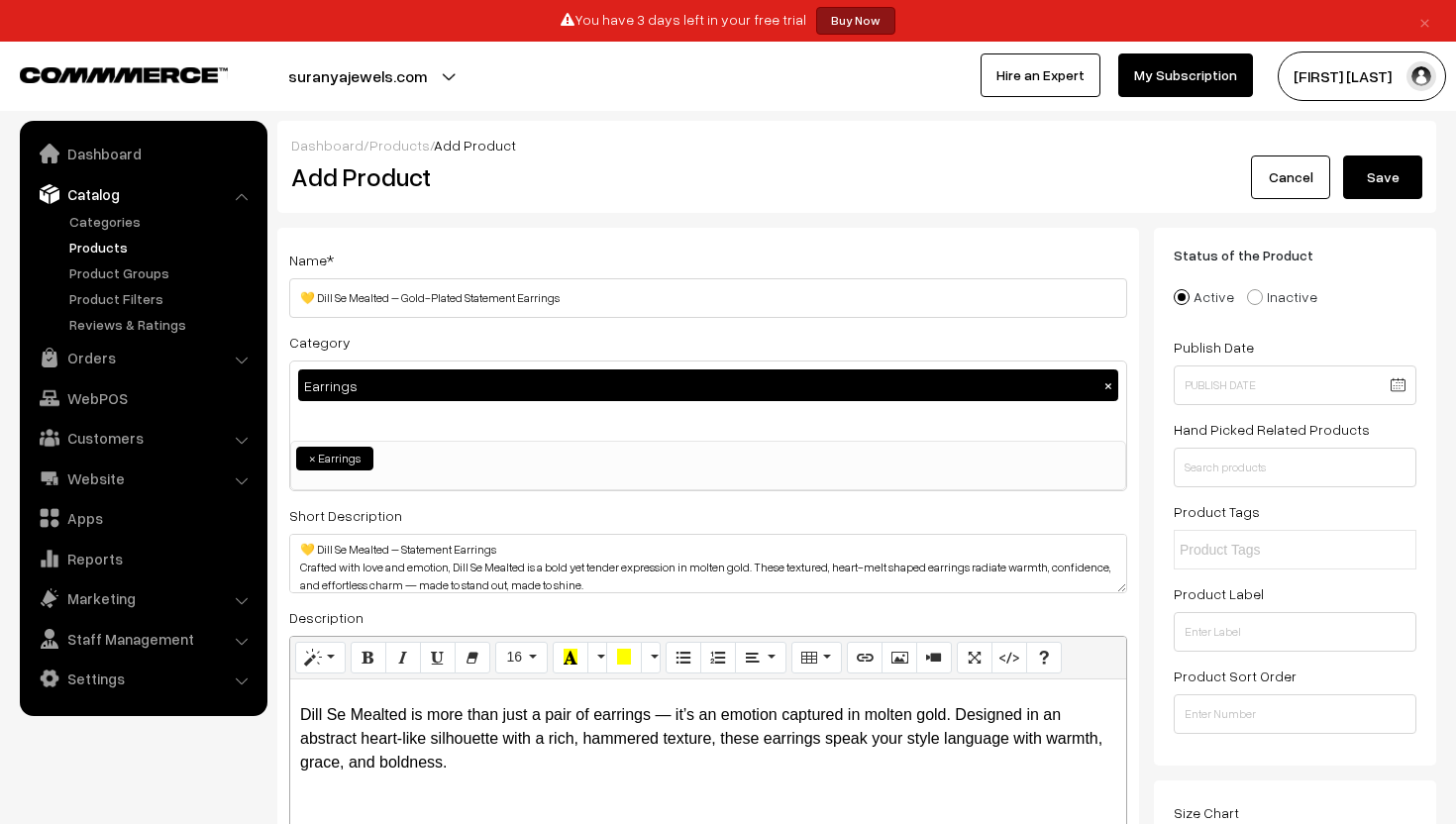 type on "1" 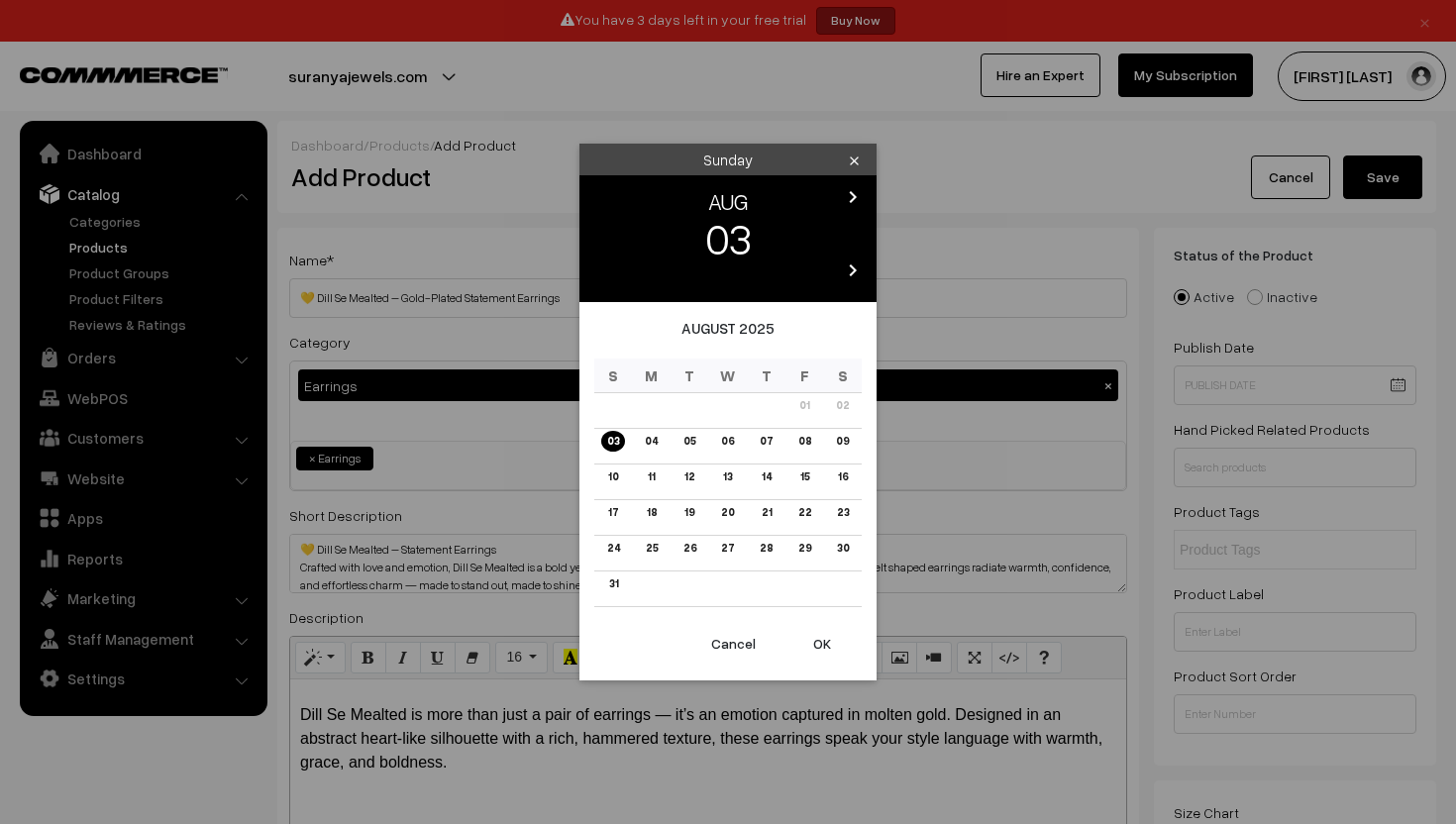 click on "Thank you for showing interest. Our team will call you shortly.
Close
×
You have 3 days left in your free trial
Buy Now
Buy Now
Go to Website" at bounding box center (728, 1847) 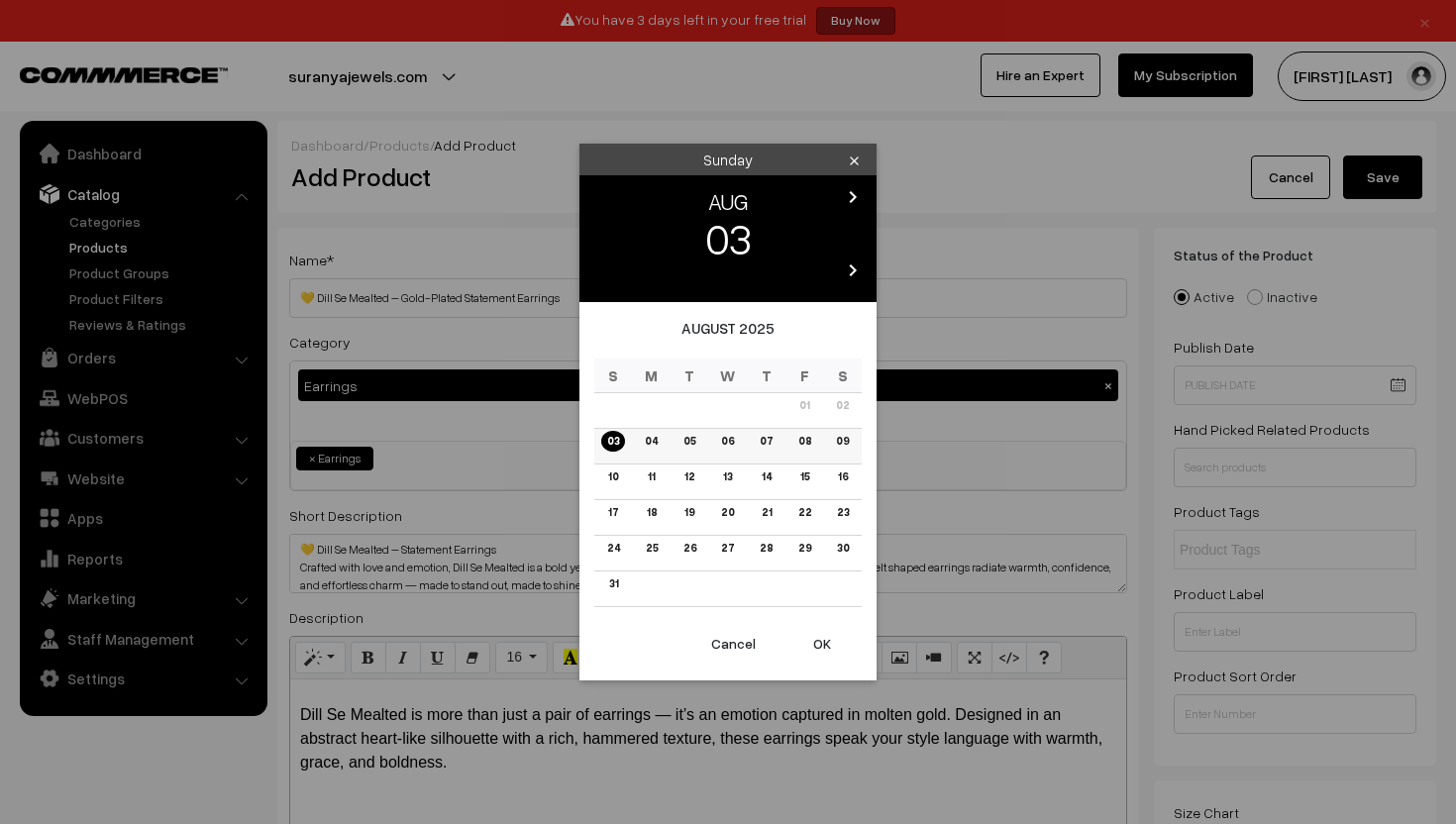 click on "03" at bounding box center [613, 441] 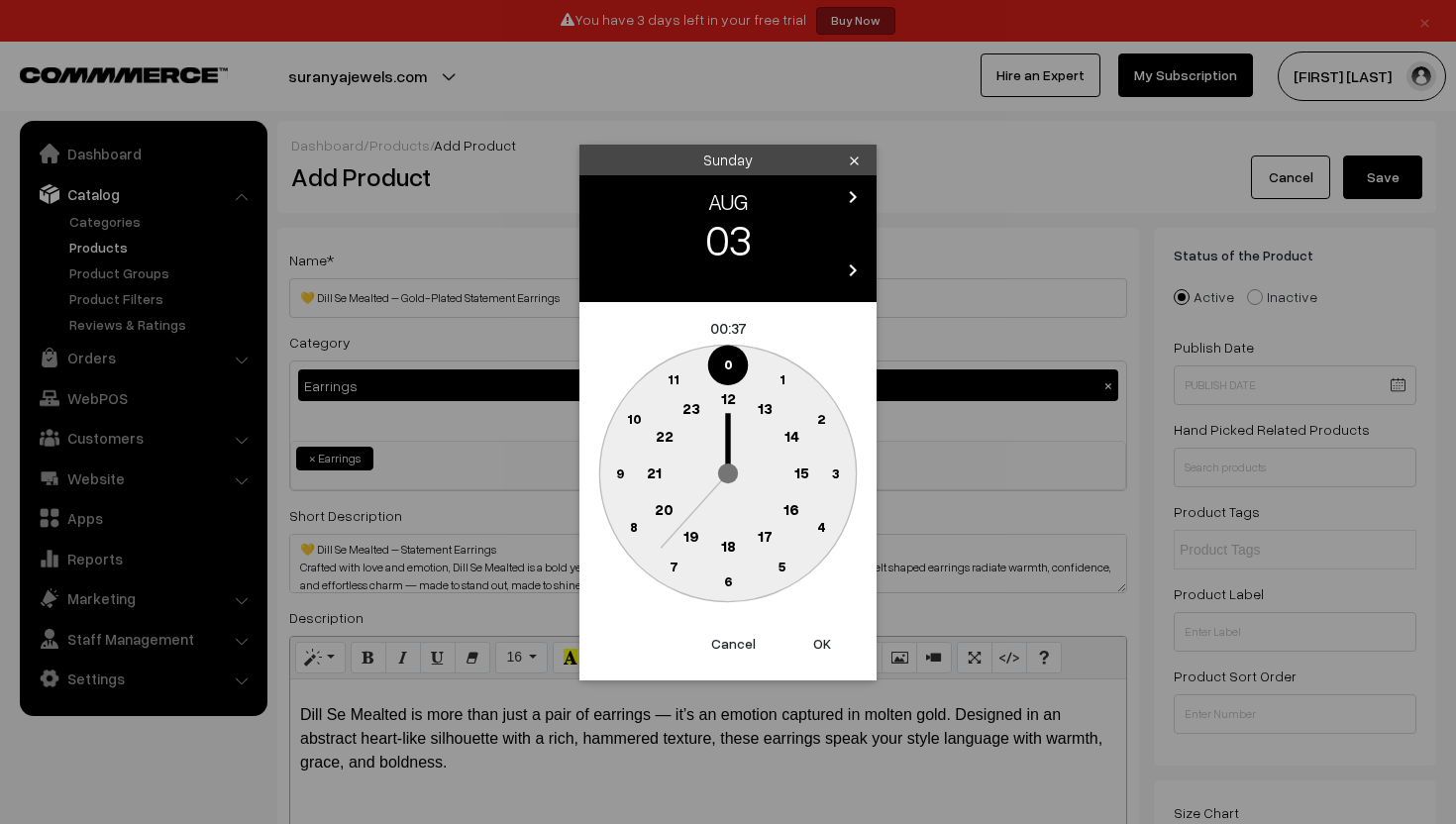 click on "OK" at bounding box center [822, 644] 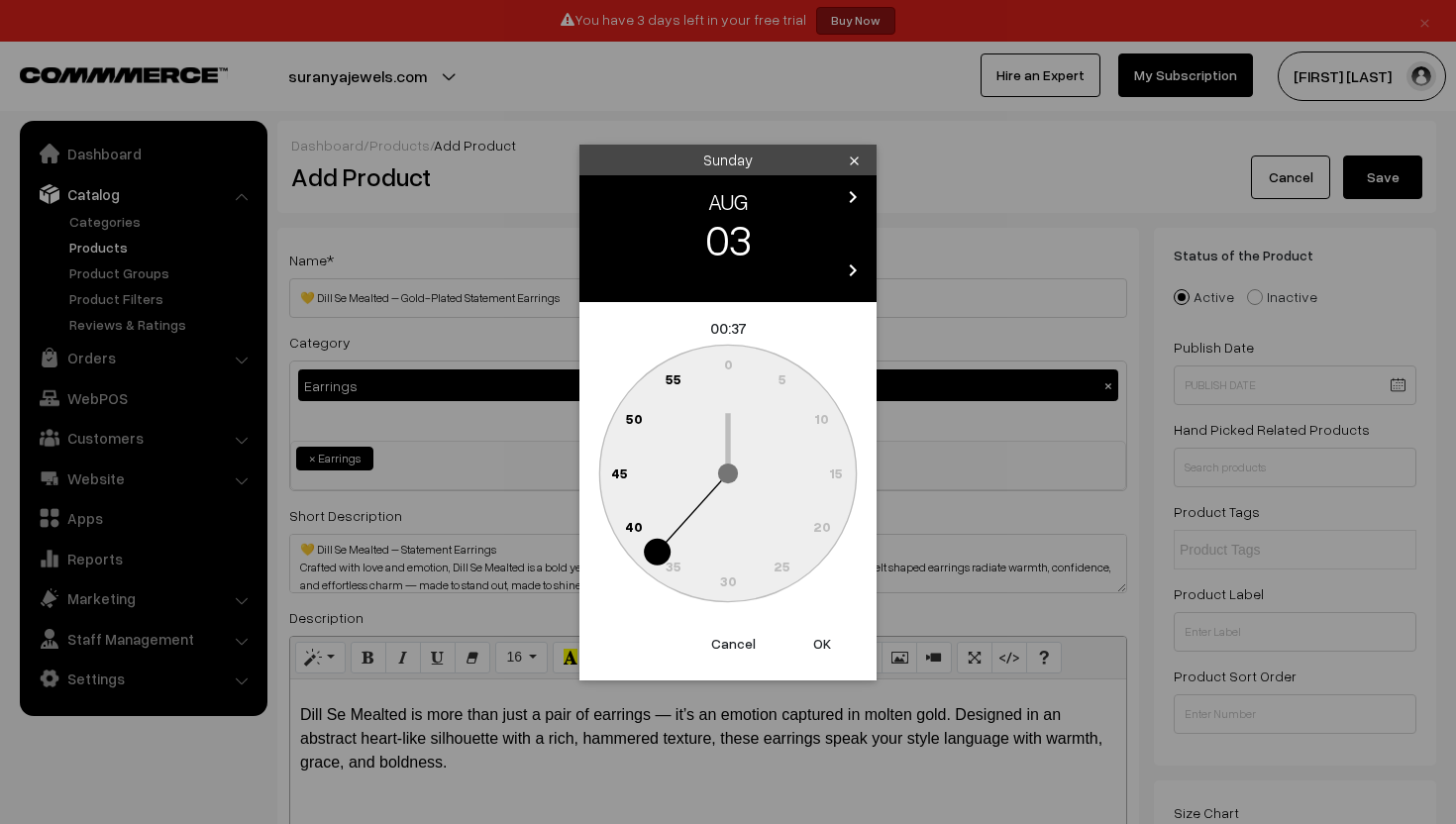 click on "OK" at bounding box center (822, 644) 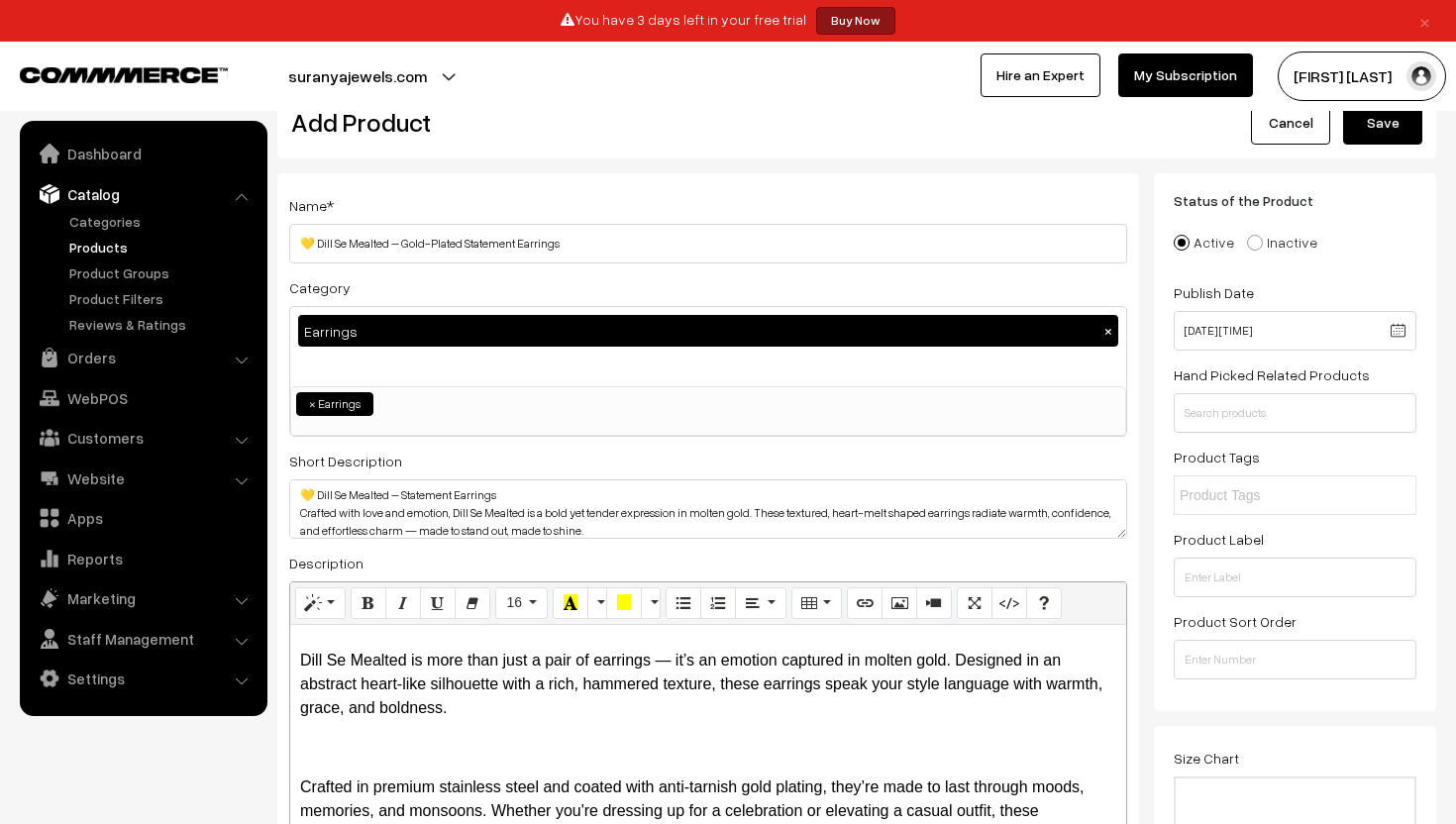 scroll, scrollTop: 57, scrollLeft: 0, axis: vertical 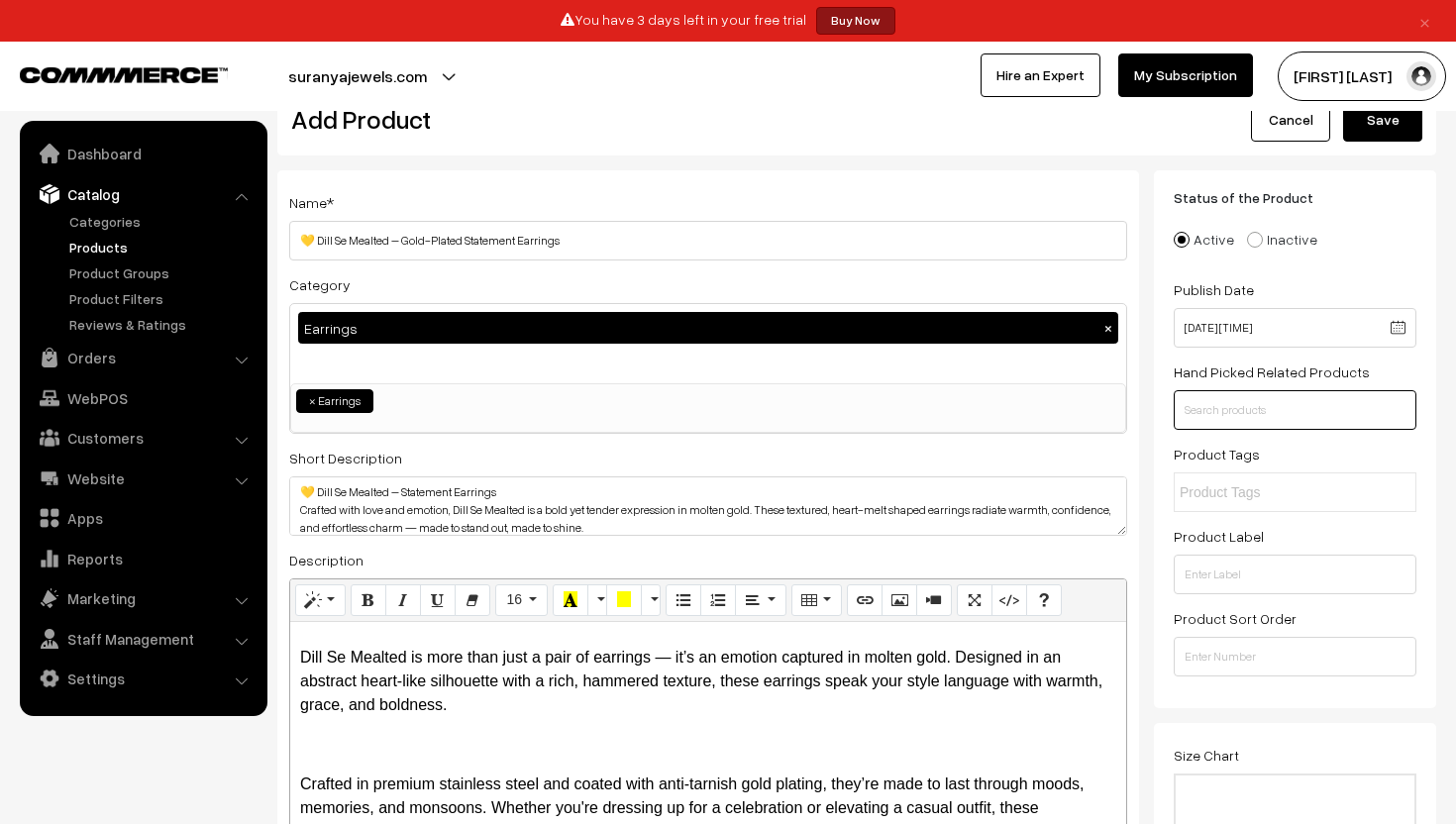 click at bounding box center [1295, 410] 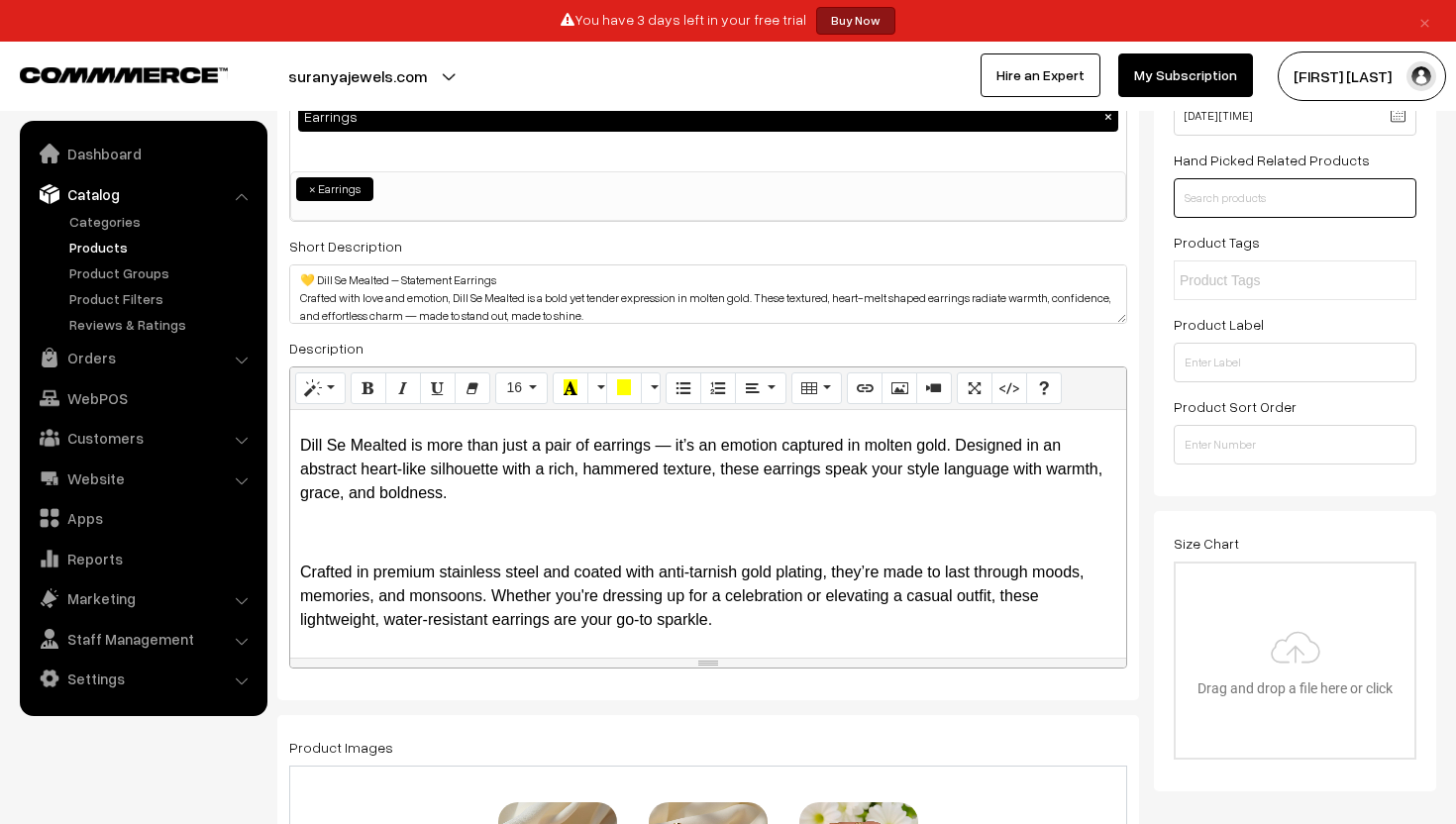 scroll, scrollTop: 0, scrollLeft: 0, axis: both 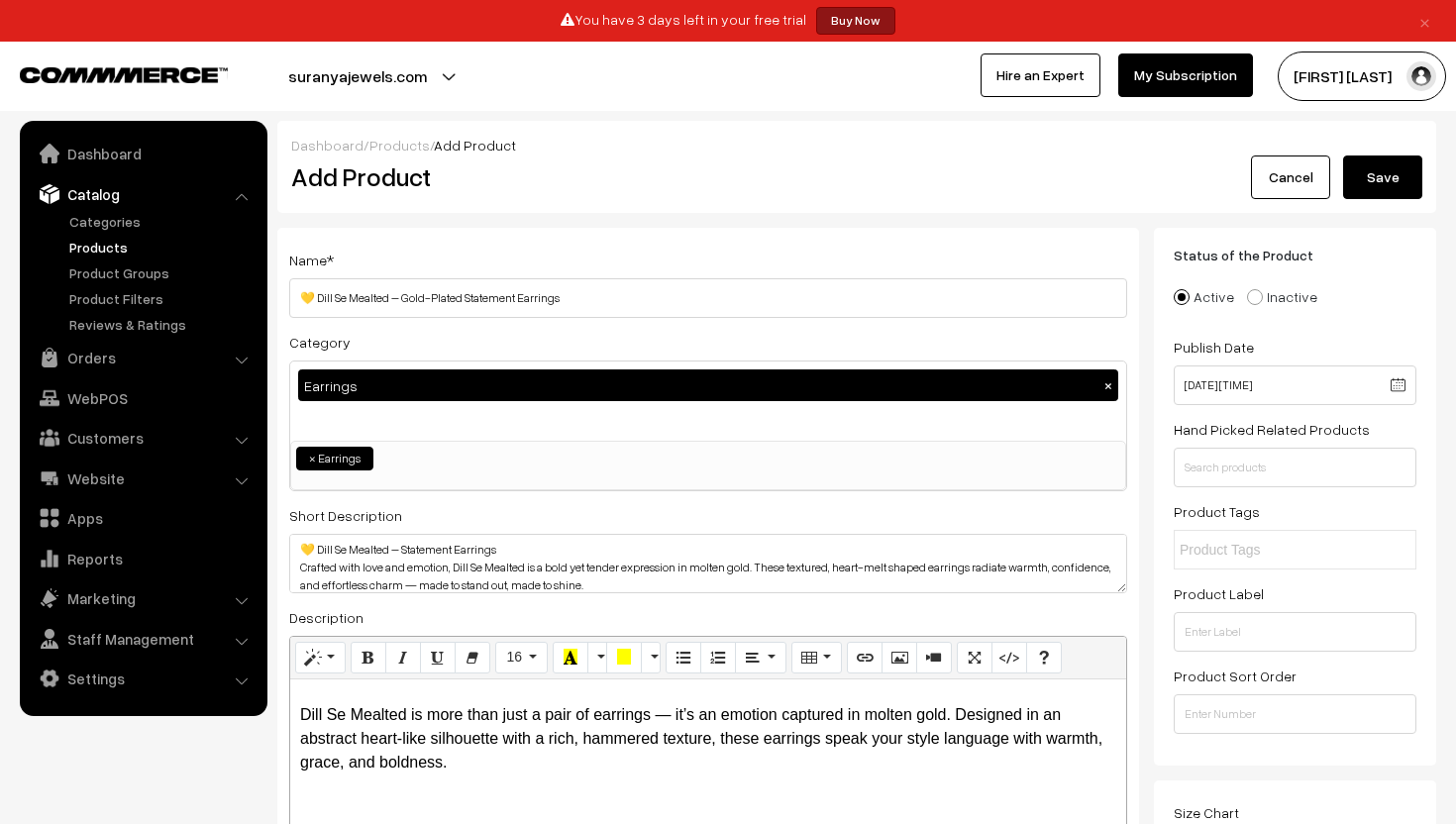 click on "Save" at bounding box center (1383, 177) 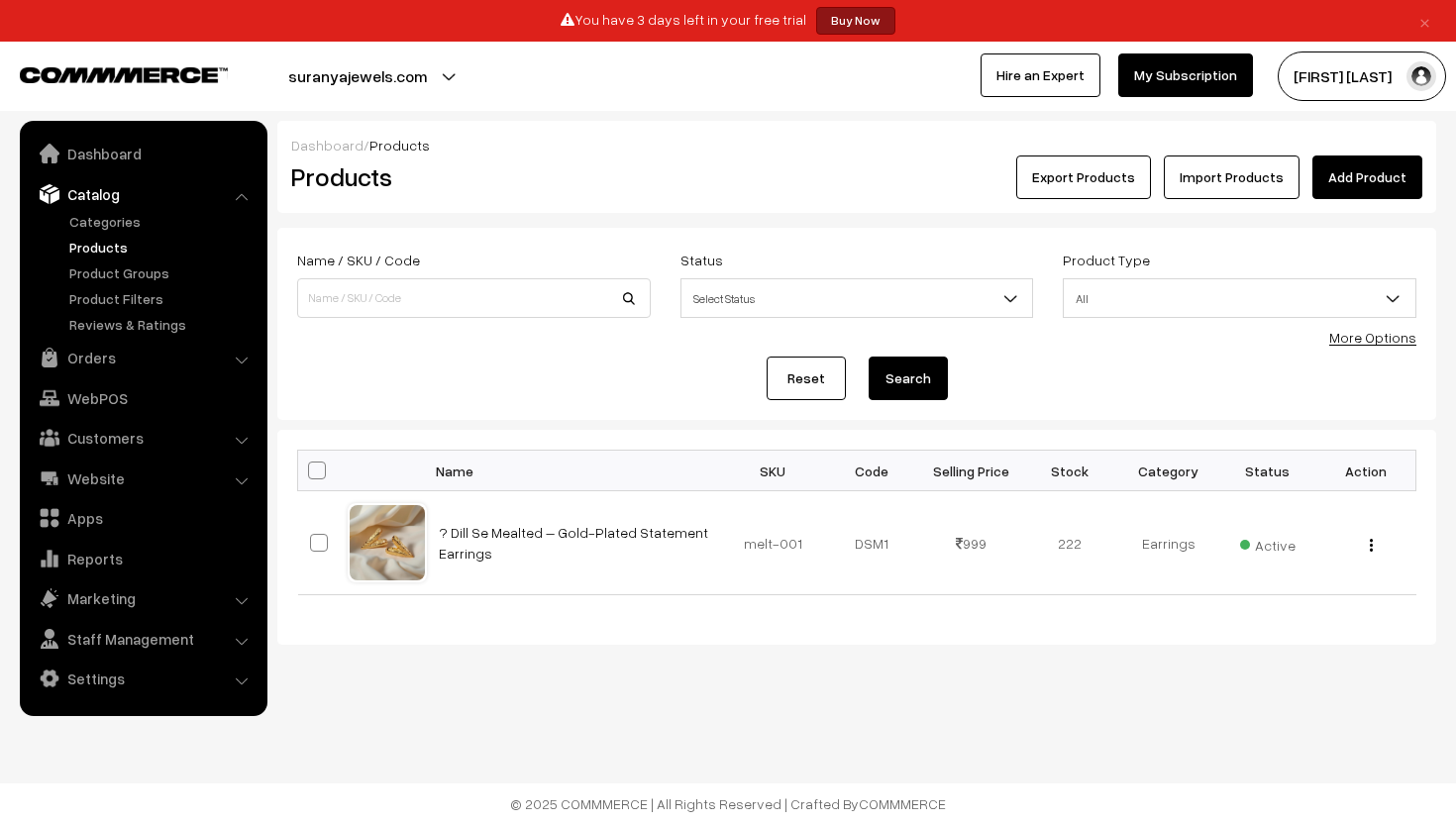 scroll, scrollTop: 0, scrollLeft: 0, axis: both 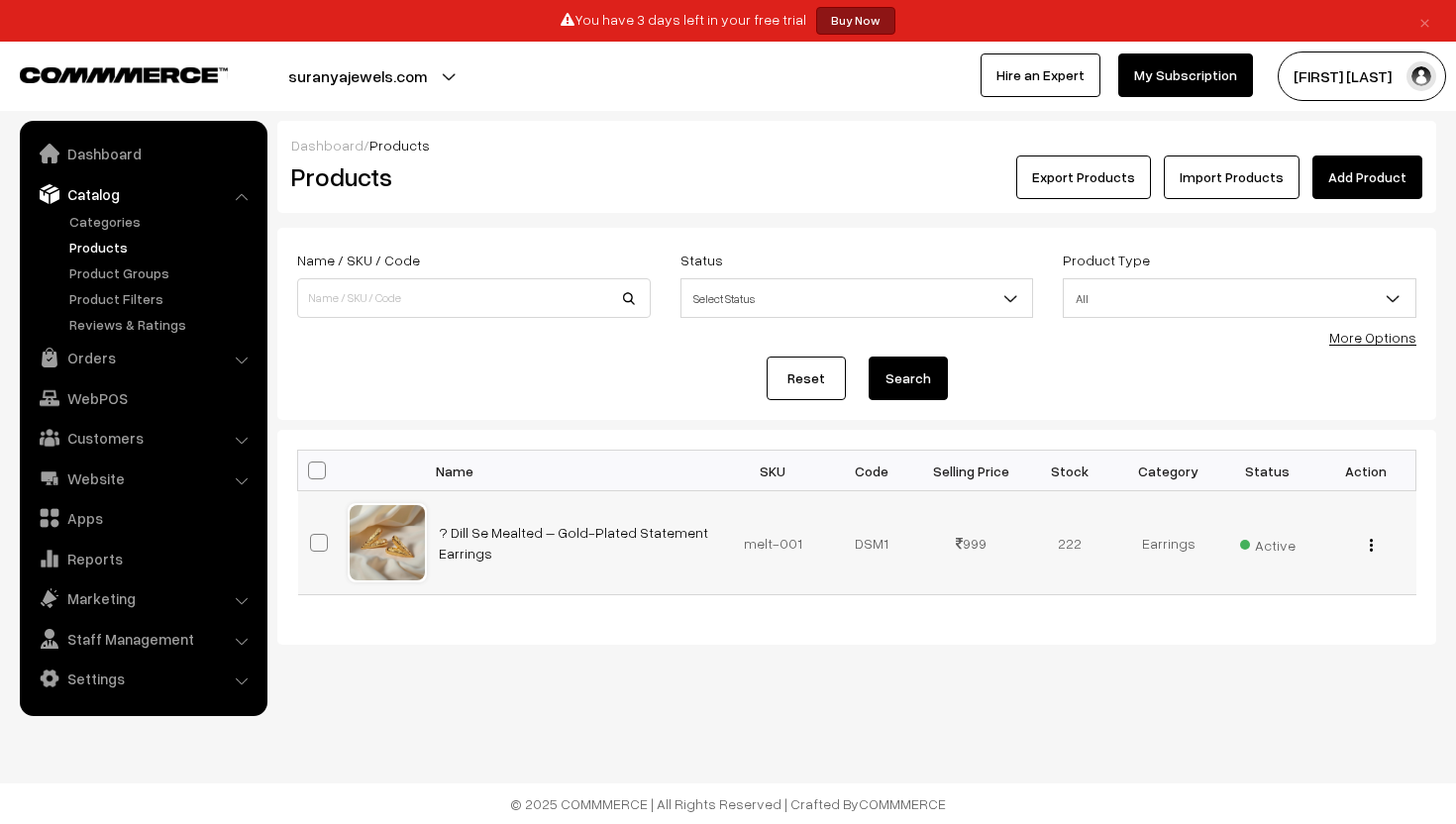 click at bounding box center (319, 543) 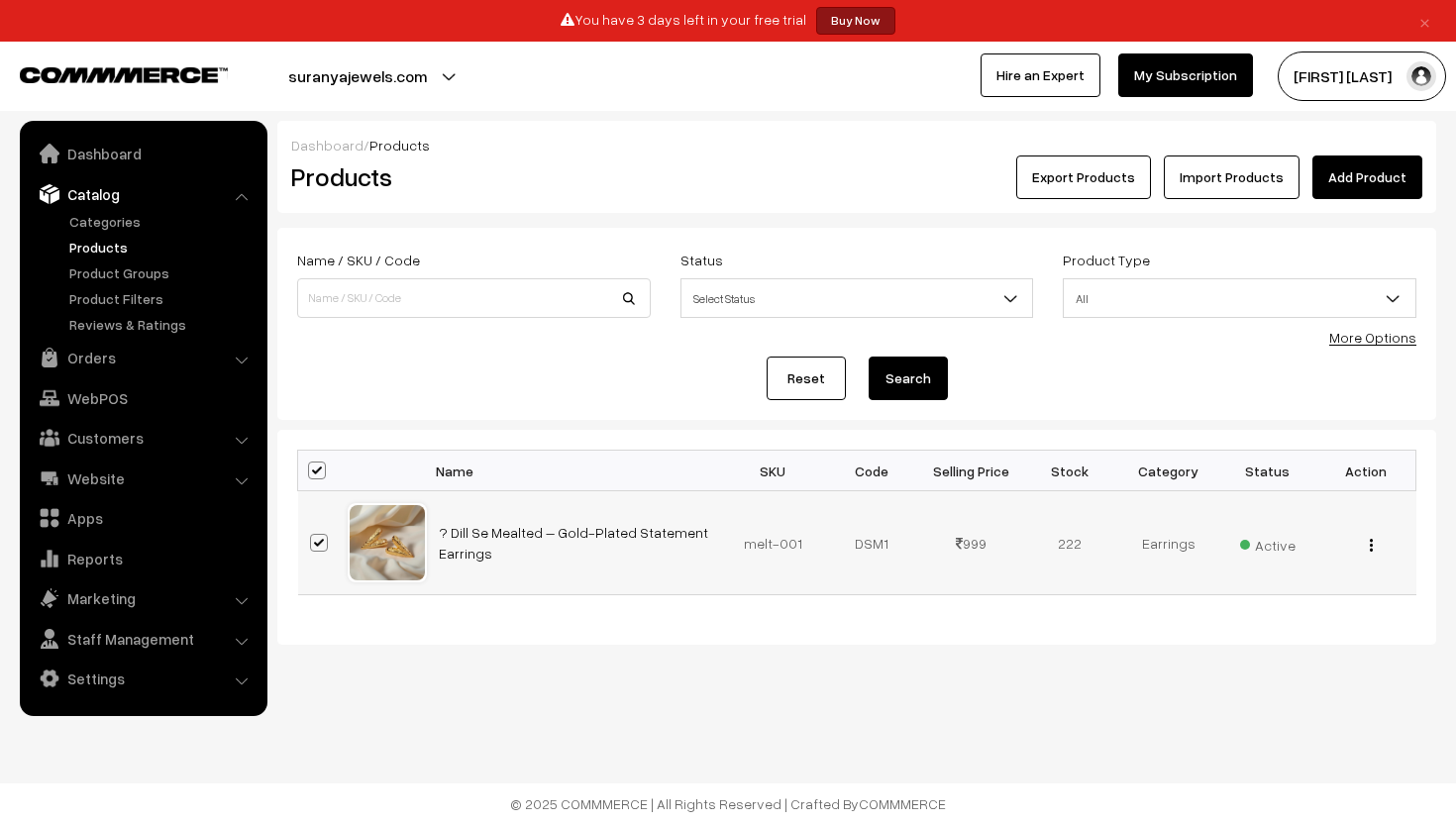 checkbox on "true" 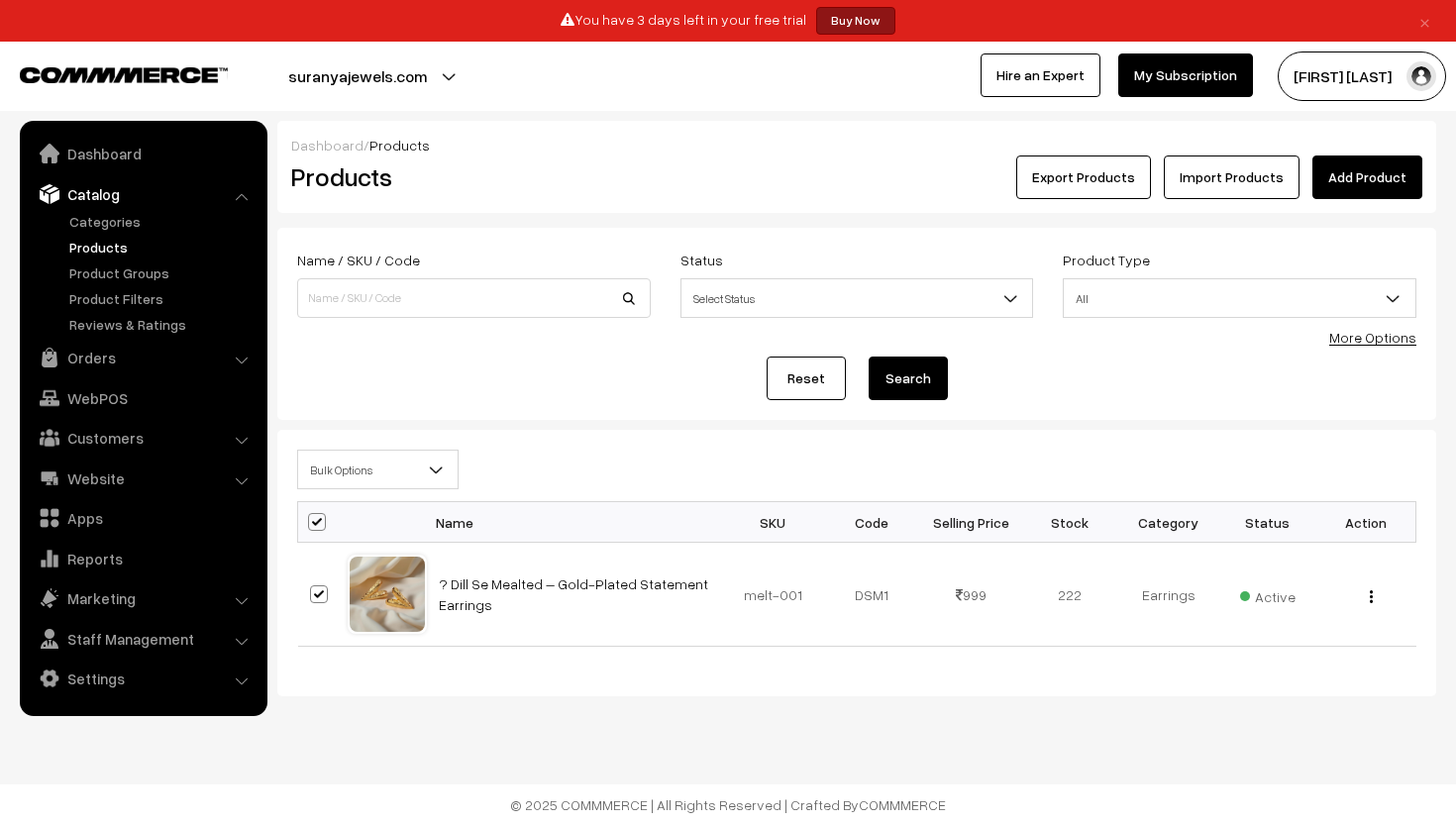click on "Name / SKU / Code
Status
Select Status
Active
Inactive
Select Status
Product Type
All
Digital
Physical
All
More Options
Name / SKU / Code
Status Active All" at bounding box center [857, 324] 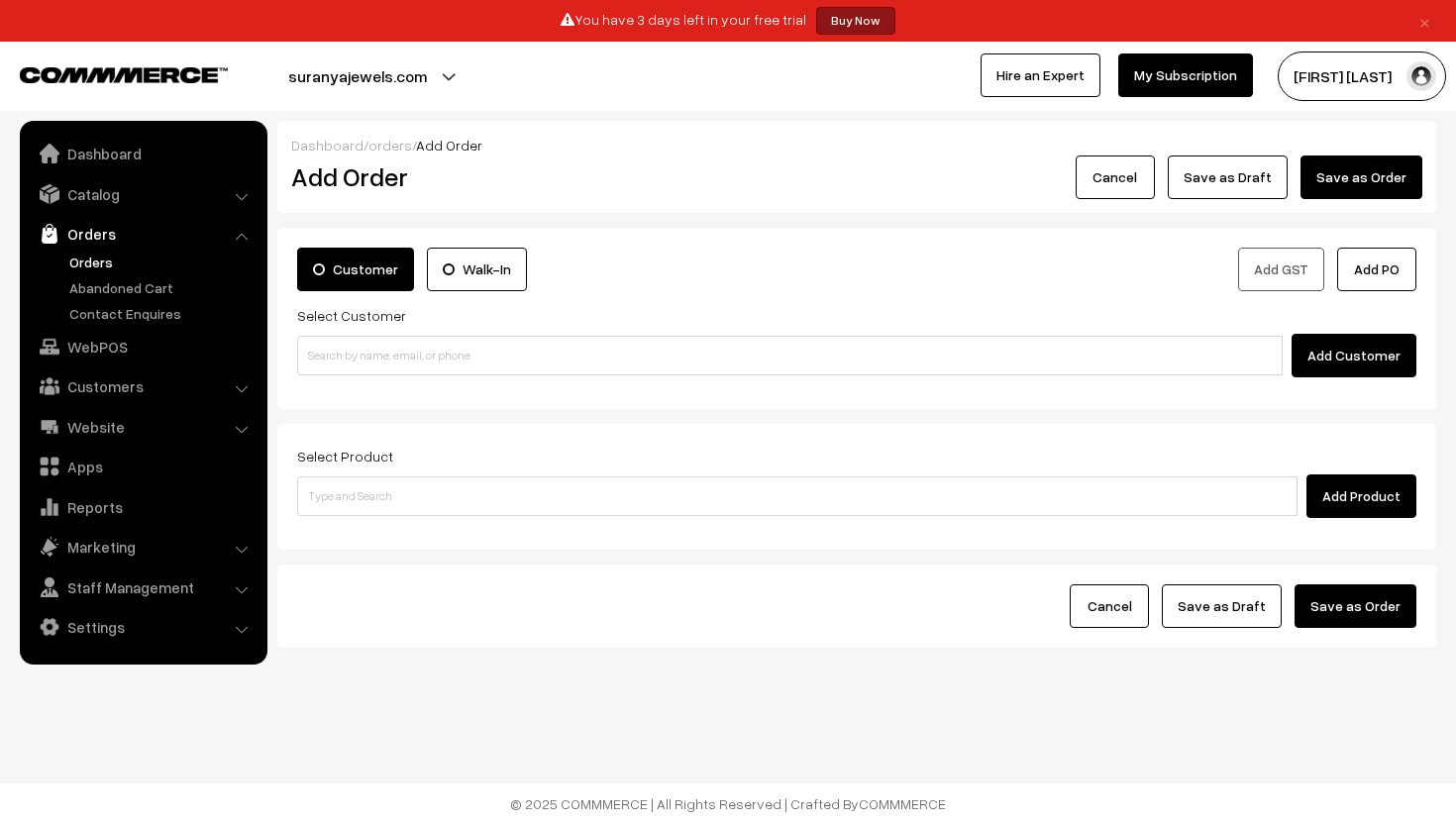 scroll, scrollTop: 0, scrollLeft: 0, axis: both 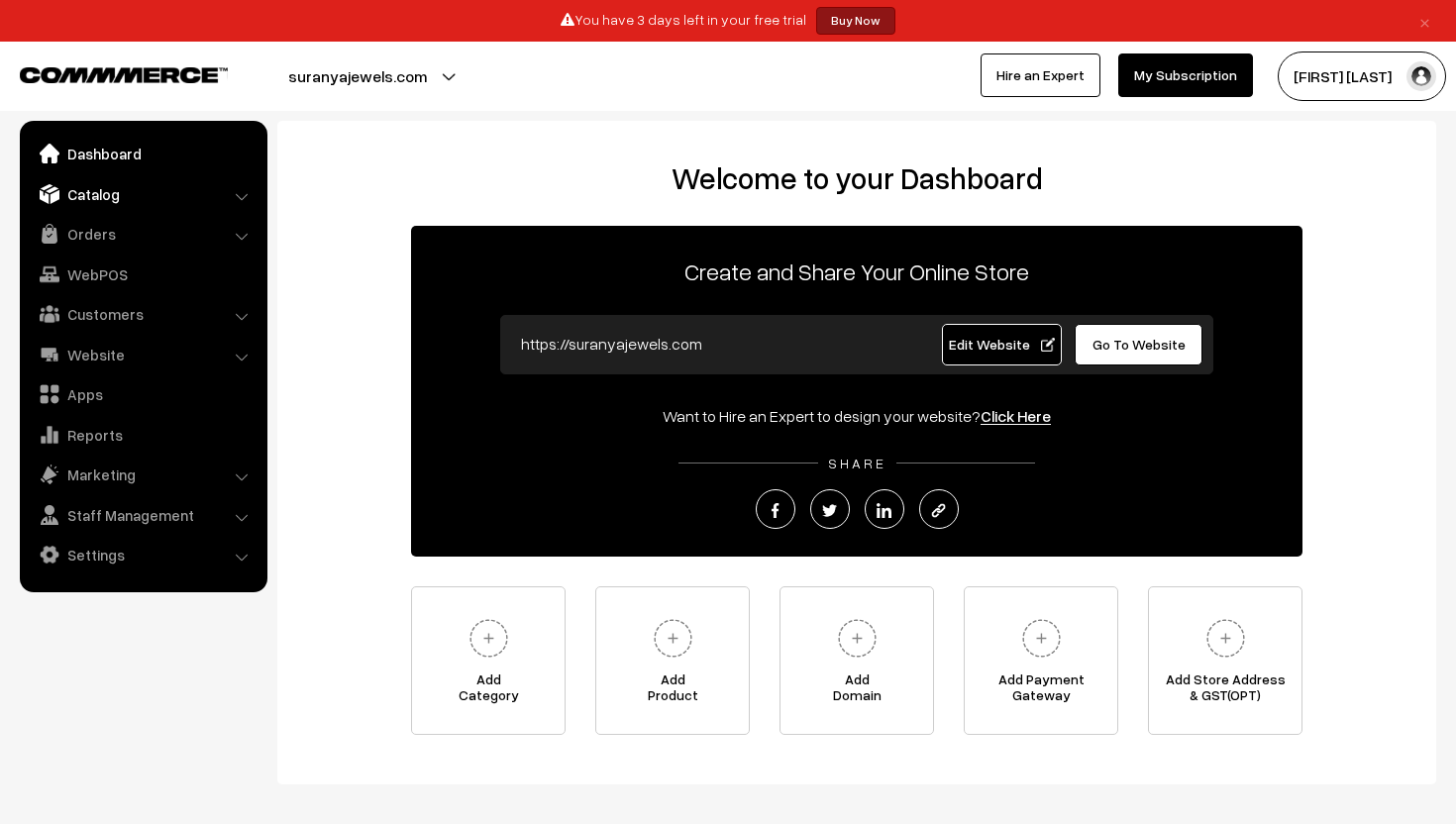 click on "Catalog" at bounding box center (143, 194) 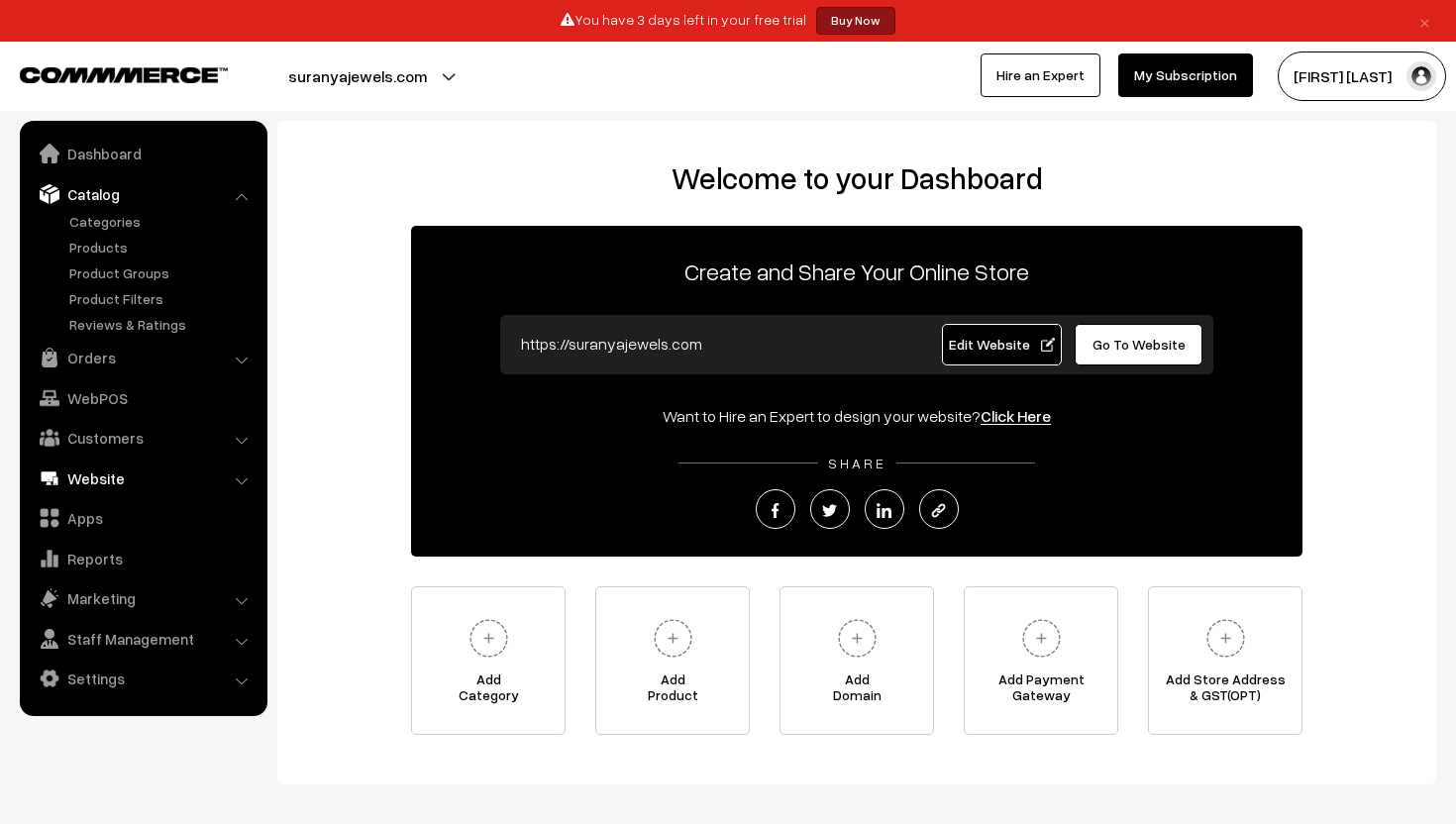 click on "Website" at bounding box center (143, 478) 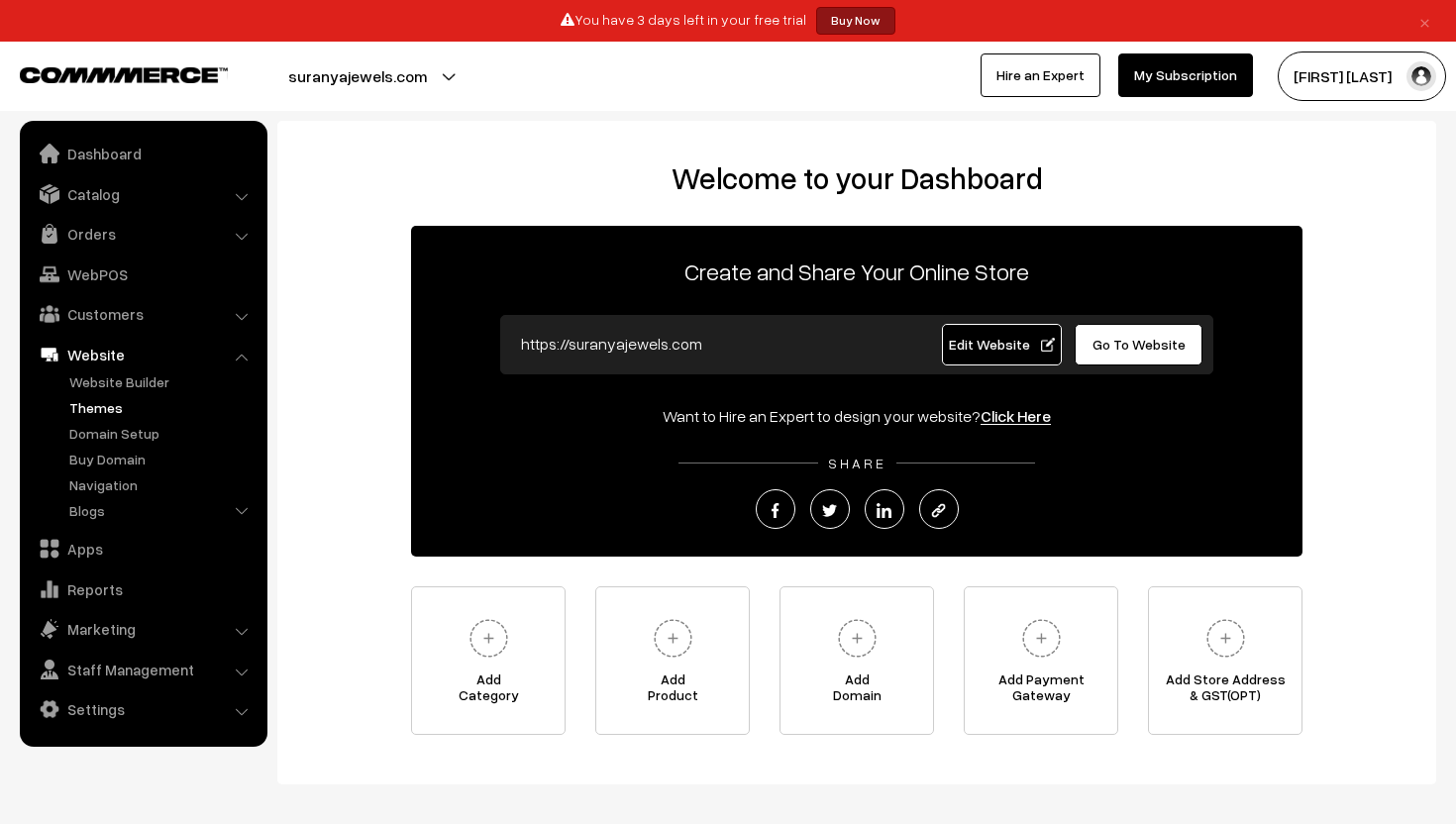 click on "Themes" at bounding box center (162, 407) 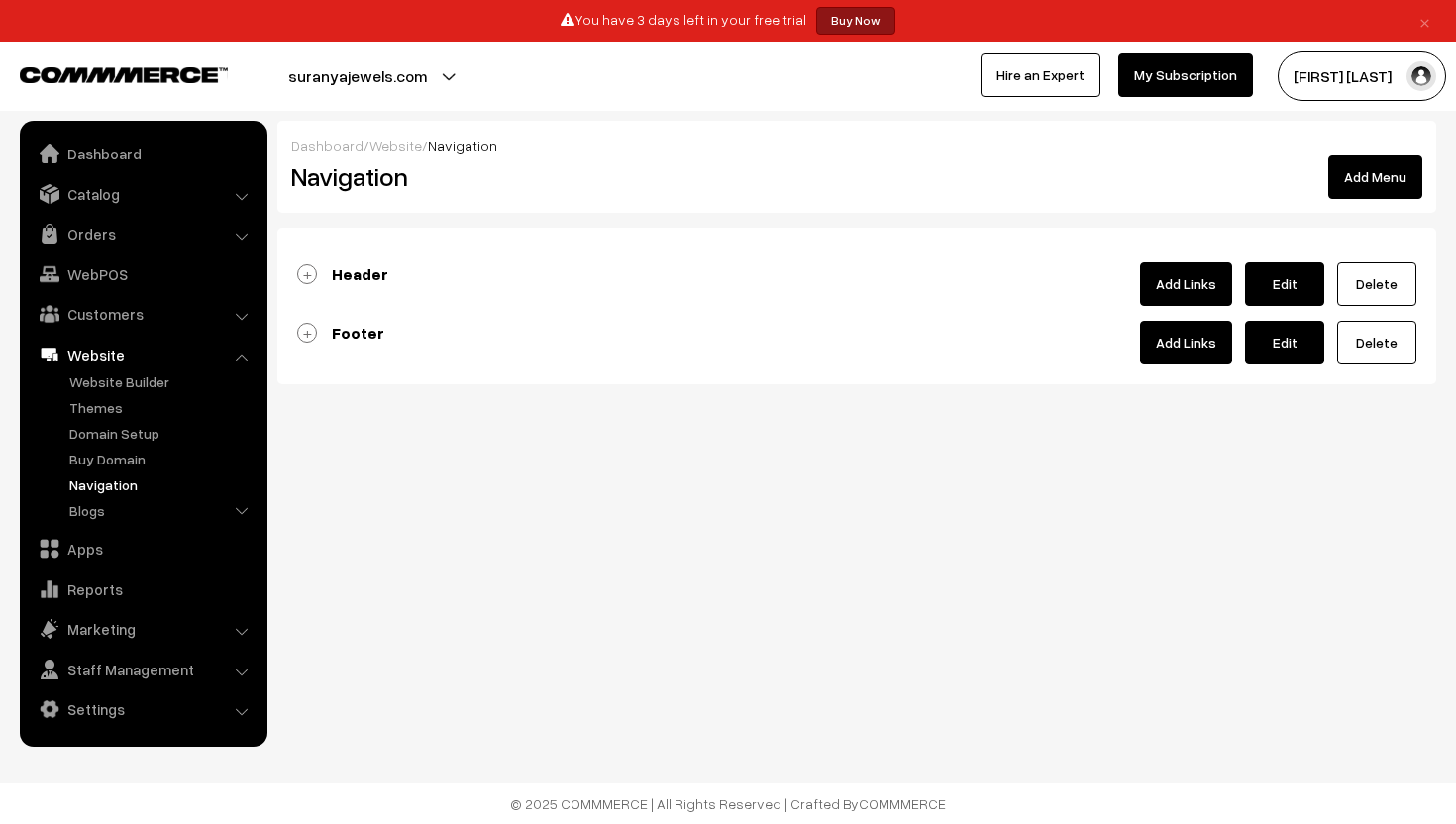 scroll, scrollTop: 0, scrollLeft: 0, axis: both 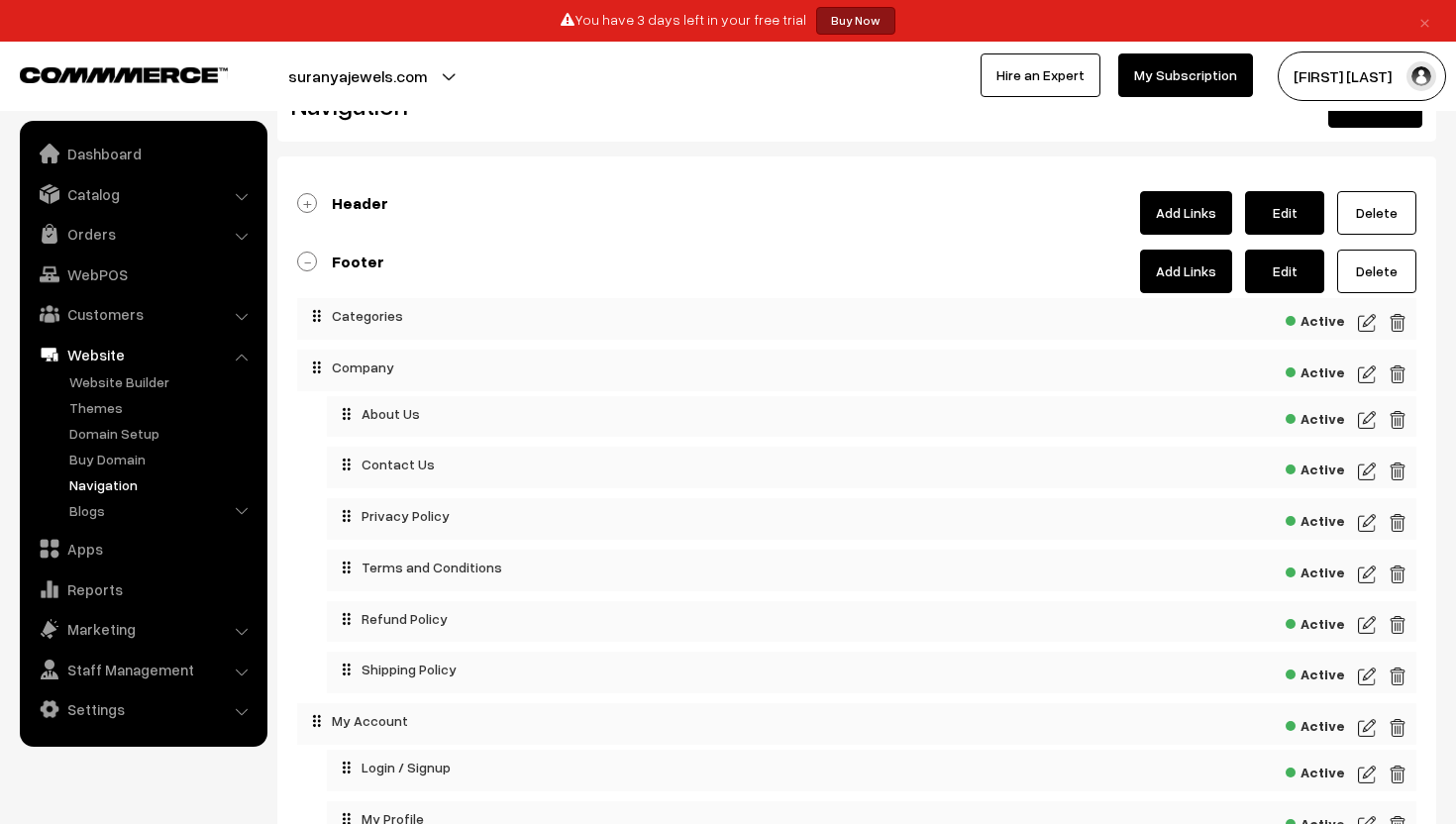 click at bounding box center [1367, 471] 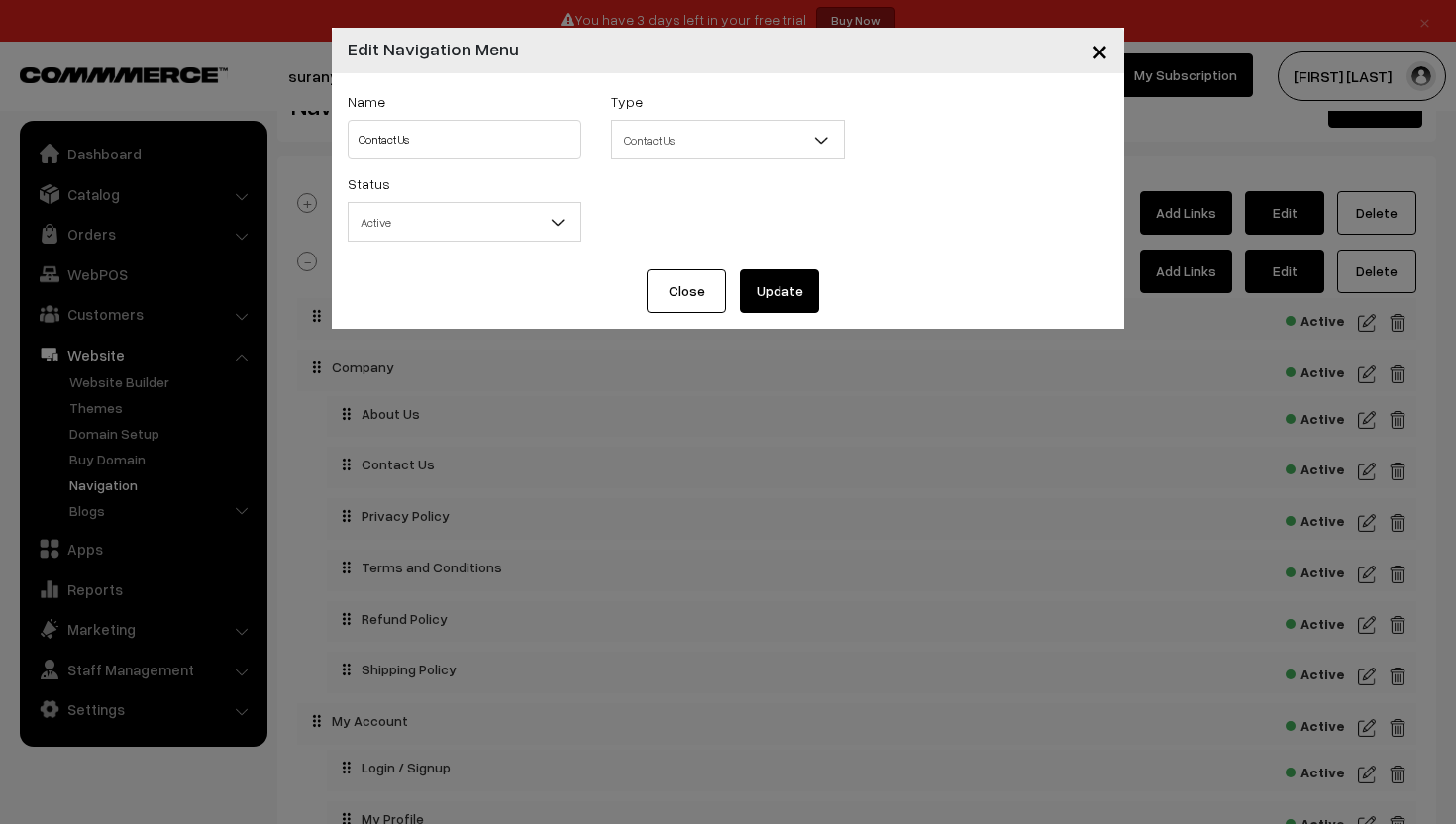 click on "Active" at bounding box center [465, 222] 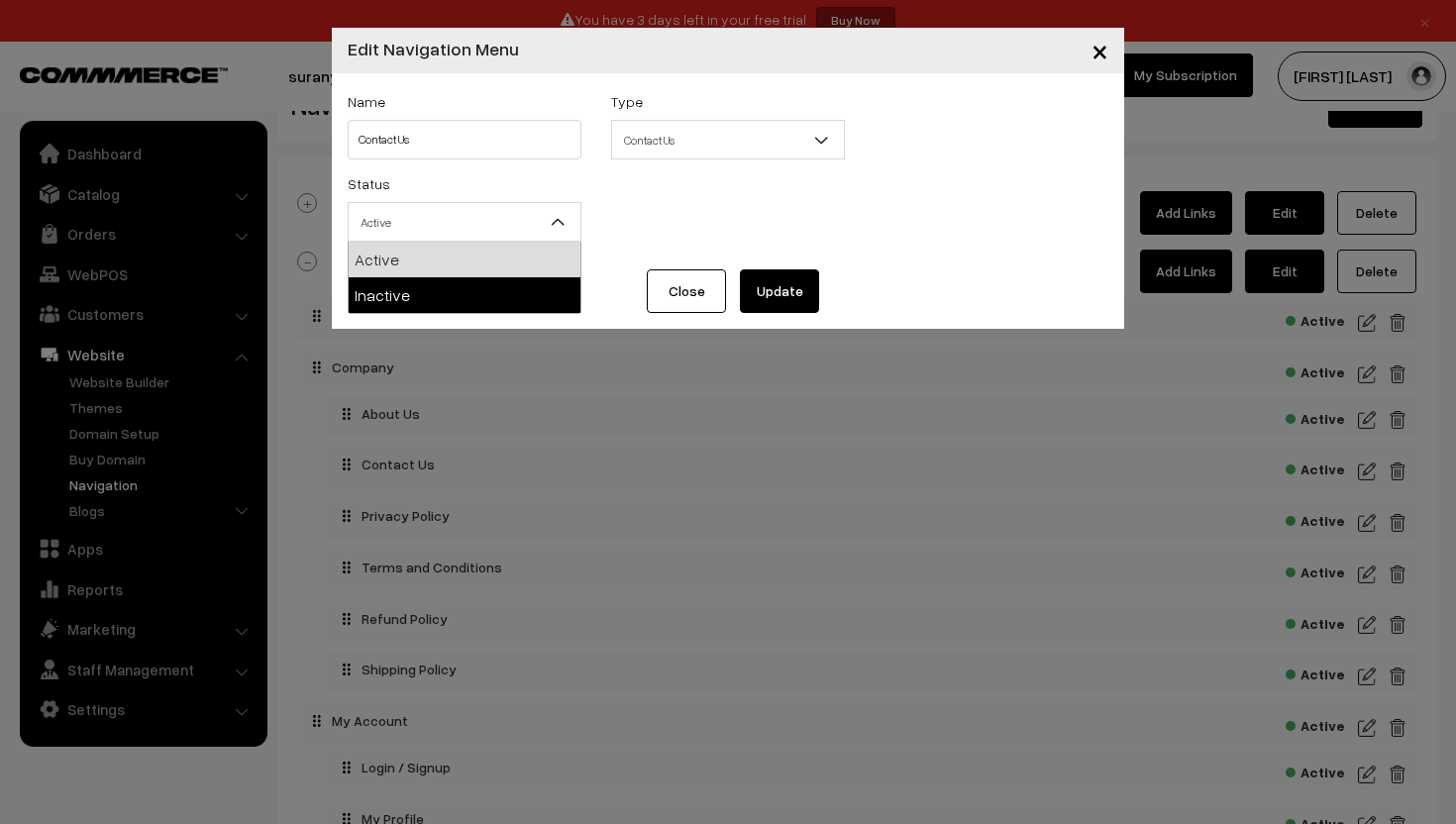 select on "2" 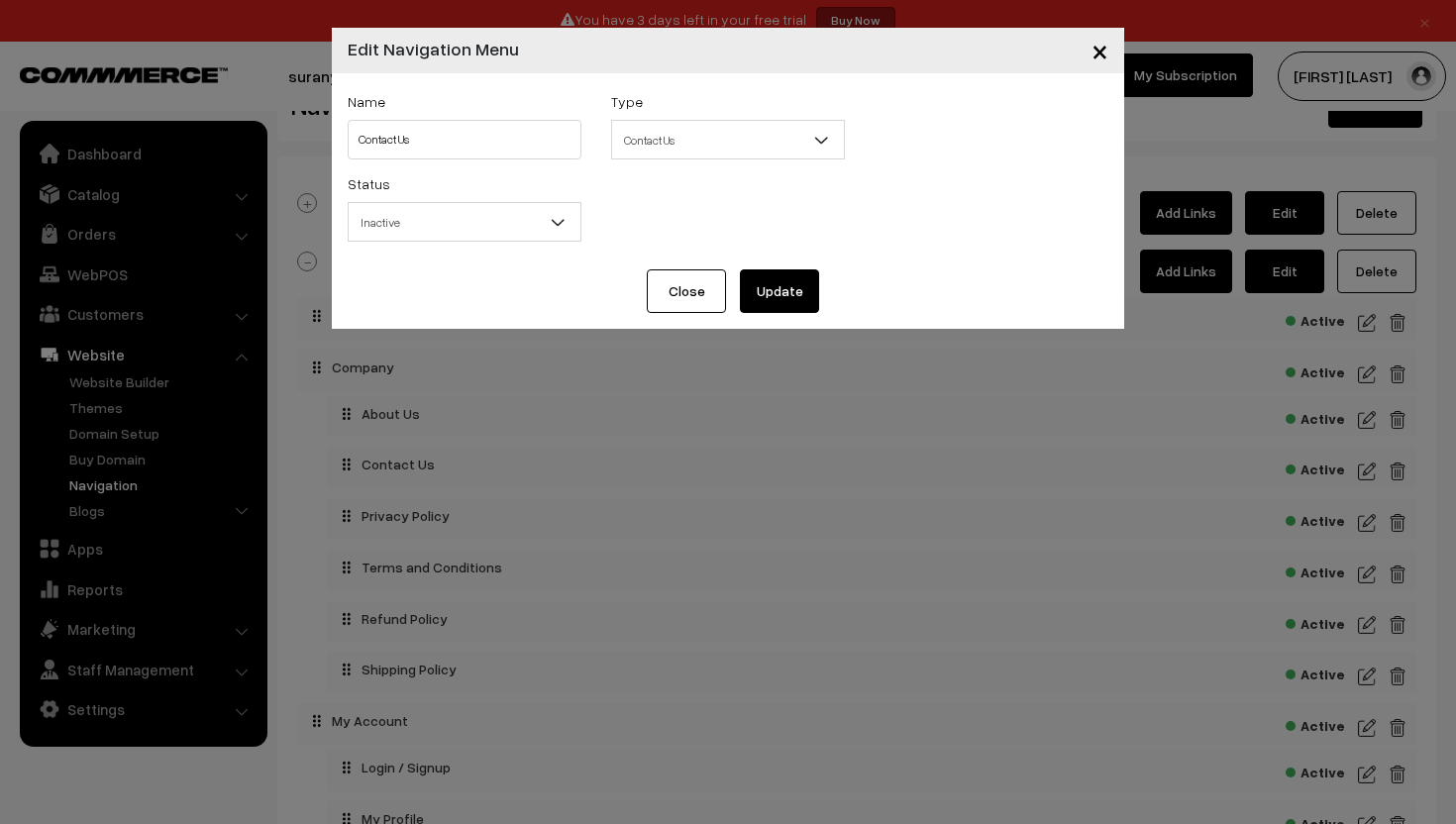 click on "Update" at bounding box center (780, 291) 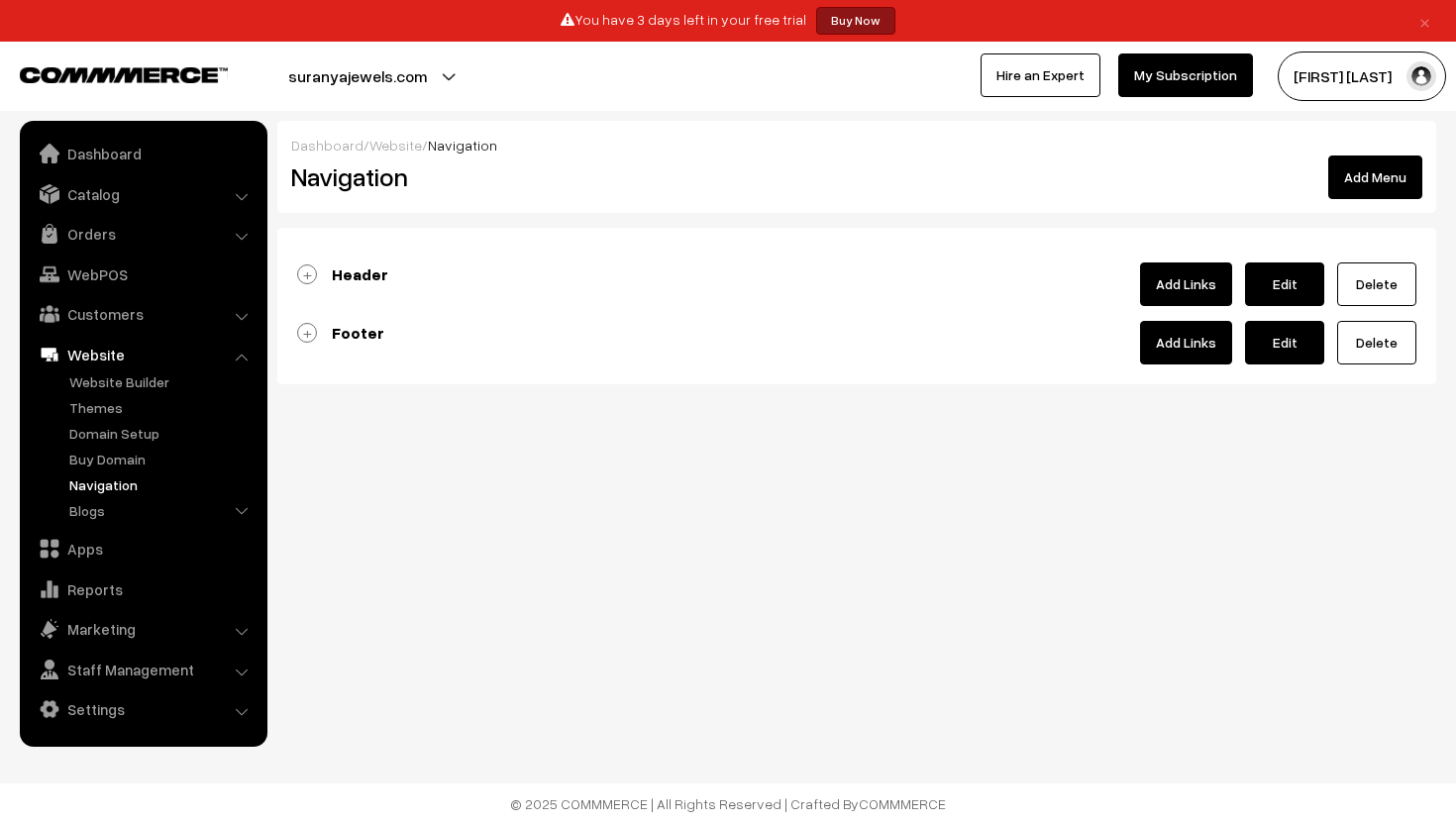 scroll, scrollTop: 0, scrollLeft: 0, axis: both 